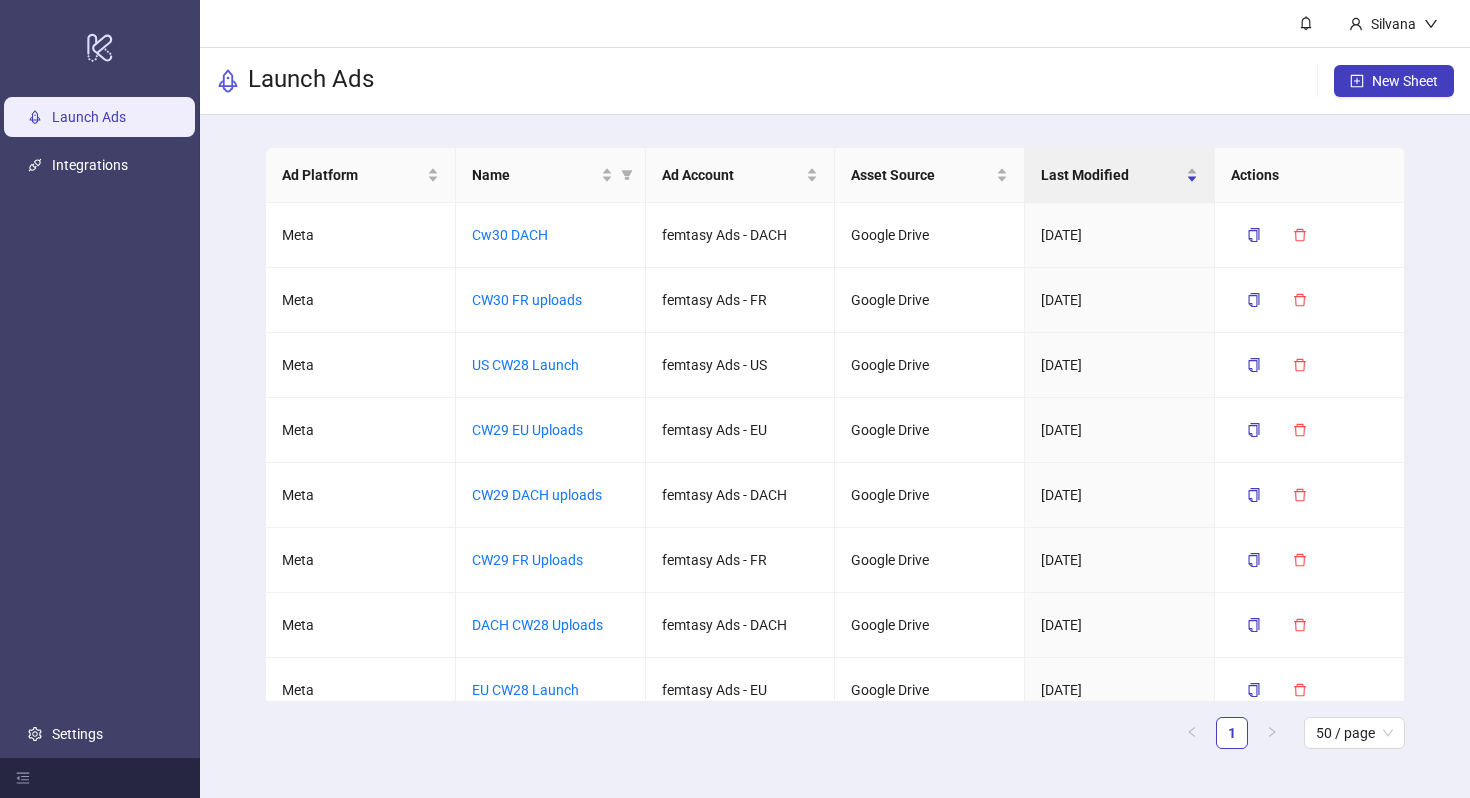 scroll, scrollTop: 0, scrollLeft: 0, axis: both 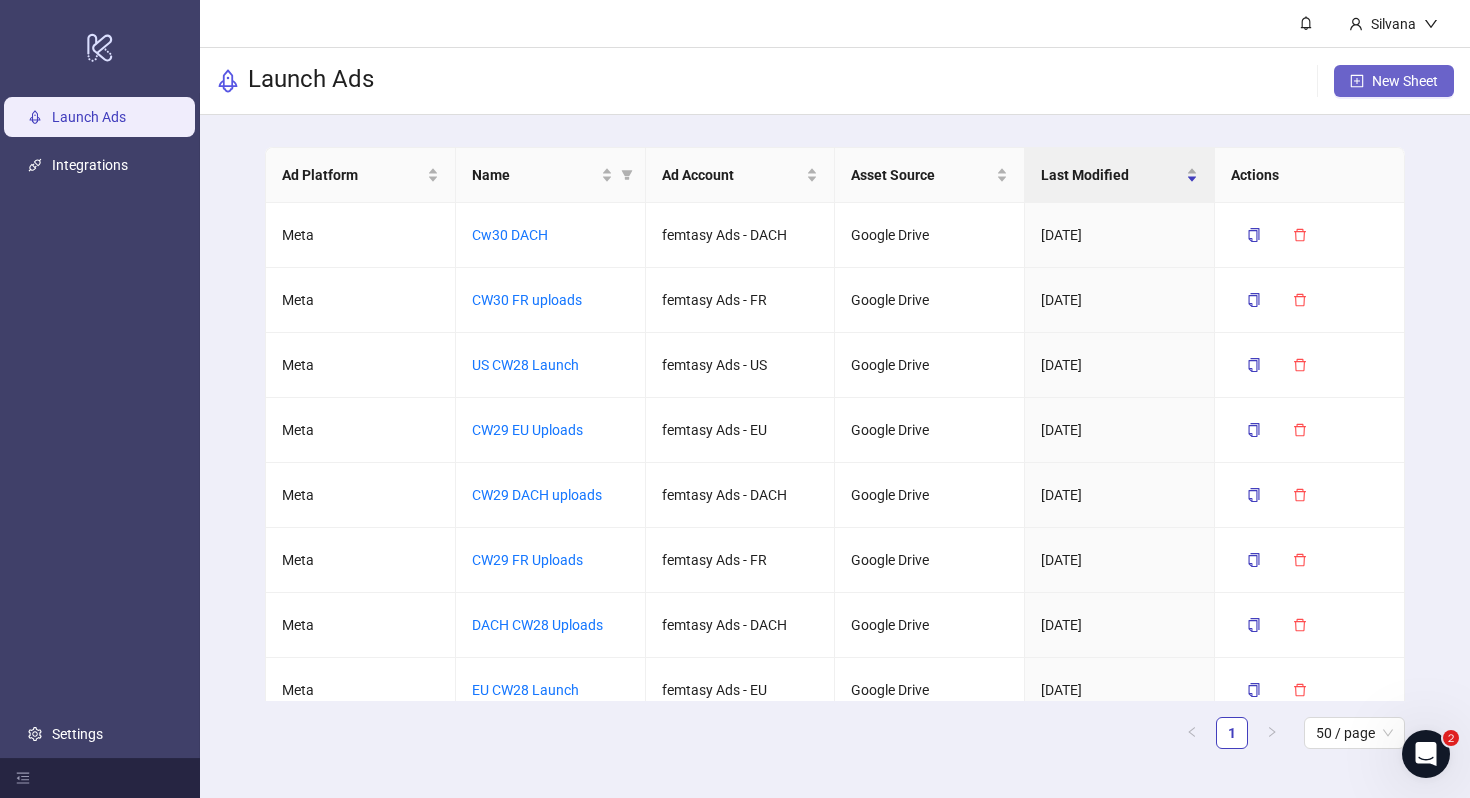 click on "New Sheet" at bounding box center (1394, 81) 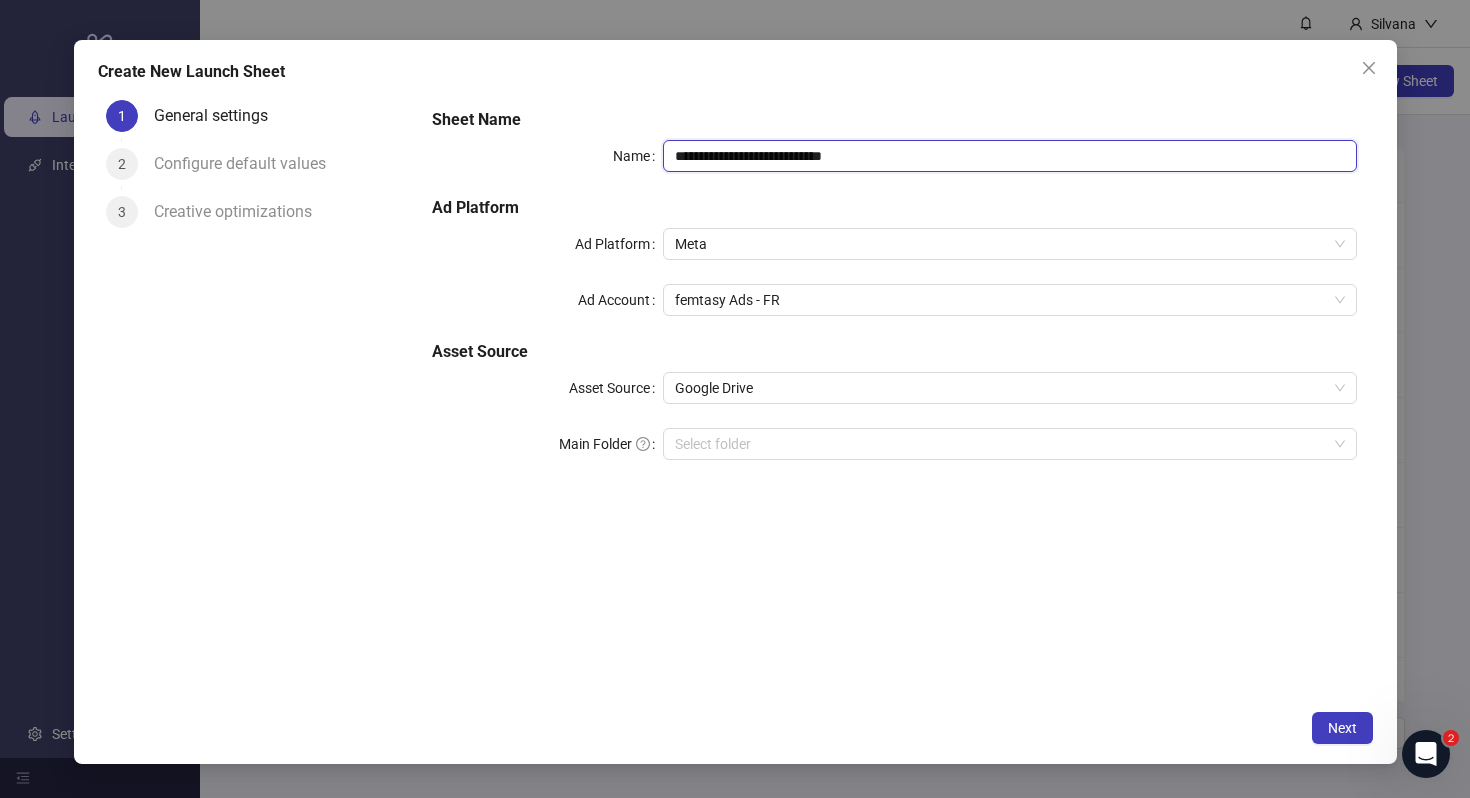 click on "**********" at bounding box center [1009, 156] 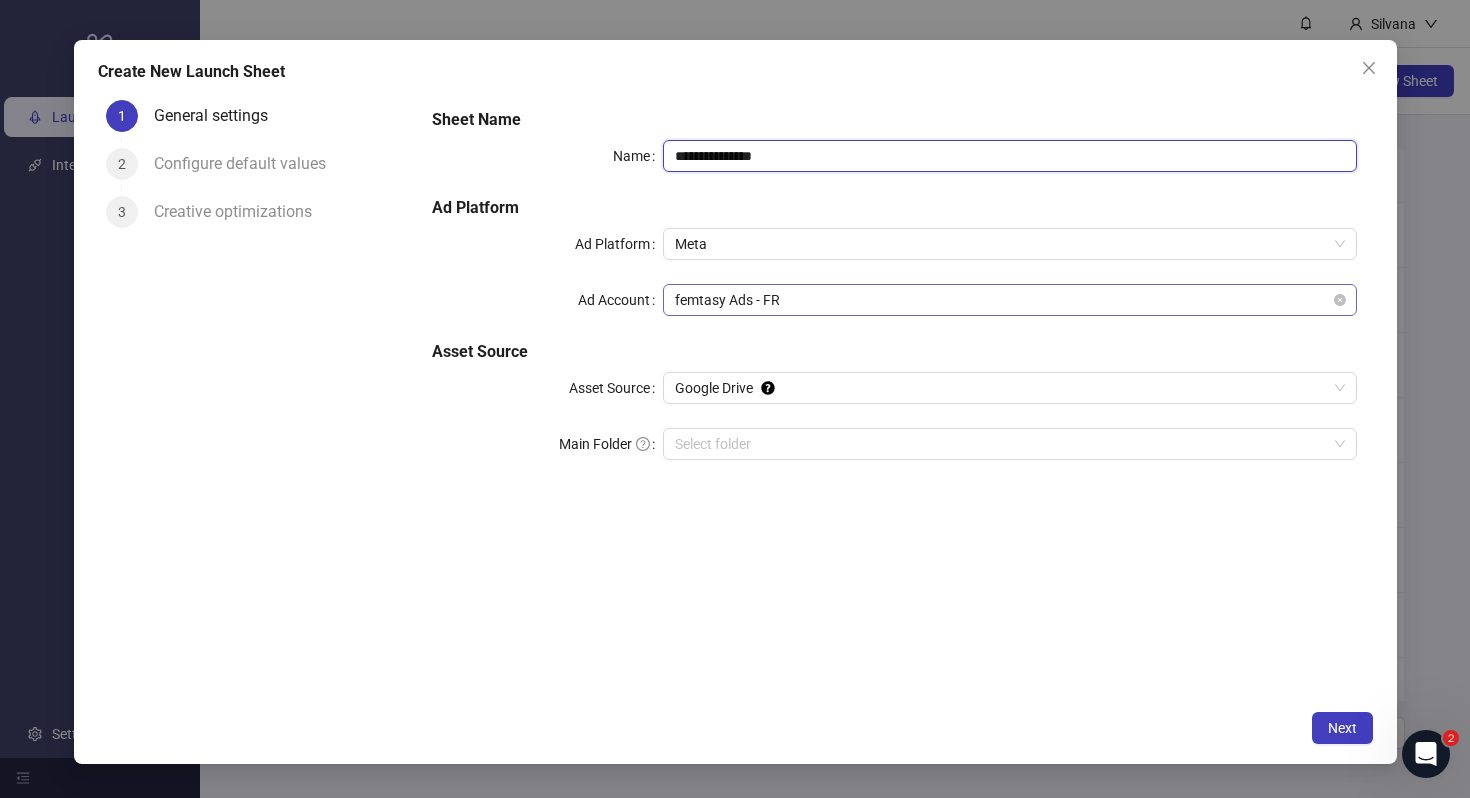 click on "femtasy Ads - FR" at bounding box center (1009, 300) 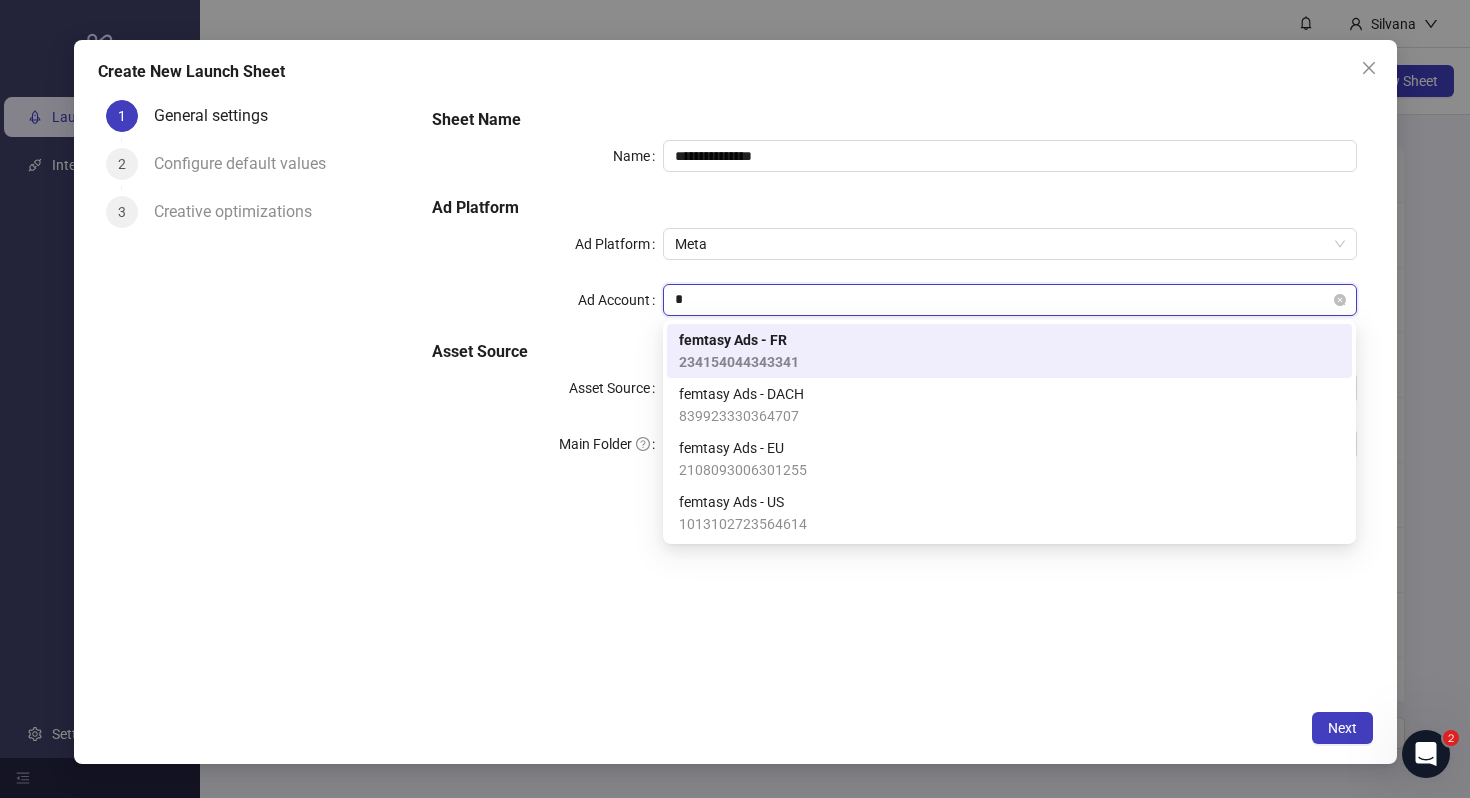type on "**" 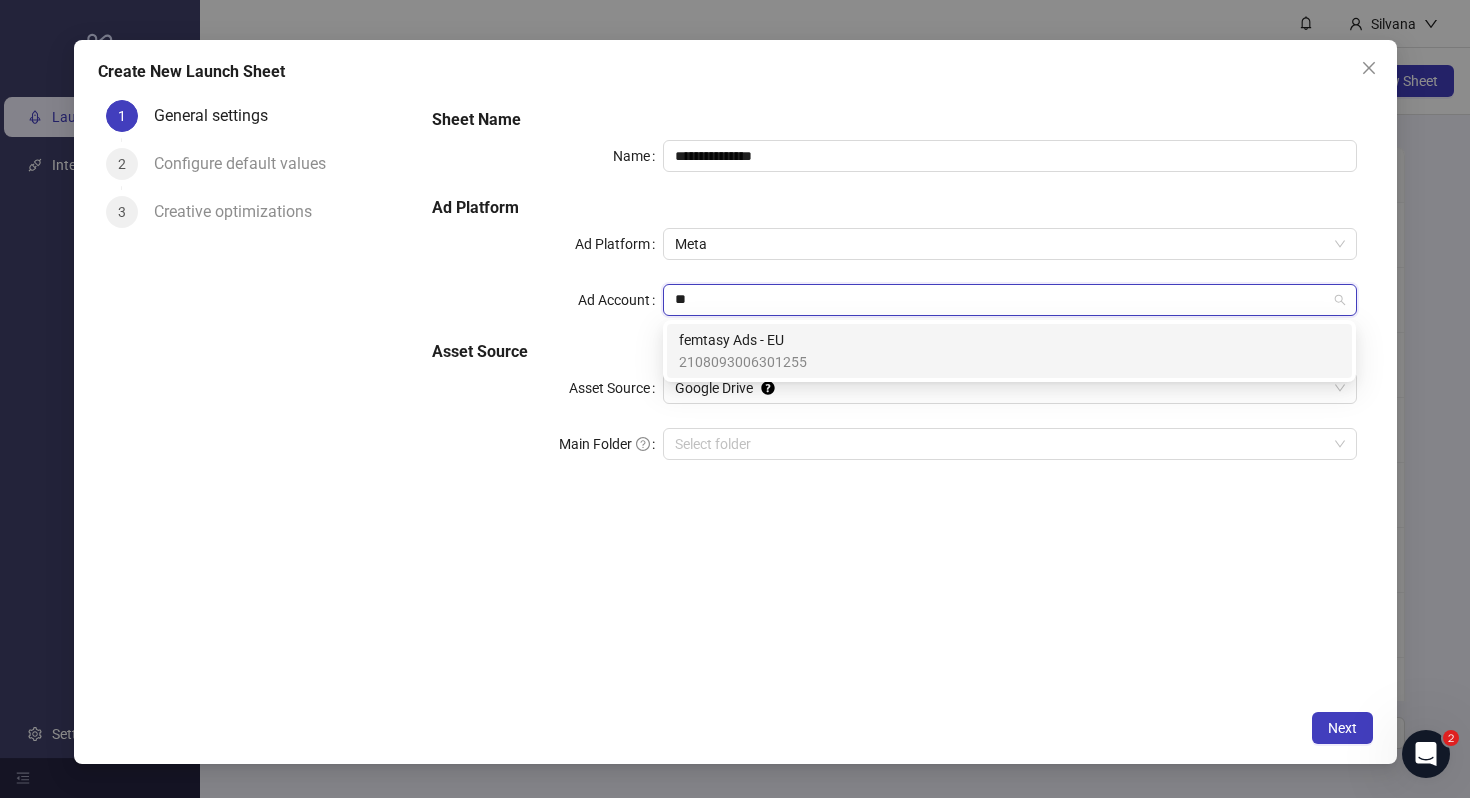 click on "femtasy Ads - EU 2108093006301255" at bounding box center [1009, 351] 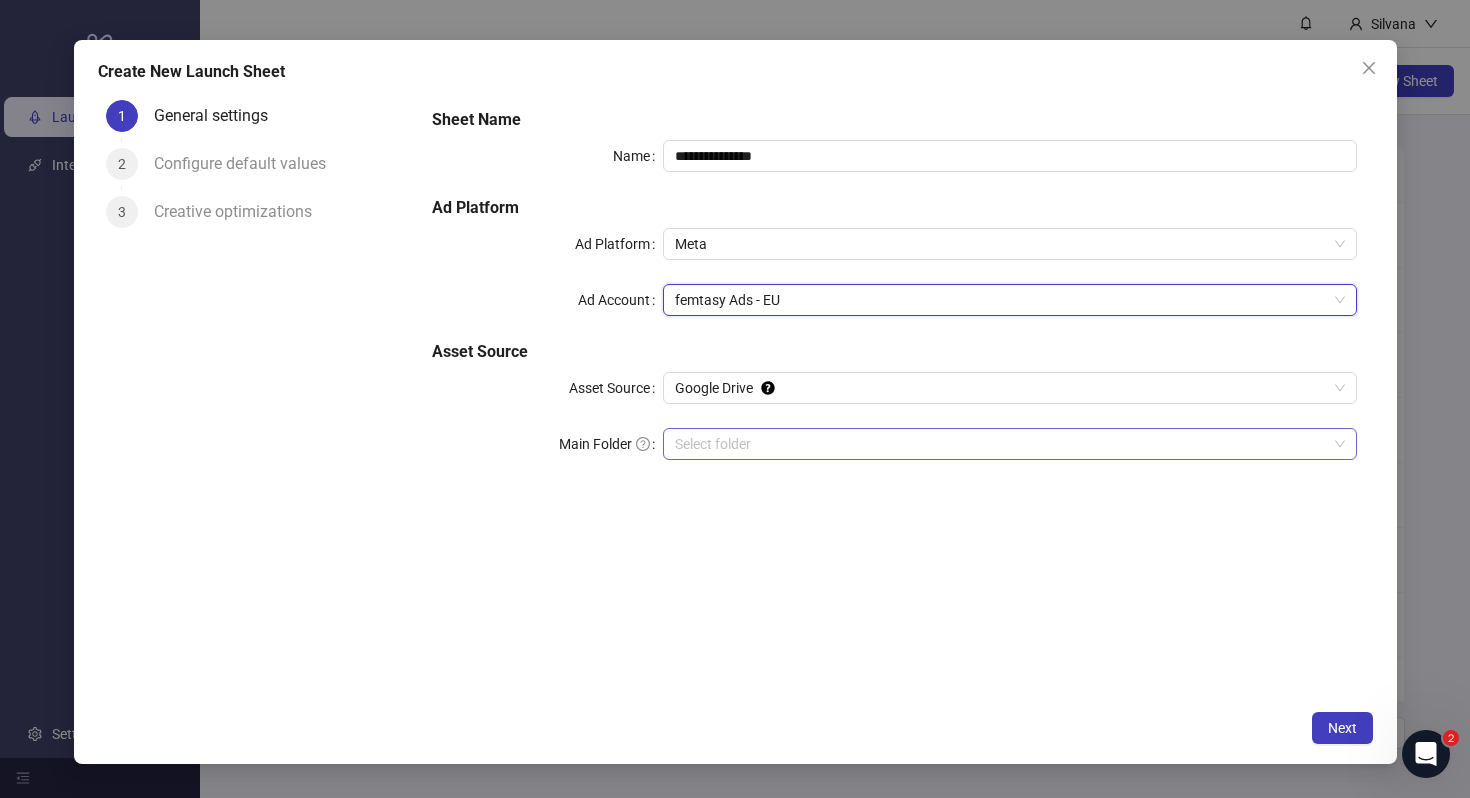 click on "Main Folder" at bounding box center [1000, 444] 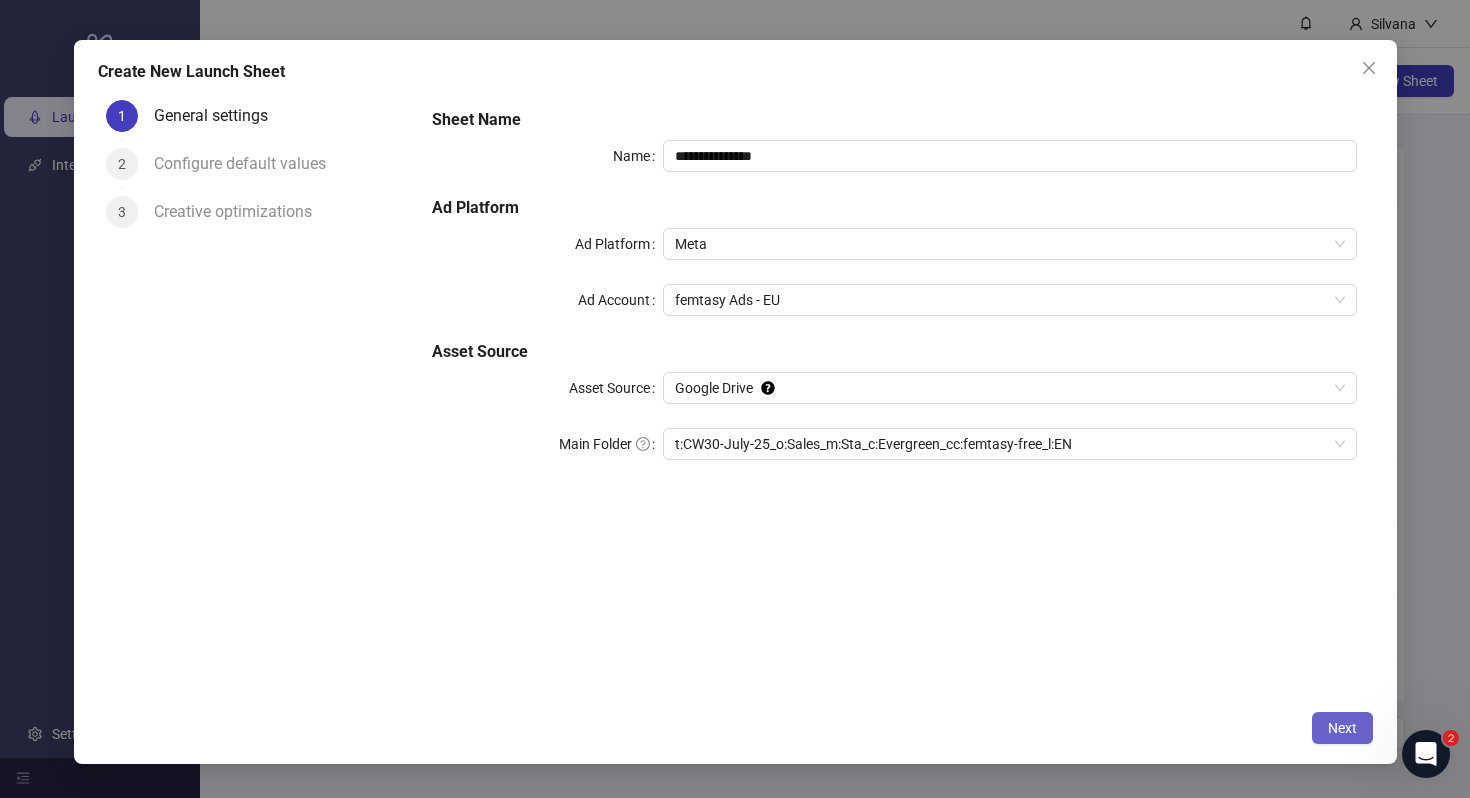 click on "Next" at bounding box center [1342, 728] 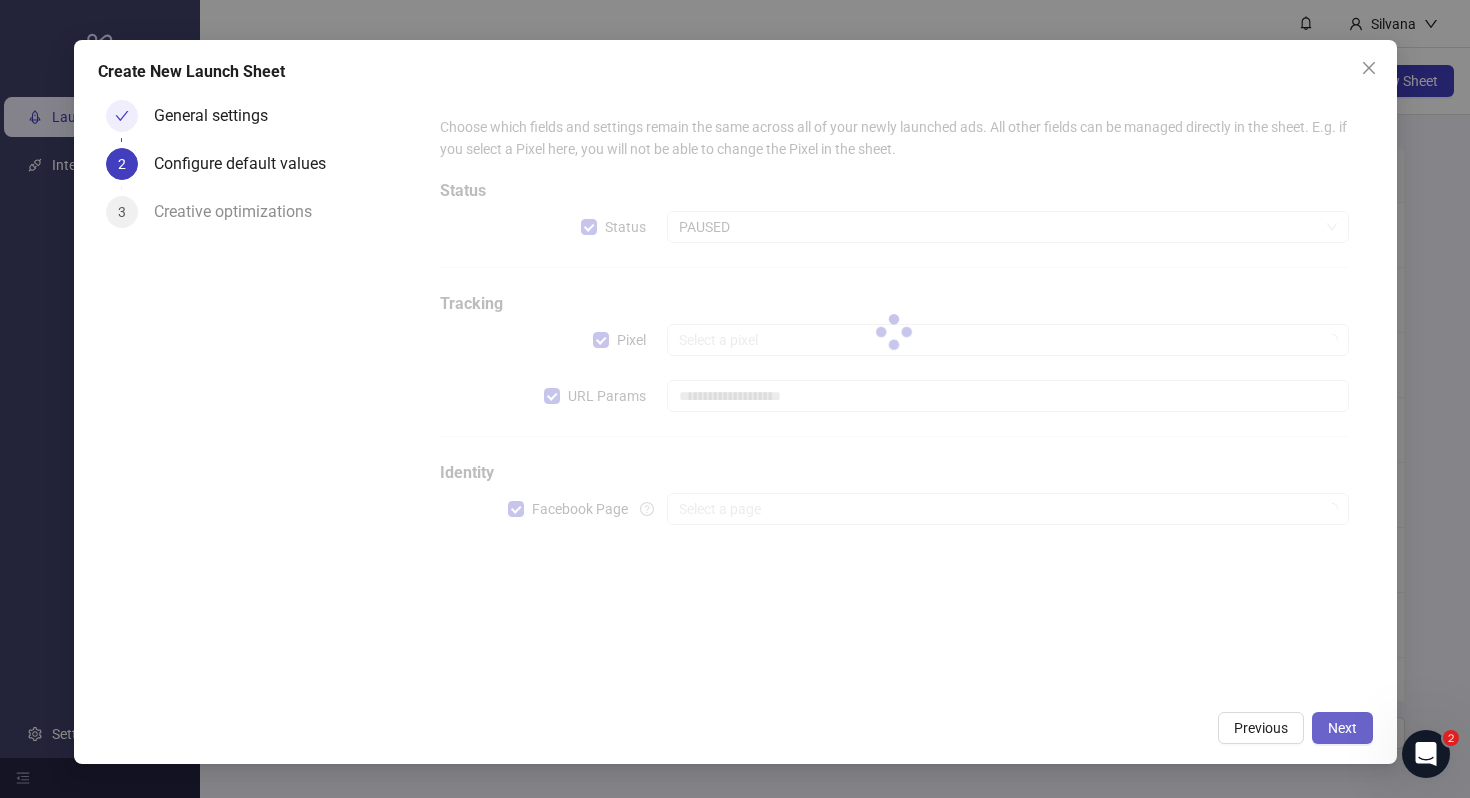 type on "**********" 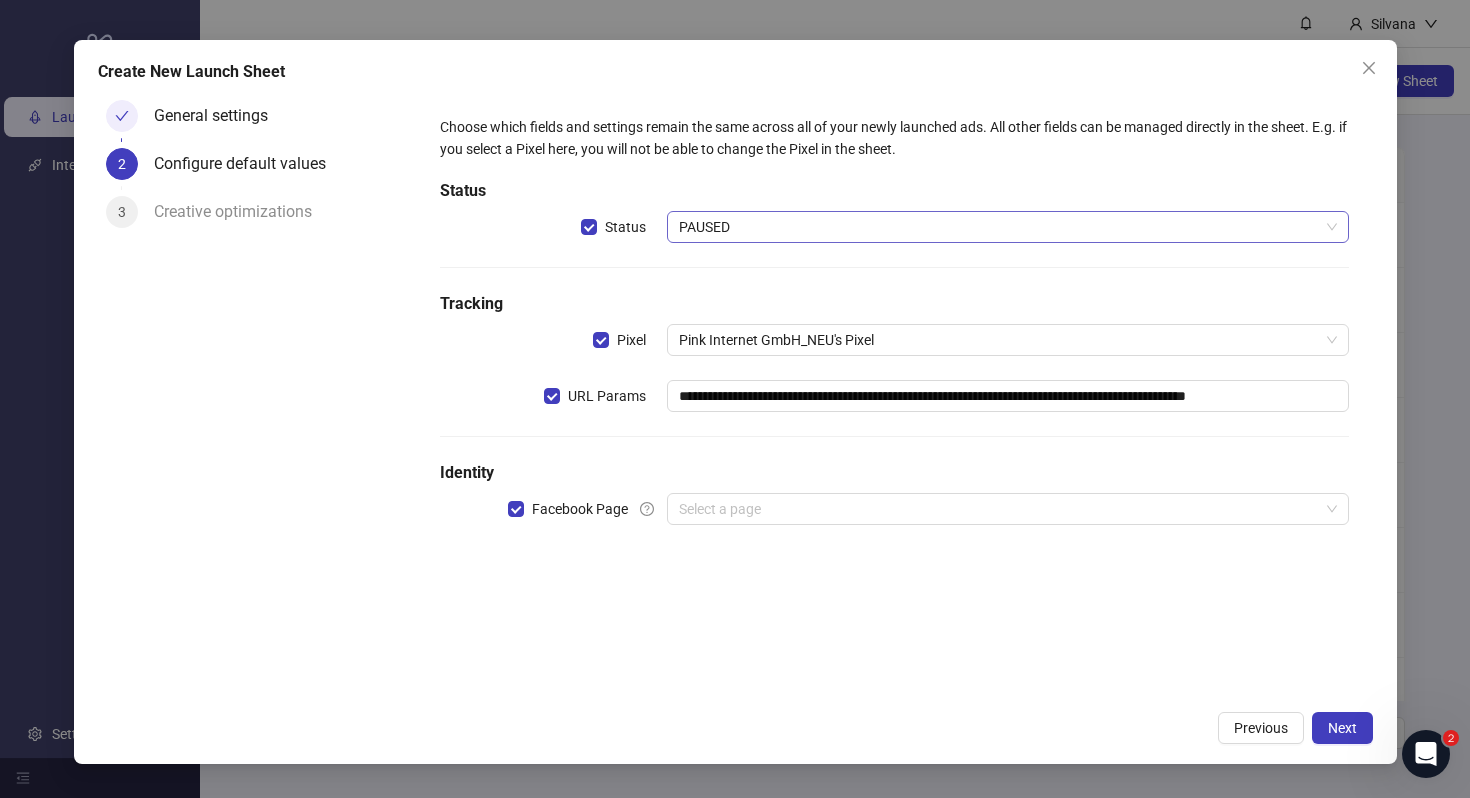 click on "PAUSED" at bounding box center (1007, 227) 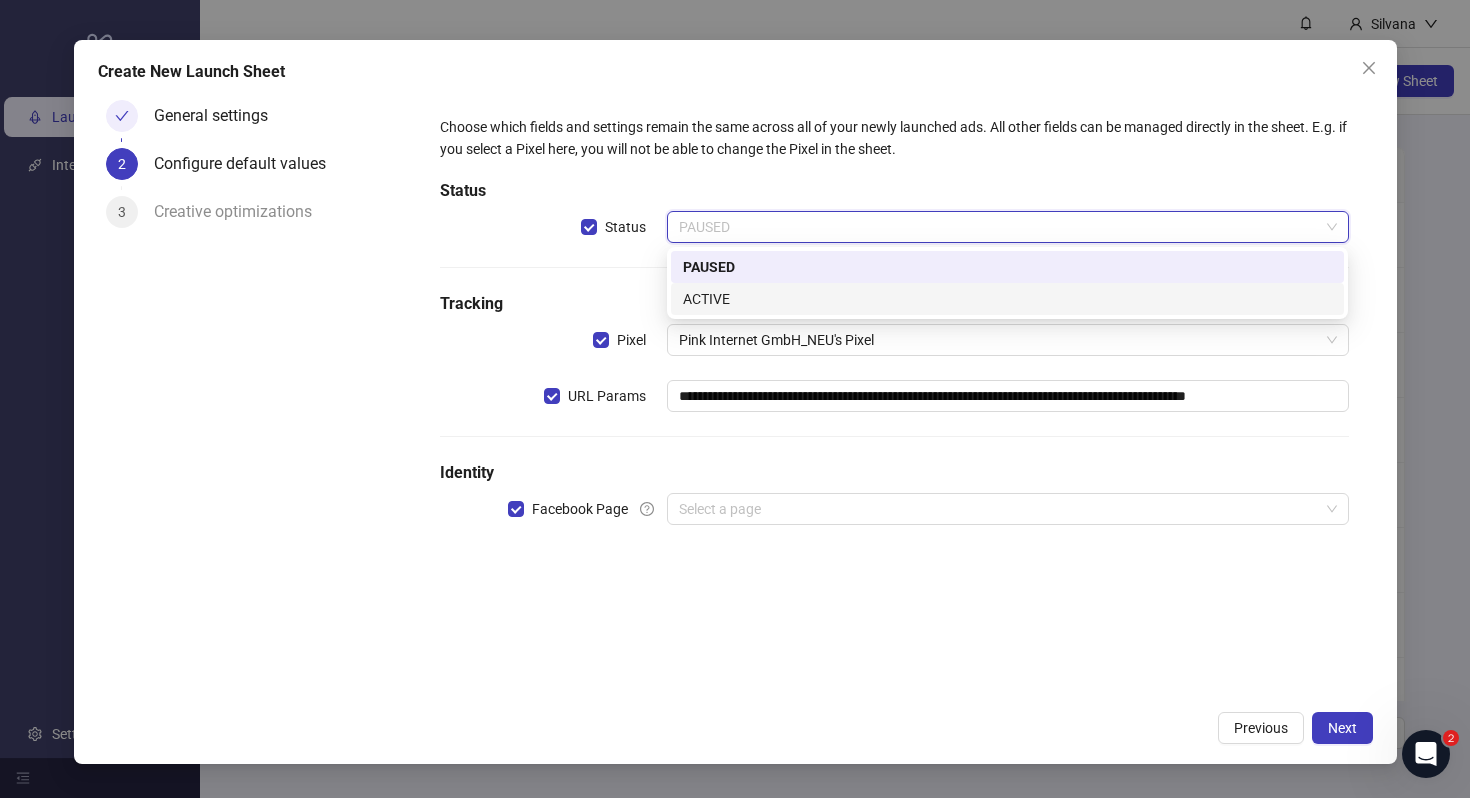 click on "ACTIVE" at bounding box center (1007, 299) 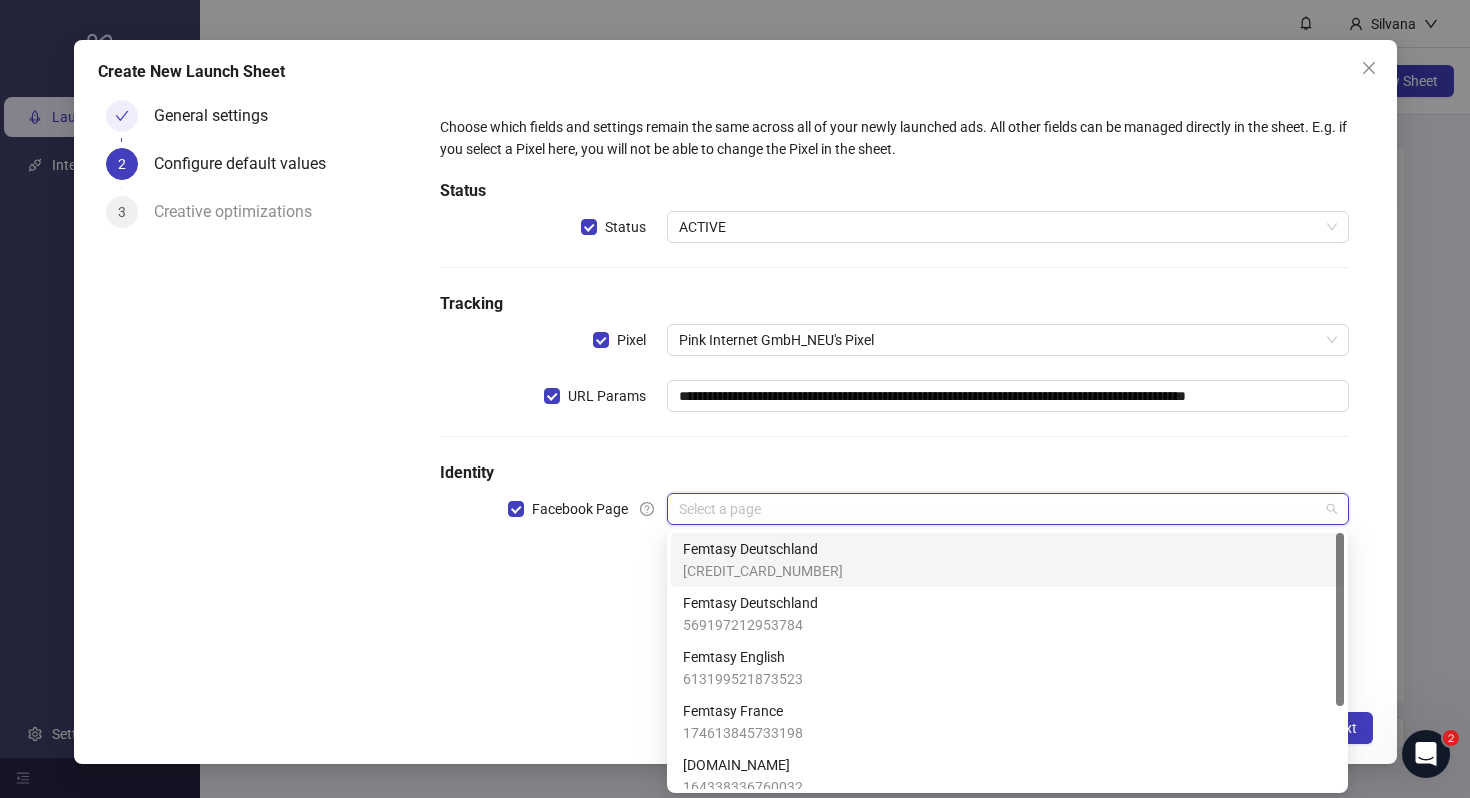 click at bounding box center (998, 509) 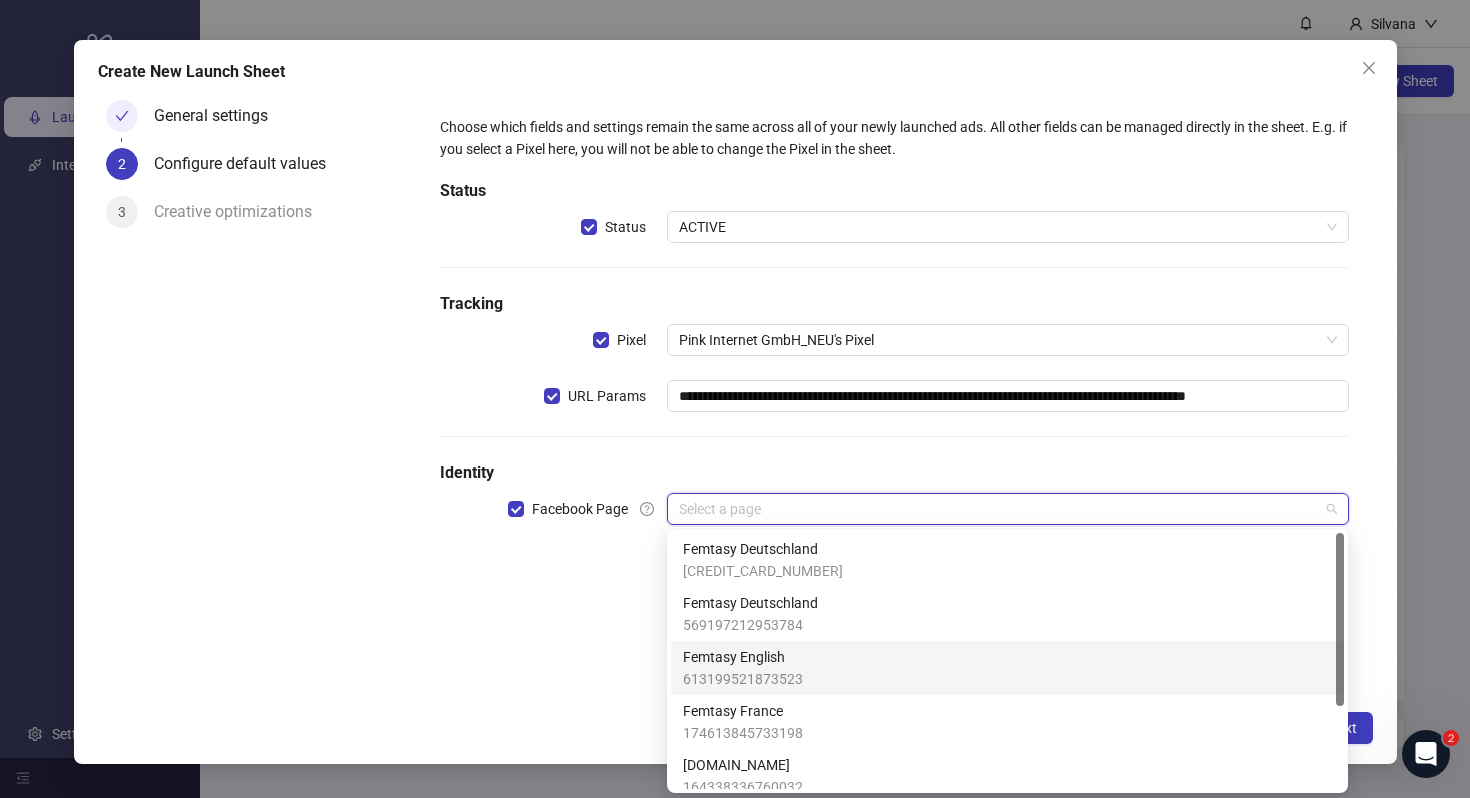 click on "Femtasy English" at bounding box center (743, 657) 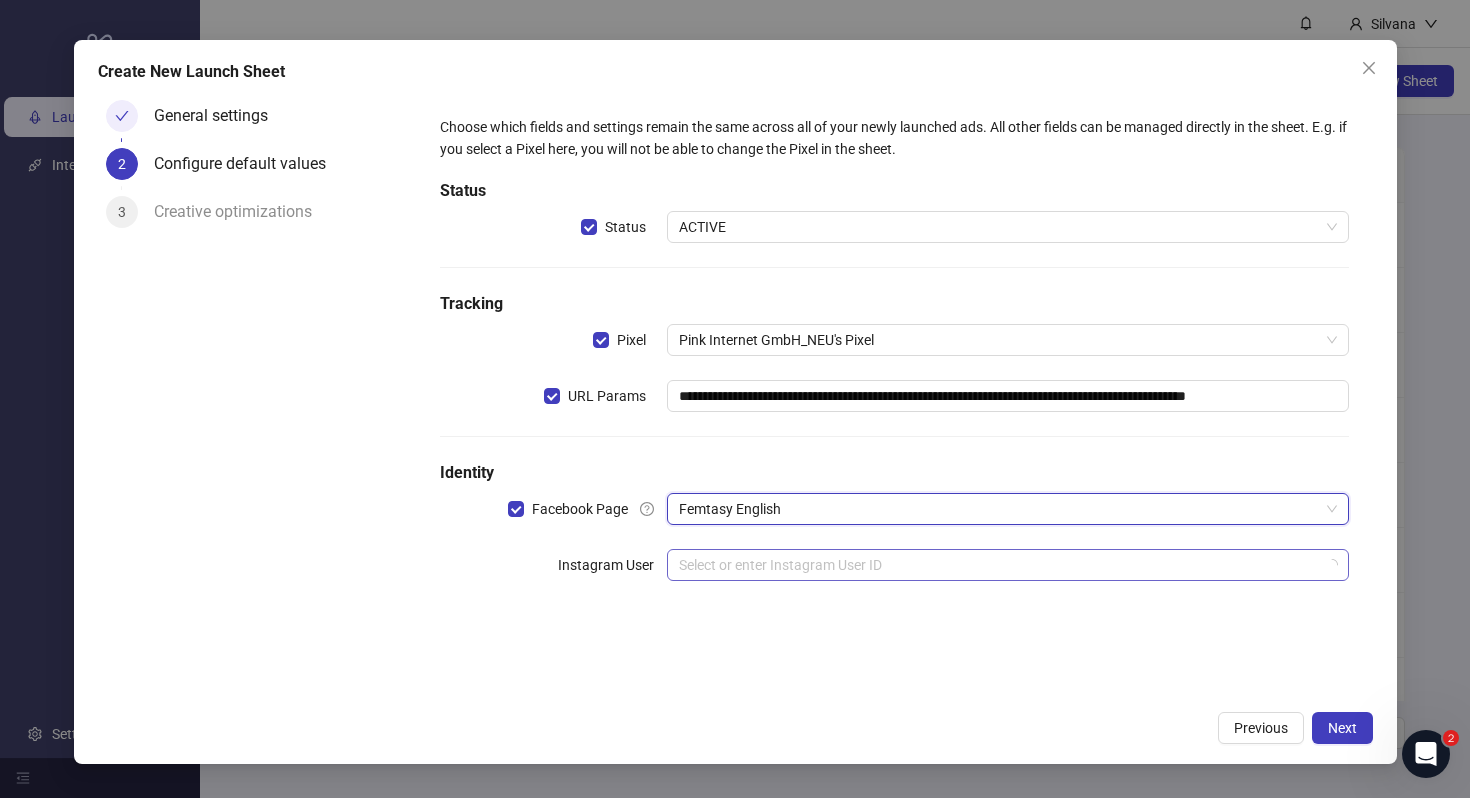 click at bounding box center [998, 565] 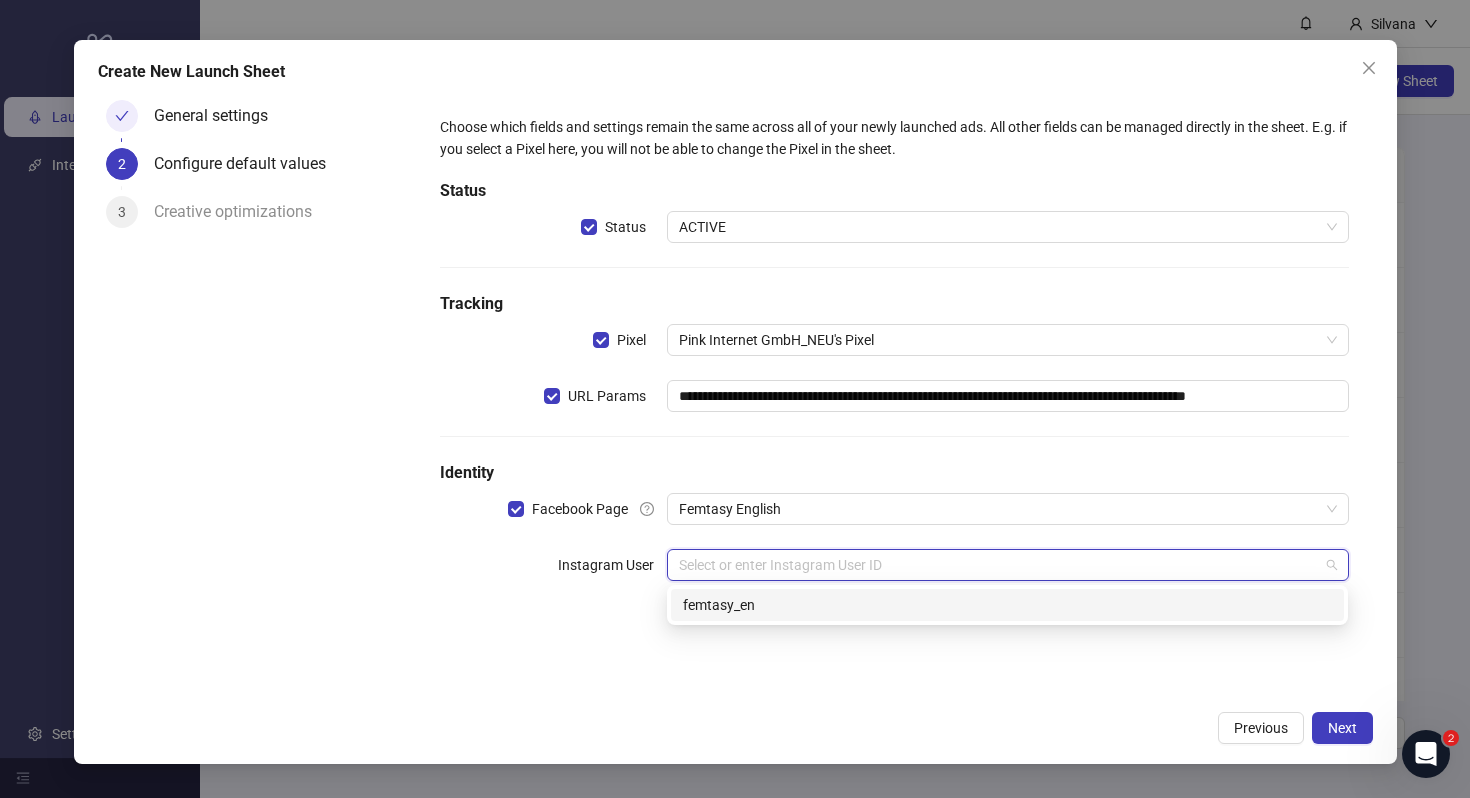 click on "femtasy_en" at bounding box center [1007, 605] 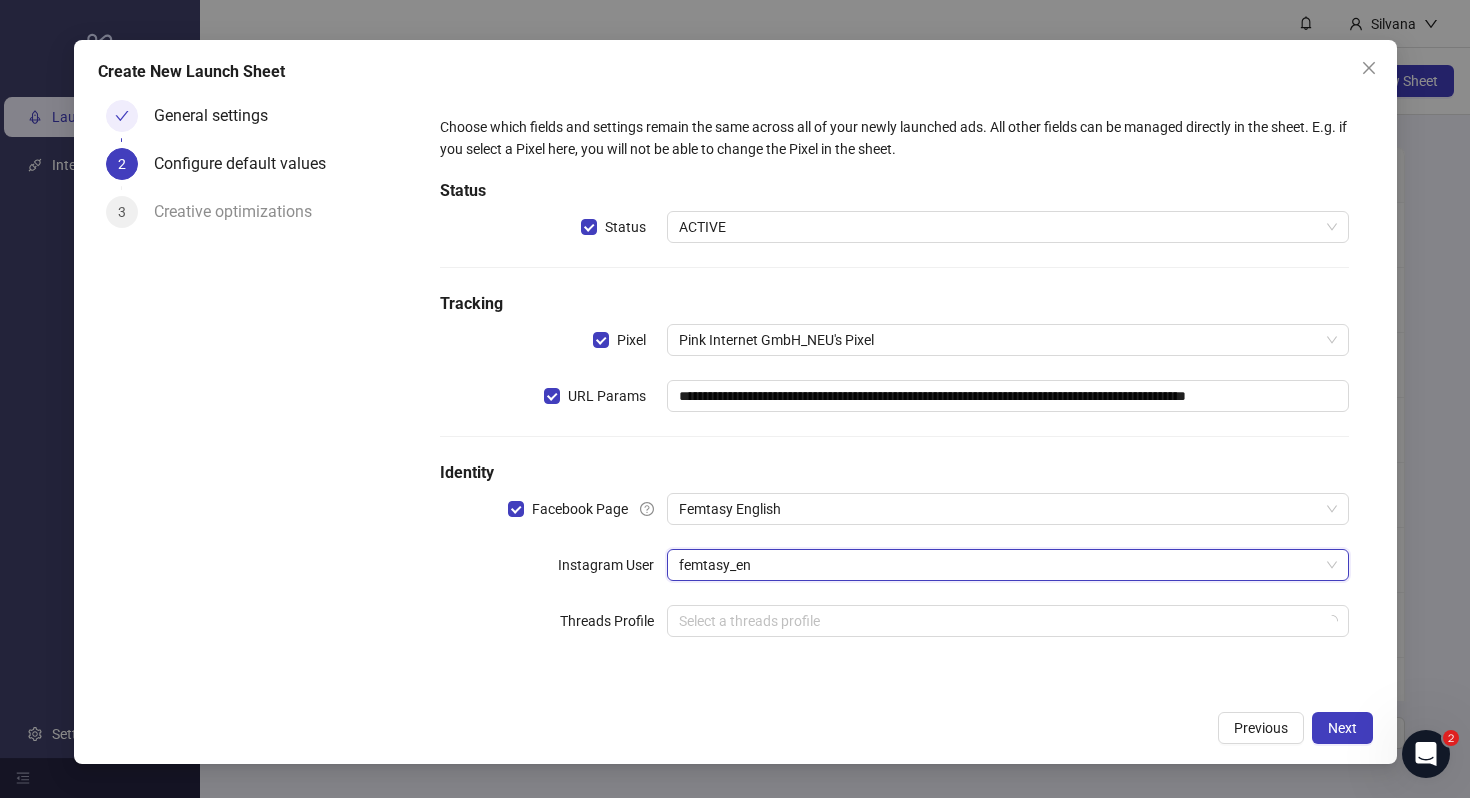 click on "**********" at bounding box center [894, 388] 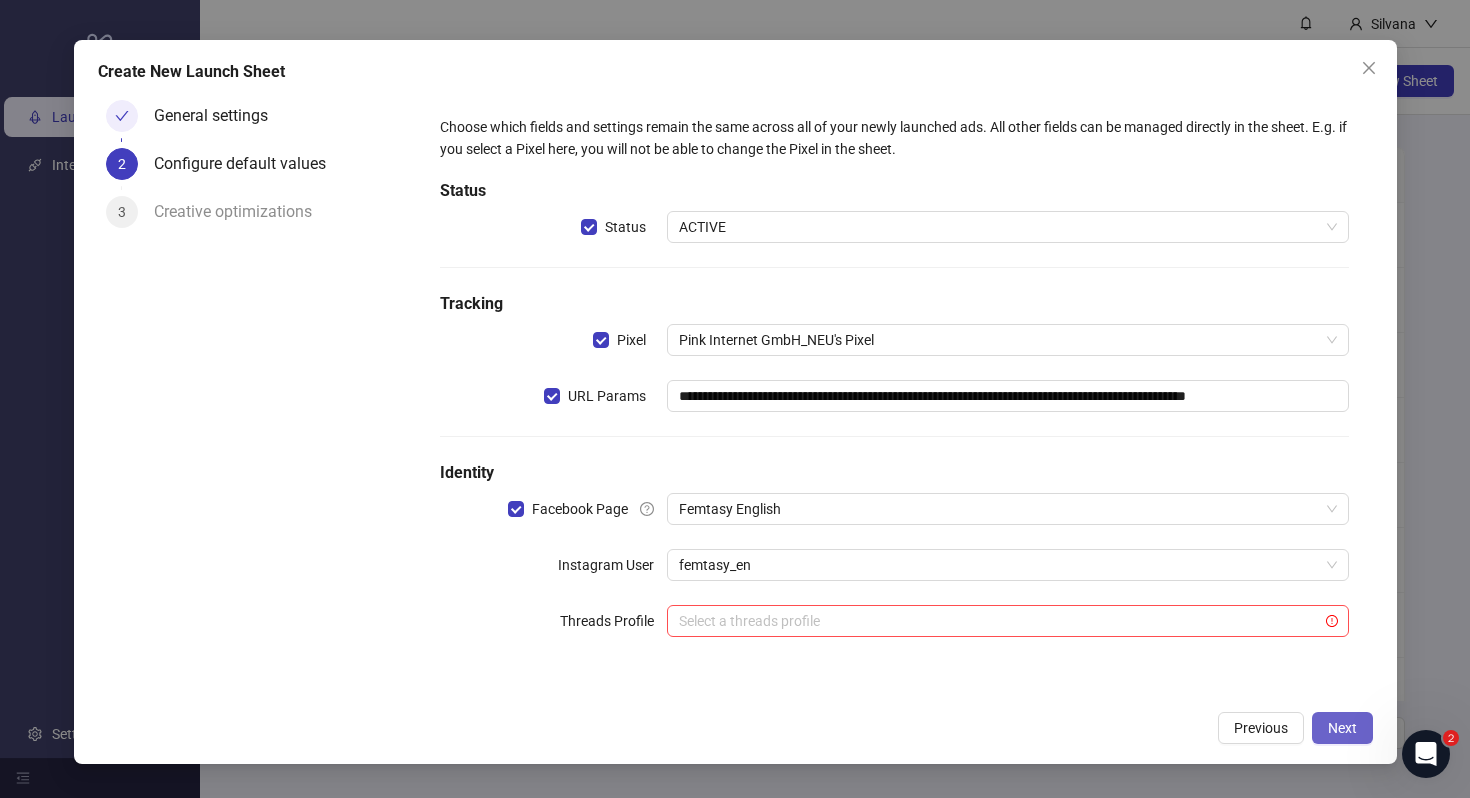 click on "Next" at bounding box center [1342, 728] 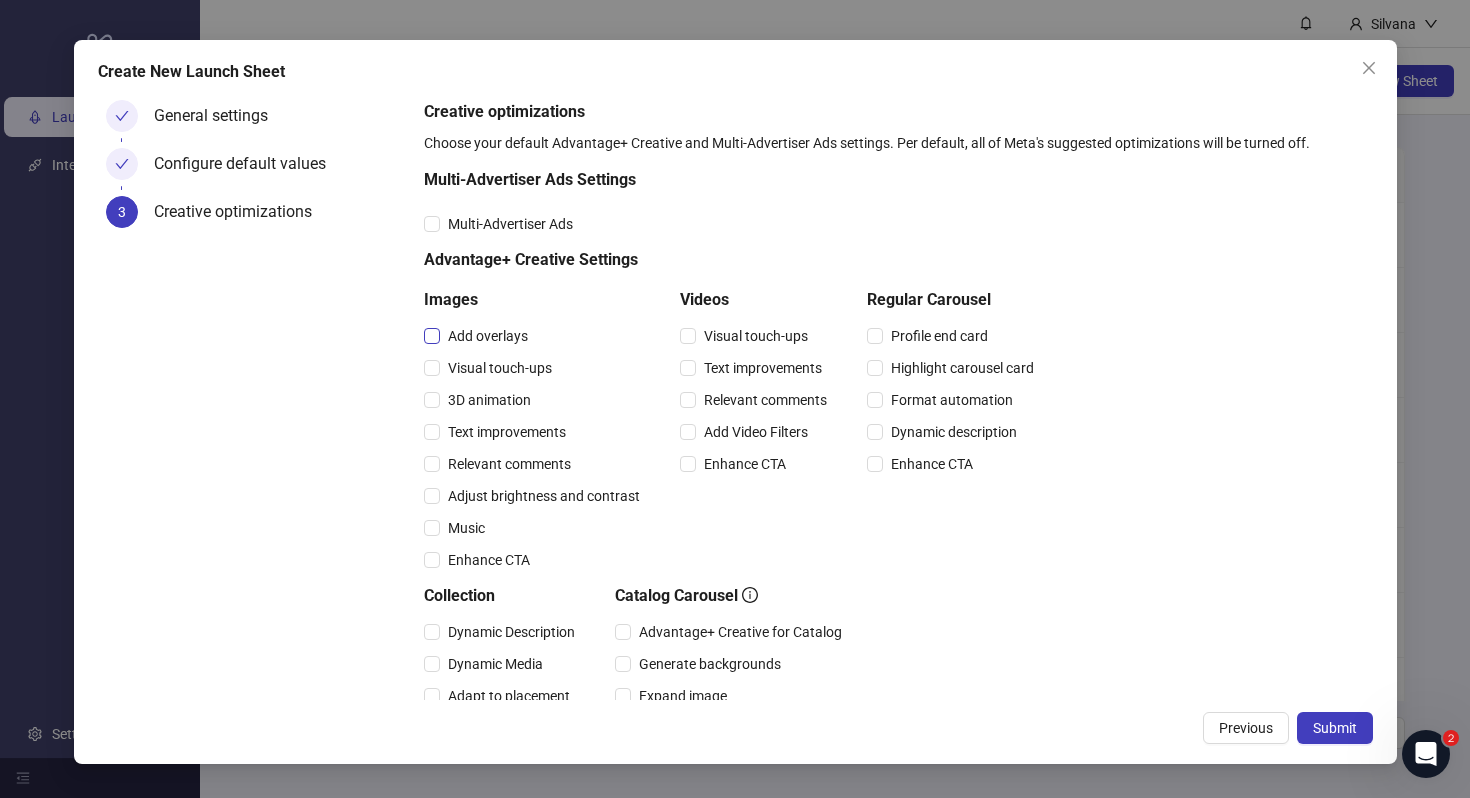 click on "Add overlays" at bounding box center (488, 336) 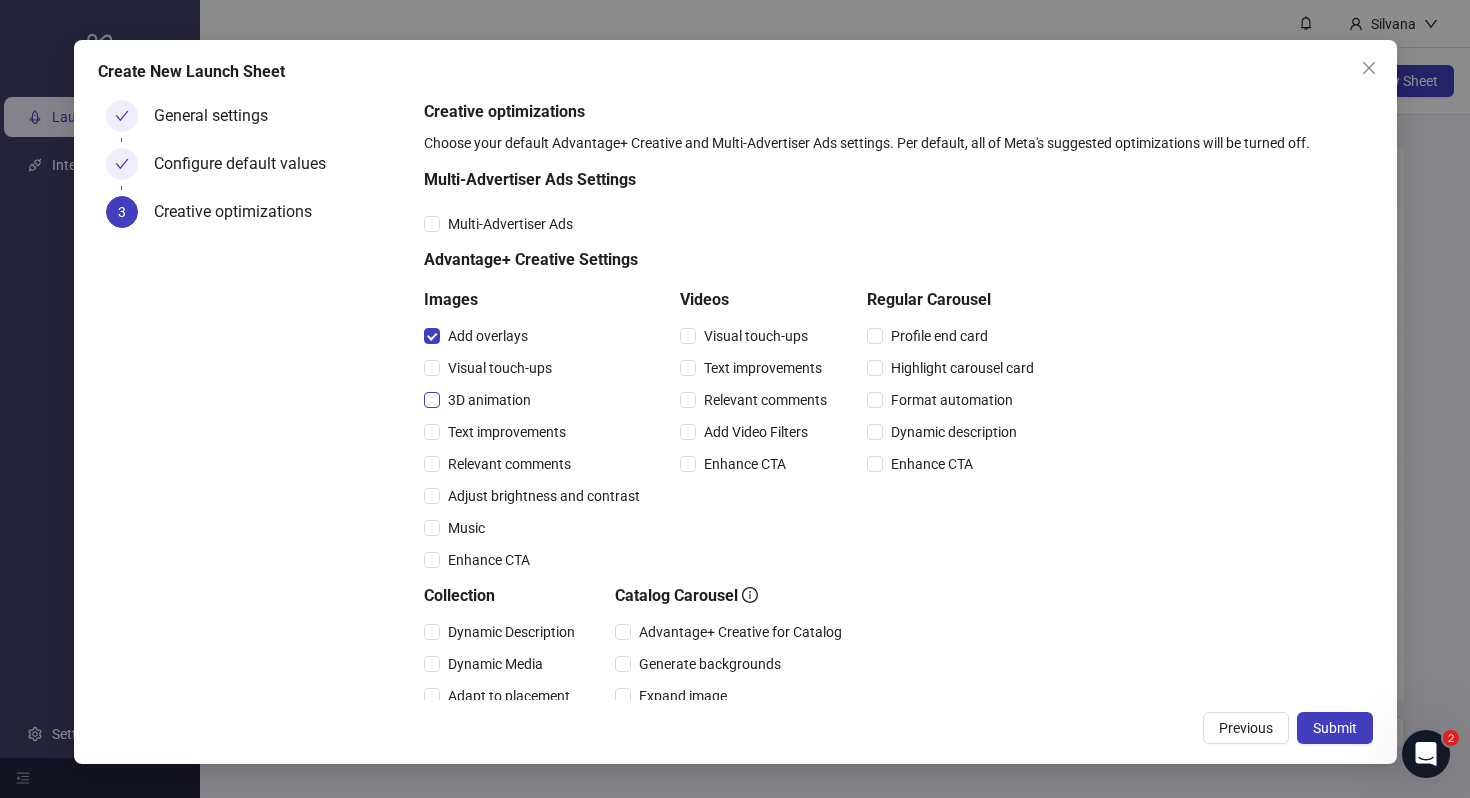 click on "3D animation" at bounding box center (489, 400) 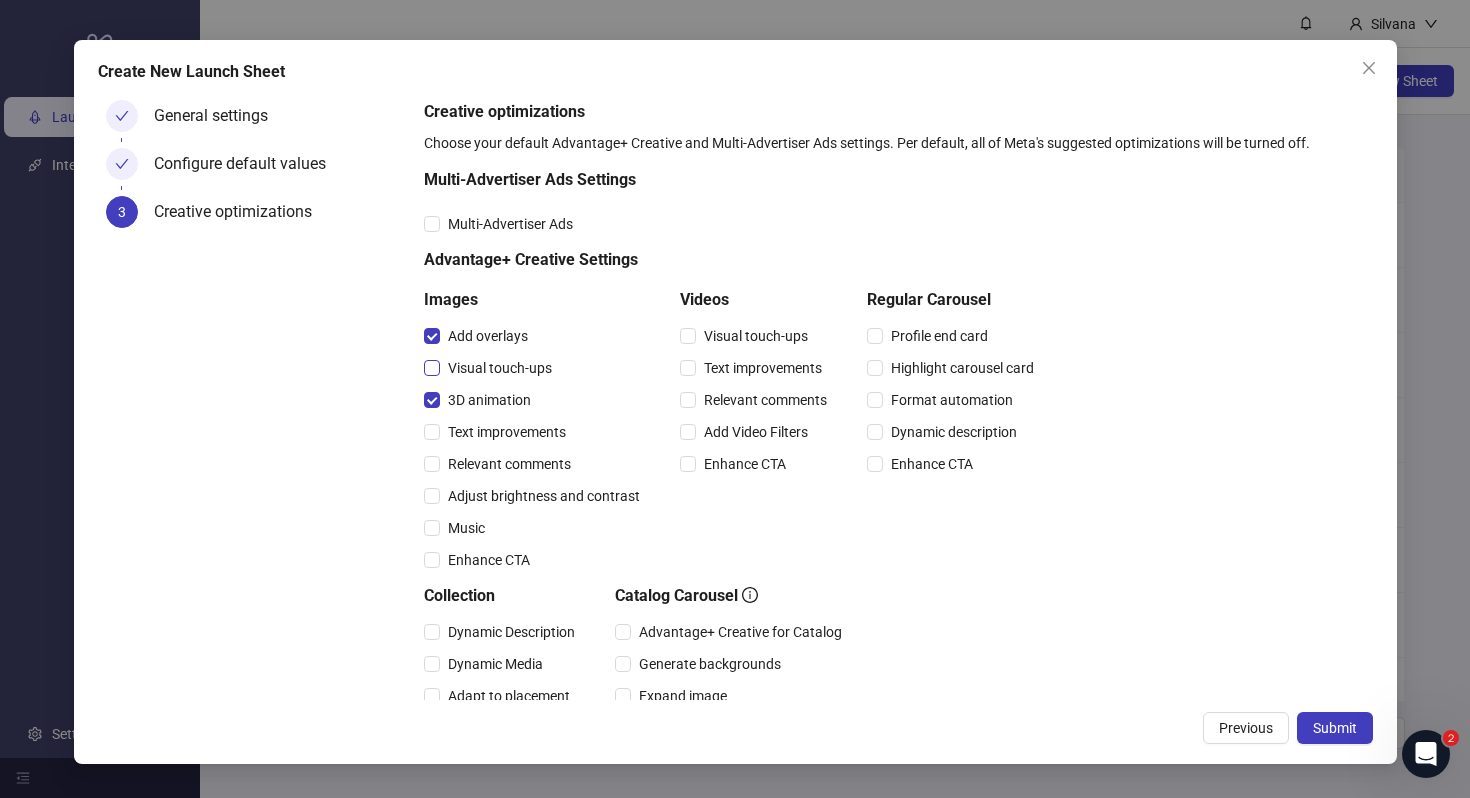 click on "Visual touch-ups" at bounding box center [500, 368] 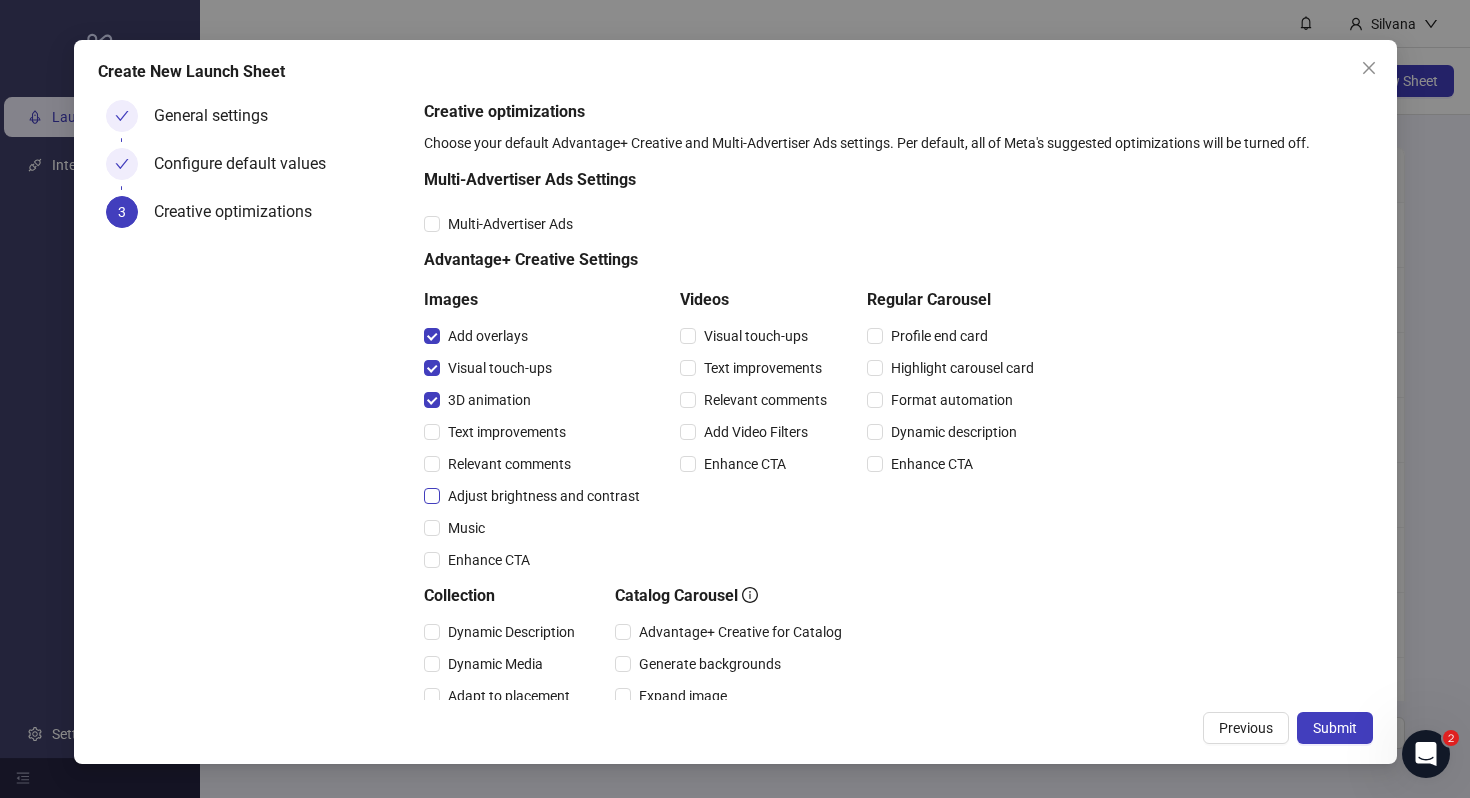click on "Adjust brightness and contrast" at bounding box center (544, 496) 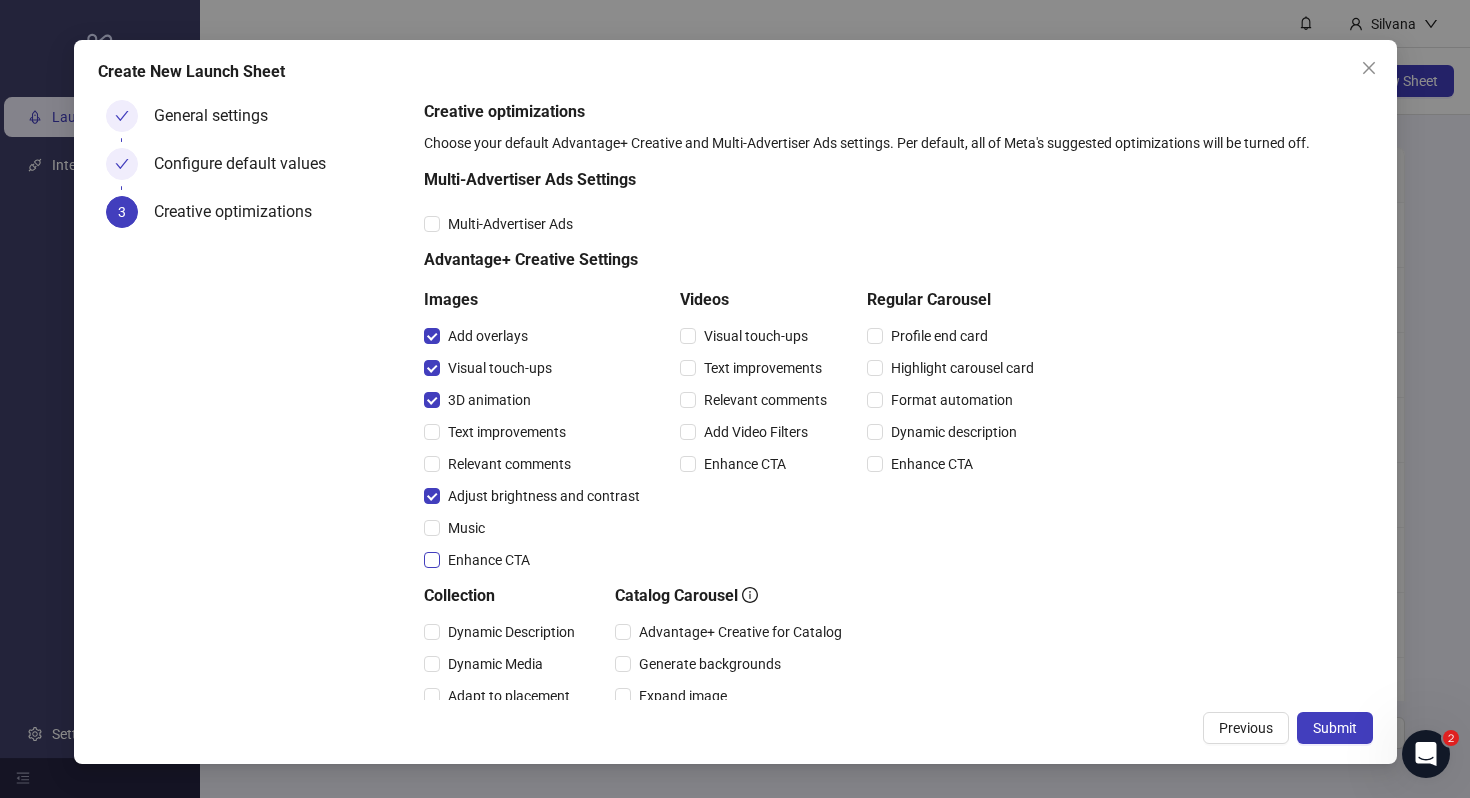 click on "Enhance CTA" at bounding box center [489, 560] 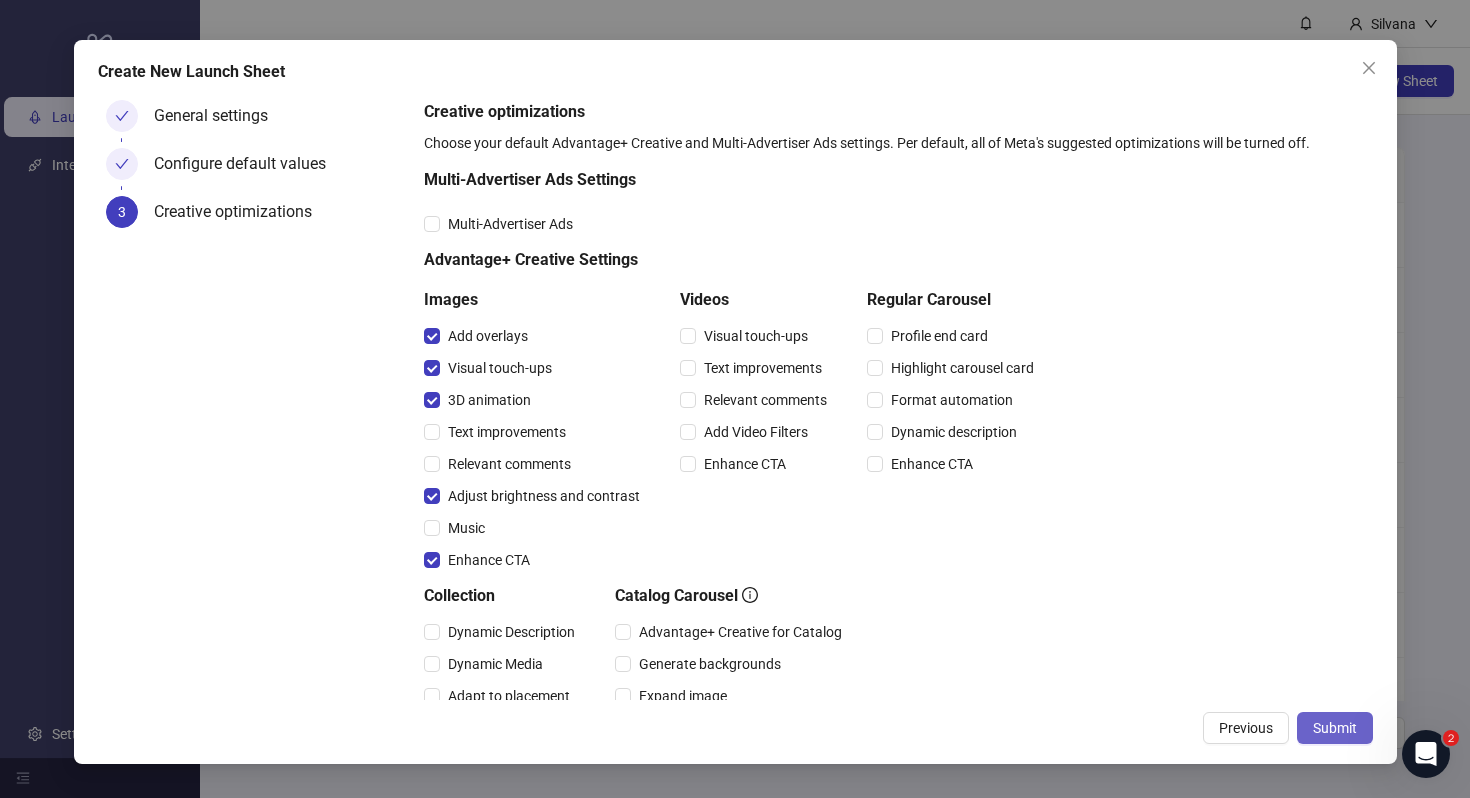click on "Submit" at bounding box center (1335, 728) 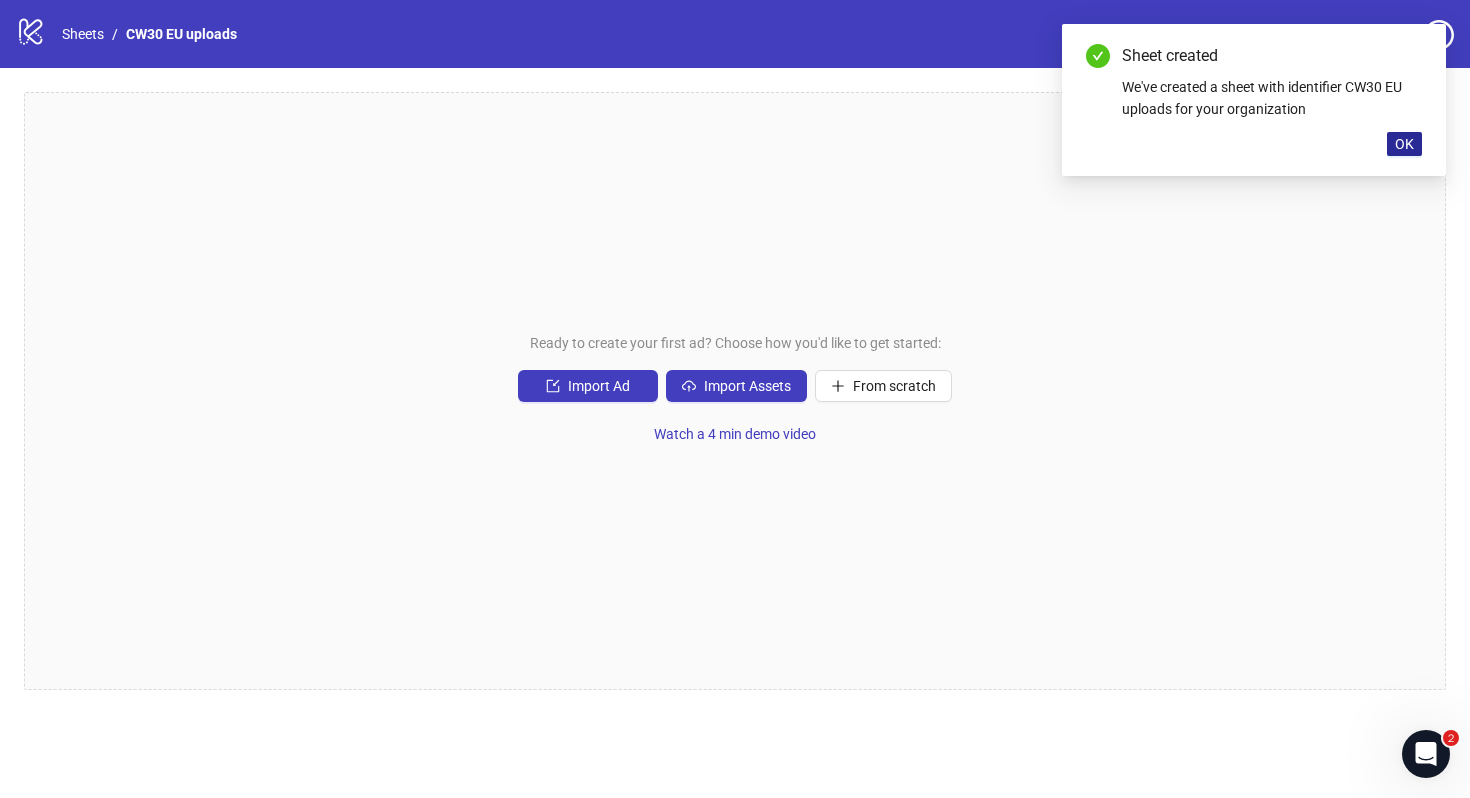 click on "OK" at bounding box center [1404, 144] 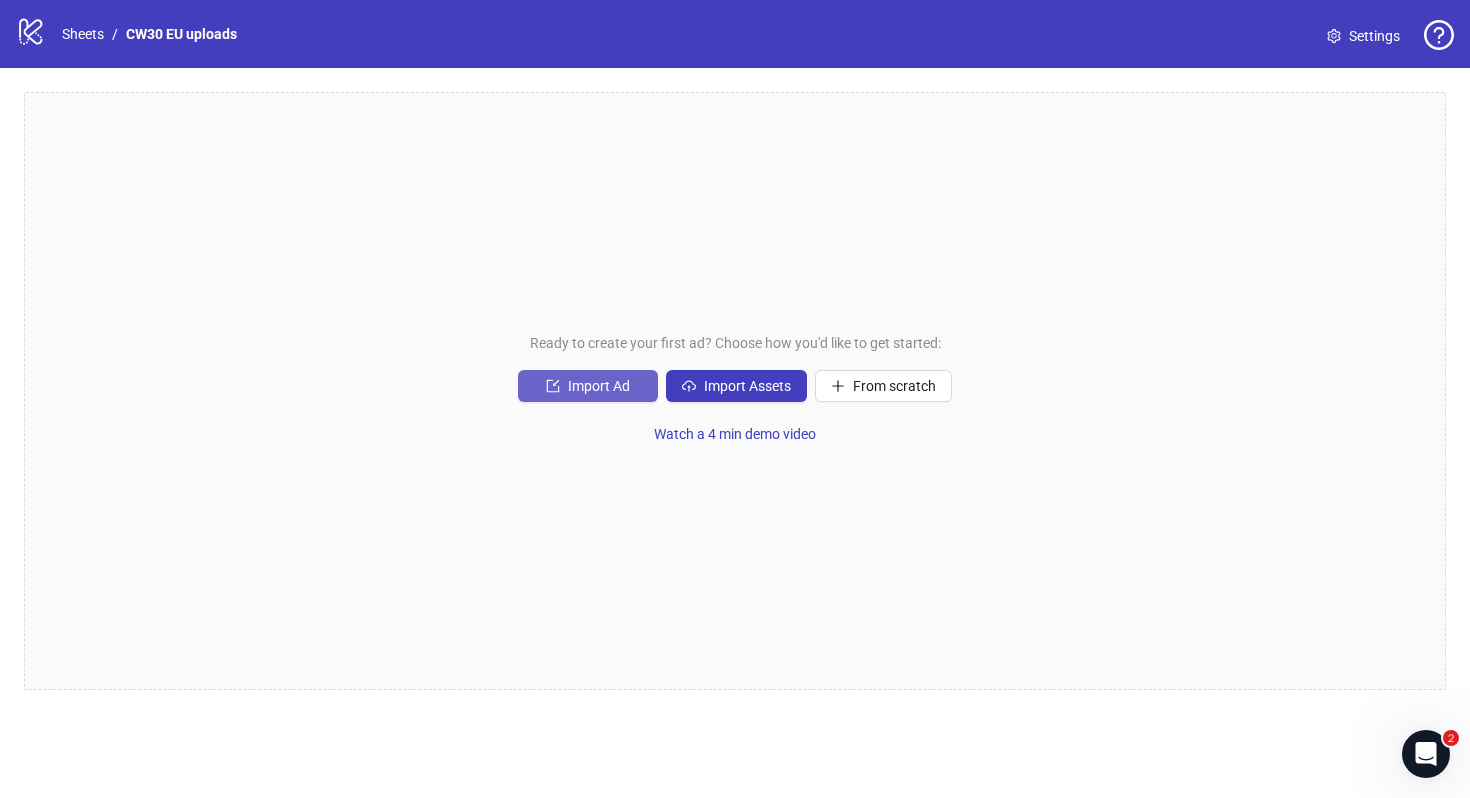 click on "Import Ad" at bounding box center [588, 386] 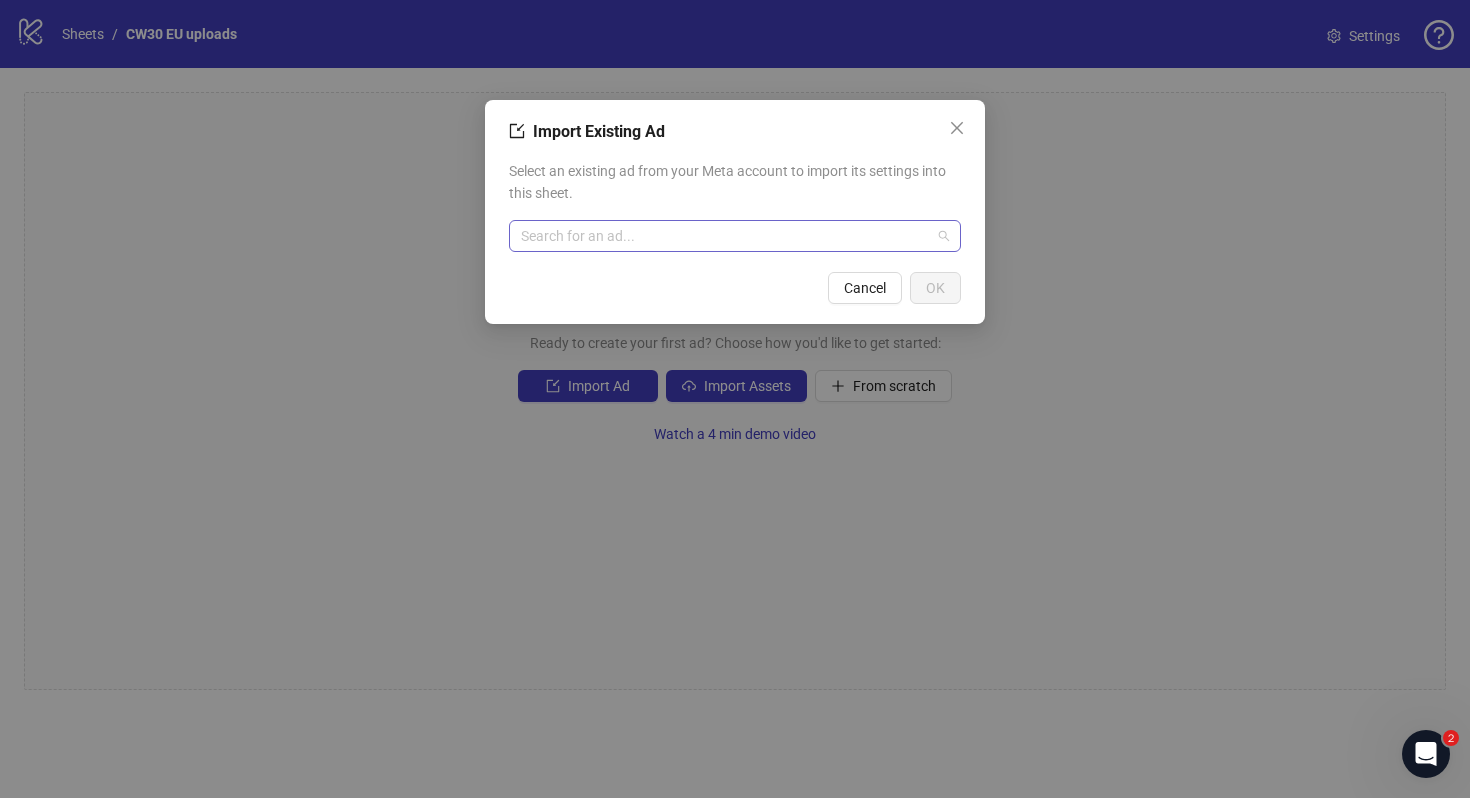 click at bounding box center [726, 236] 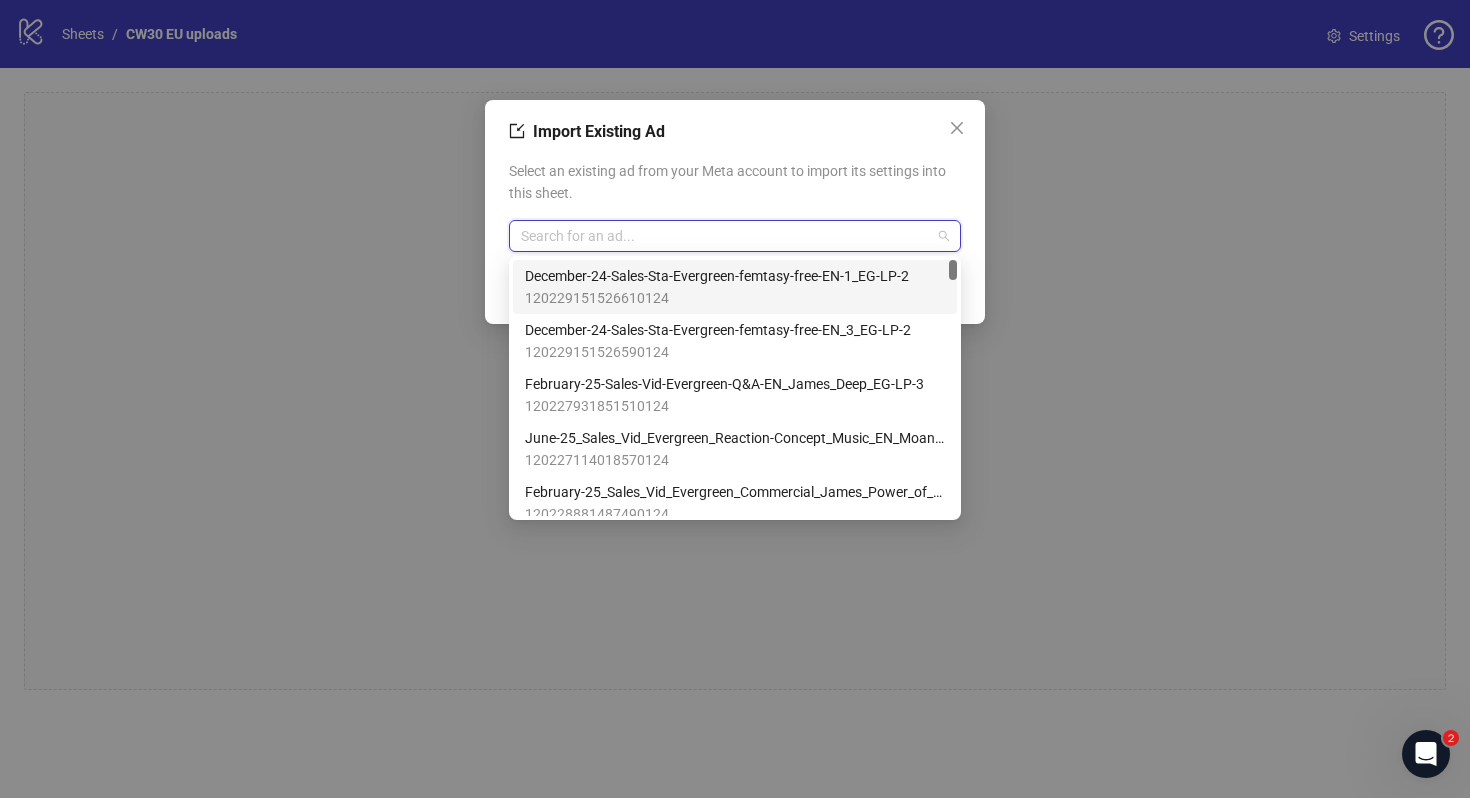 click on "December-24-Sales-Sta-Evergreen-femtasy-free-EN-1_EG-LP-2" at bounding box center [717, 276] 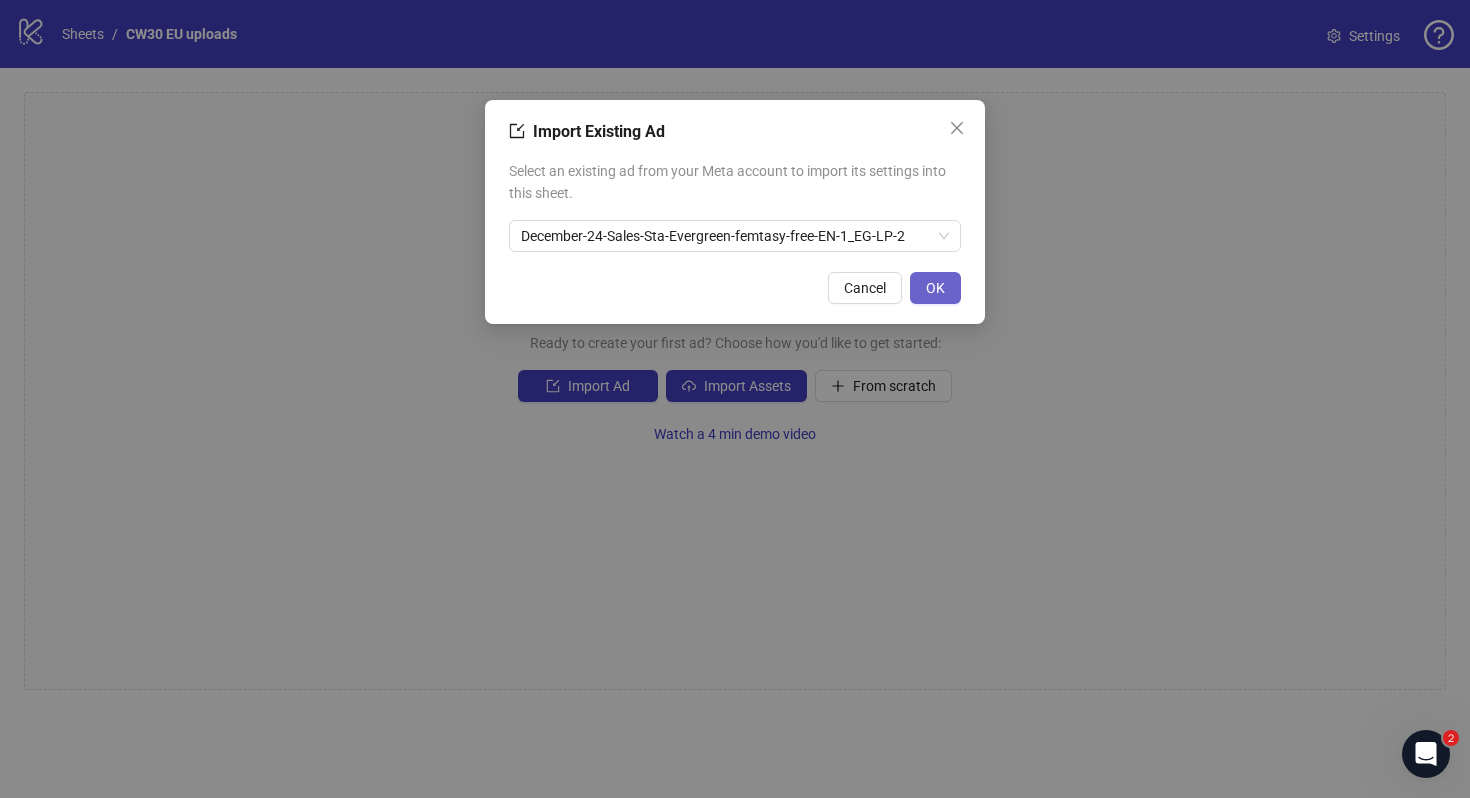 click on "OK" at bounding box center [935, 288] 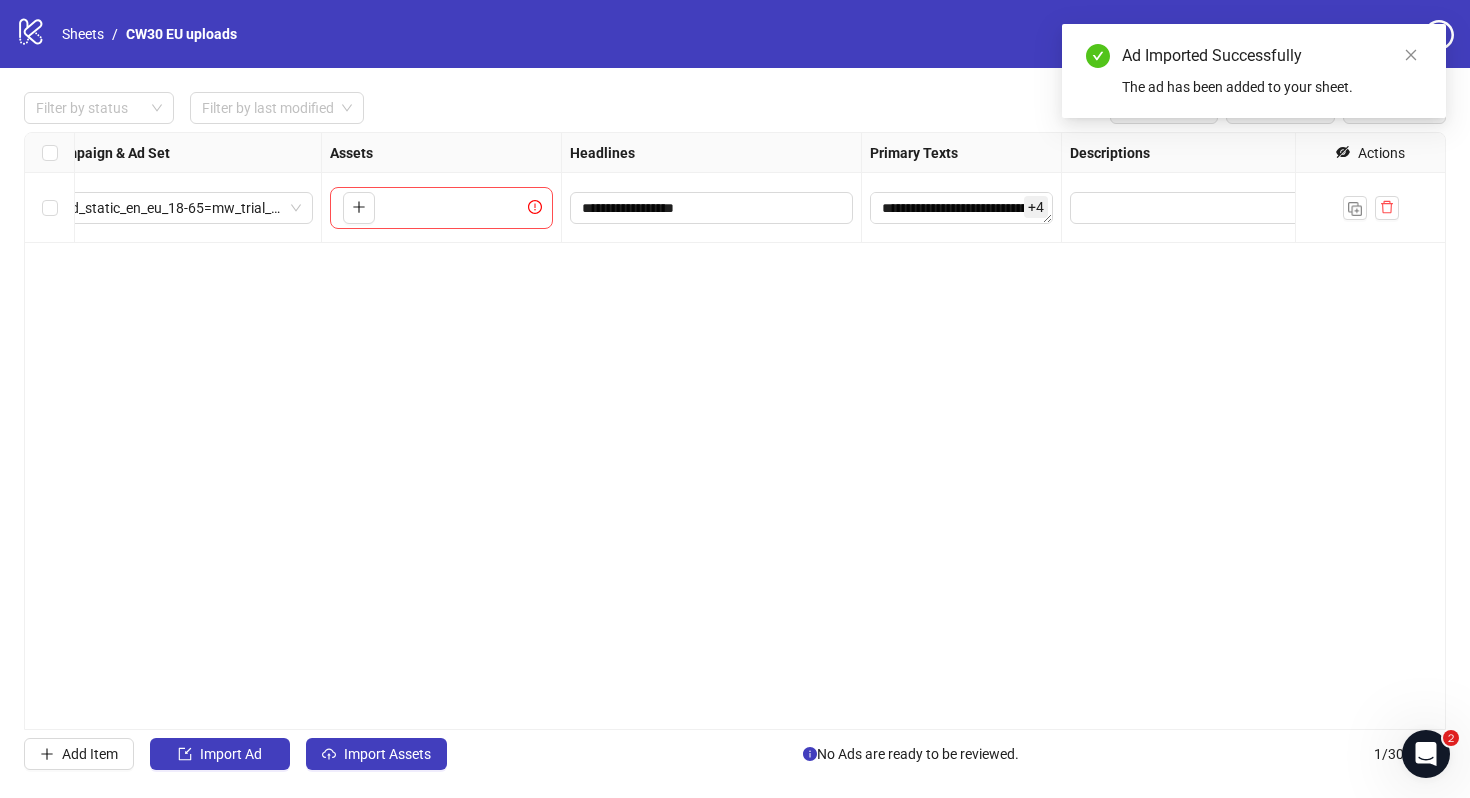 scroll, scrollTop: 0, scrollLeft: 0, axis: both 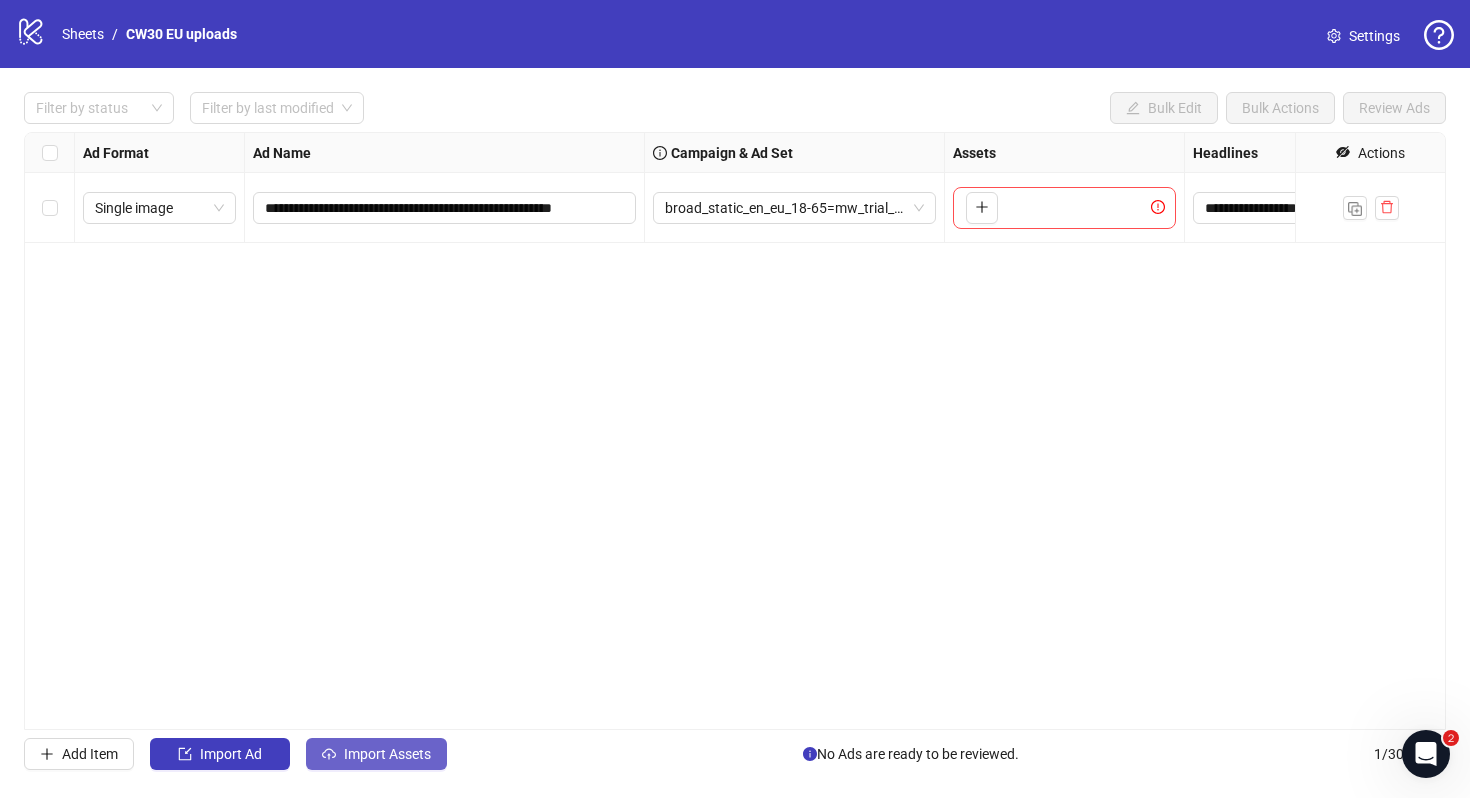 click on "Import Assets" at bounding box center (387, 754) 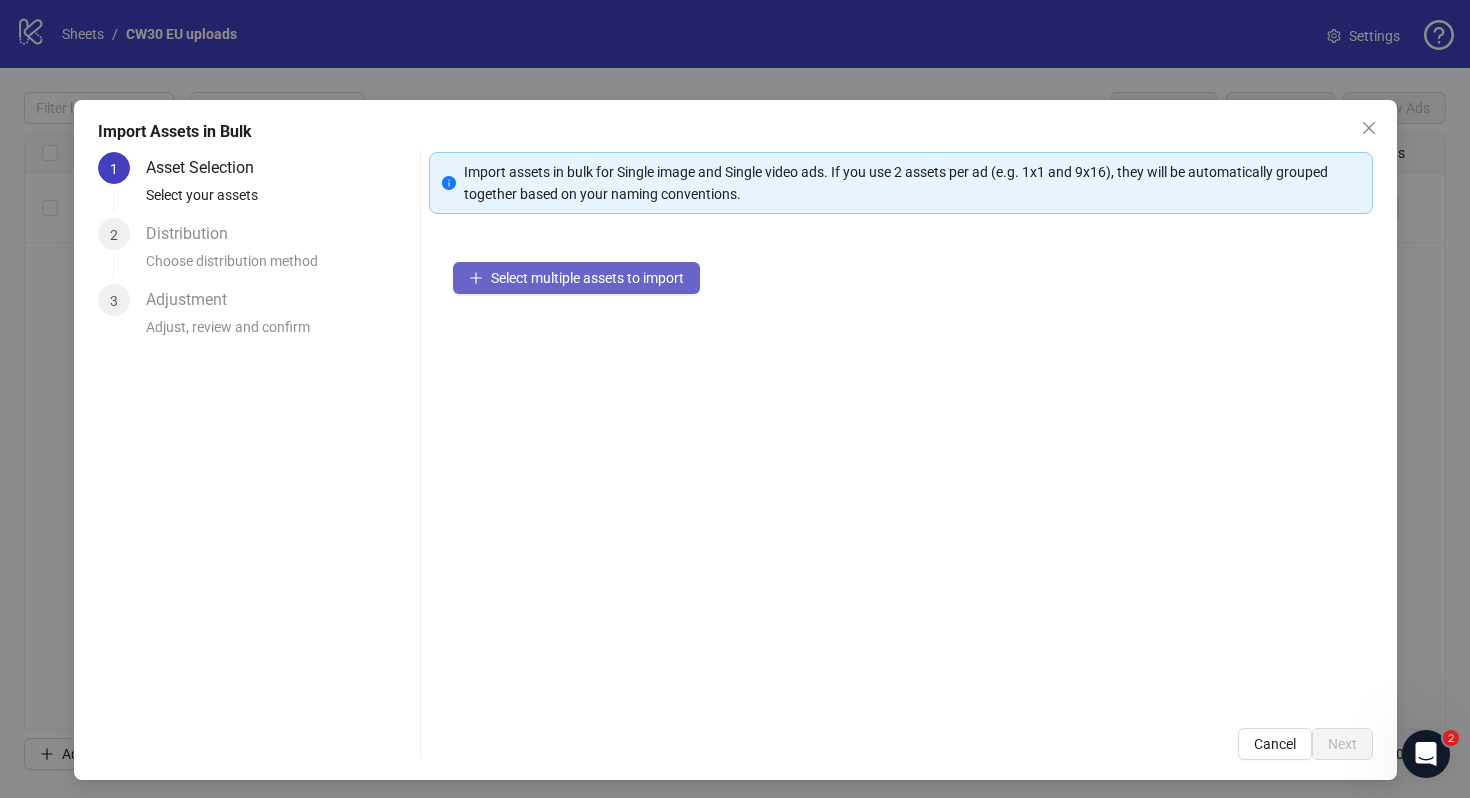 click on "Select multiple assets to import" at bounding box center [587, 278] 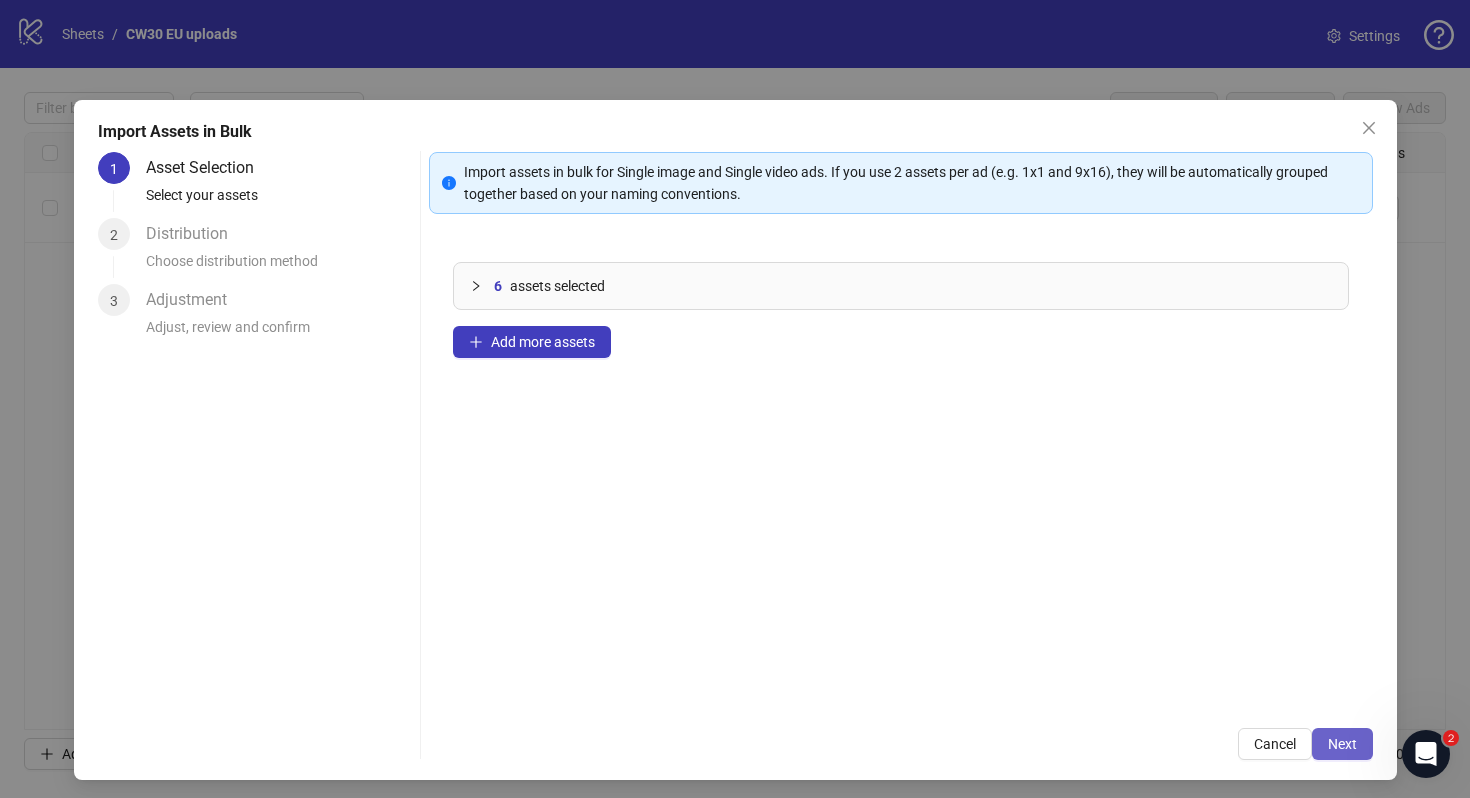 click on "Next" at bounding box center [1342, 744] 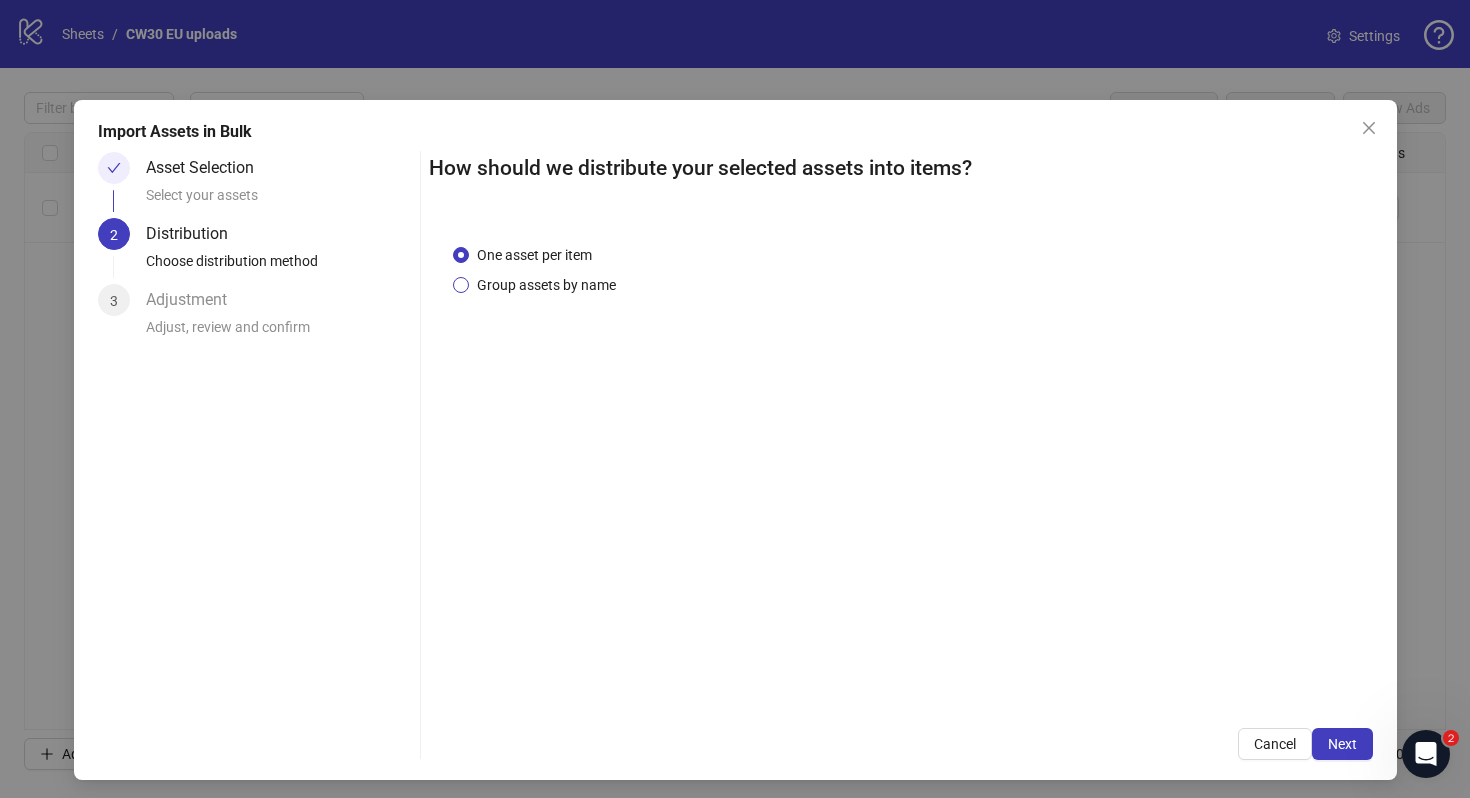 click on "Group assets by name" at bounding box center (546, 285) 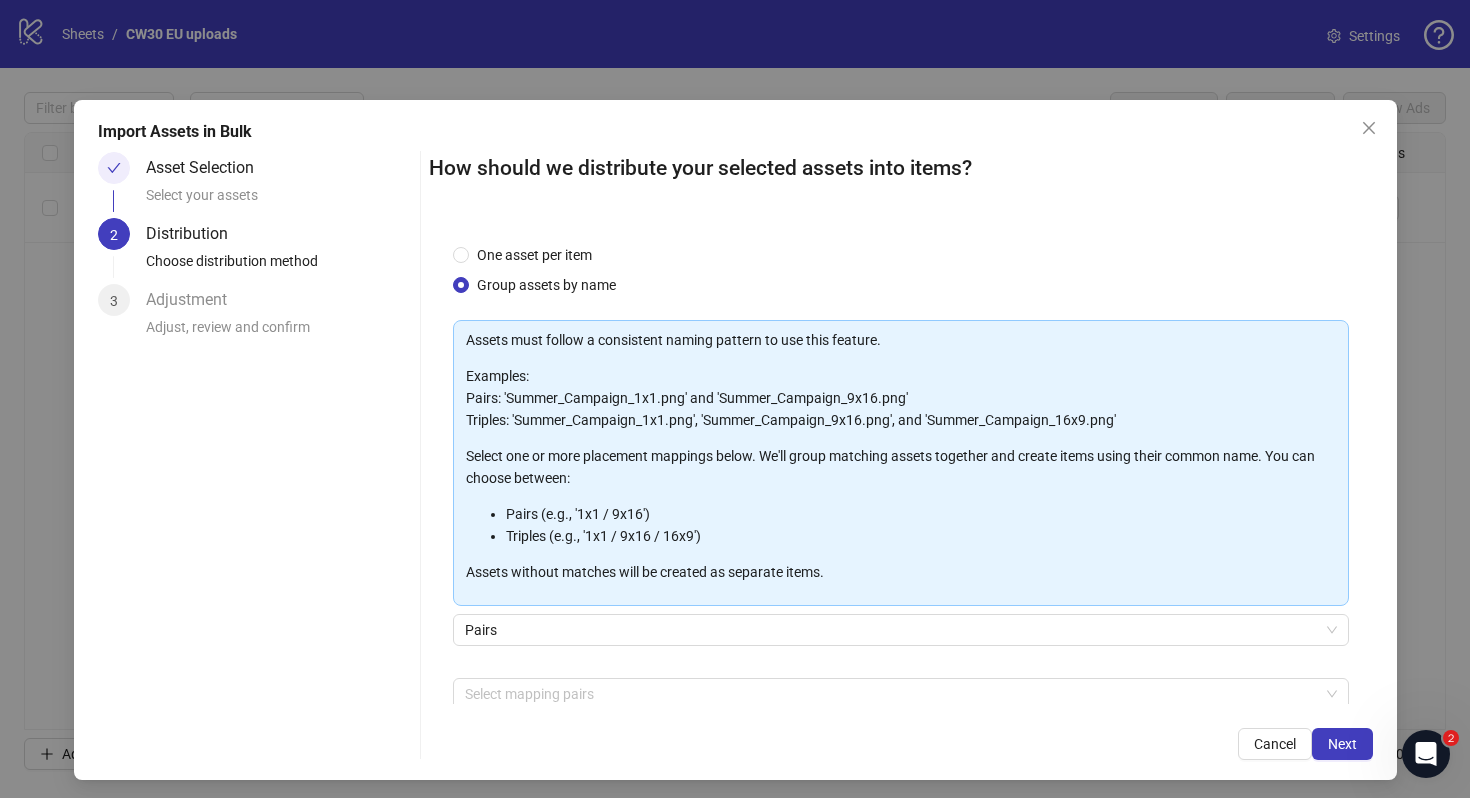 scroll, scrollTop: 101, scrollLeft: 0, axis: vertical 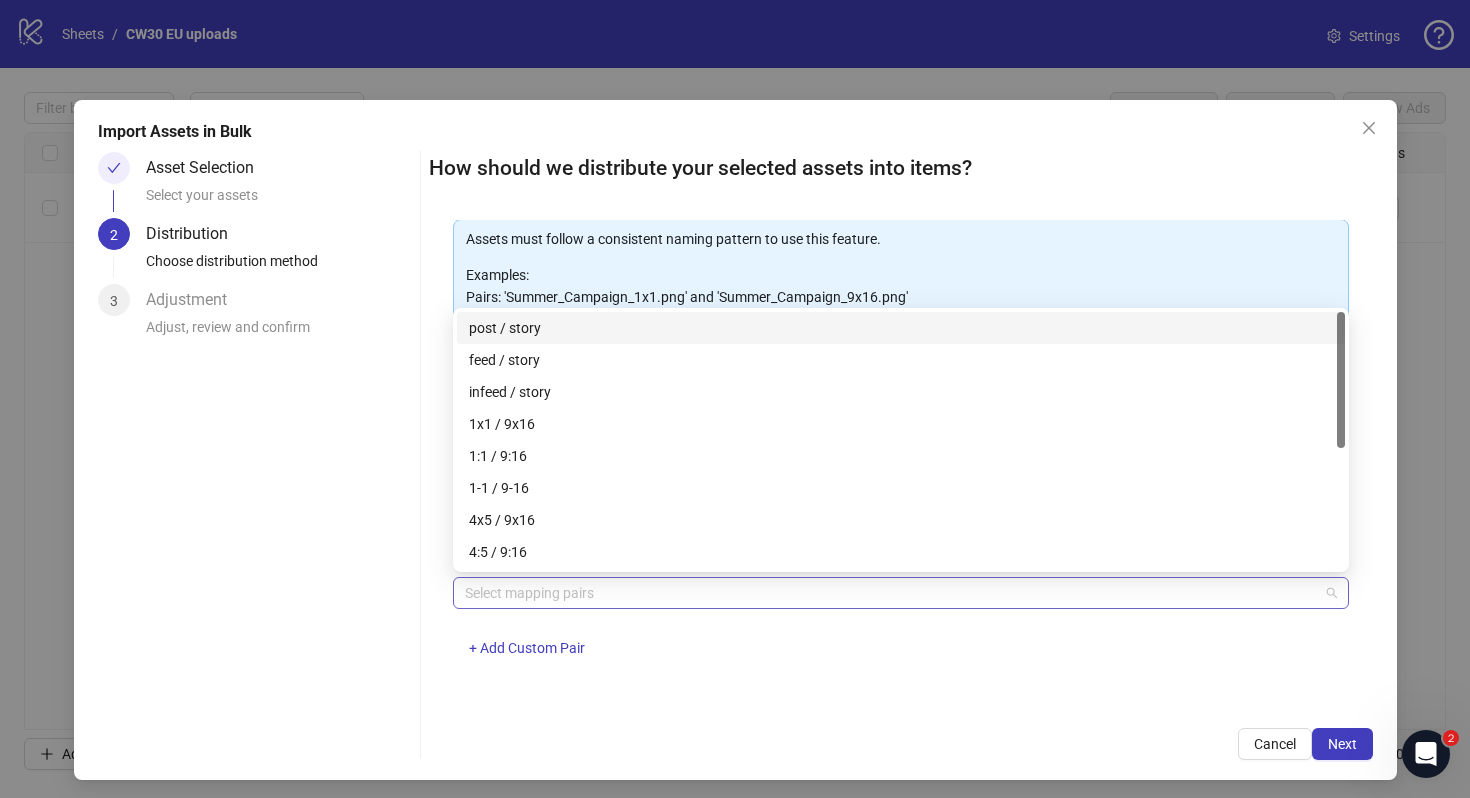 click at bounding box center [890, 593] 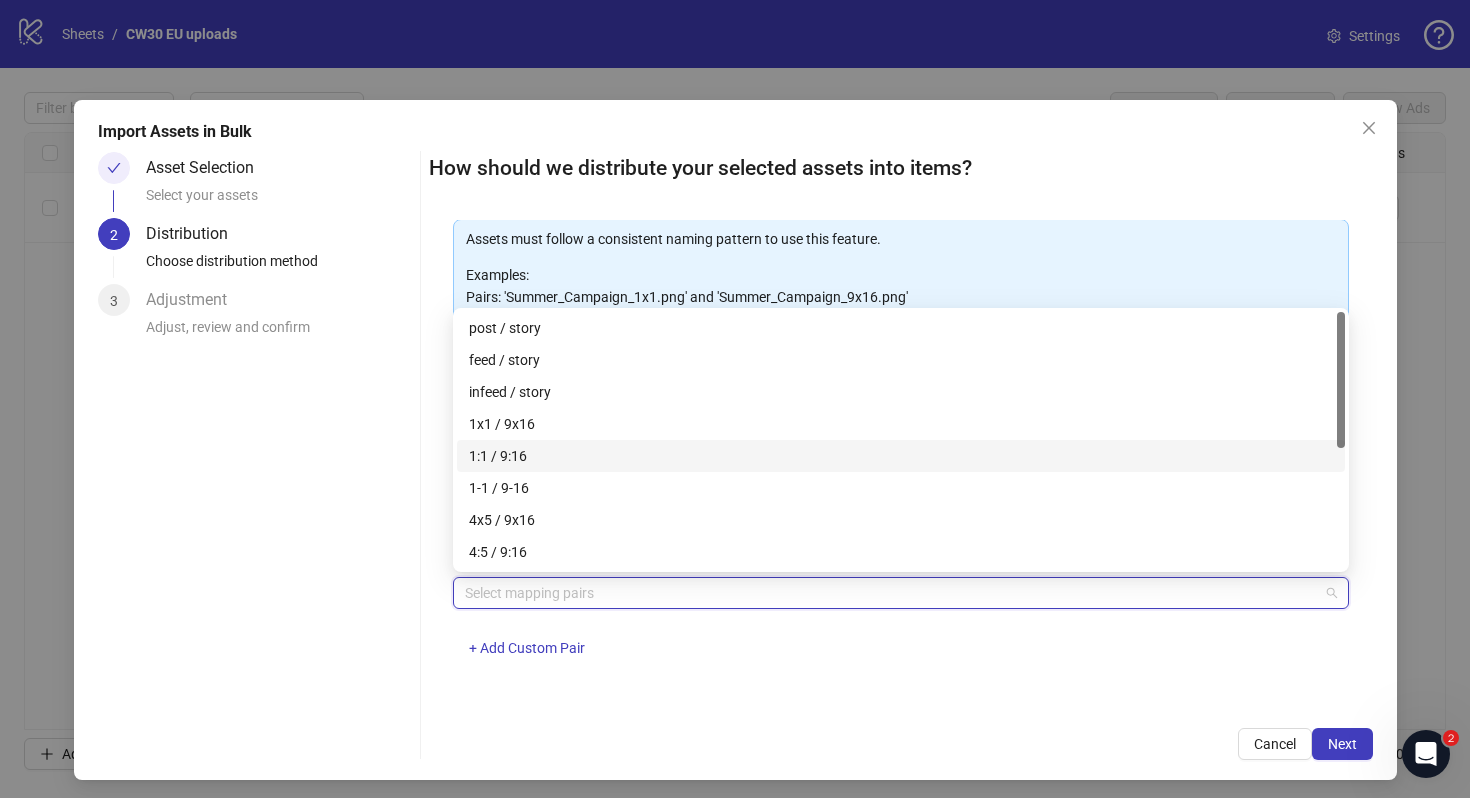 click on "1:1 / 9:16" at bounding box center [901, 456] 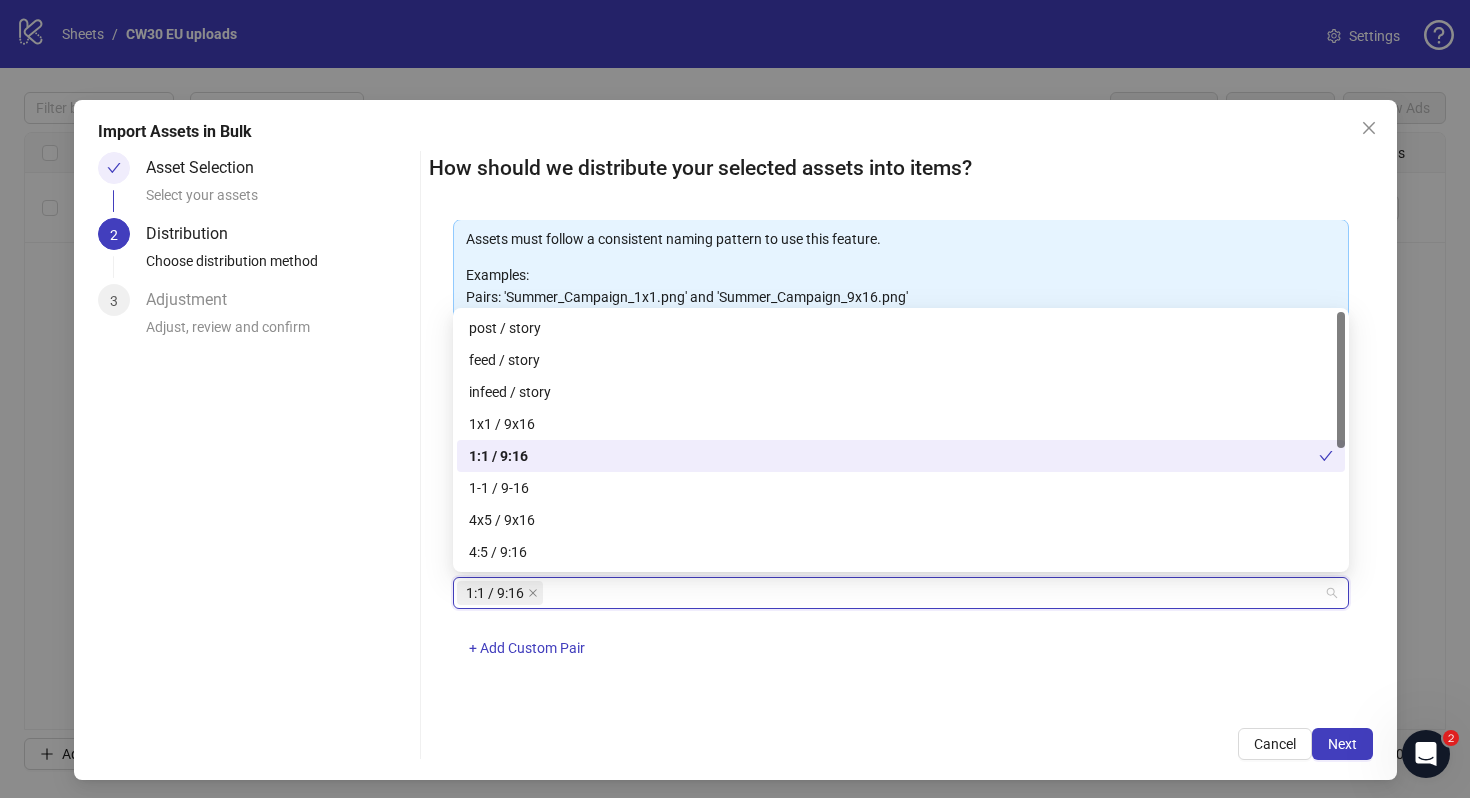click on "One asset per item Group assets by name Assets must follow a consistent naming pattern to use this feature. Examples: Pairs: 'Summer_Campaign_1x1.png' and 'Summer_Campaign_9x16.png' Triples: 'Summer_Campaign_1x1.png', 'Summer_Campaign_9x16.png', and 'Summer_Campaign_16x9.png' Select one or more placement mappings below. We'll group matching assets together and create items using their common name. You can choose between: Pairs (e.g., '1x1 / 9x16') Triples (e.g., '1x1 / 9x16 / 16x9') Assets without matches will be created as separate items. Pairs 1:1 / 9:16   + Add Custom Pair" at bounding box center (901, 462) 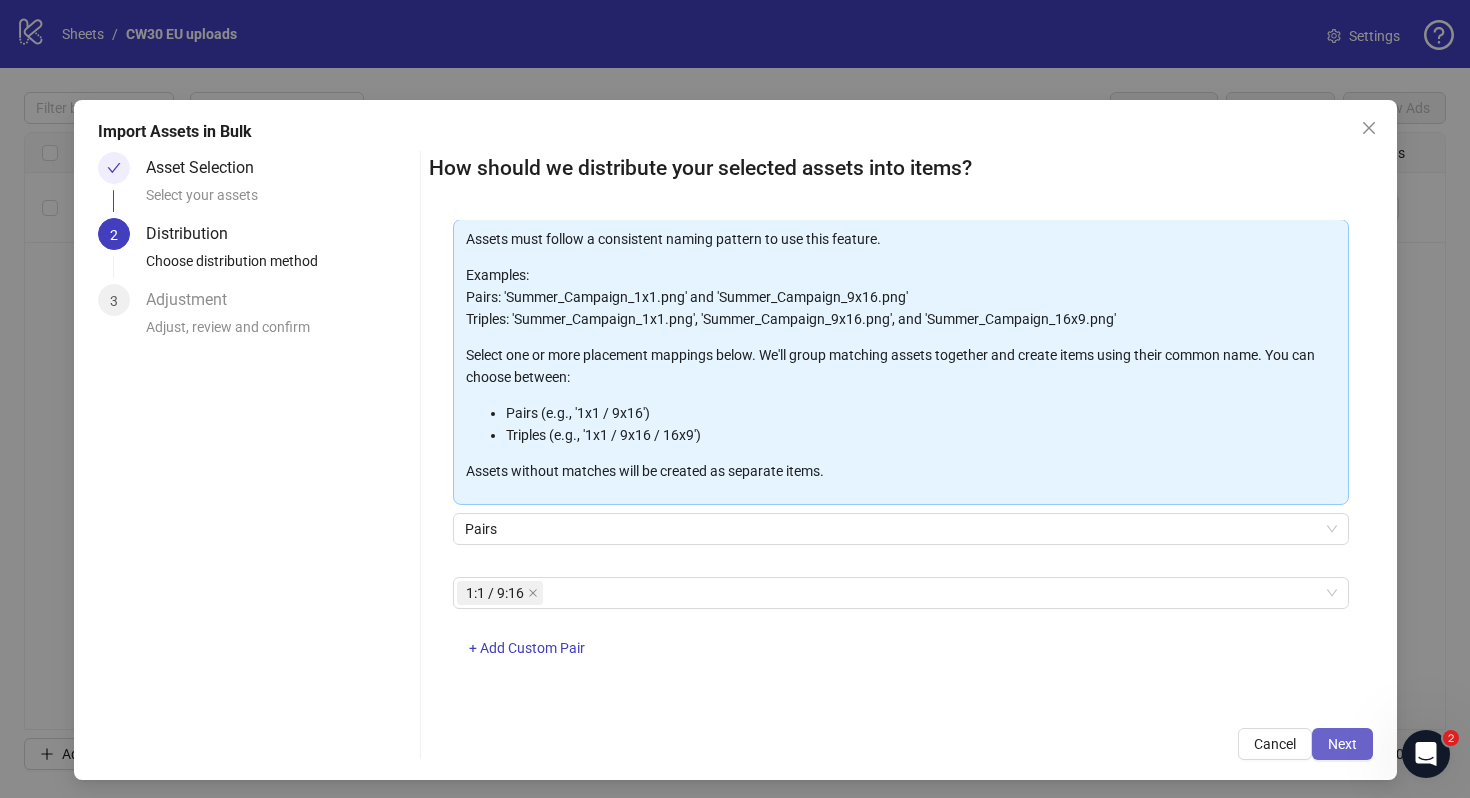 click on "Next" at bounding box center [1342, 744] 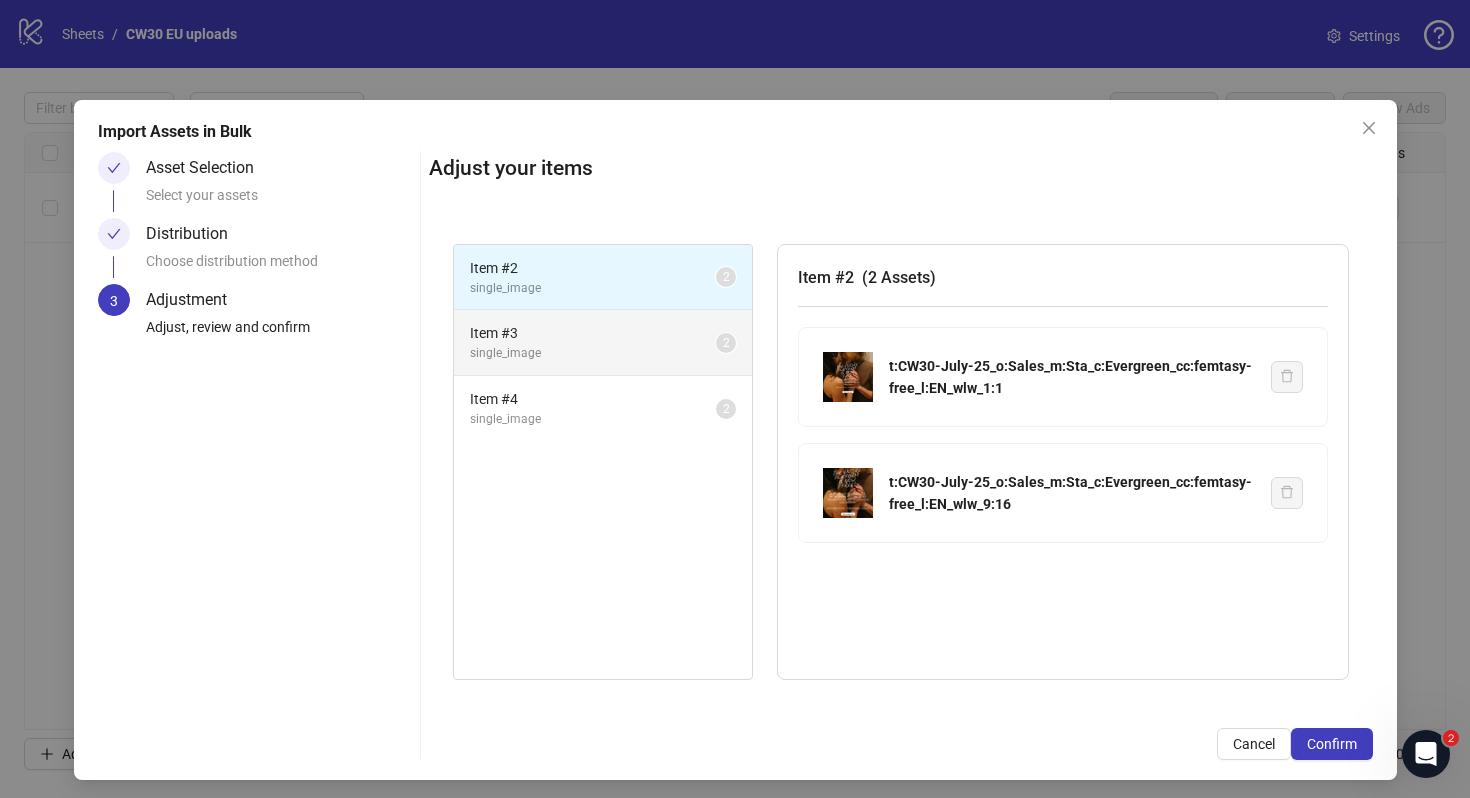 click on "Item # 3" at bounding box center [593, 333] 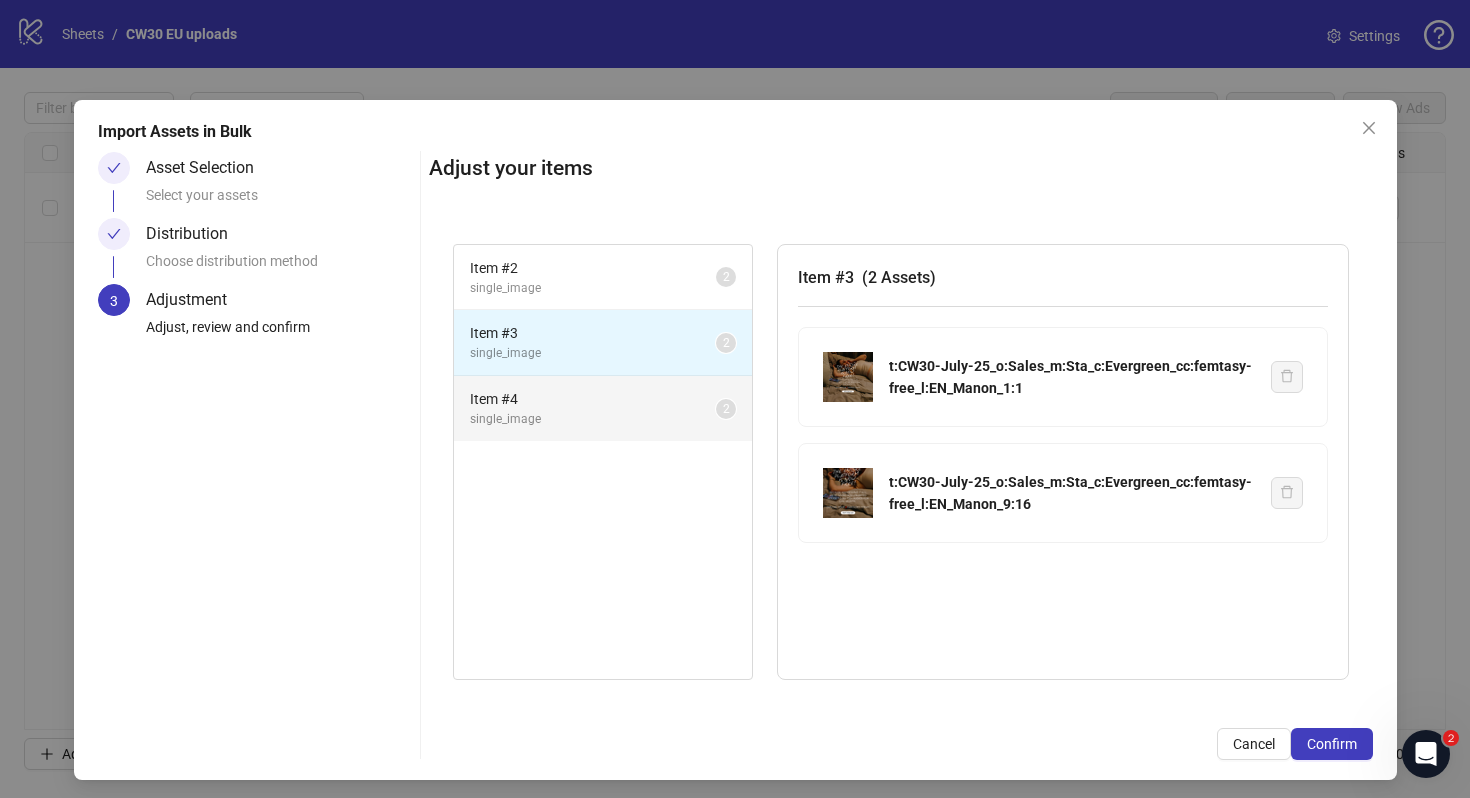 click on "single_image" at bounding box center (593, 419) 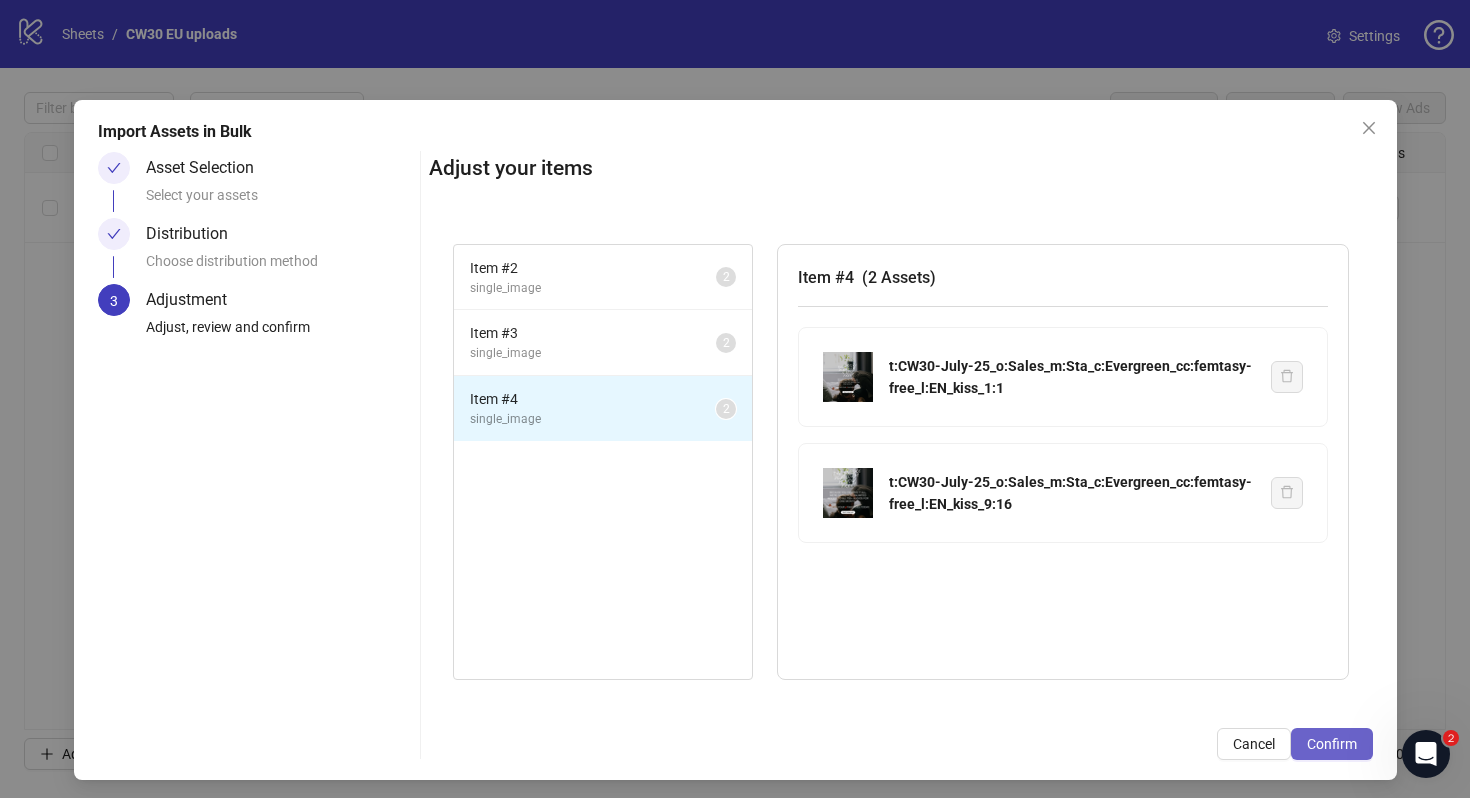 click on "Confirm" at bounding box center [1332, 744] 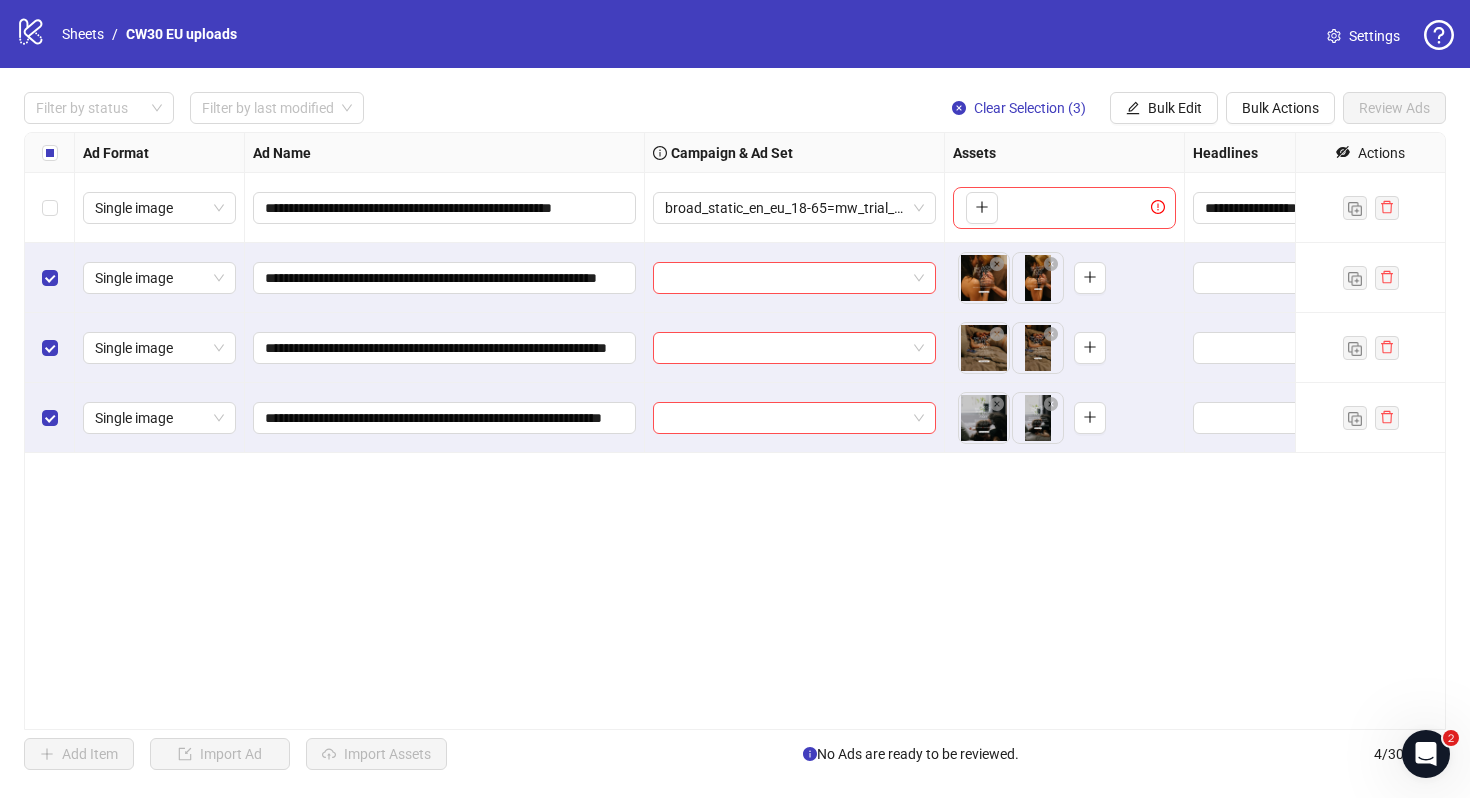 click on "Settings" at bounding box center (1374, 36) 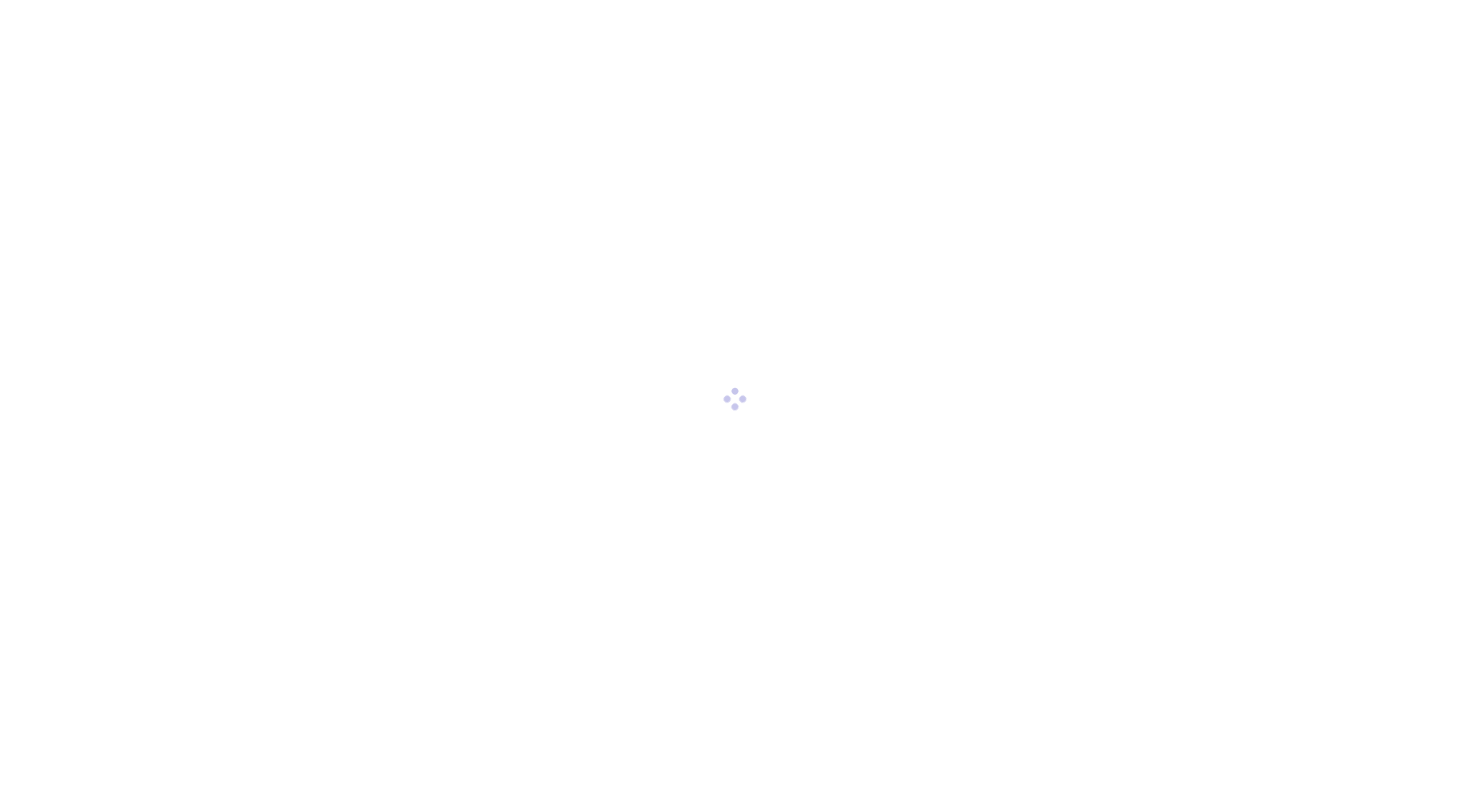 scroll, scrollTop: 0, scrollLeft: 0, axis: both 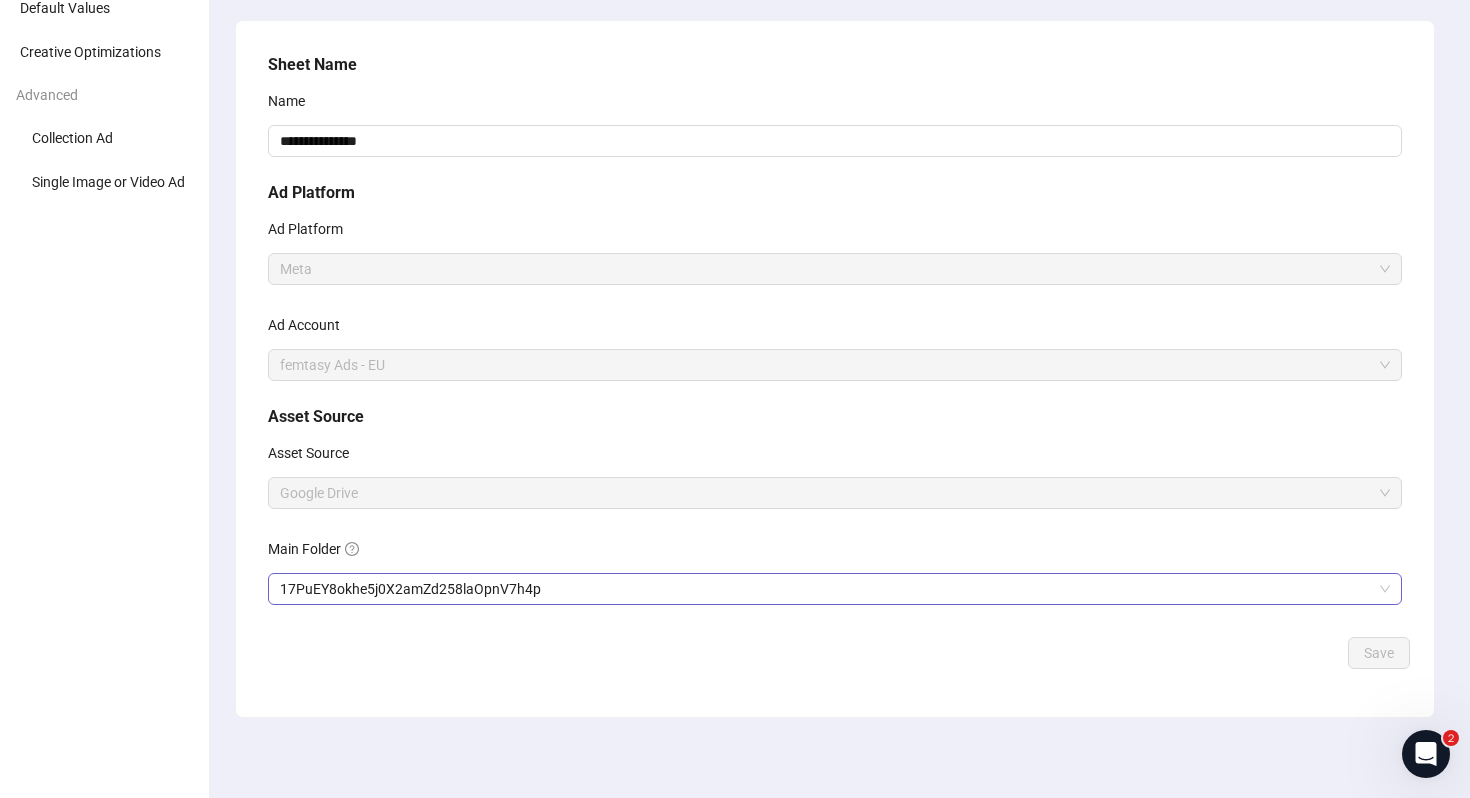 click on "17PuEY8okhe5j0X2amZd258laOpnV7h4p" at bounding box center (835, 589) 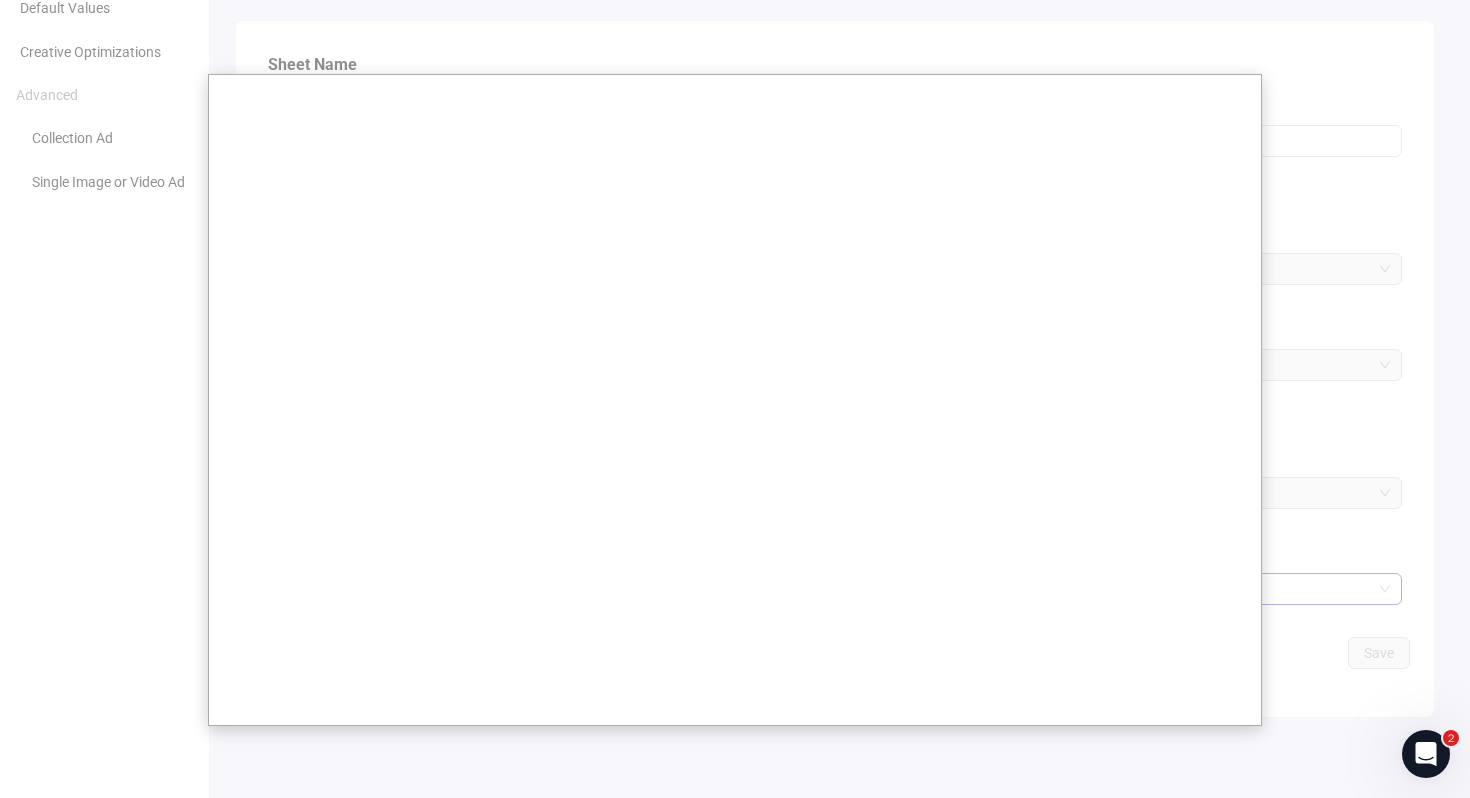 scroll, scrollTop: 129, scrollLeft: 0, axis: vertical 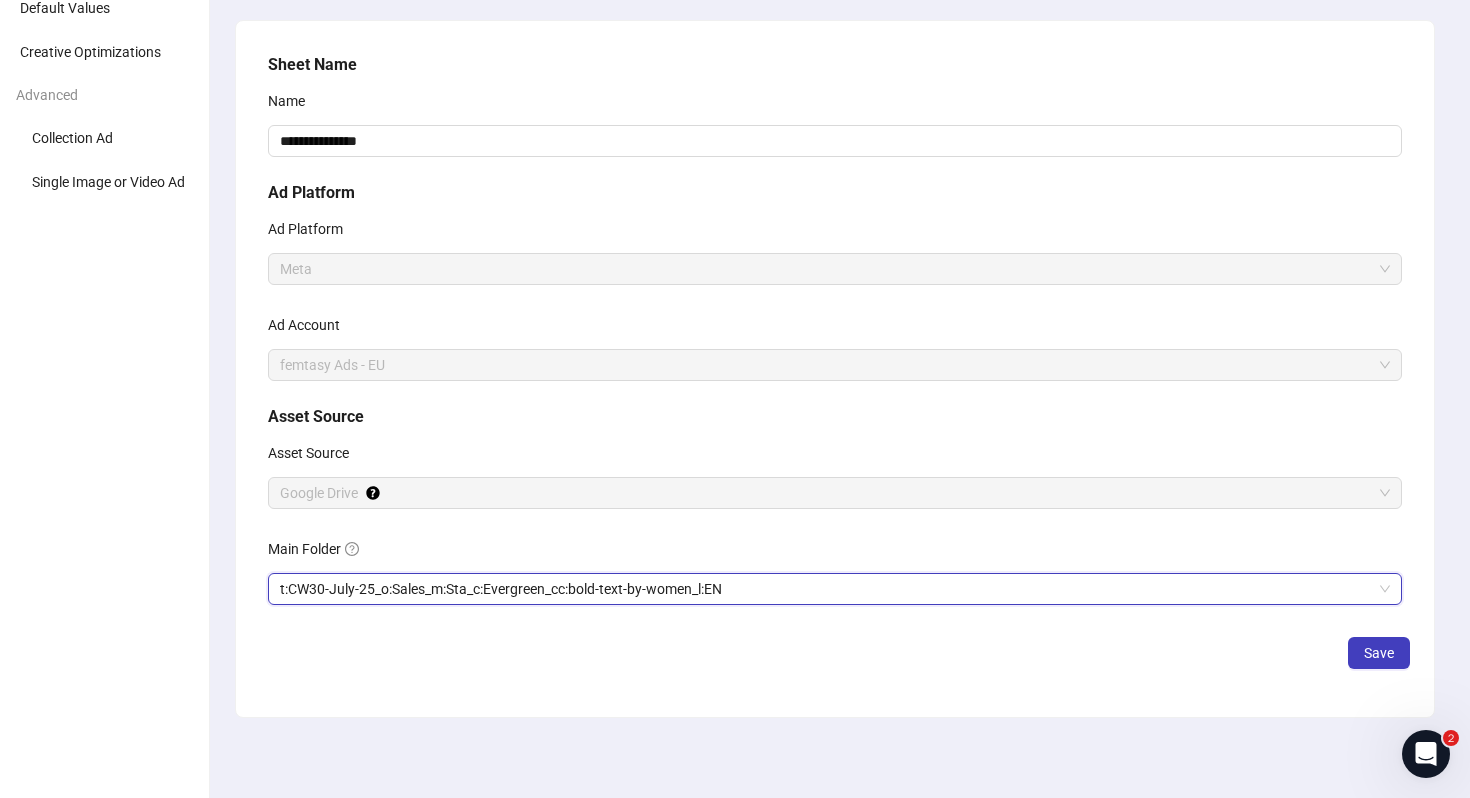 click on "**********" at bounding box center [835, 341] 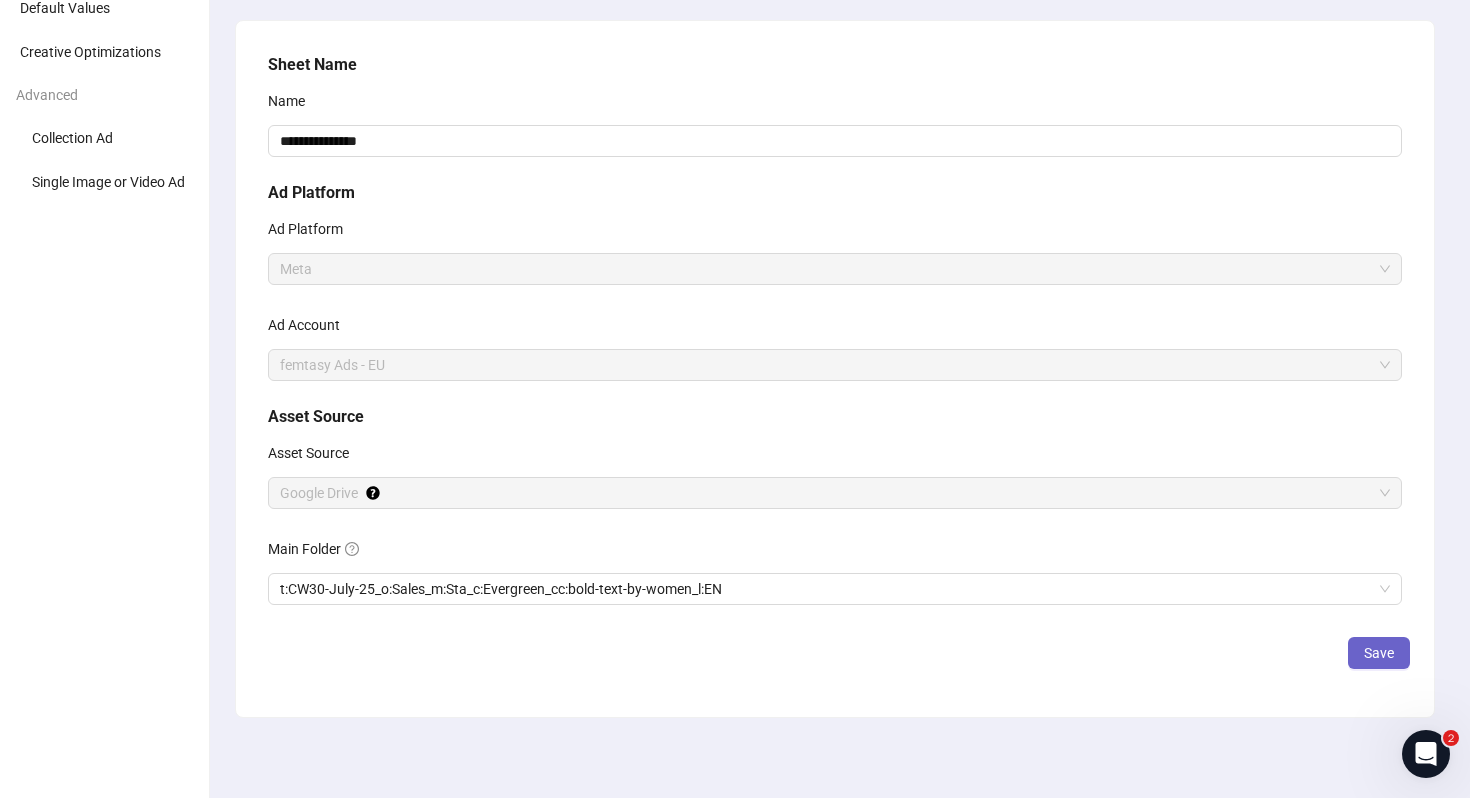 click on "Save" at bounding box center [1379, 653] 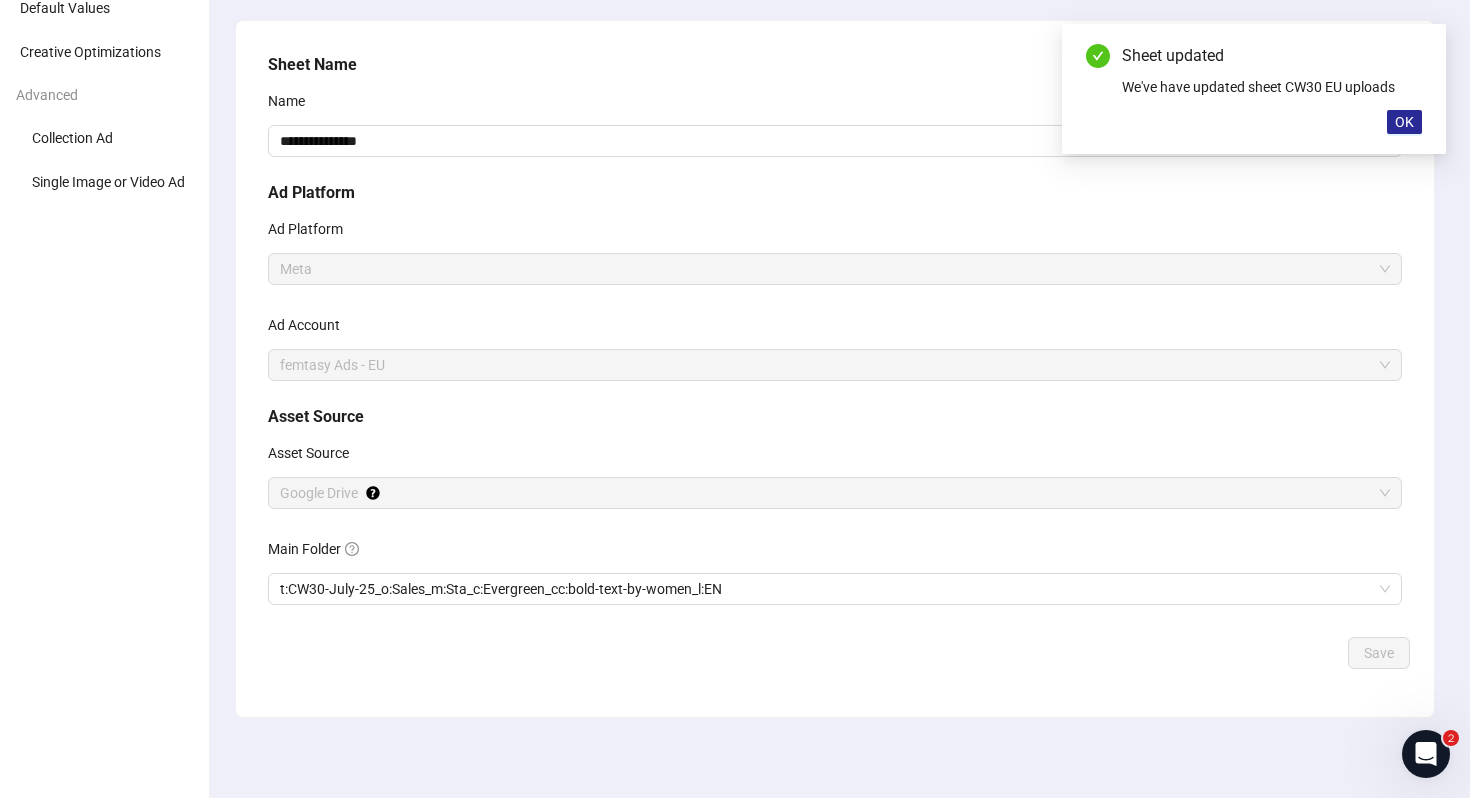 click on "OK" at bounding box center (1404, 122) 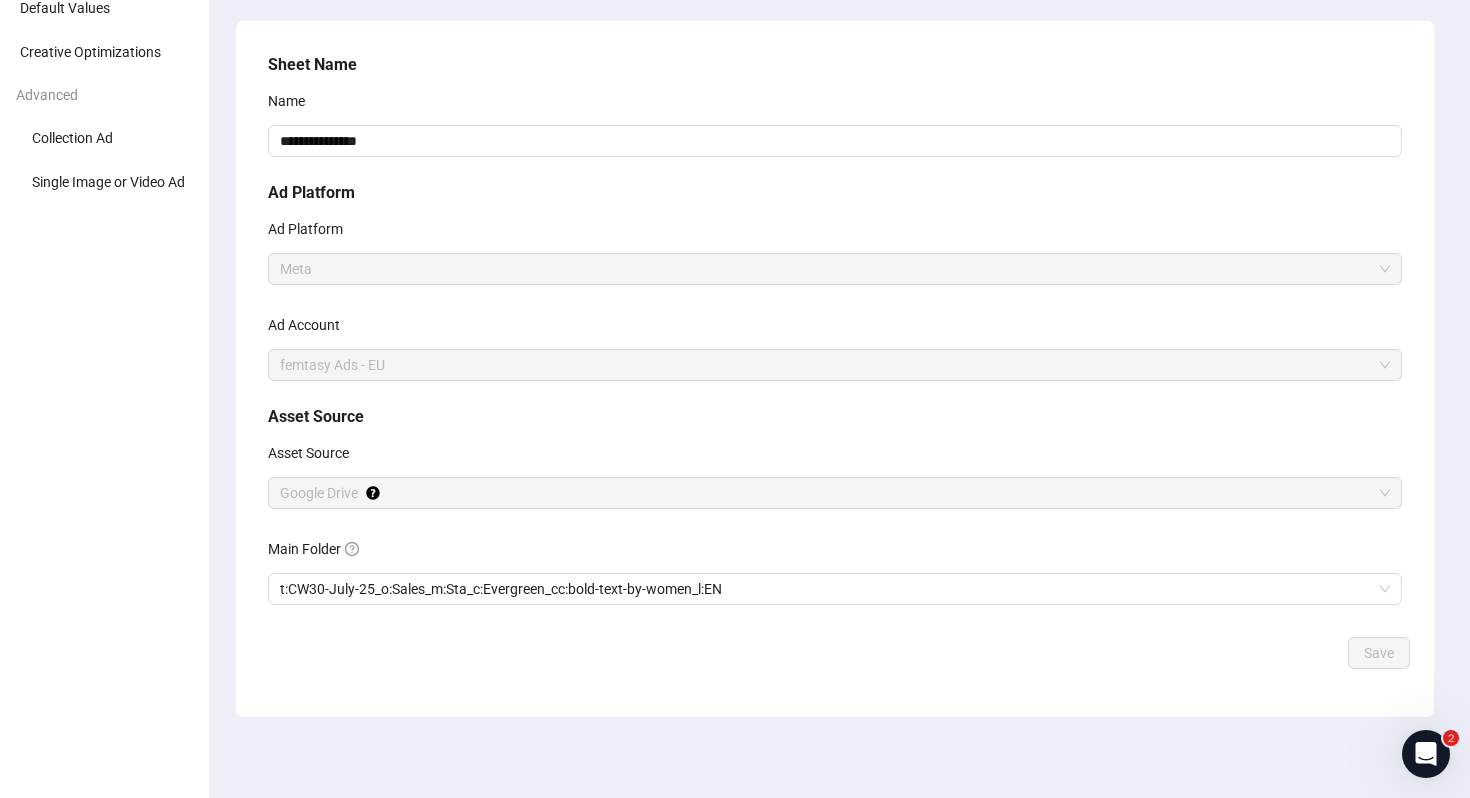 scroll, scrollTop: 0, scrollLeft: 0, axis: both 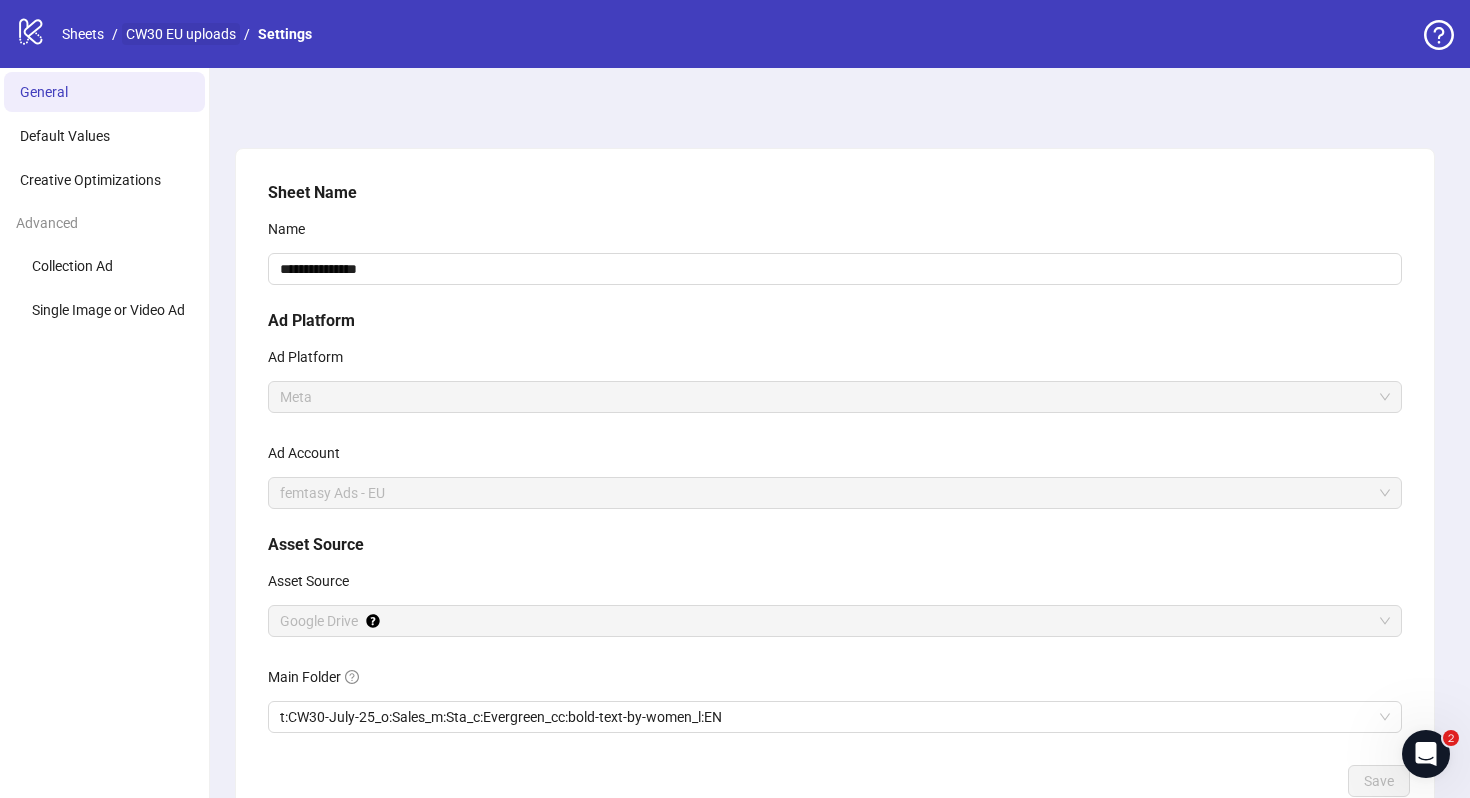 click on "CW30 EU uploads" at bounding box center [181, 34] 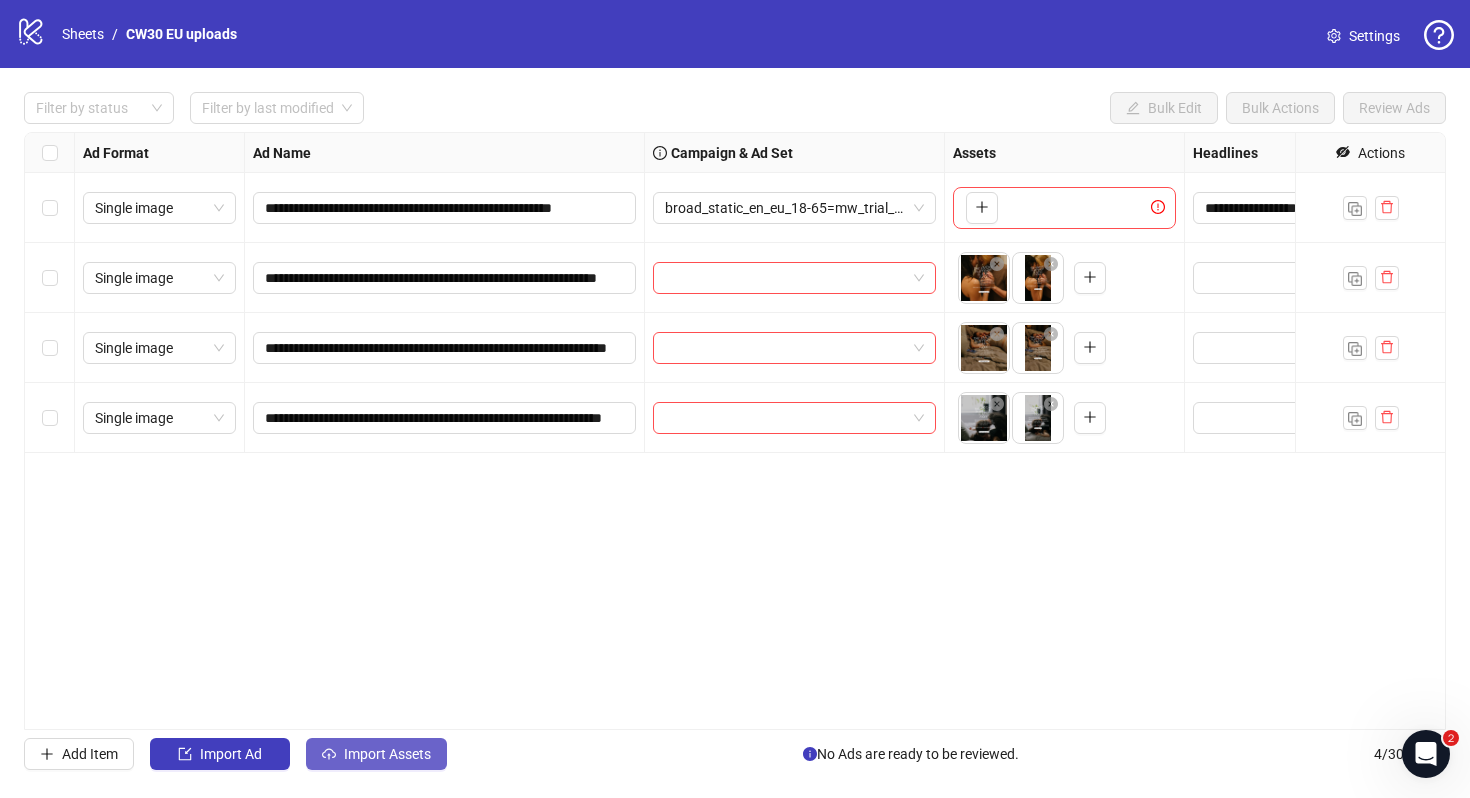 click on "Import Assets" at bounding box center (387, 754) 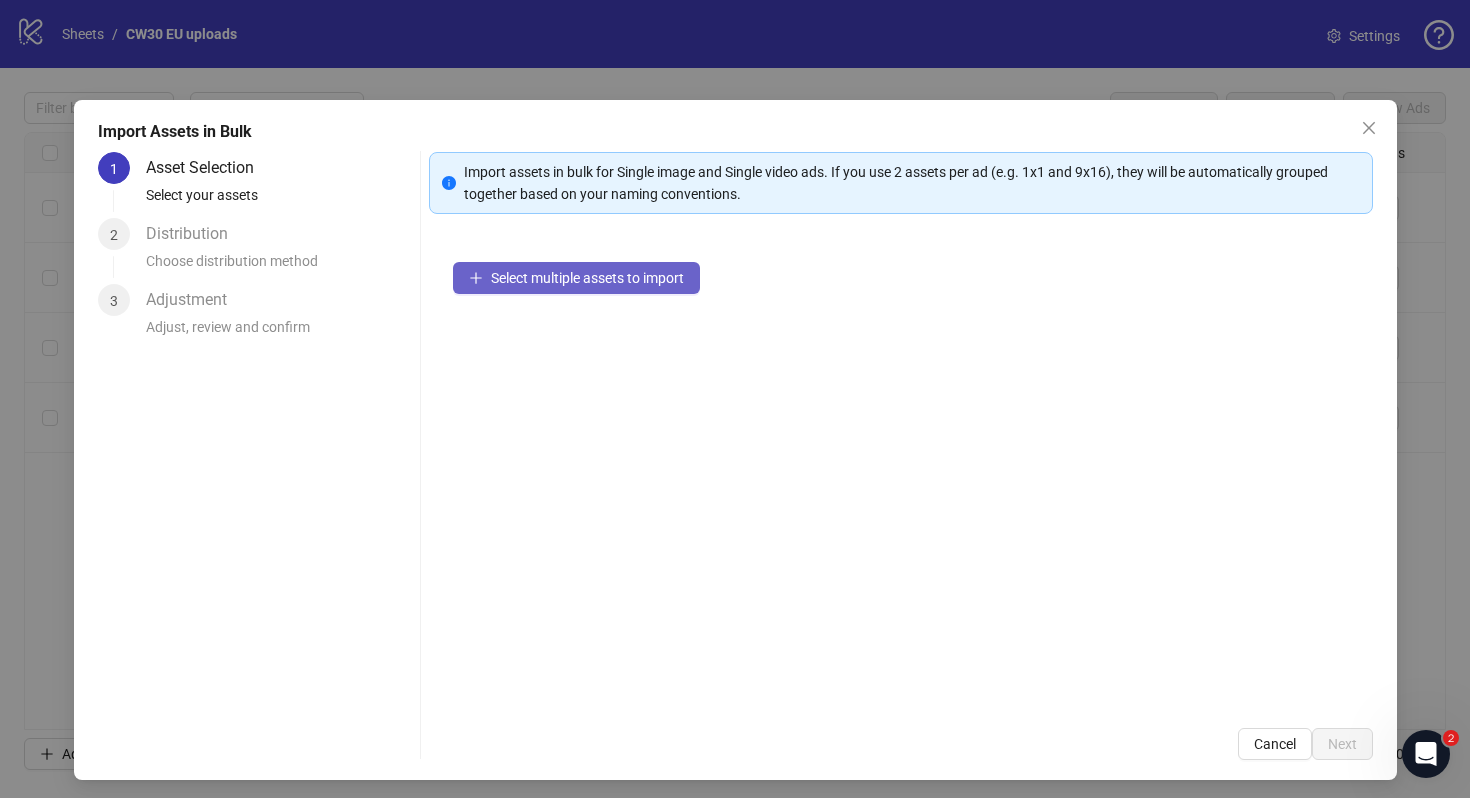 click on "Select multiple assets to import" at bounding box center (587, 278) 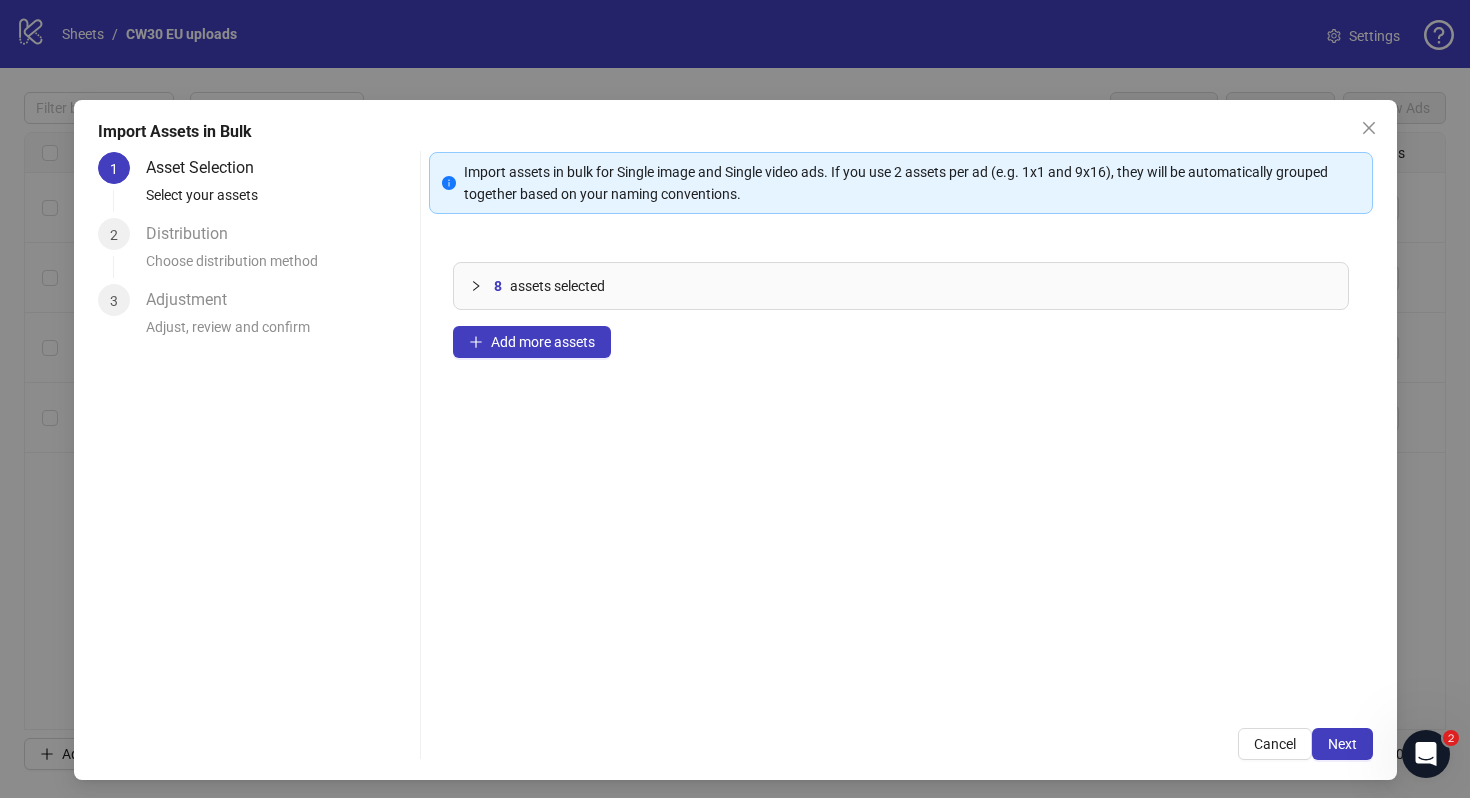 click on "Import Assets in Bulk 1 Asset Selection Select your assets 2 Distribution Choose distribution method 3 Adjustment Adjust, review and confirm Import assets in bulk for Single image and Single video ads. If you use 2 assets per ad (e.g. 1x1 and 9x16), they will be automatically grouped together based on your naming conventions. 8 assets selected Add more assets Cancel Next" at bounding box center [735, 440] 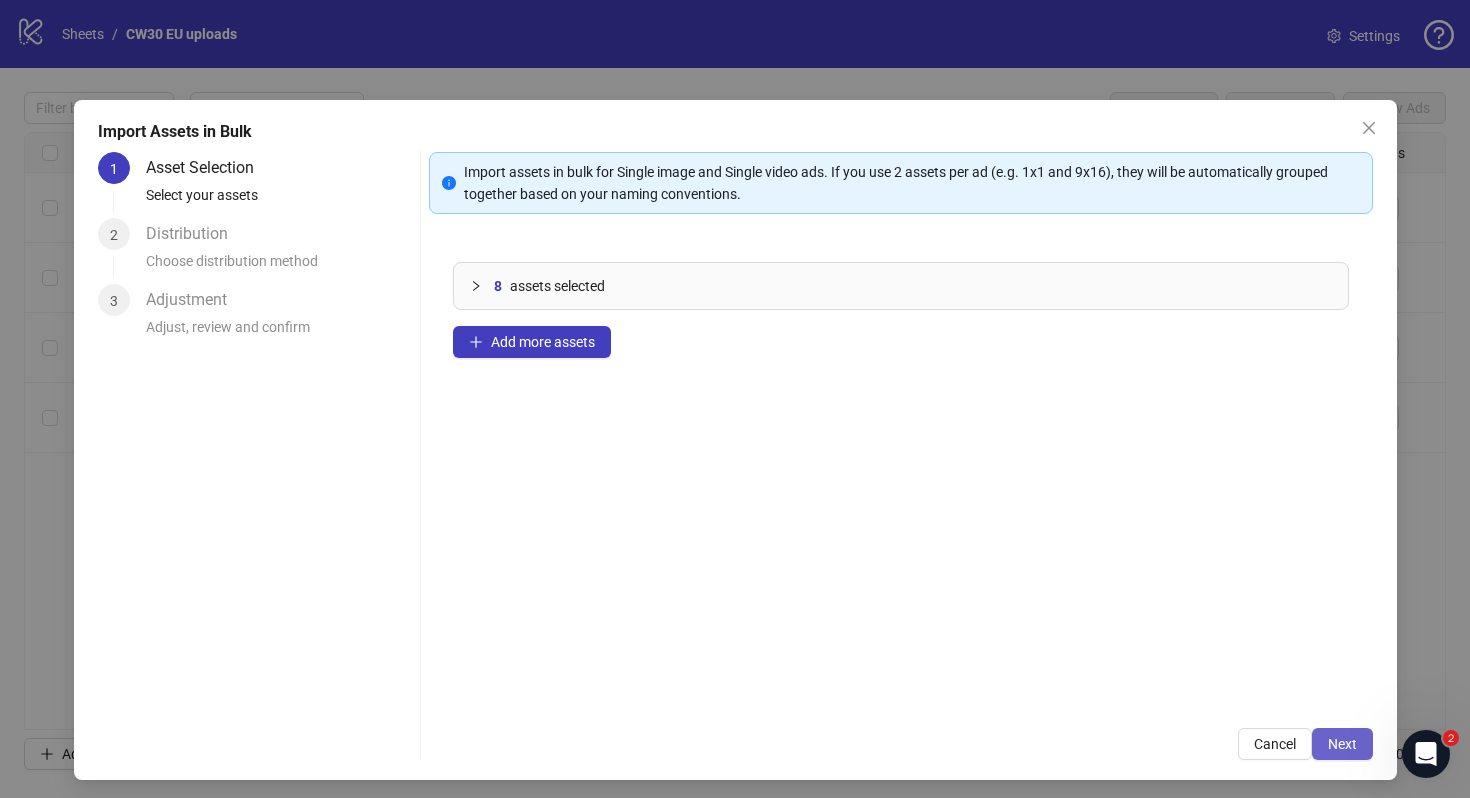 click on "Next" at bounding box center [1342, 744] 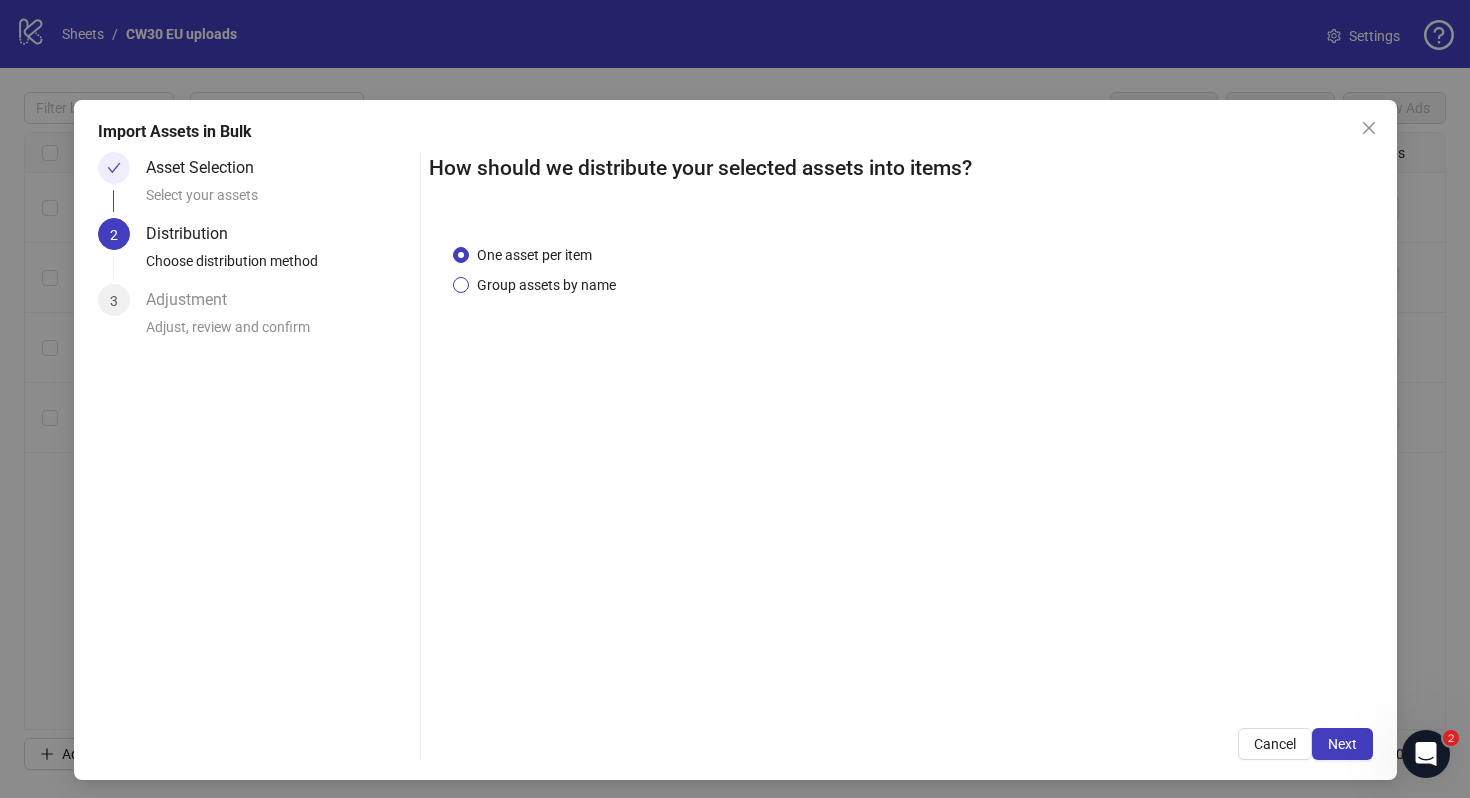 click on "Group assets by name" at bounding box center [546, 285] 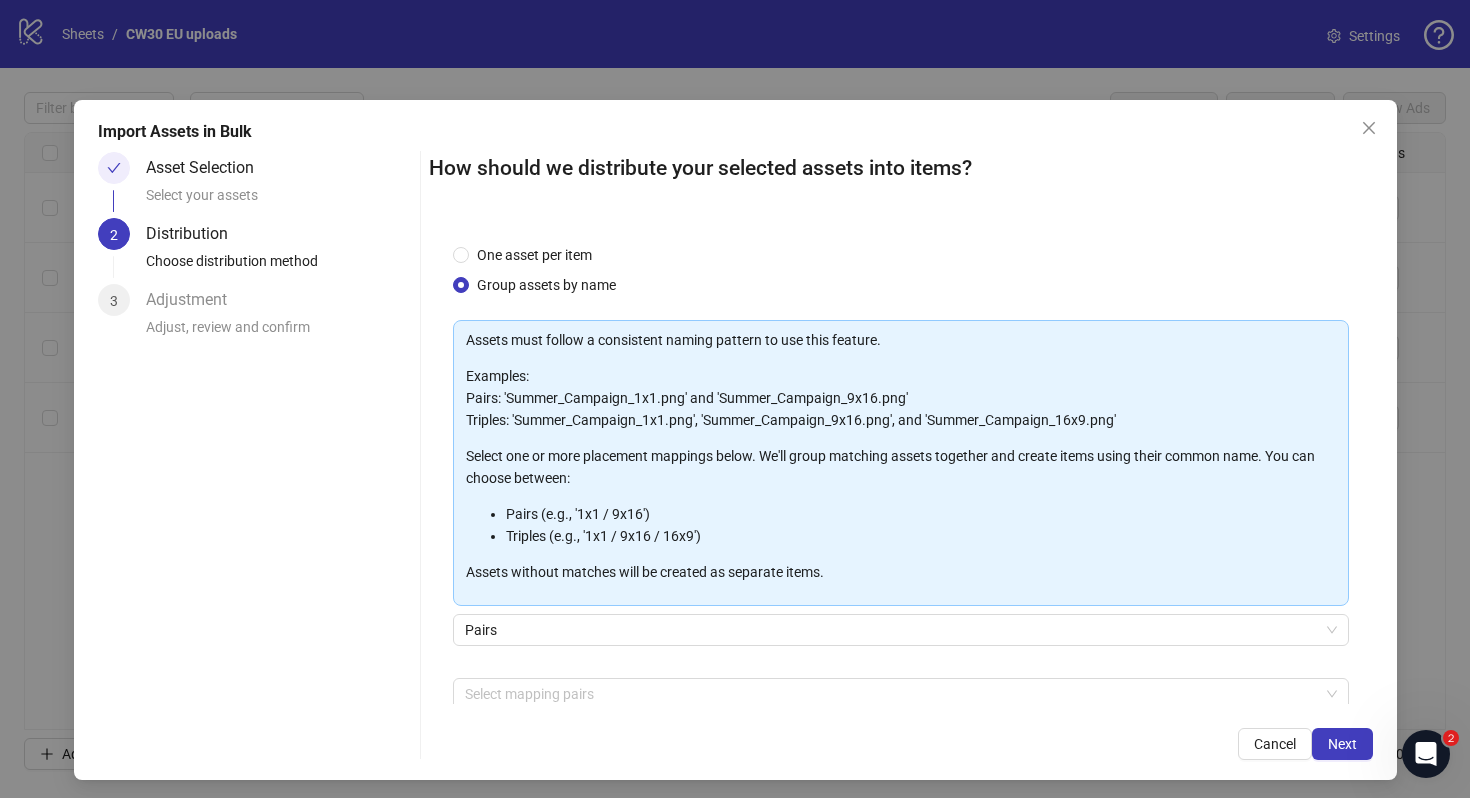 scroll, scrollTop: 101, scrollLeft: 0, axis: vertical 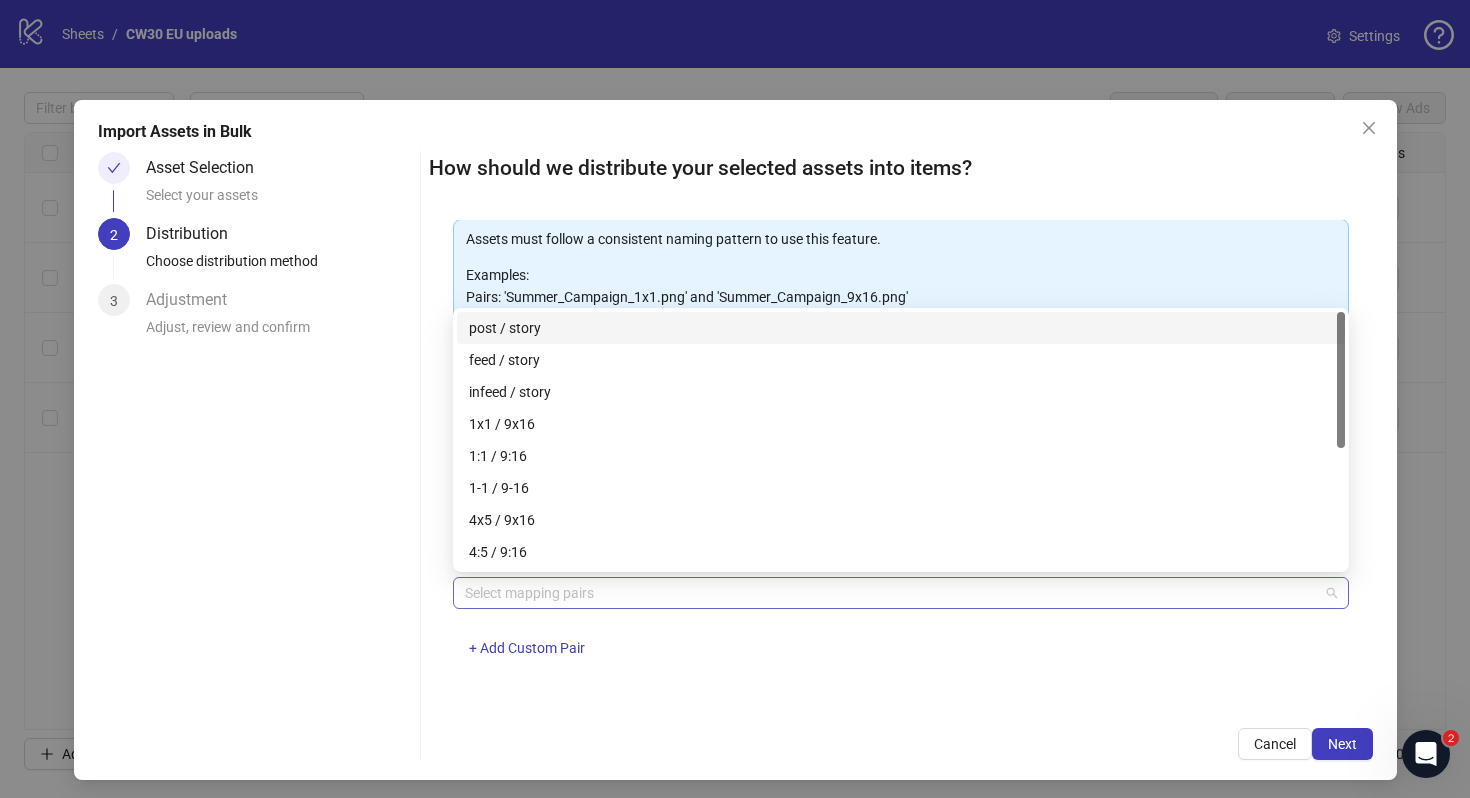 click at bounding box center (890, 593) 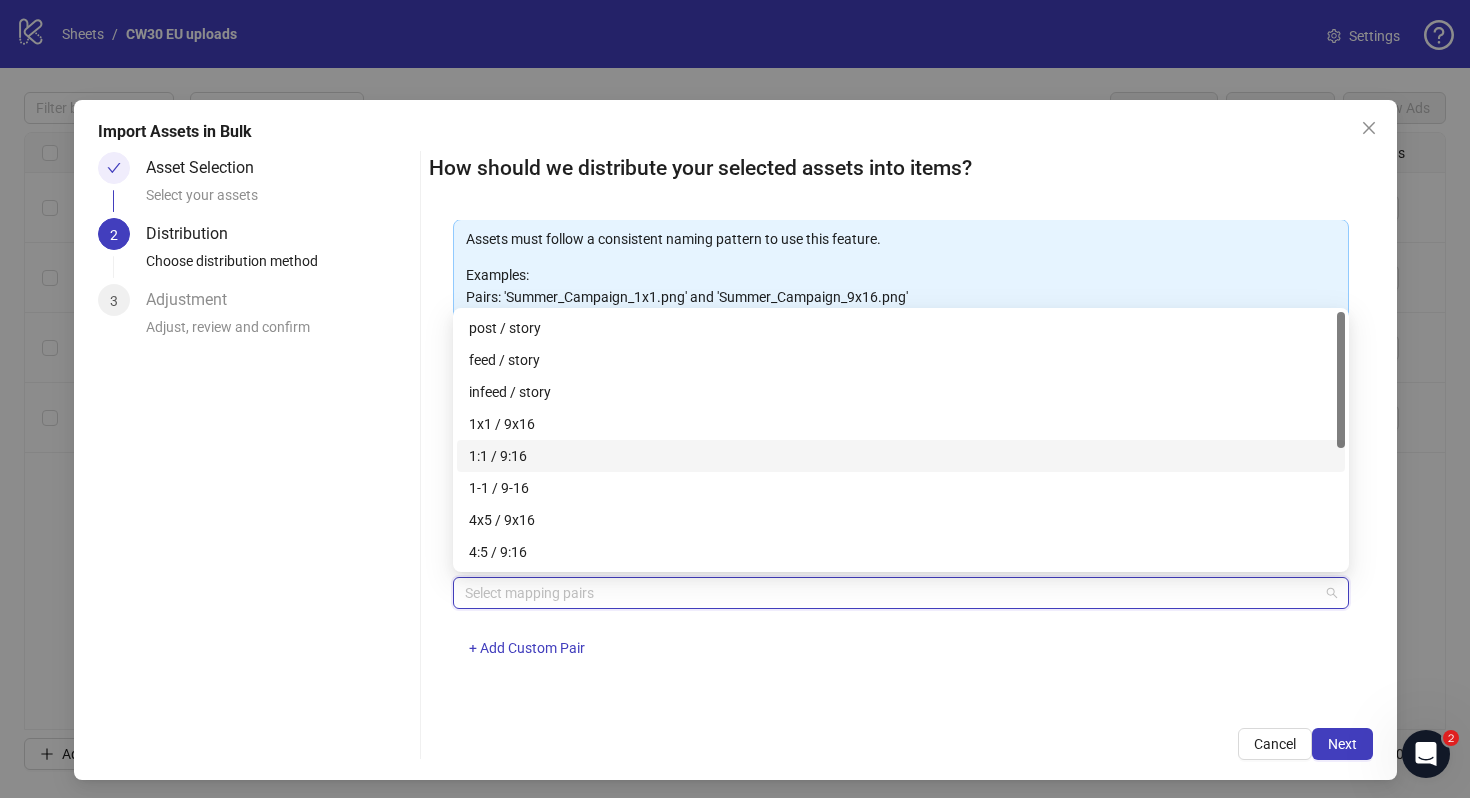 click on "1:1 / 9:16" at bounding box center (901, 456) 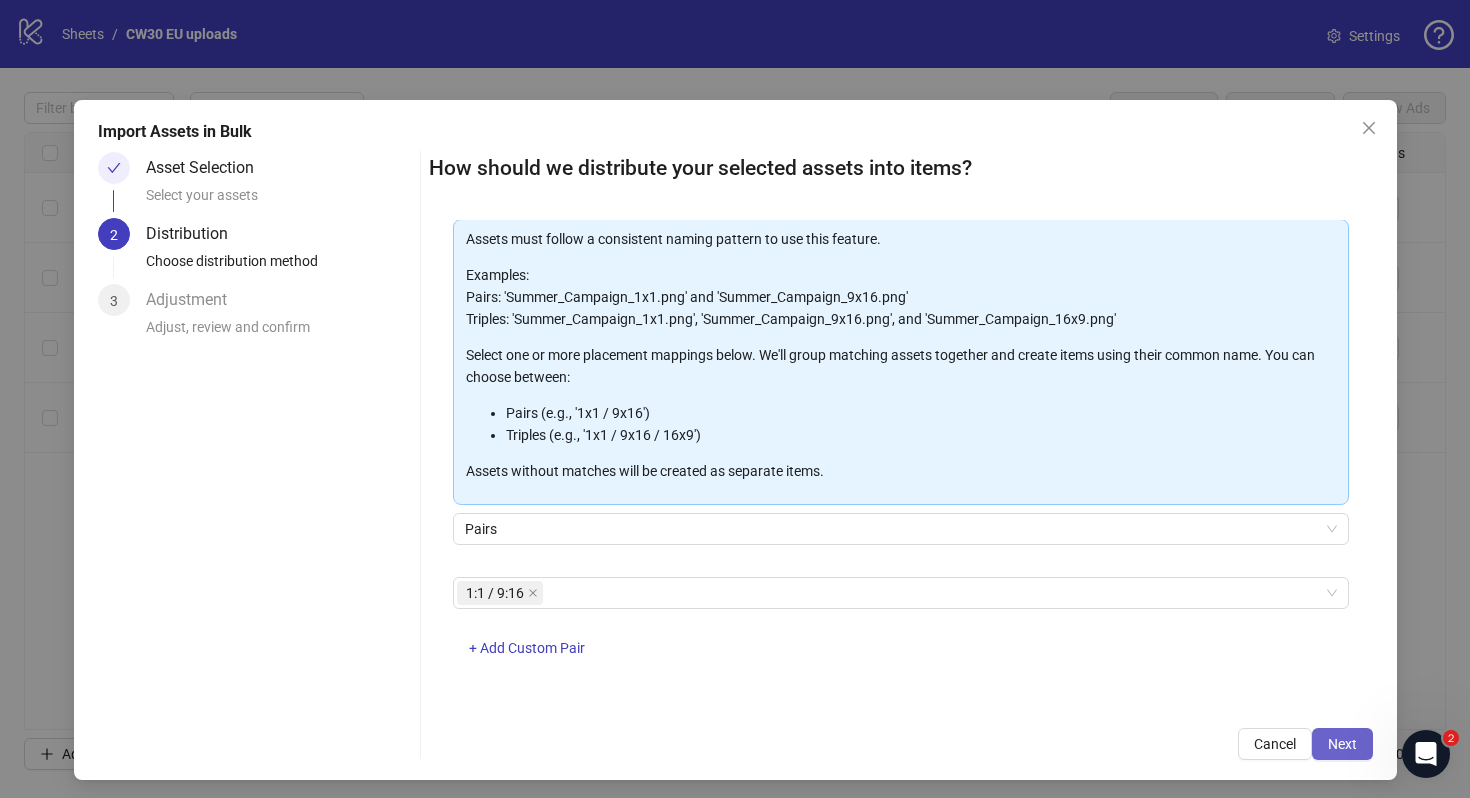 click on "Next" at bounding box center [1342, 744] 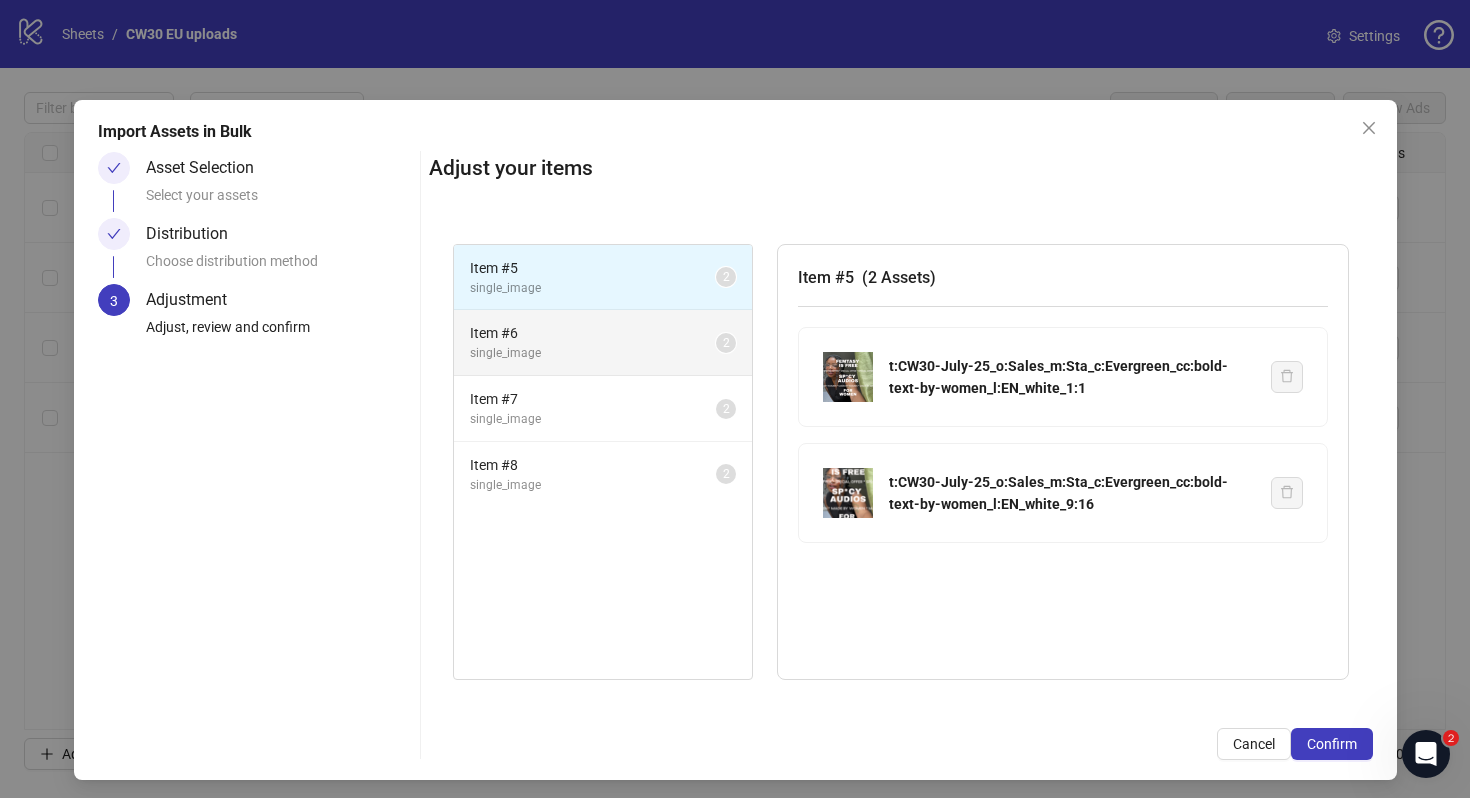 click on "single_image" at bounding box center [593, 353] 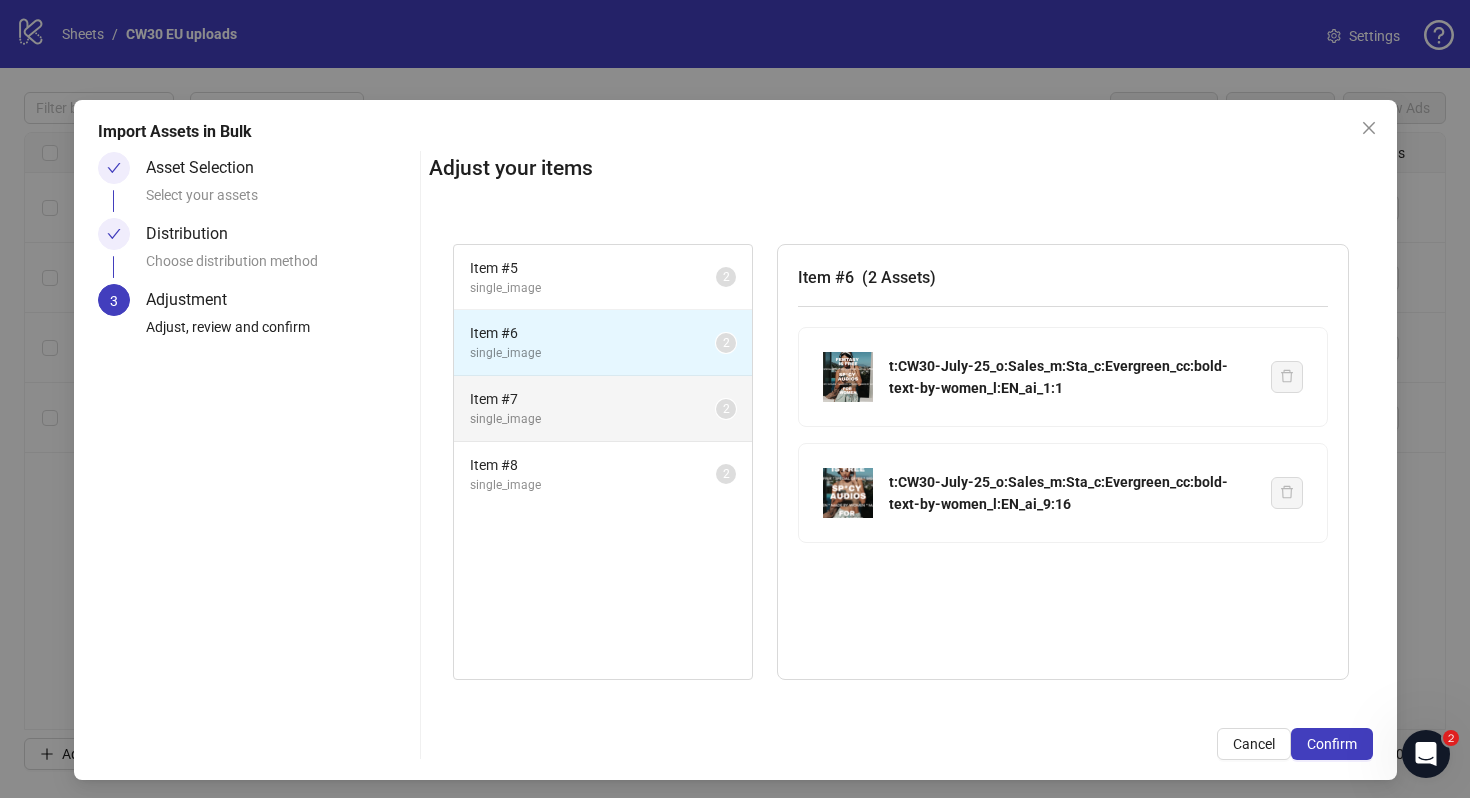 click on "Item # 7" at bounding box center (593, 399) 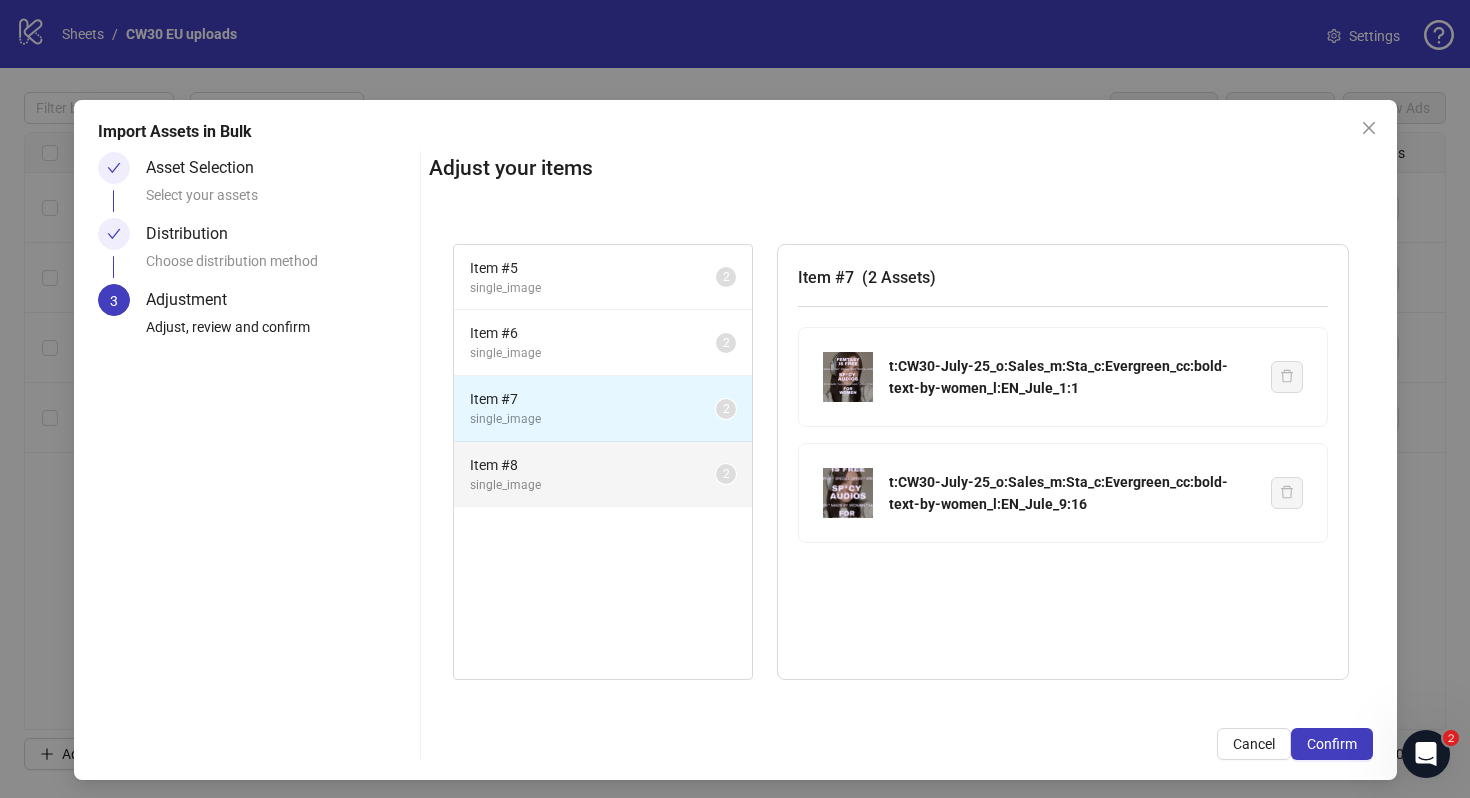 click on "Item # 8" at bounding box center [593, 465] 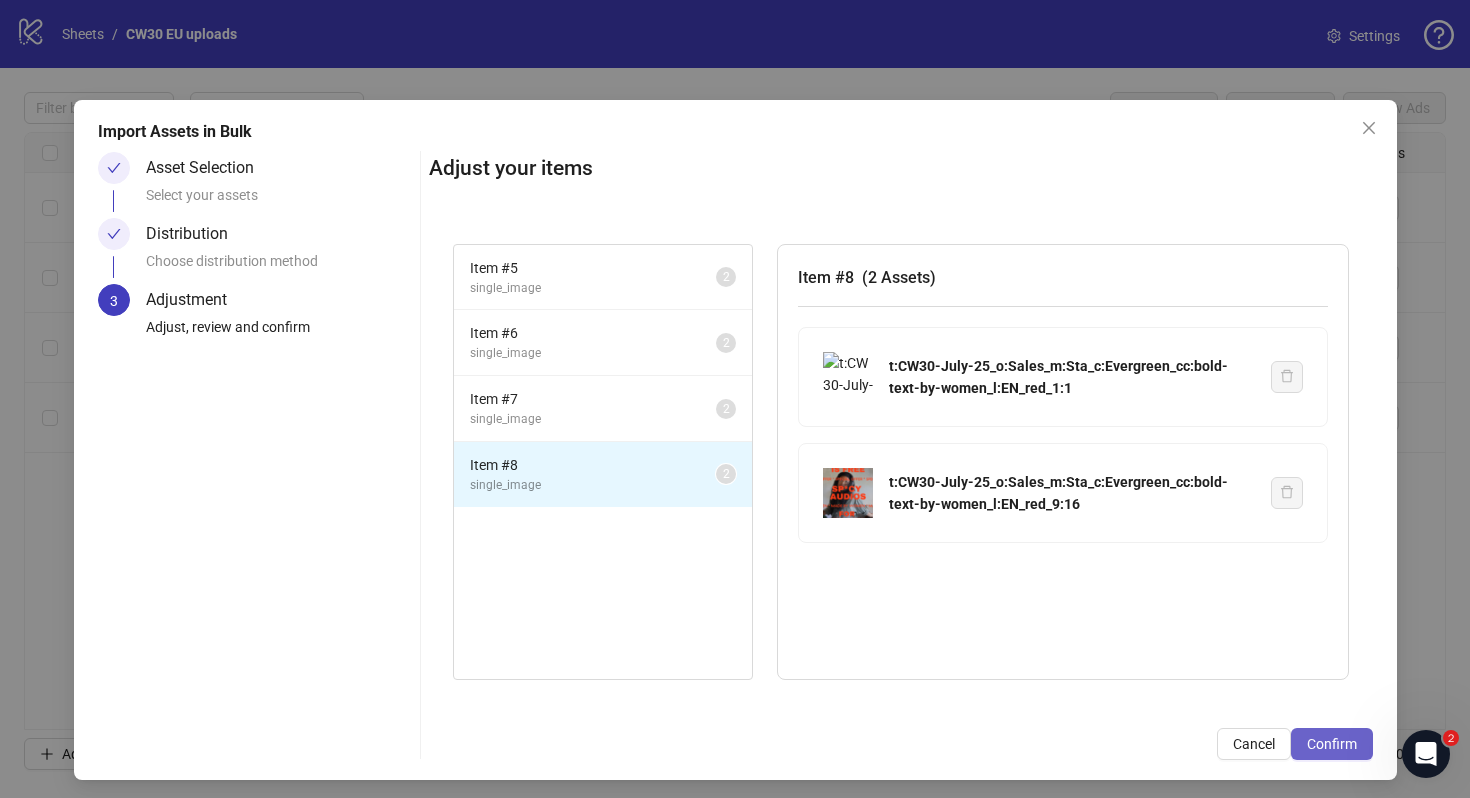 click on "Confirm" at bounding box center (1332, 744) 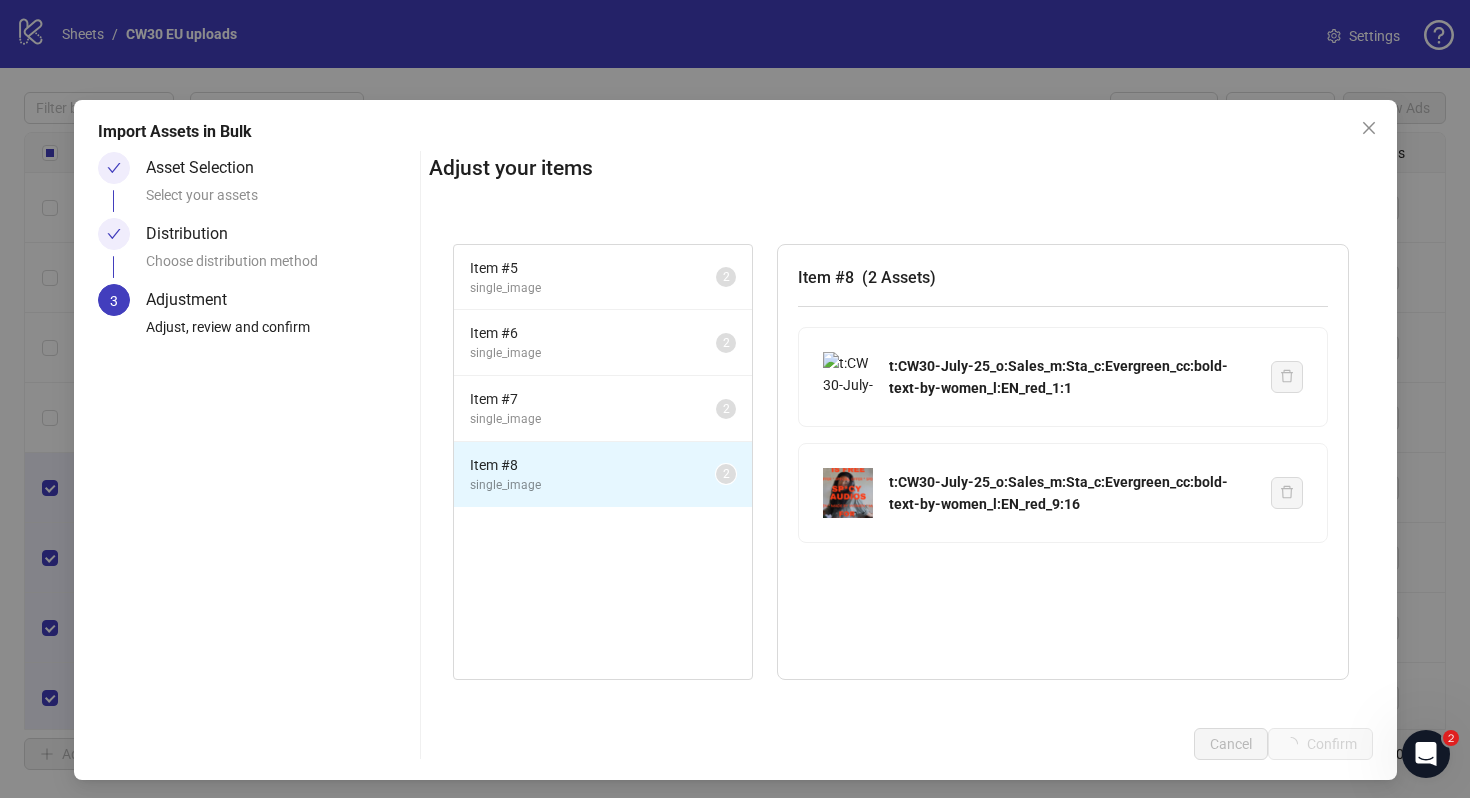scroll, scrollTop: 4, scrollLeft: 0, axis: vertical 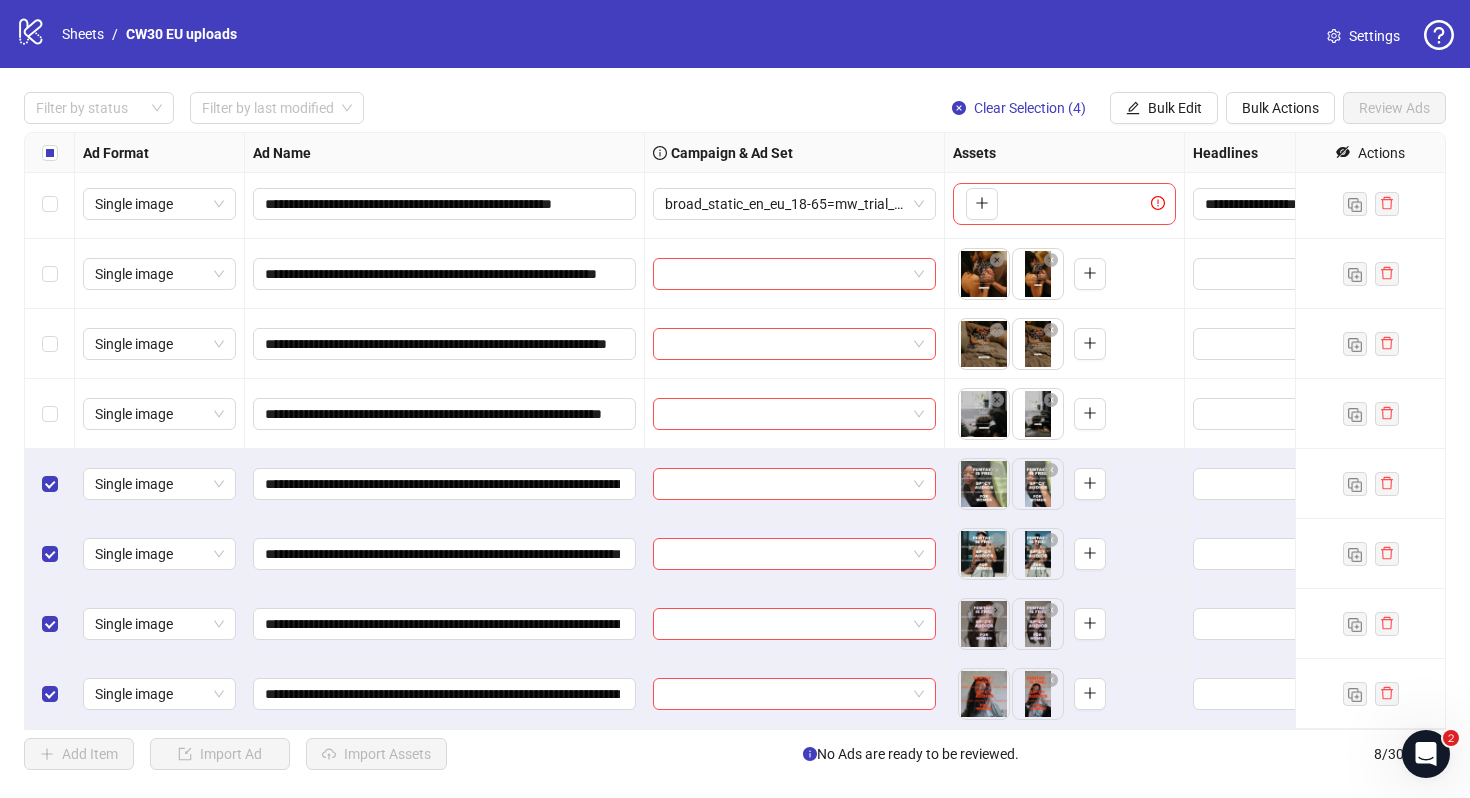 drag, startPoint x: 1269, startPoint y: 110, endPoint x: 1365, endPoint y: 24, distance: 128.88754 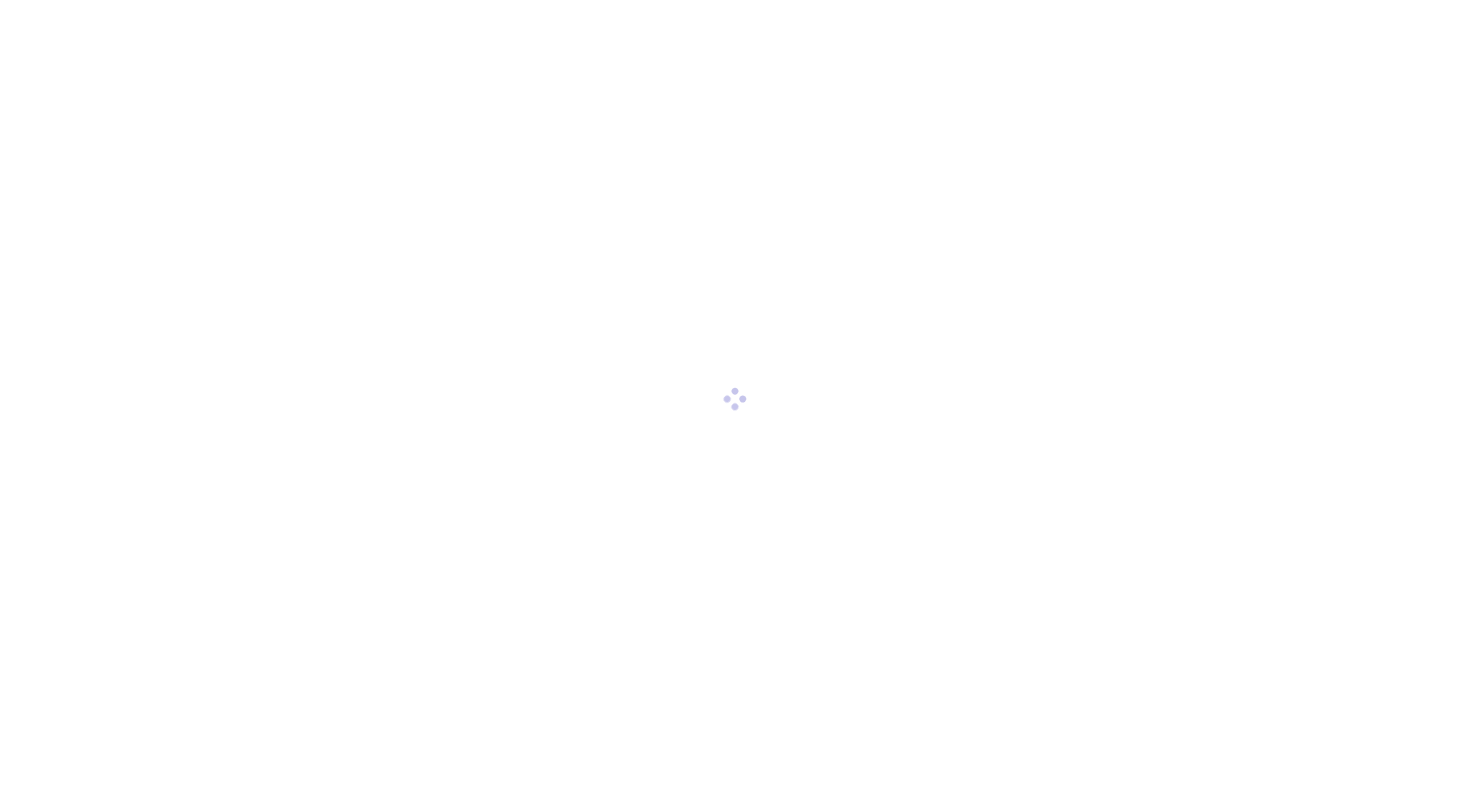 scroll, scrollTop: 0, scrollLeft: 0, axis: both 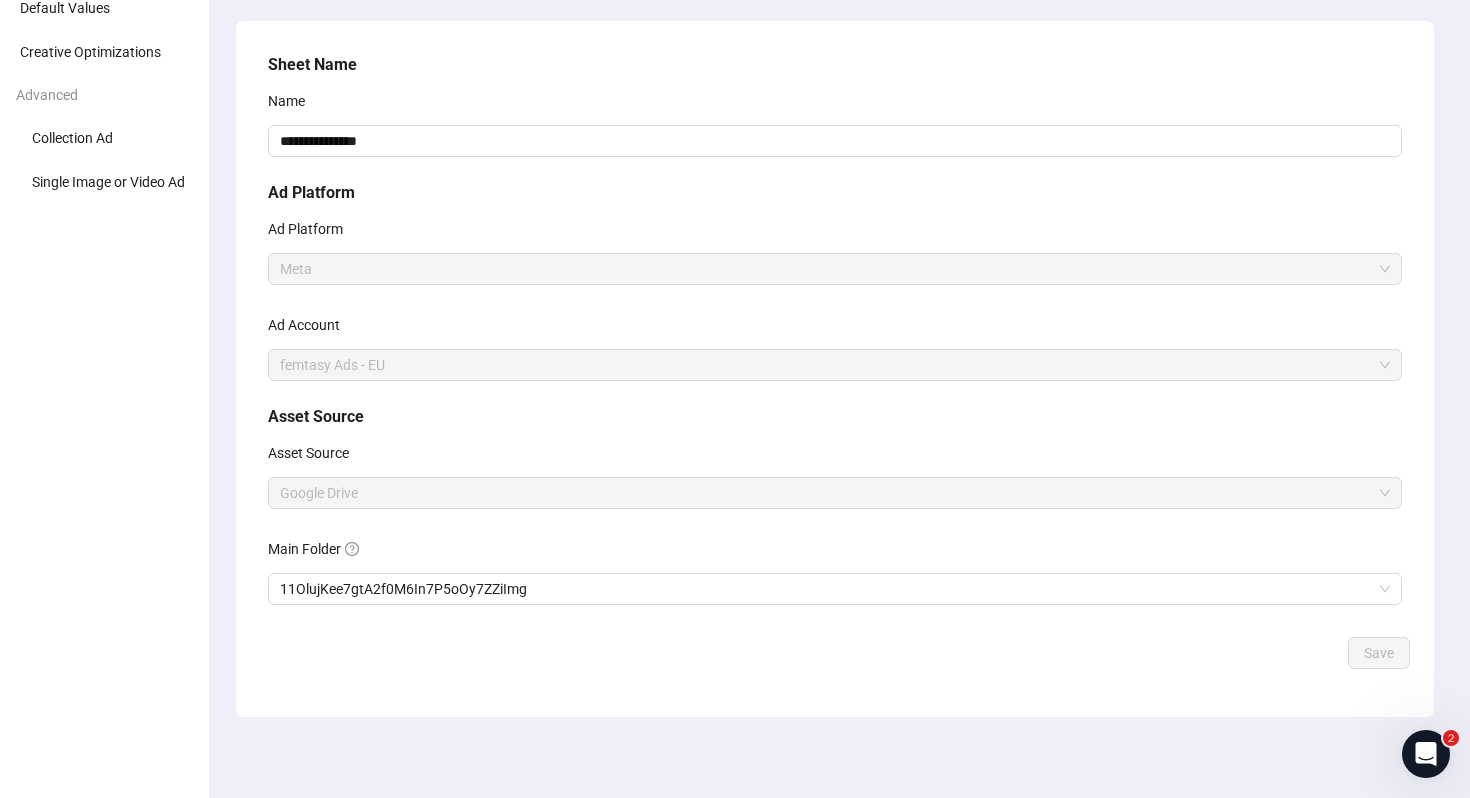click on "Main Folder" at bounding box center (835, 553) 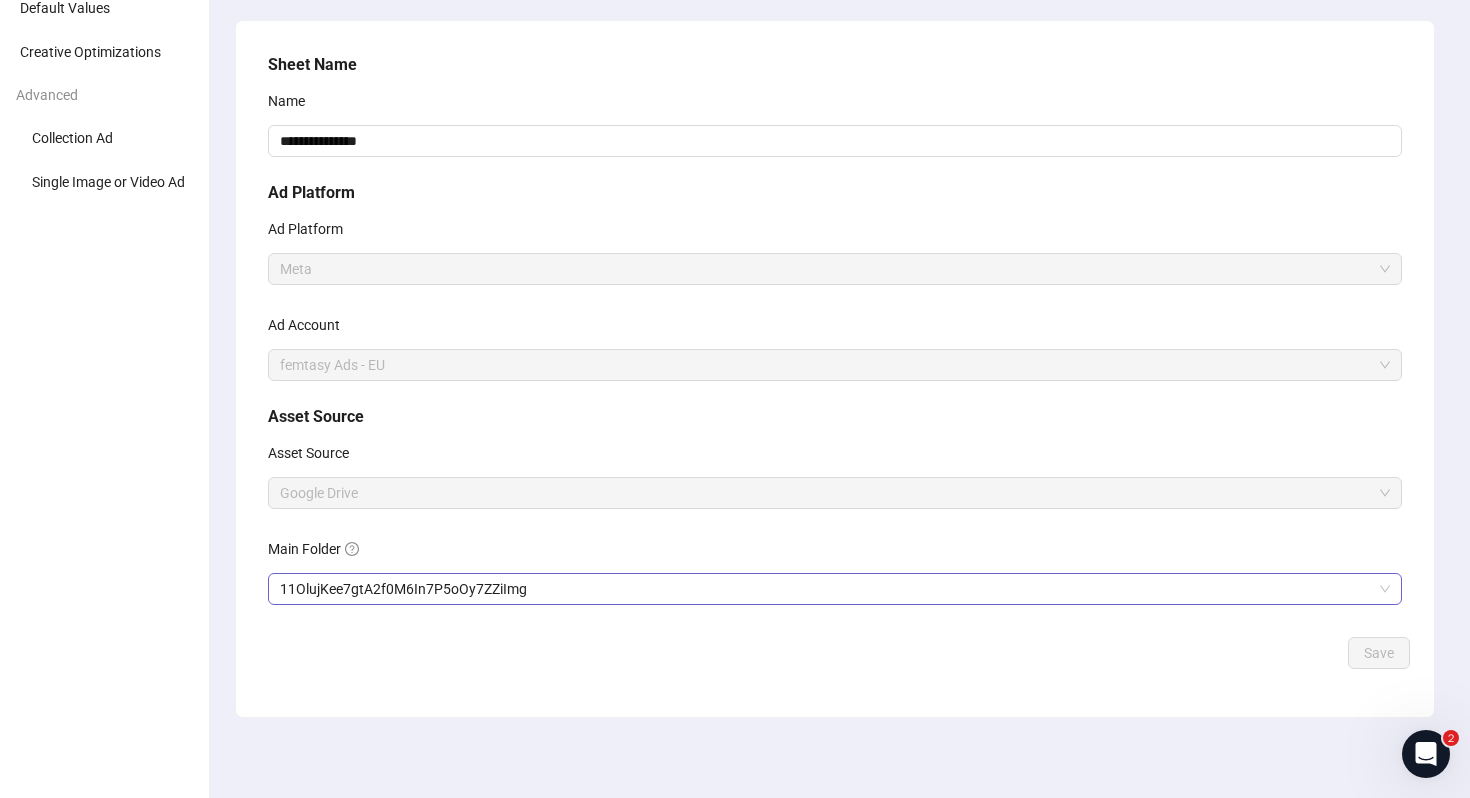 click on "11OlujKee7gtA2f0M6In7P5oOy7ZZiImg" at bounding box center [835, 589] 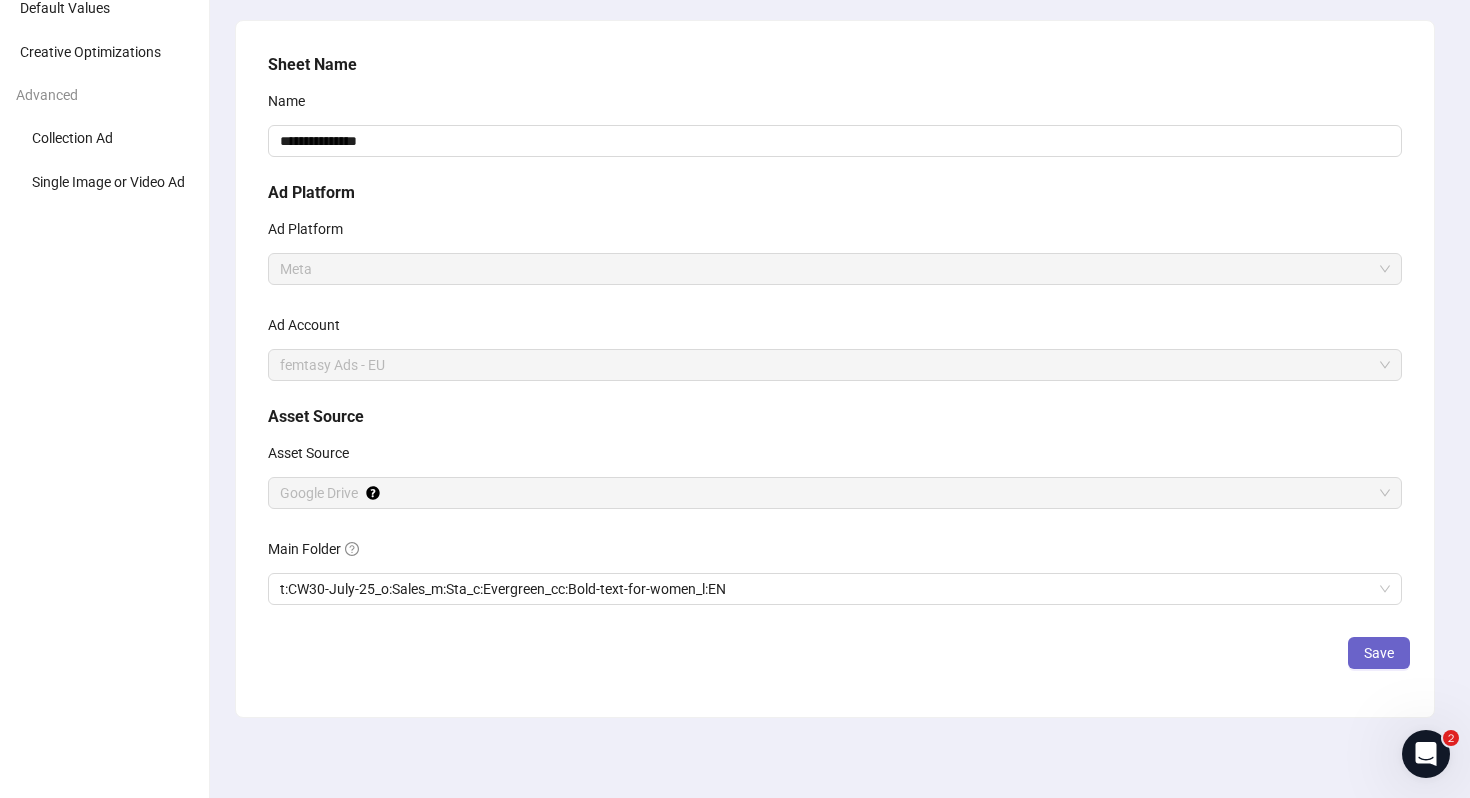 click on "Save" at bounding box center (1379, 653) 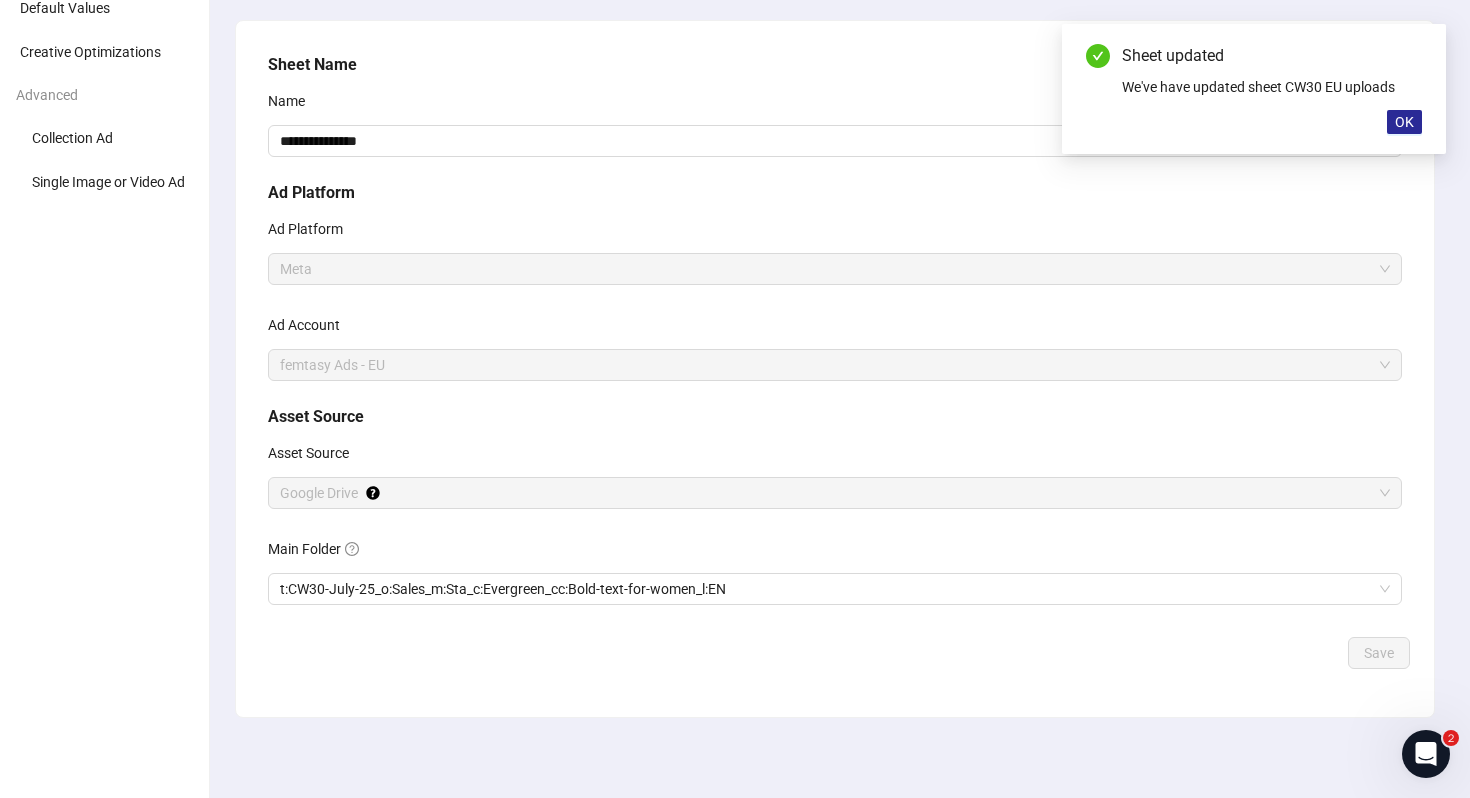 click on "OK" at bounding box center [1404, 122] 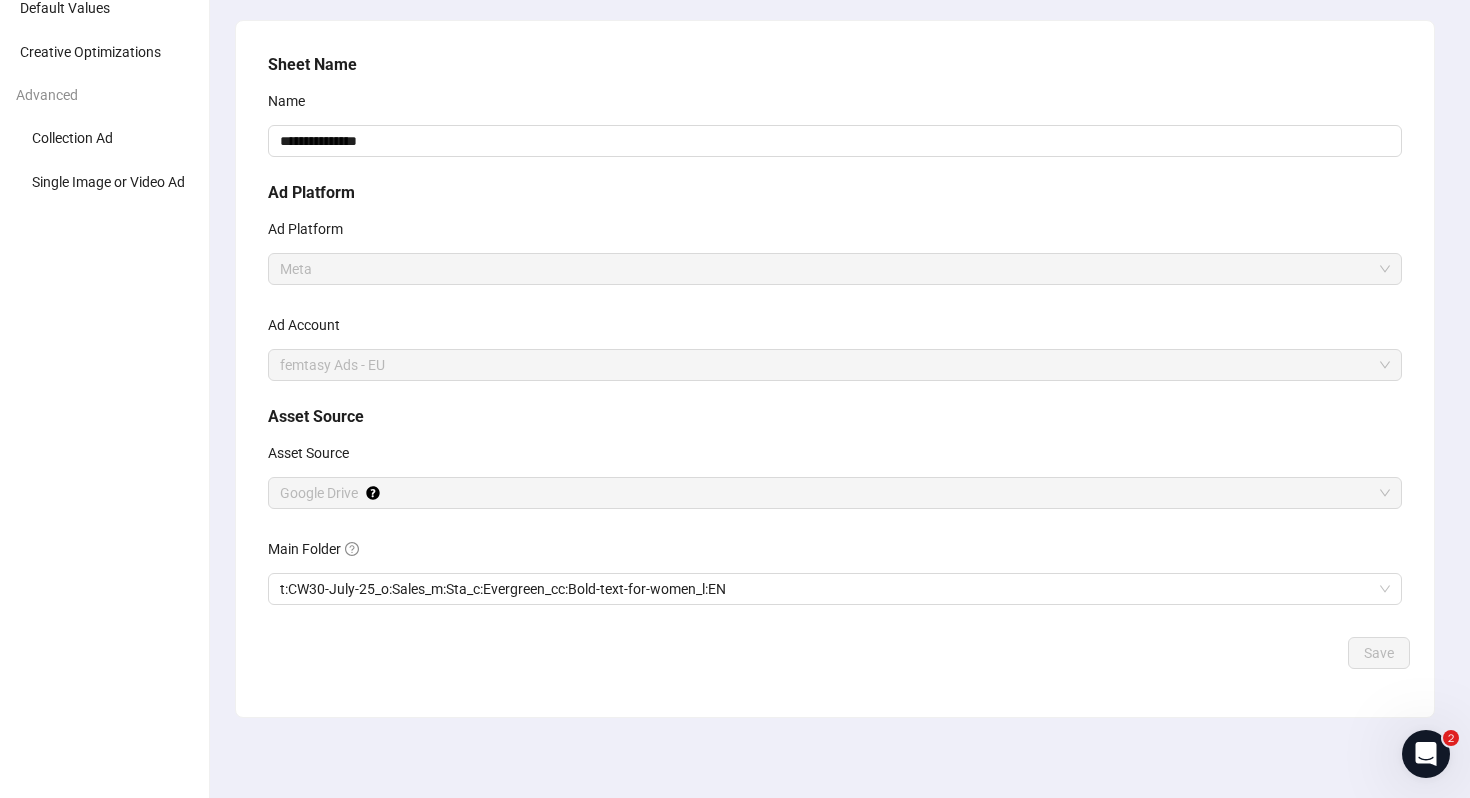 scroll, scrollTop: 0, scrollLeft: 0, axis: both 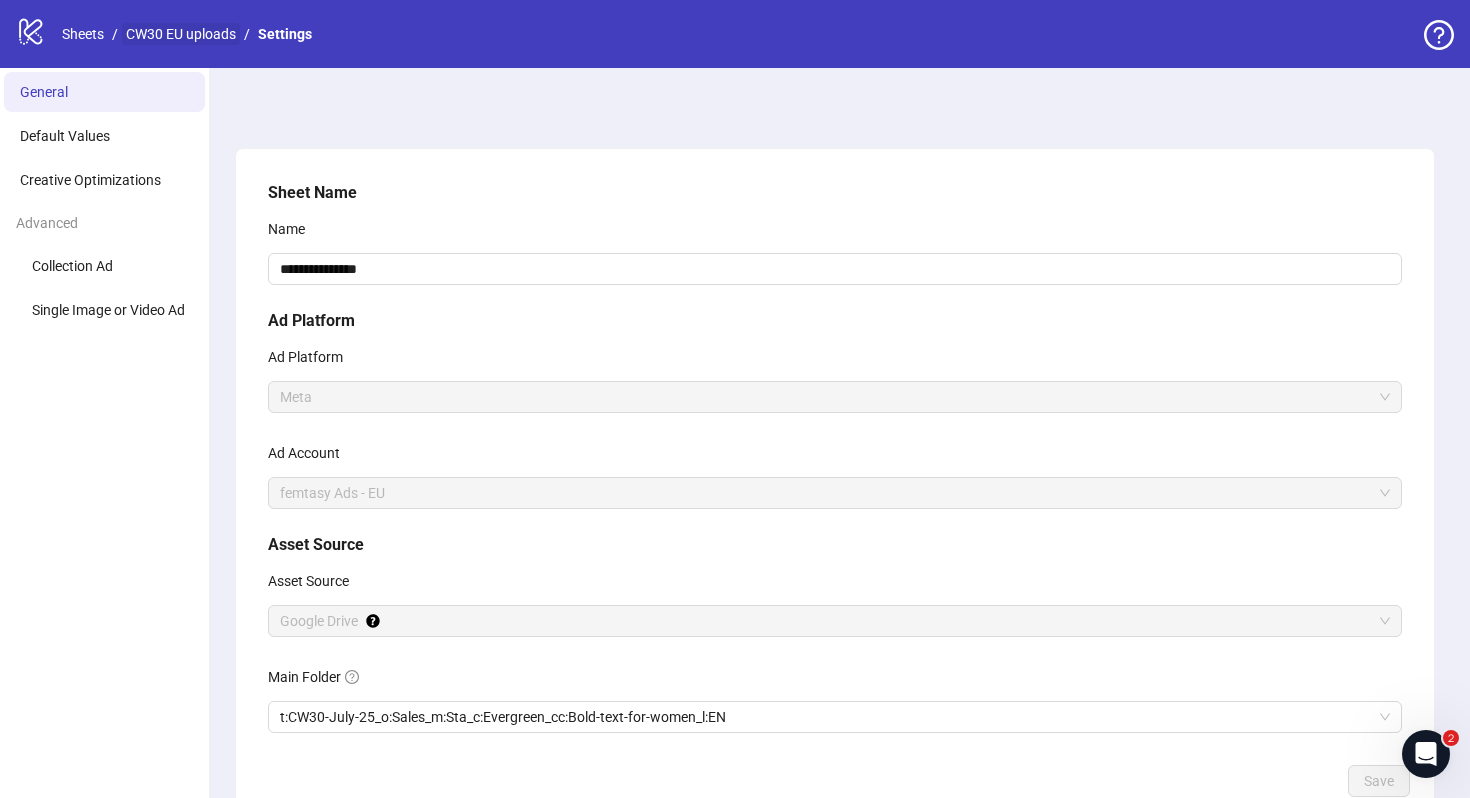 click on "CW30 EU uploads" at bounding box center (181, 34) 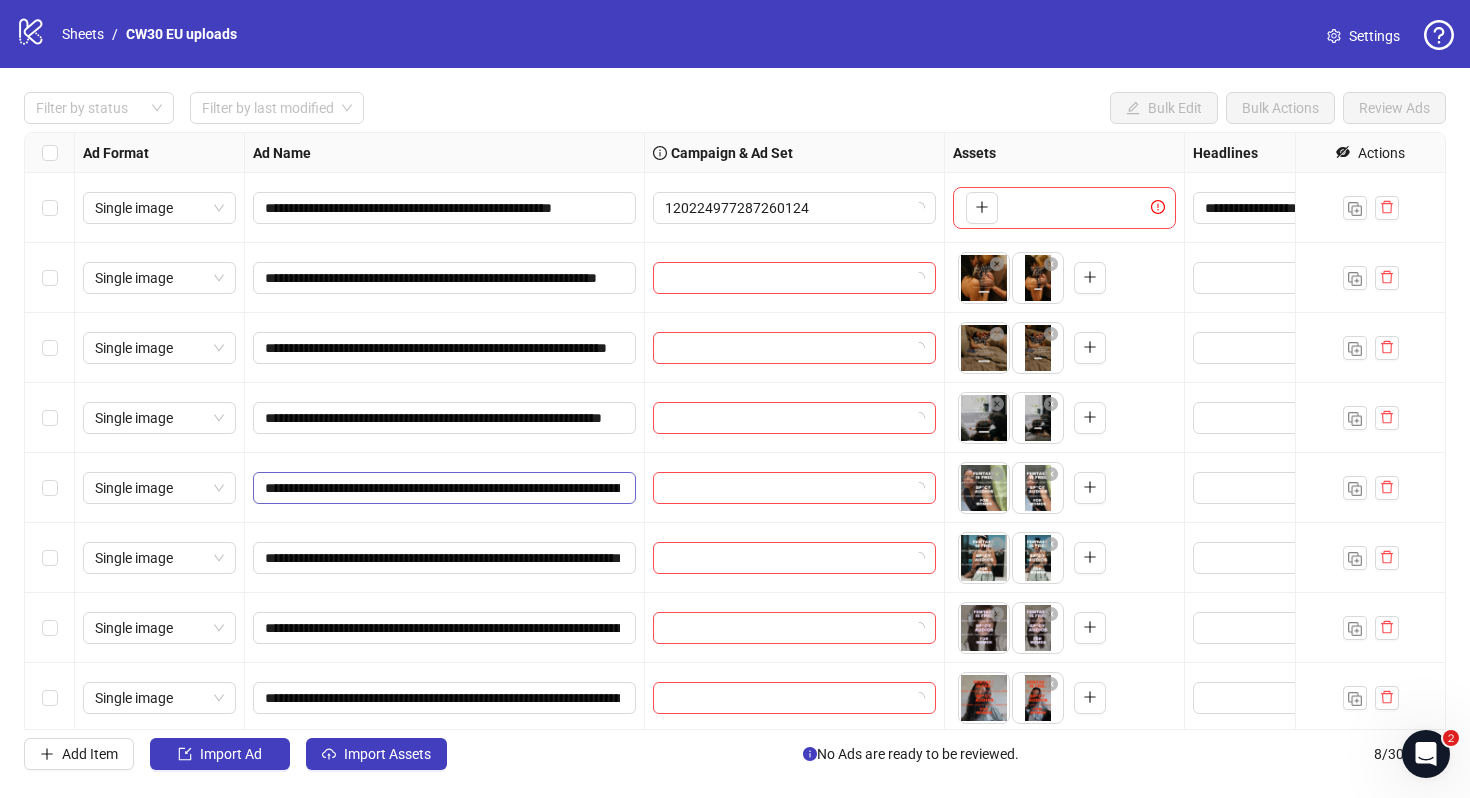 scroll, scrollTop: 4, scrollLeft: 0, axis: vertical 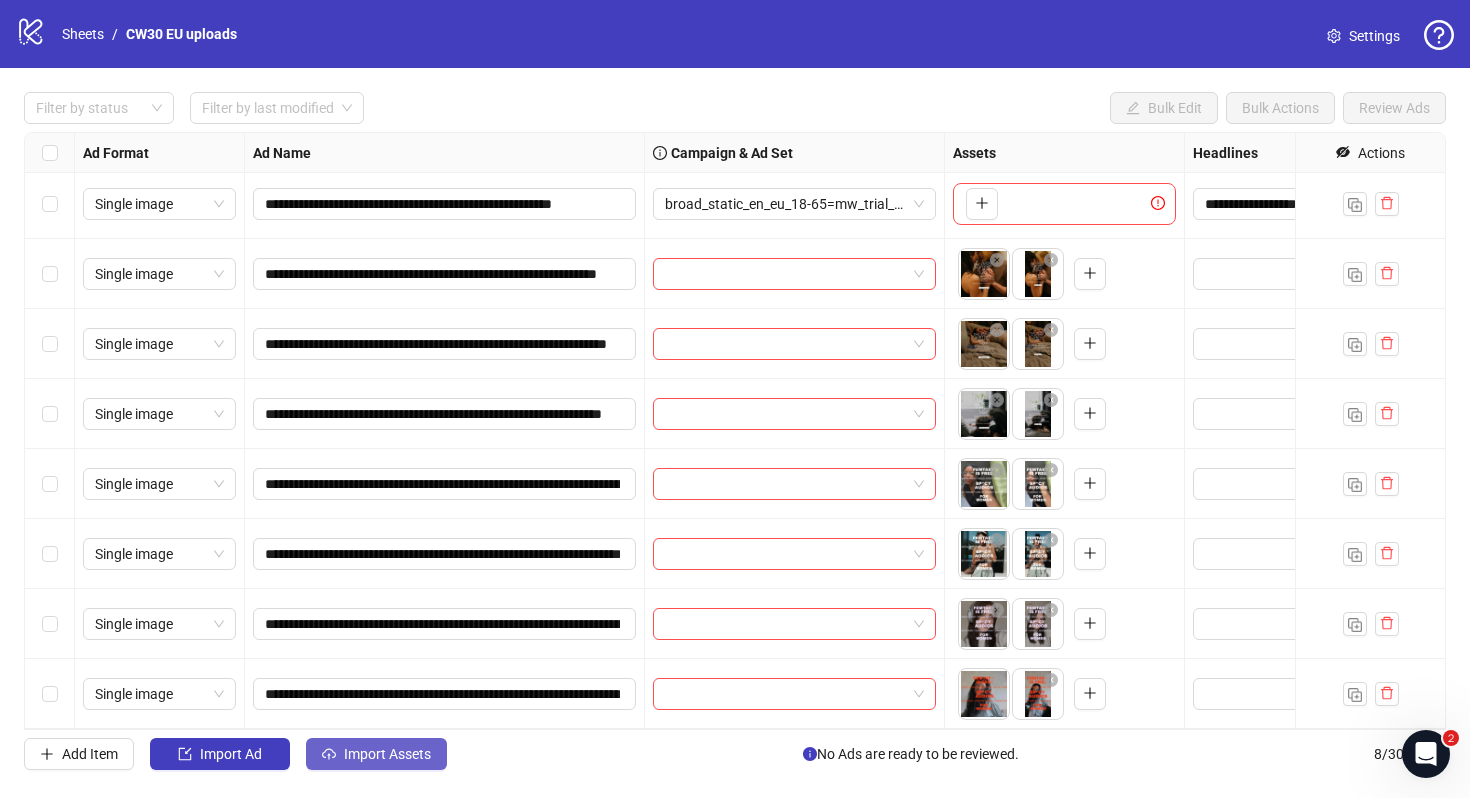 click on "Import Assets" at bounding box center (376, 754) 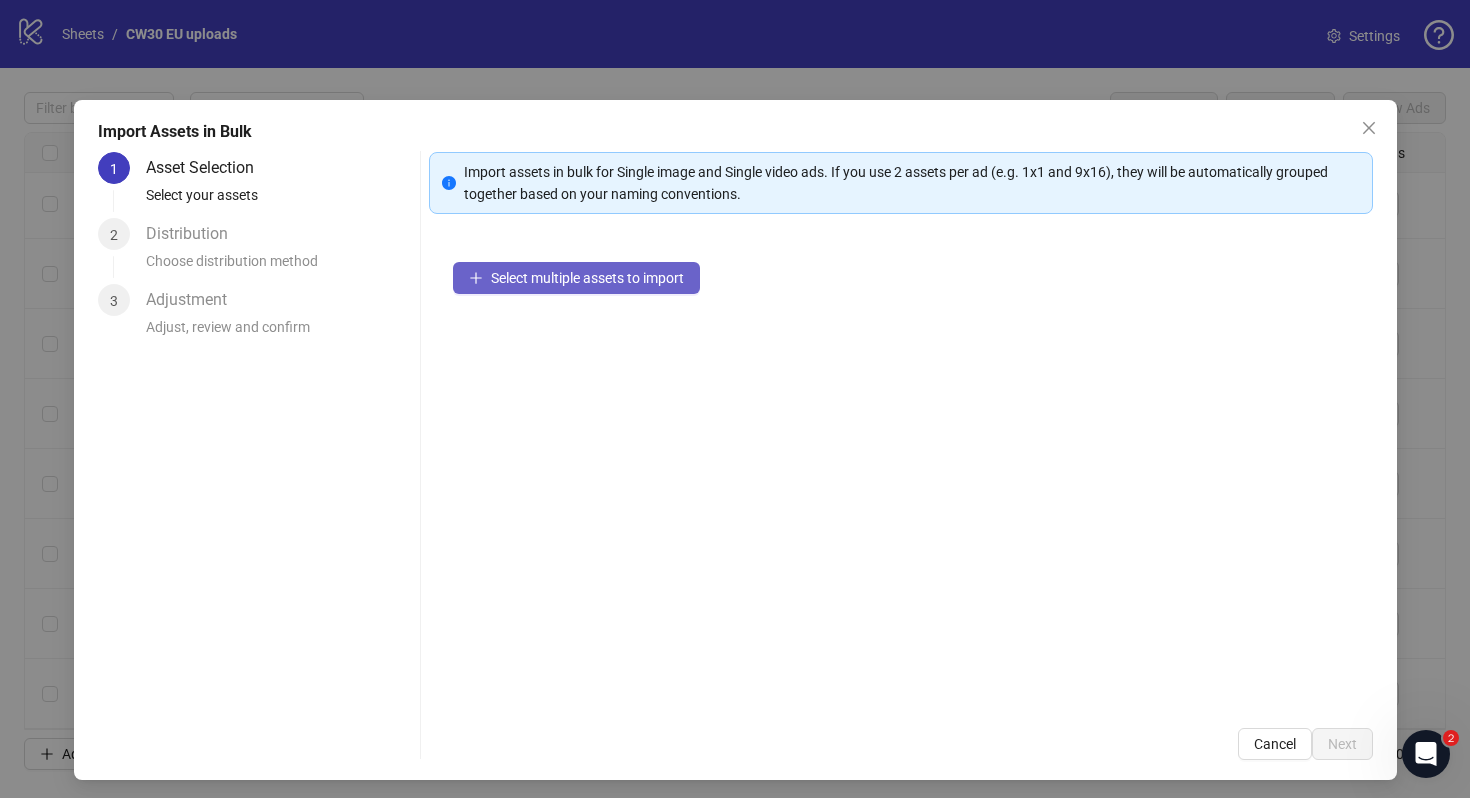 click on "Select multiple assets to import" at bounding box center [587, 278] 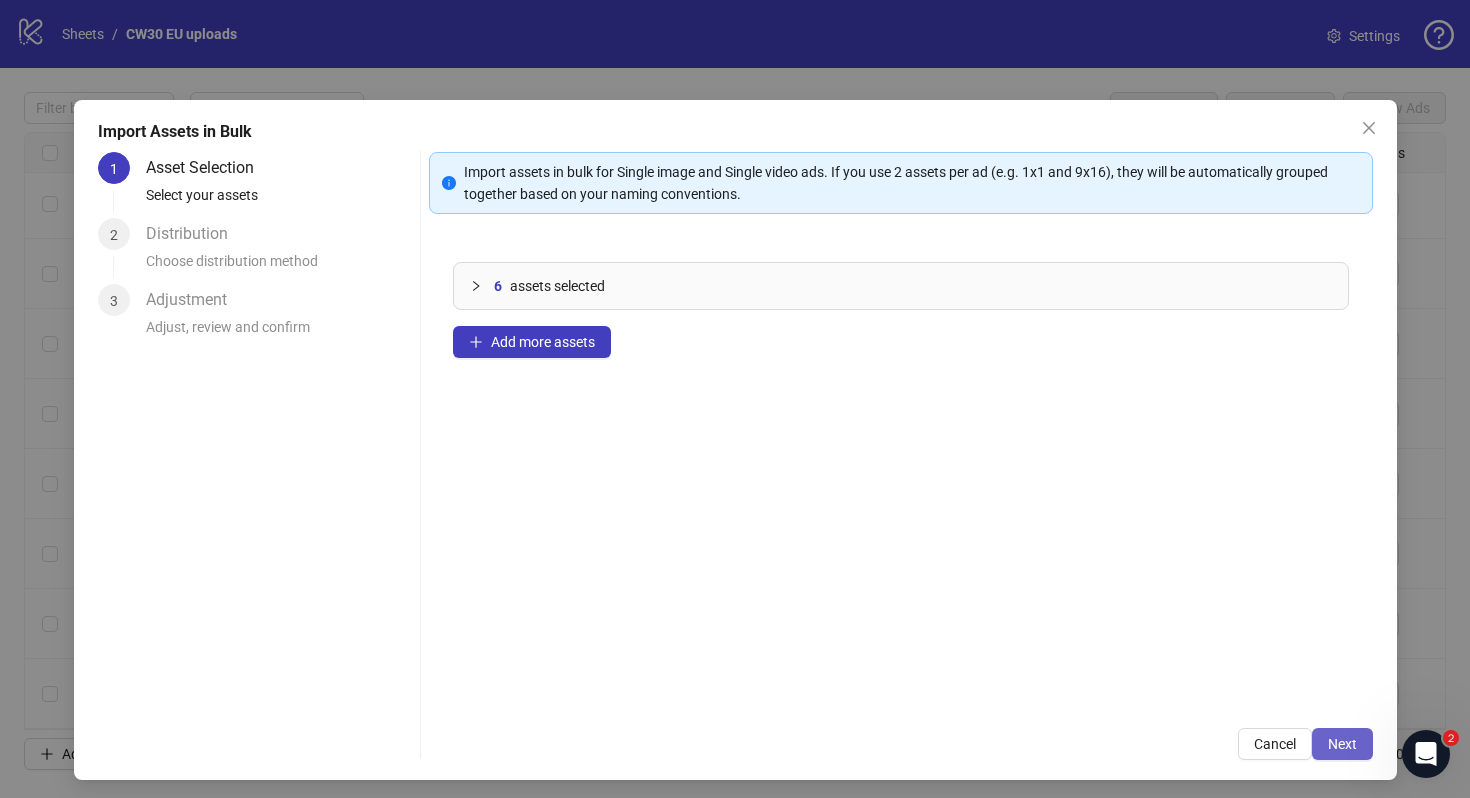 click on "Next" at bounding box center (1342, 744) 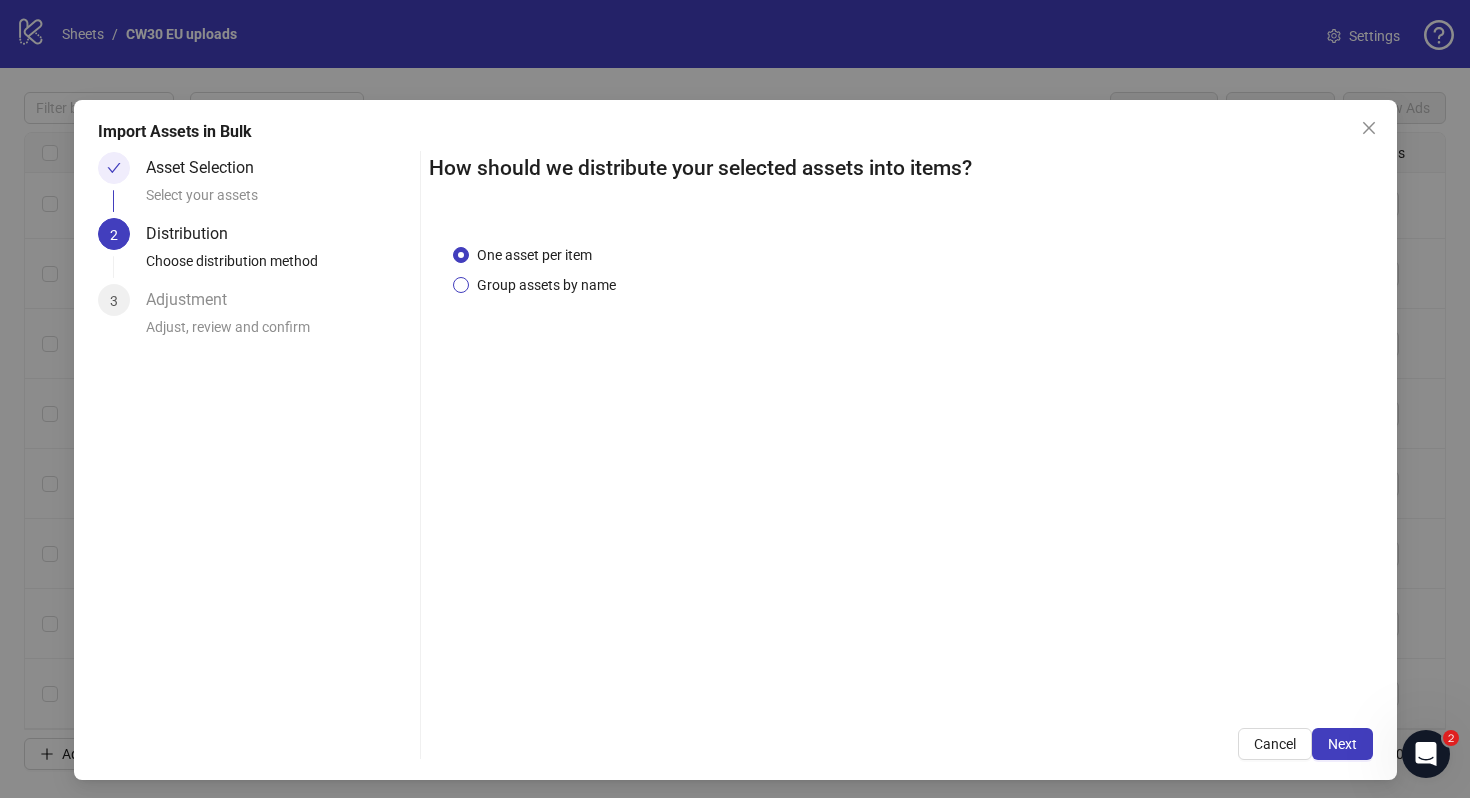 click on "Group assets by name" at bounding box center [546, 285] 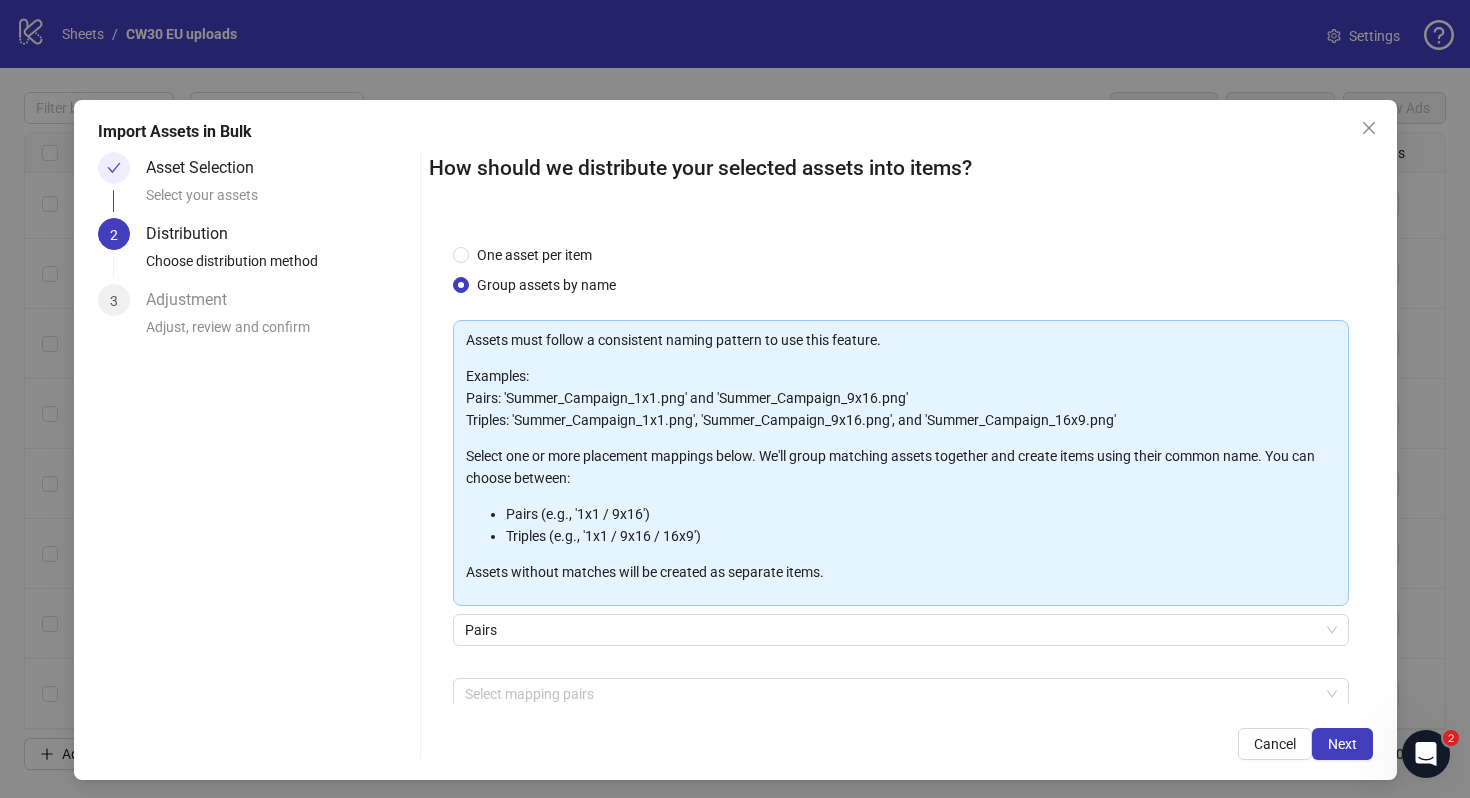 scroll, scrollTop: 101, scrollLeft: 0, axis: vertical 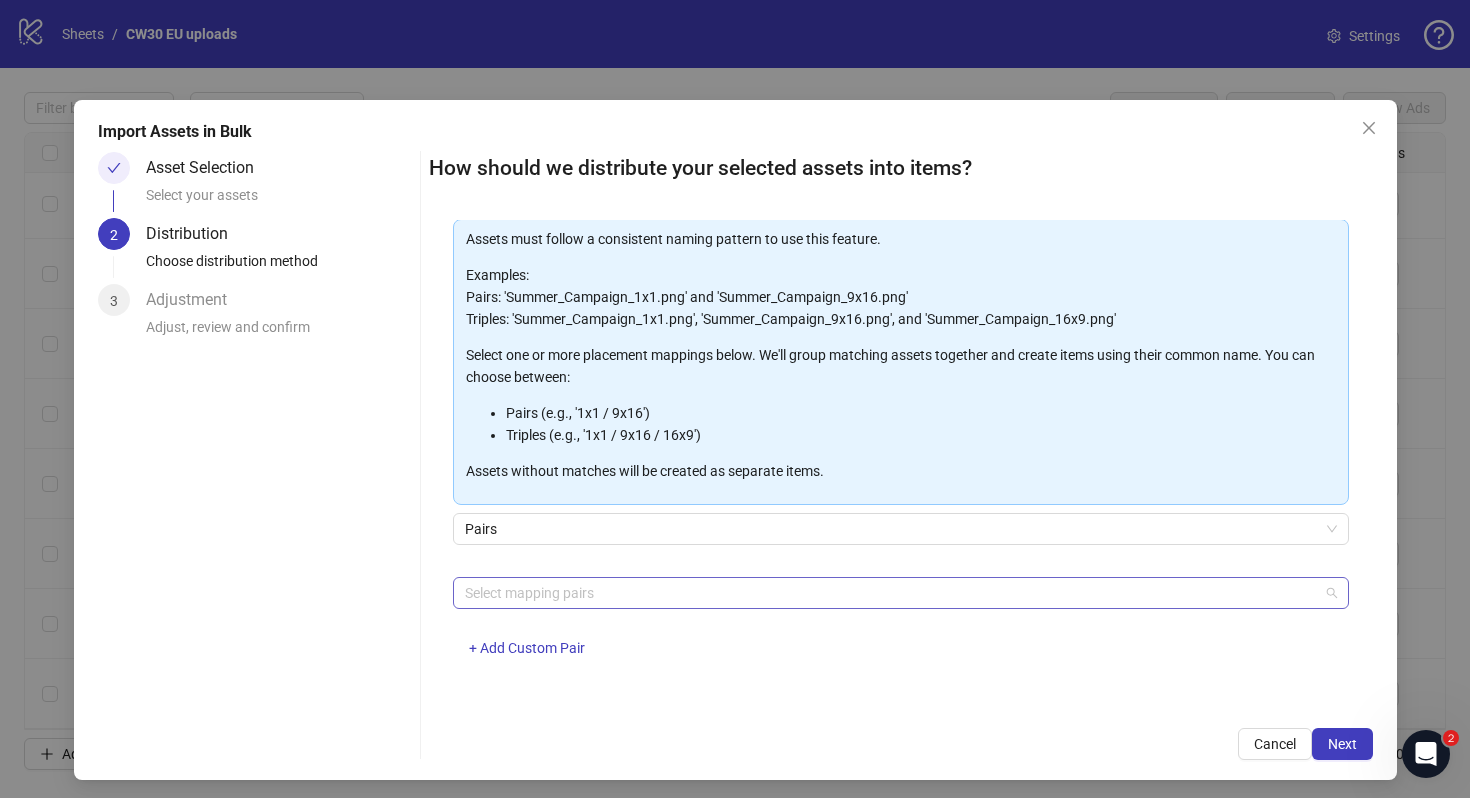 click at bounding box center [890, 593] 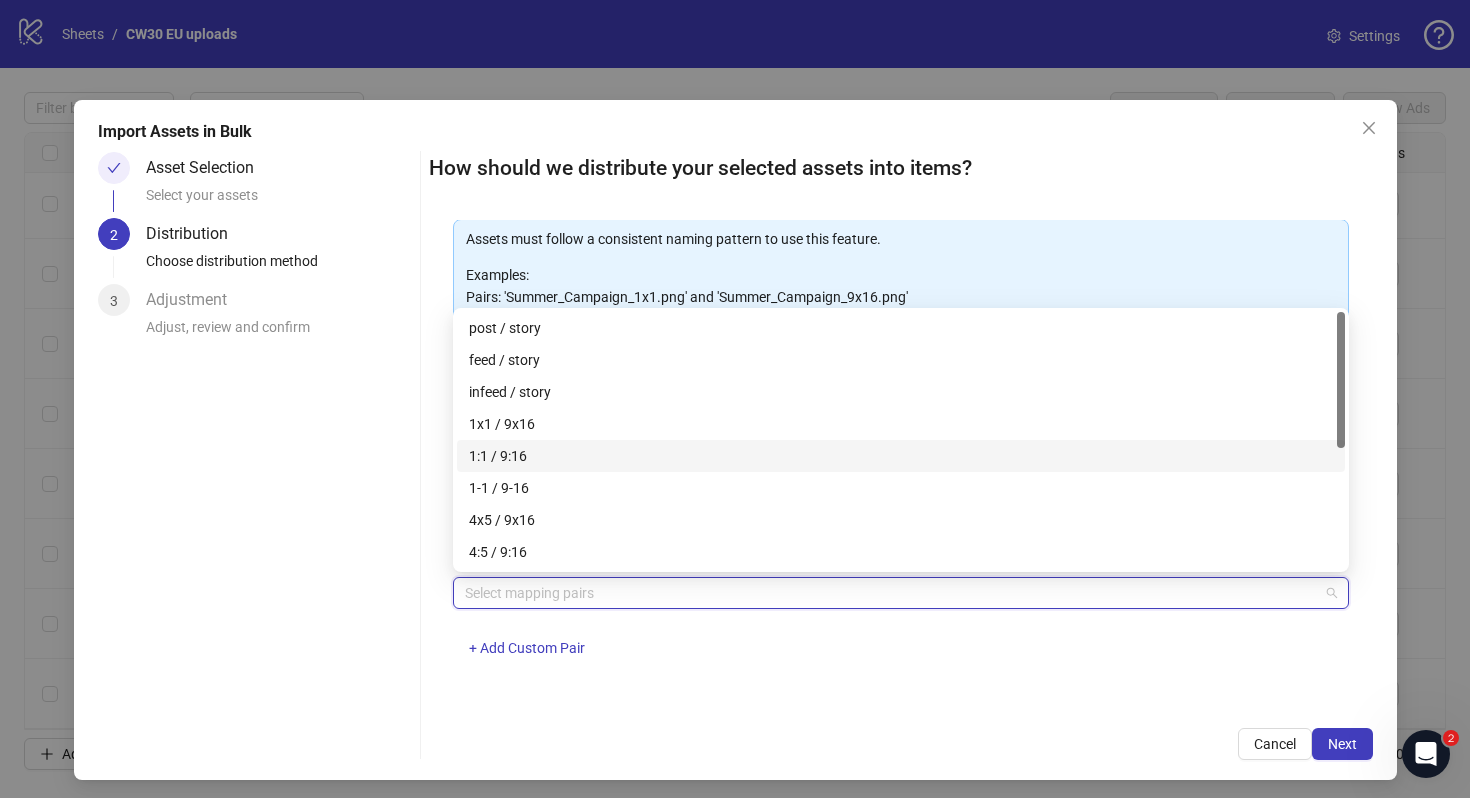 click on "1:1 / 9:16" at bounding box center [901, 456] 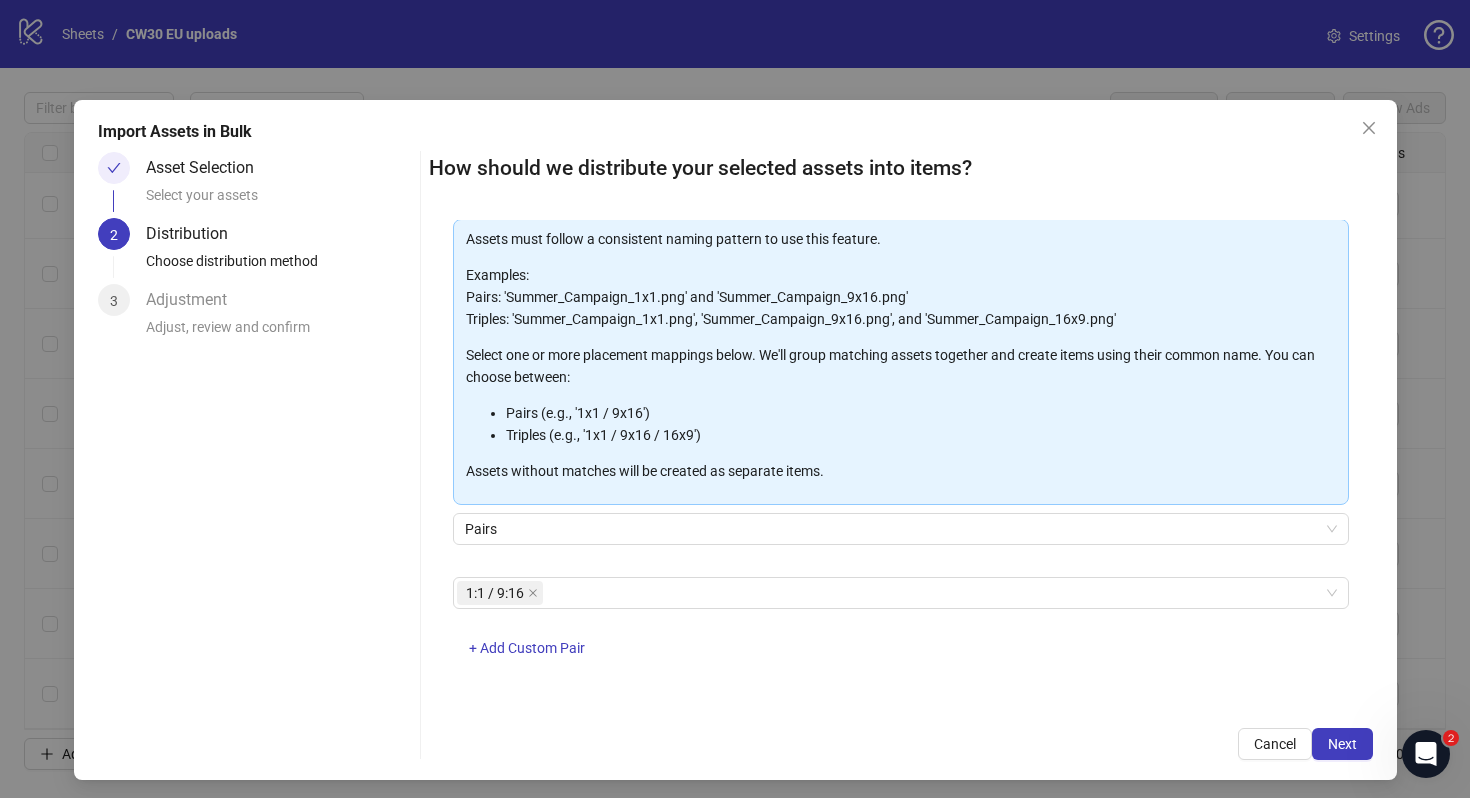 click on "How should we distribute your selected assets into items? One asset per item Group assets by name Assets must follow a consistent naming pattern to use this feature. Examples: Pairs: 'Summer_Campaign_1x1.png' and 'Summer_Campaign_9x16.png' Triples: 'Summer_Campaign_1x1.png', 'Summer_Campaign_9x16.png', and 'Summer_Campaign_16x9.png' Select one or more placement mappings below. We'll group matching assets together and create items using their common name. You can choose between: Pairs (e.g., '1x1 / 9x16') Triples (e.g., '1x1 / 9x16 / 16x9') Assets without matches will be created as separate items. Pairs 1:1 / 9:16   + Add Custom Pair Cancel Next" at bounding box center [901, 456] 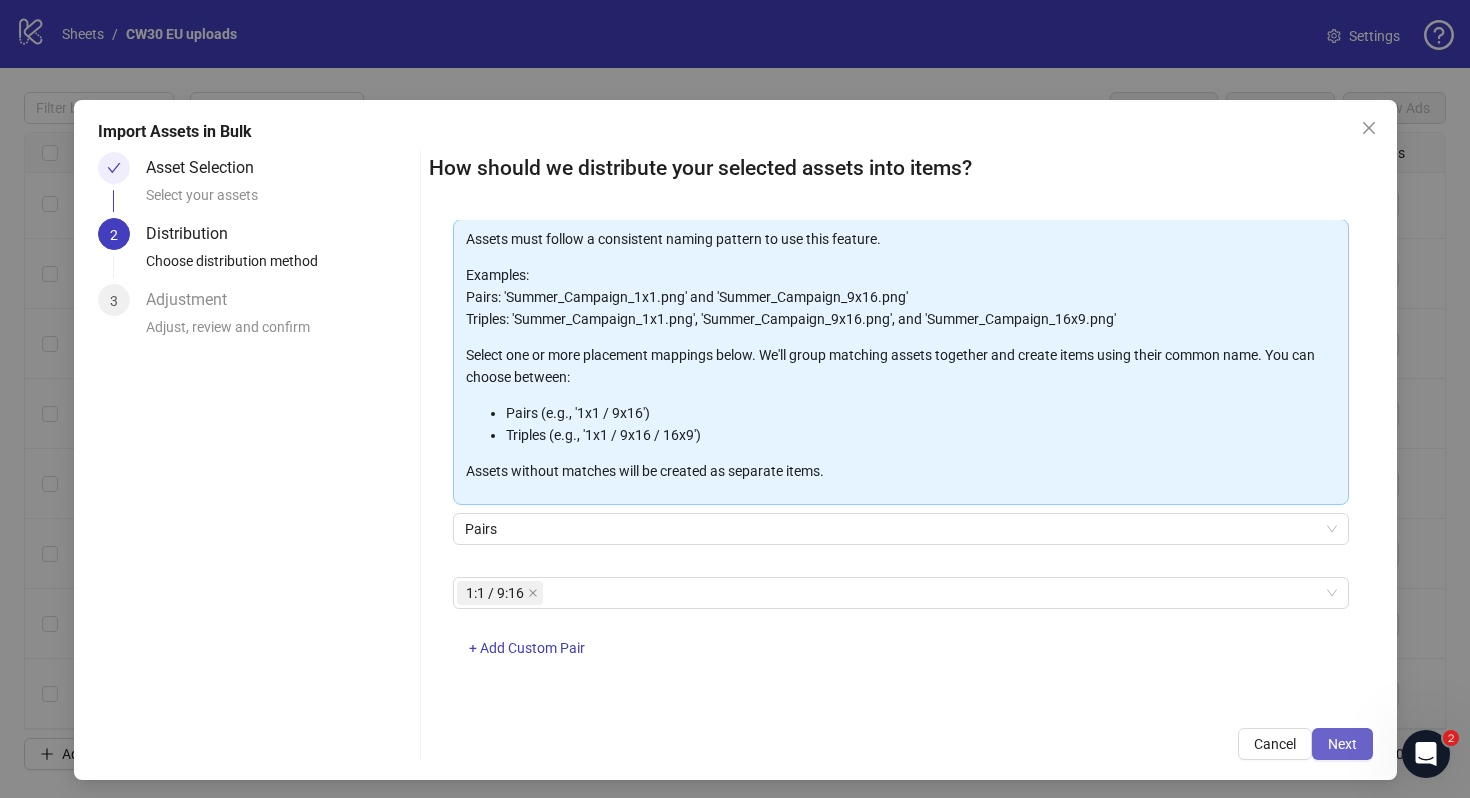 click on "Next" at bounding box center (1342, 744) 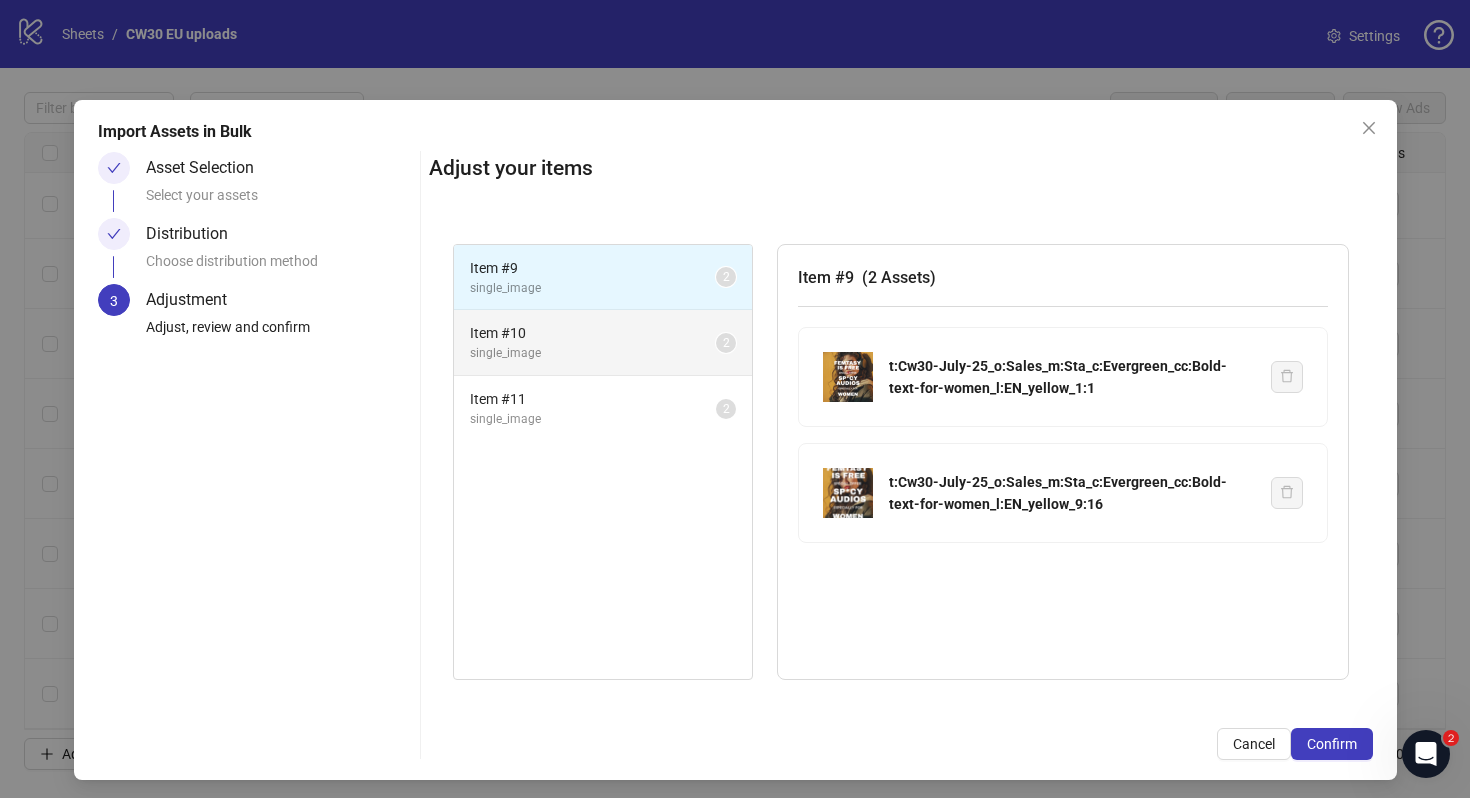 click on "Item # 10" at bounding box center (593, 333) 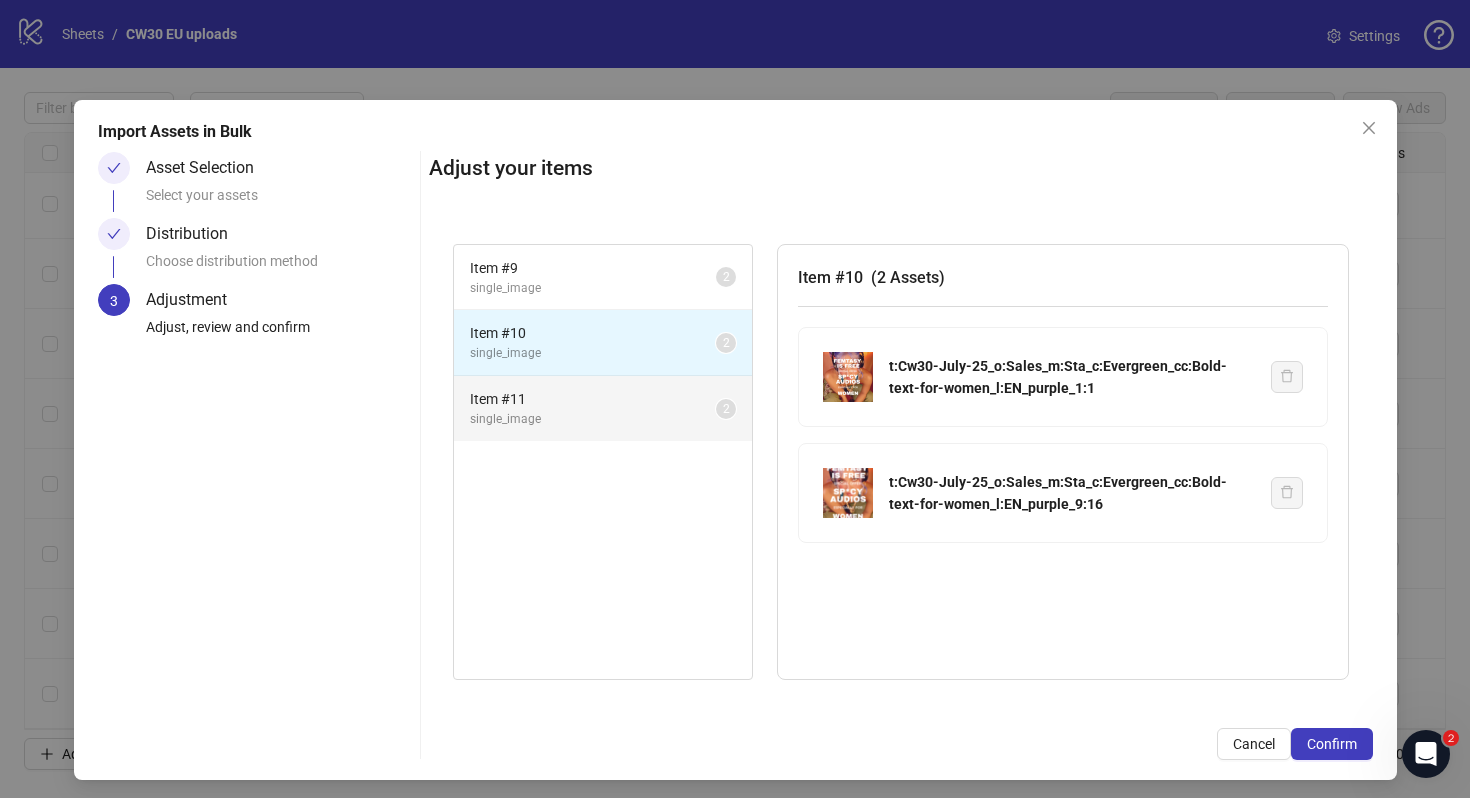 click on "single_image" at bounding box center (593, 419) 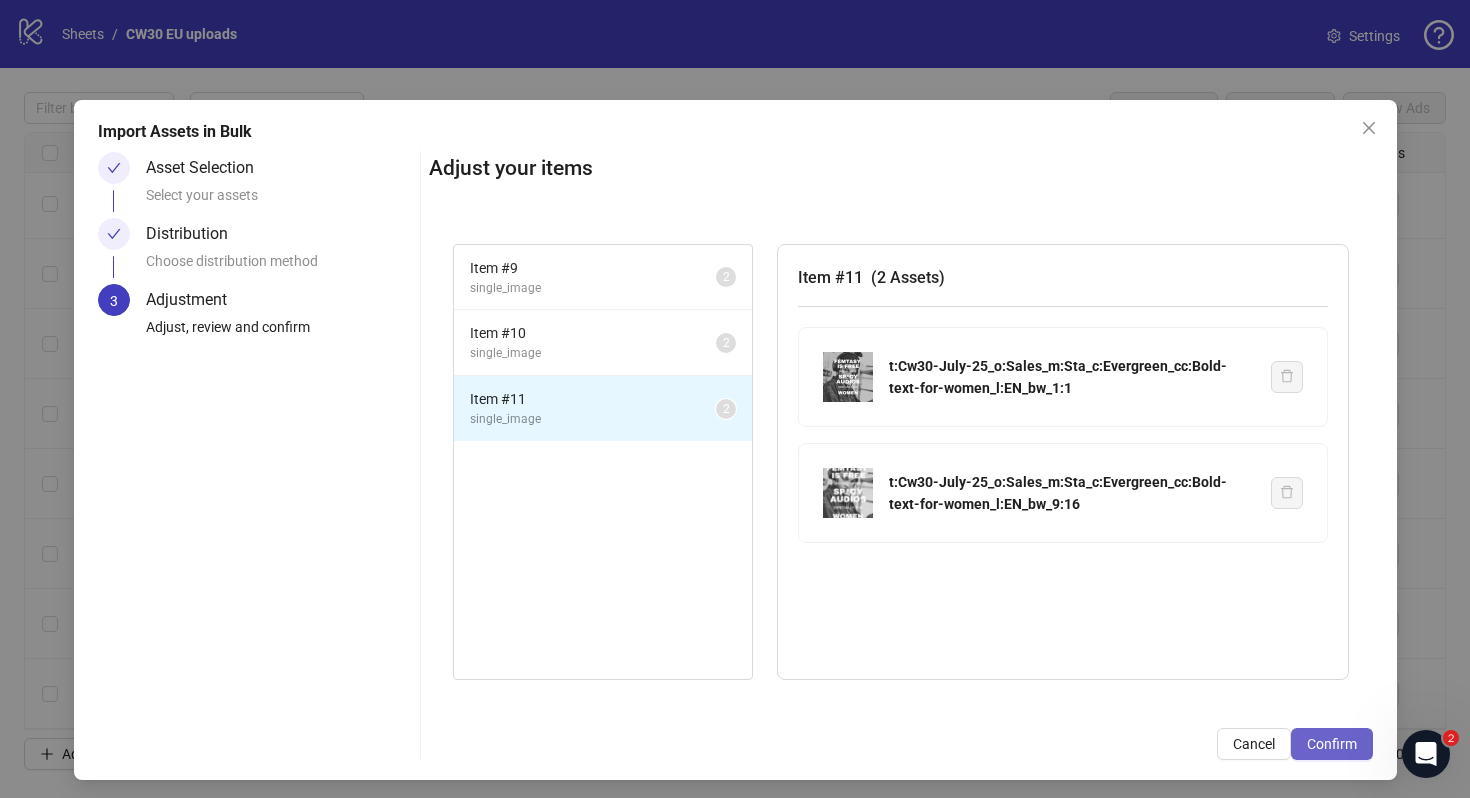 click on "Confirm" at bounding box center (1332, 744) 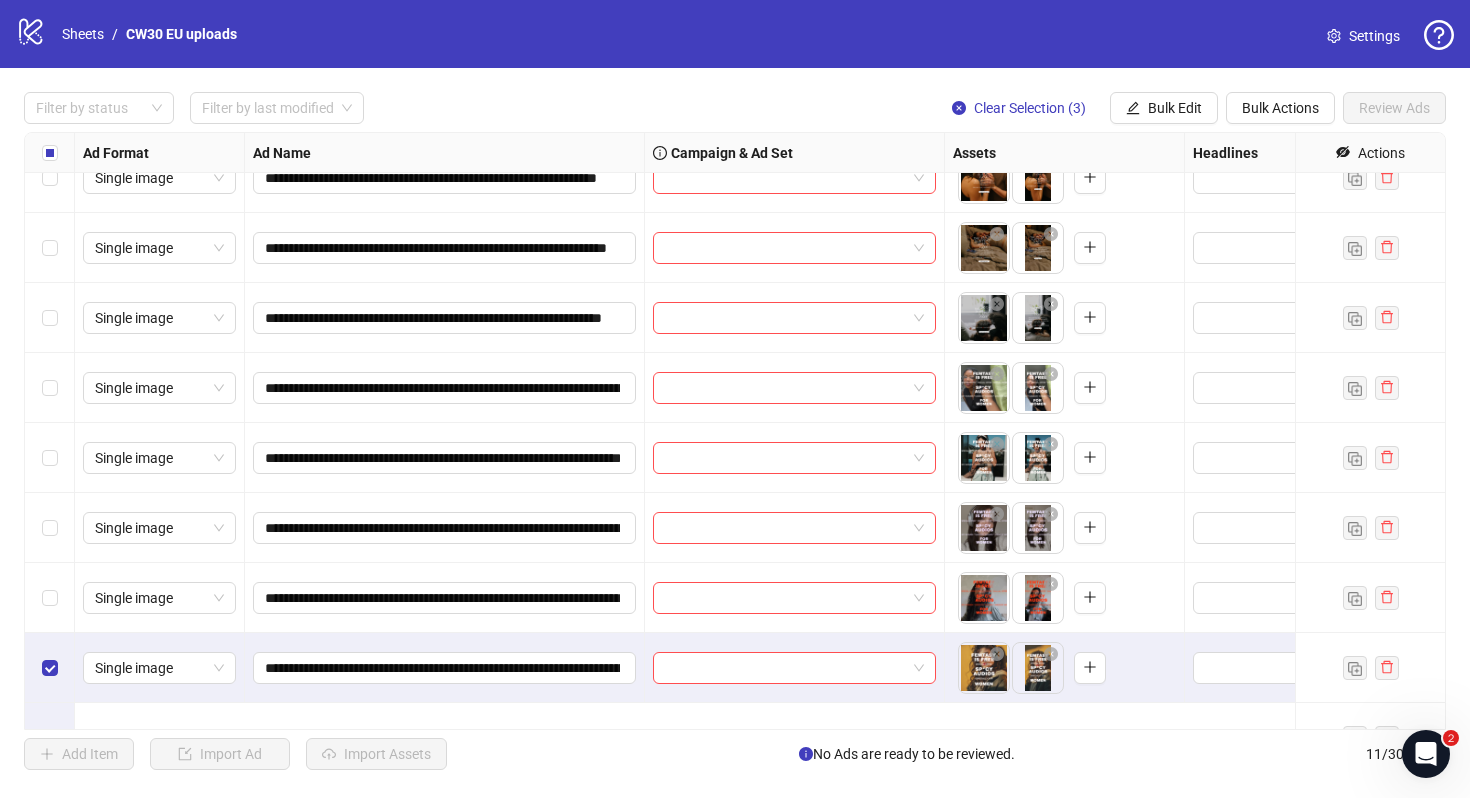 scroll, scrollTop: 0, scrollLeft: 0, axis: both 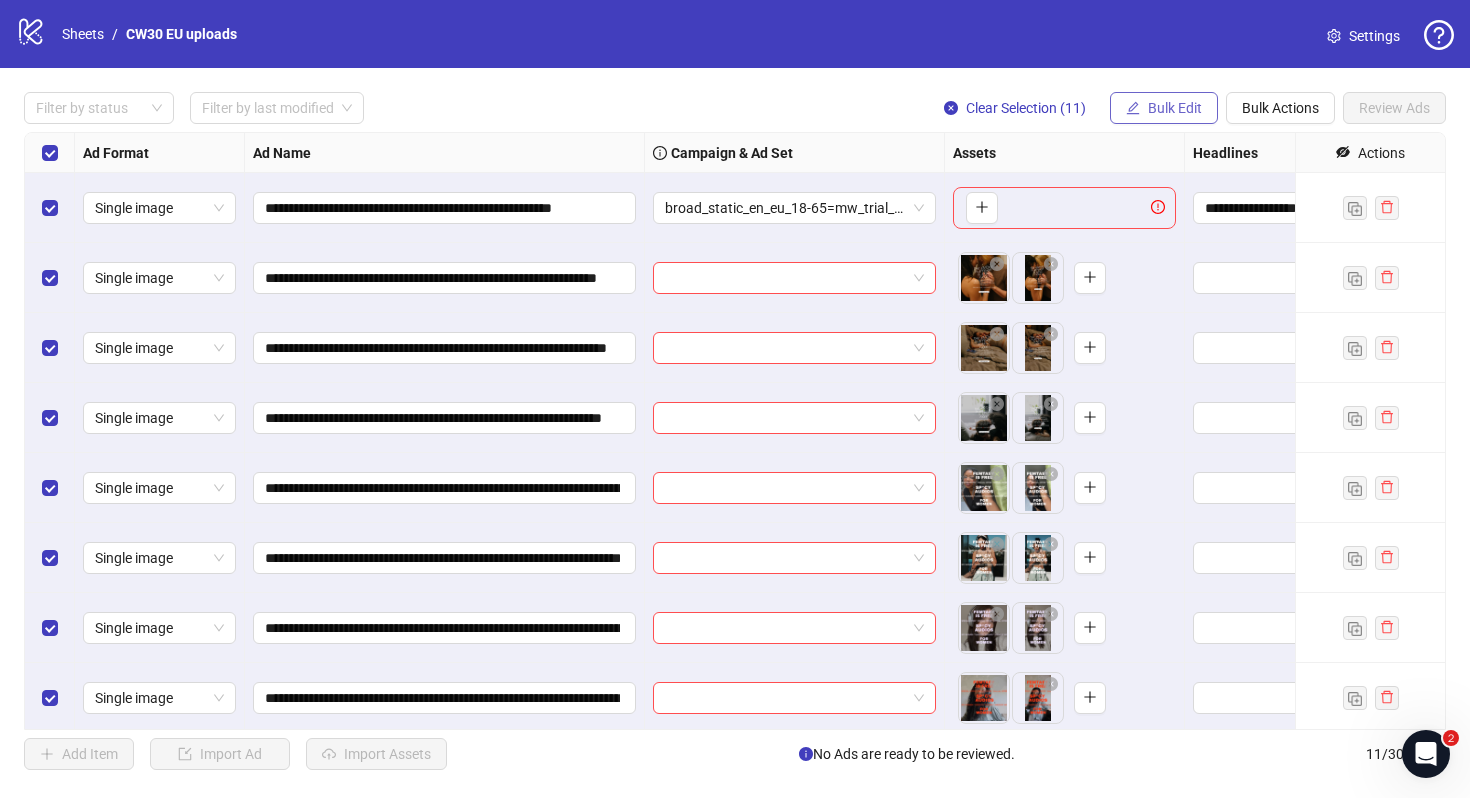 click on "Bulk Edit" at bounding box center [1175, 108] 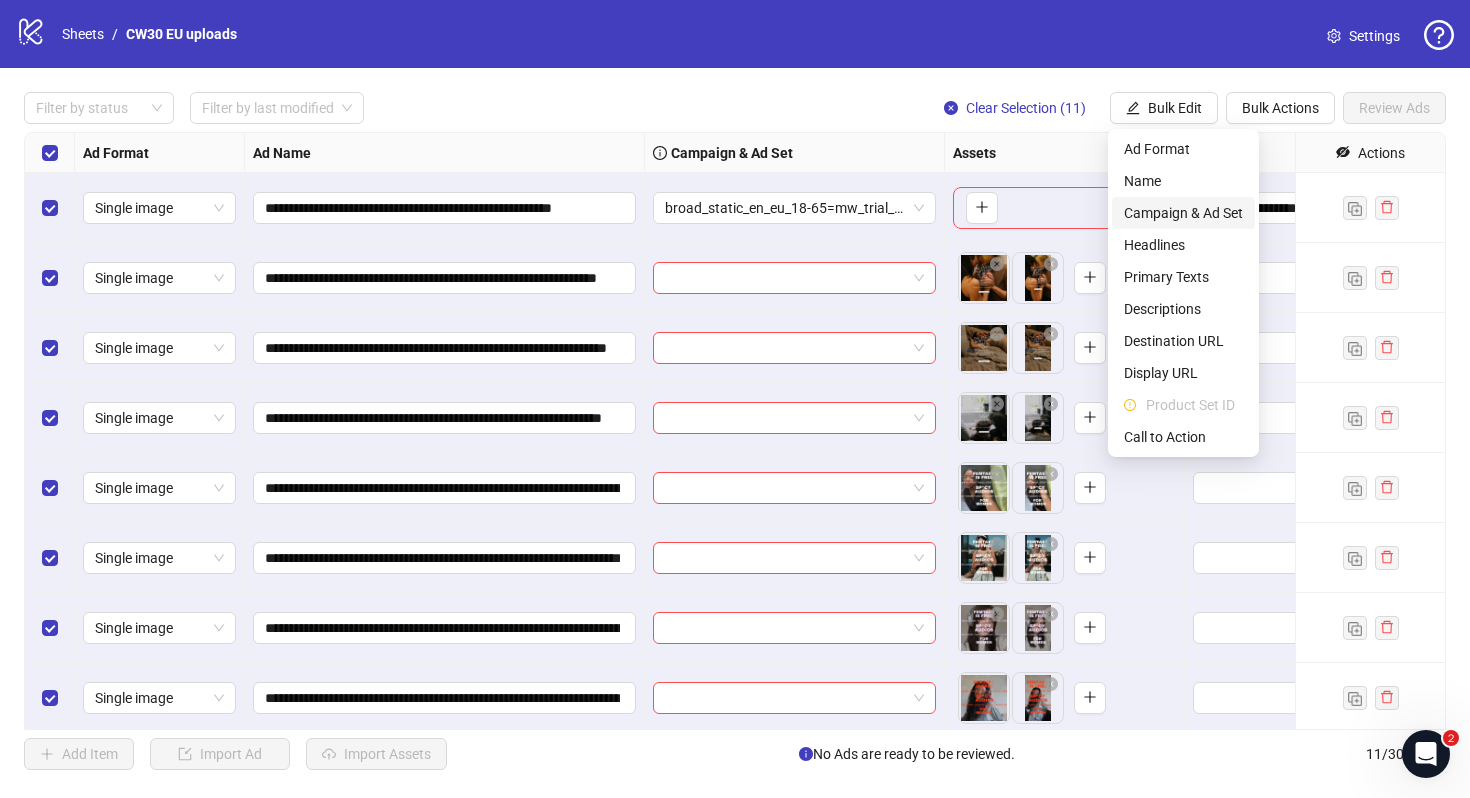 click on "Campaign & Ad Set" at bounding box center [1183, 213] 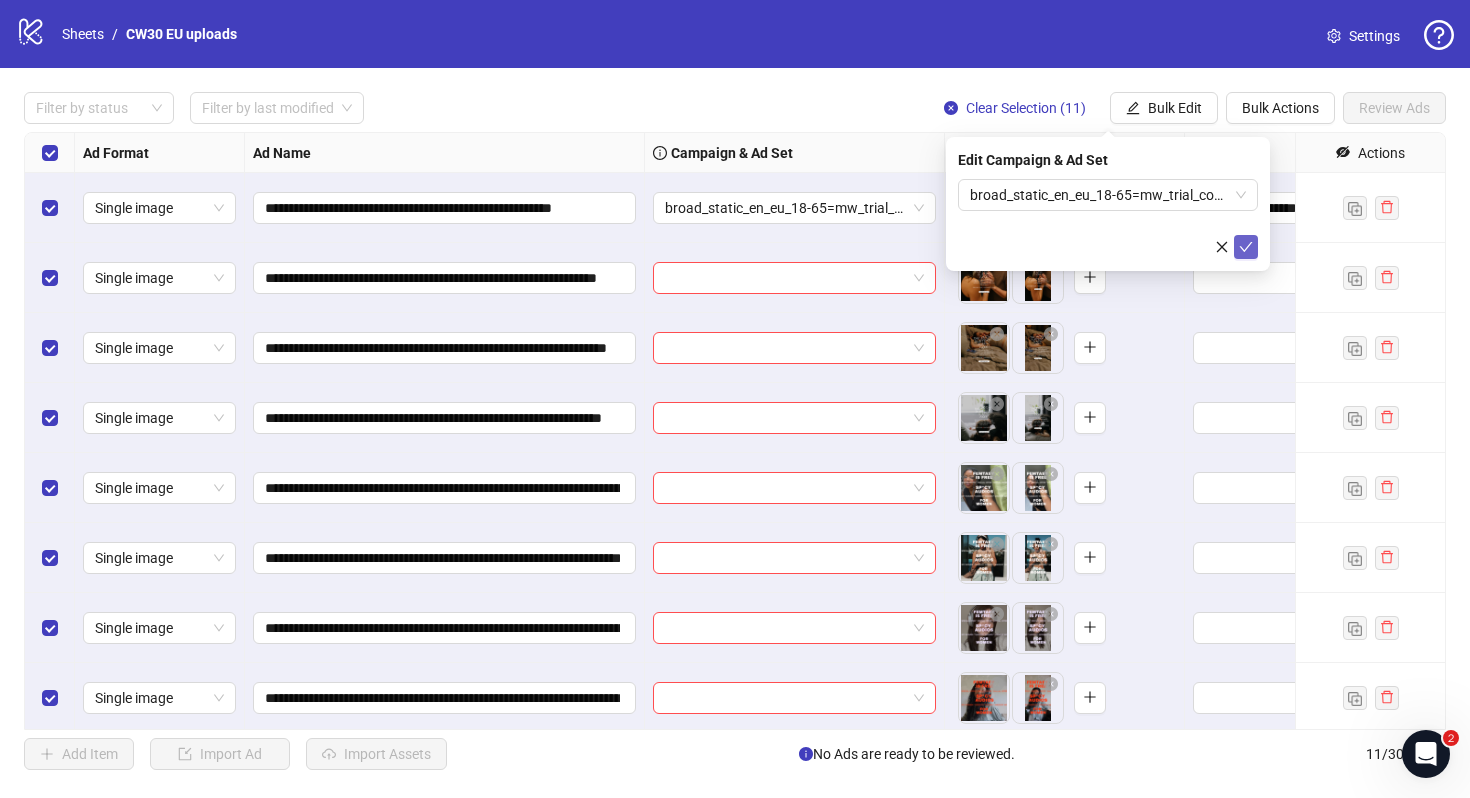 click 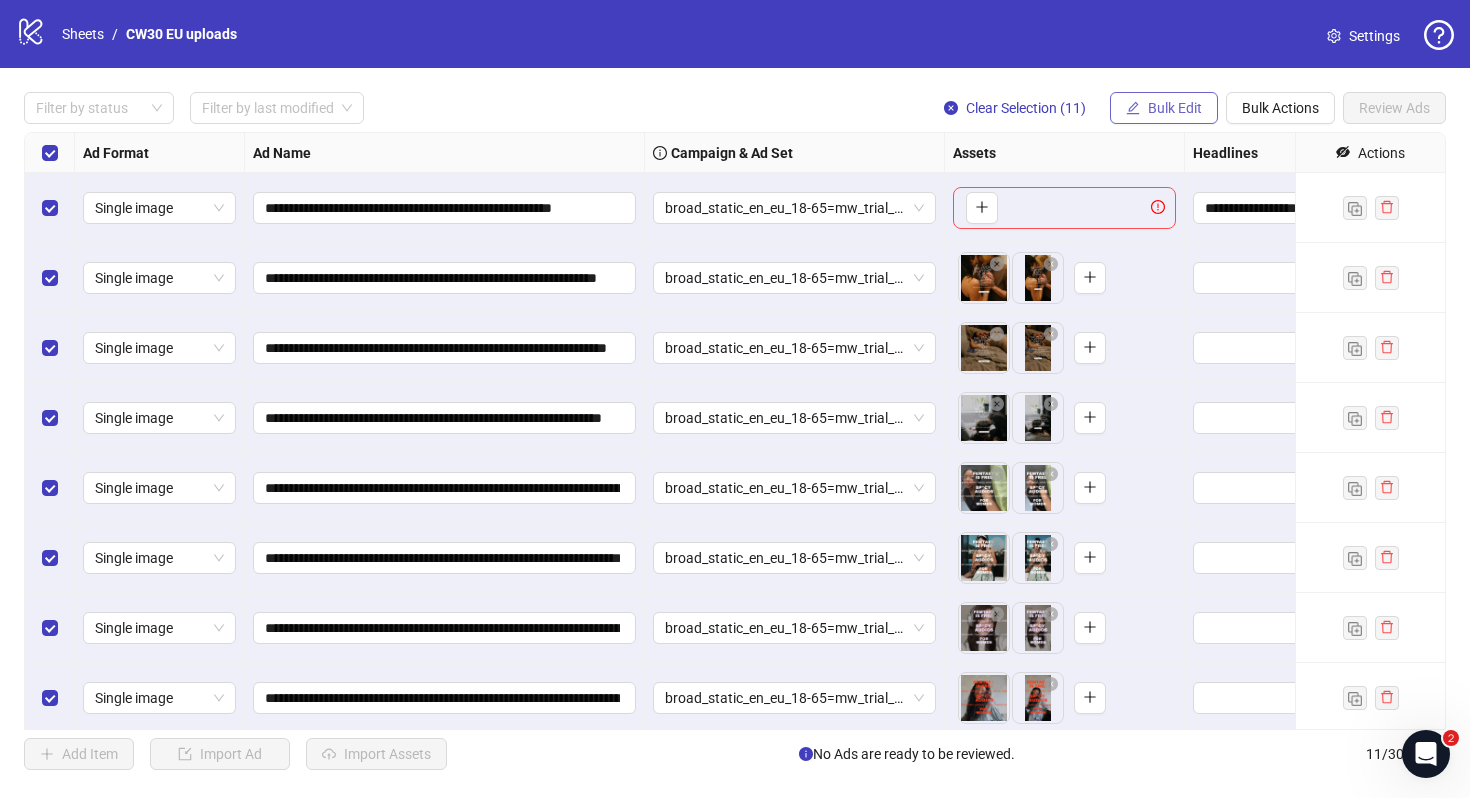 click on "Bulk Edit" at bounding box center (1175, 108) 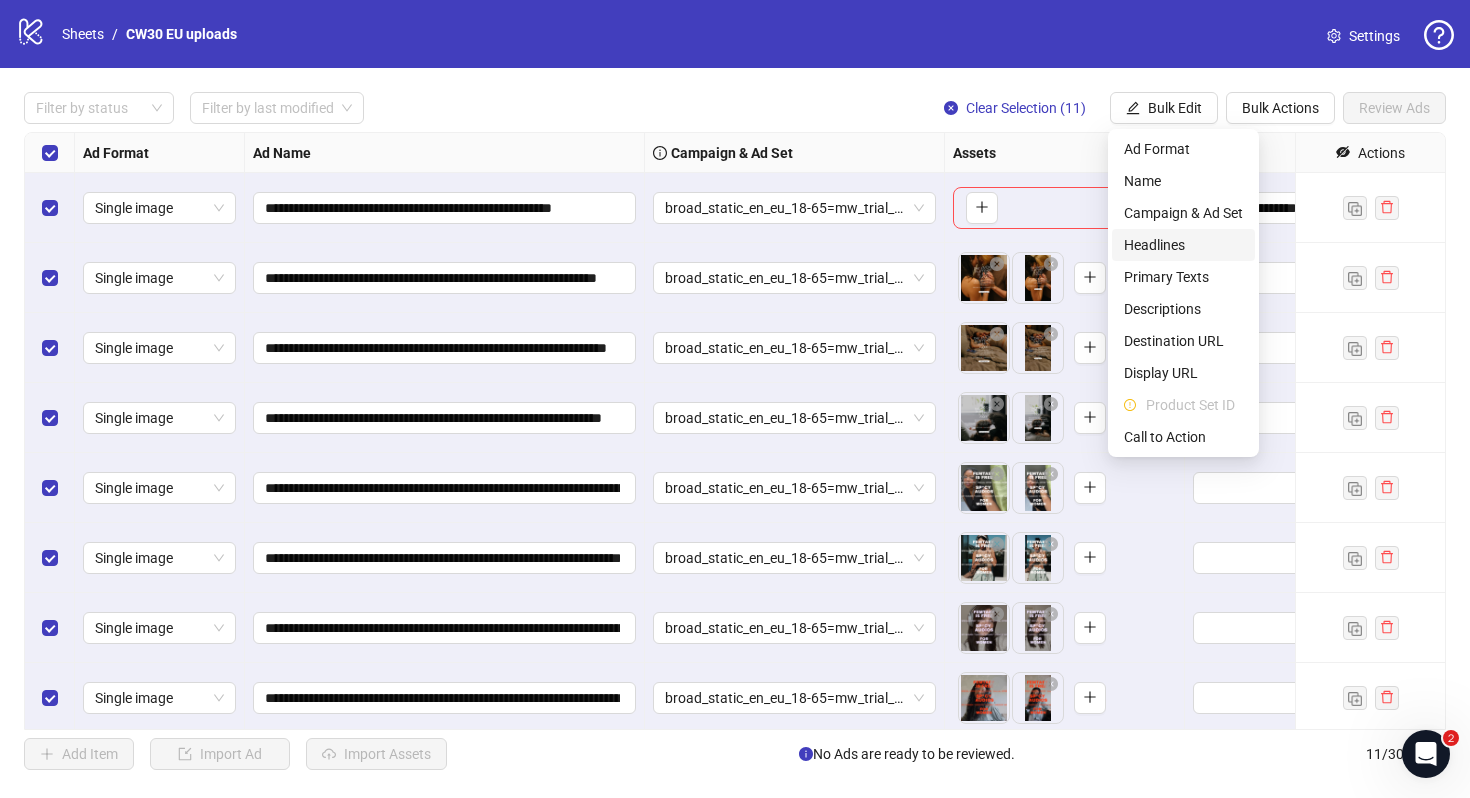 click on "Headlines" at bounding box center [1183, 245] 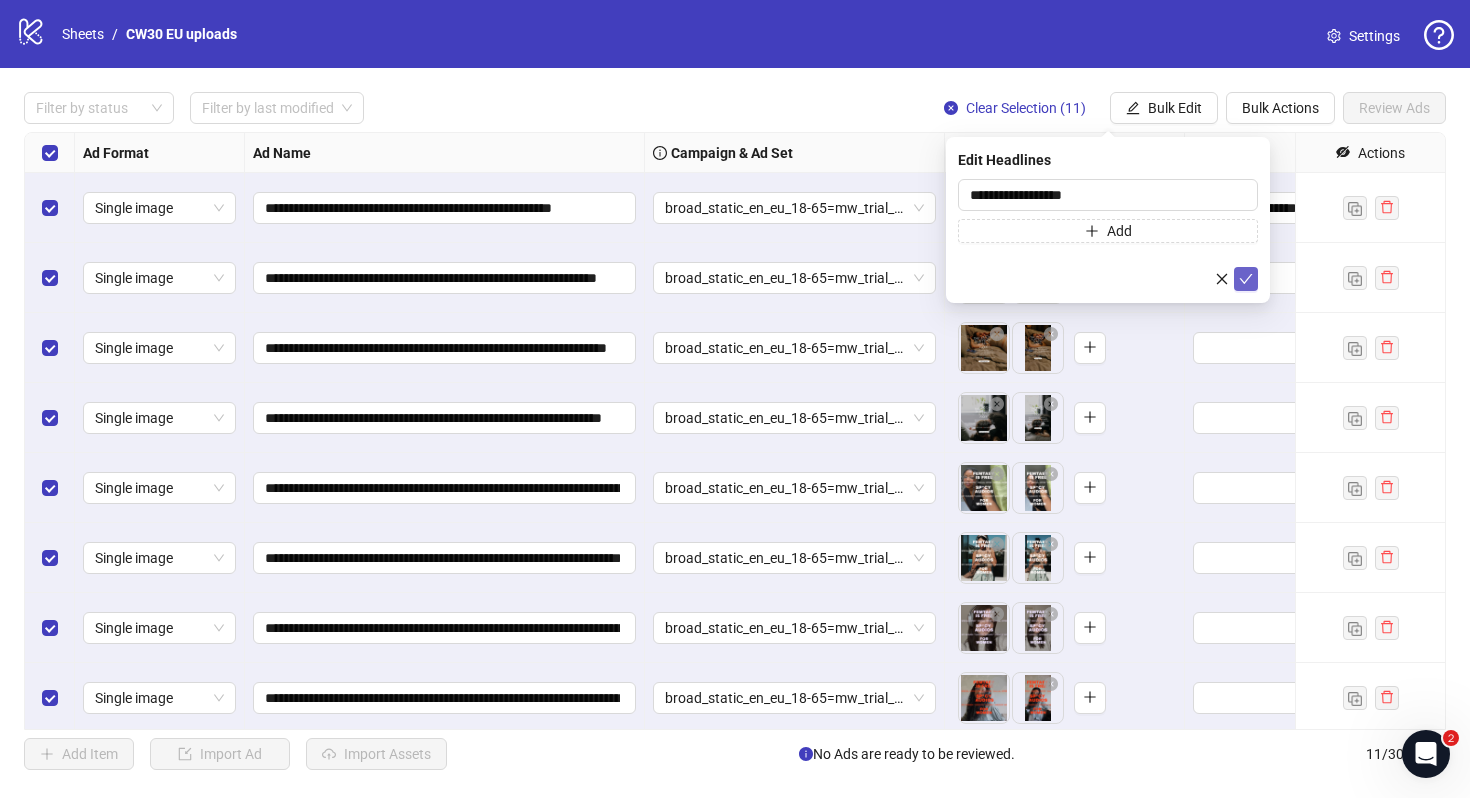 click 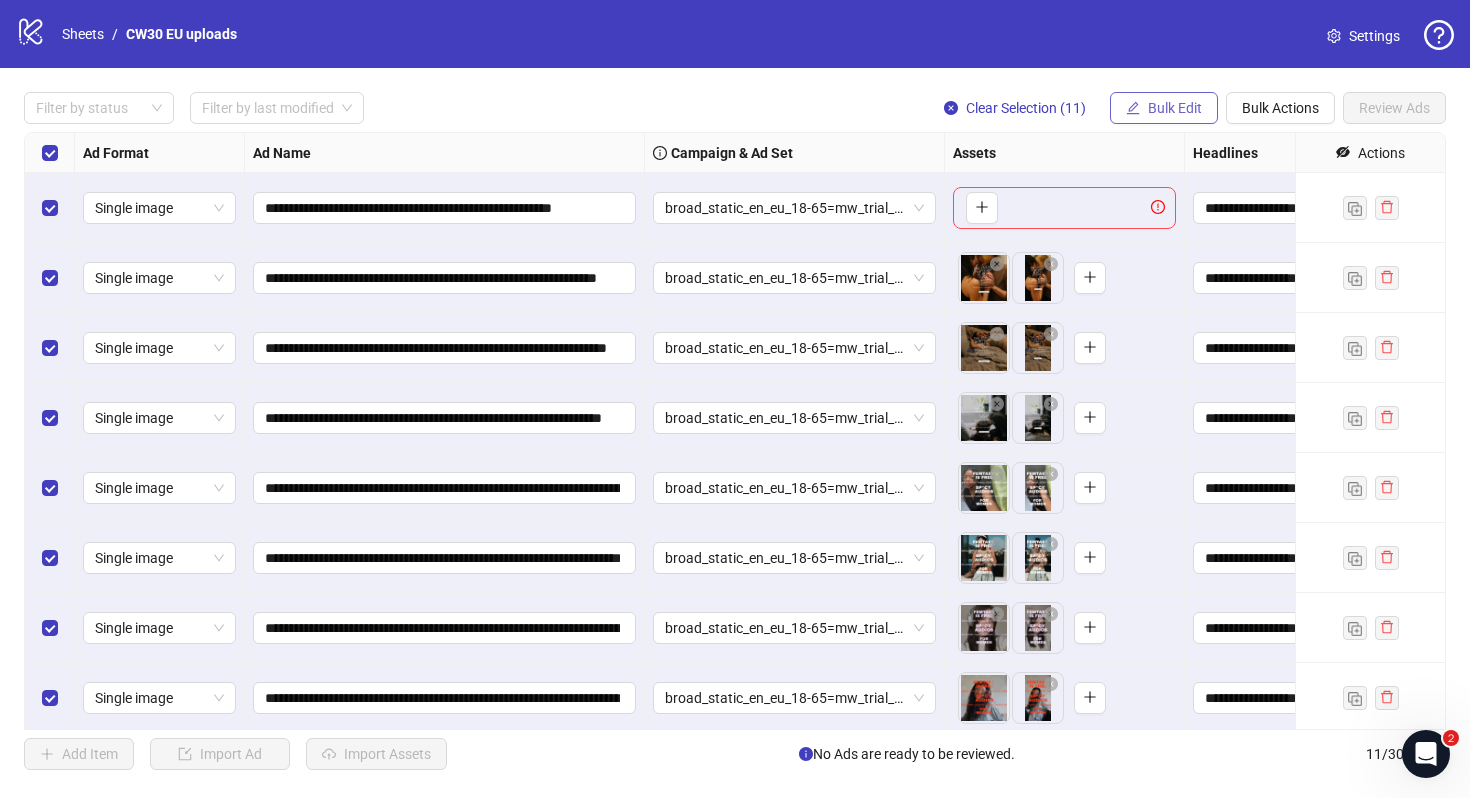 click on "Bulk Edit" at bounding box center [1175, 108] 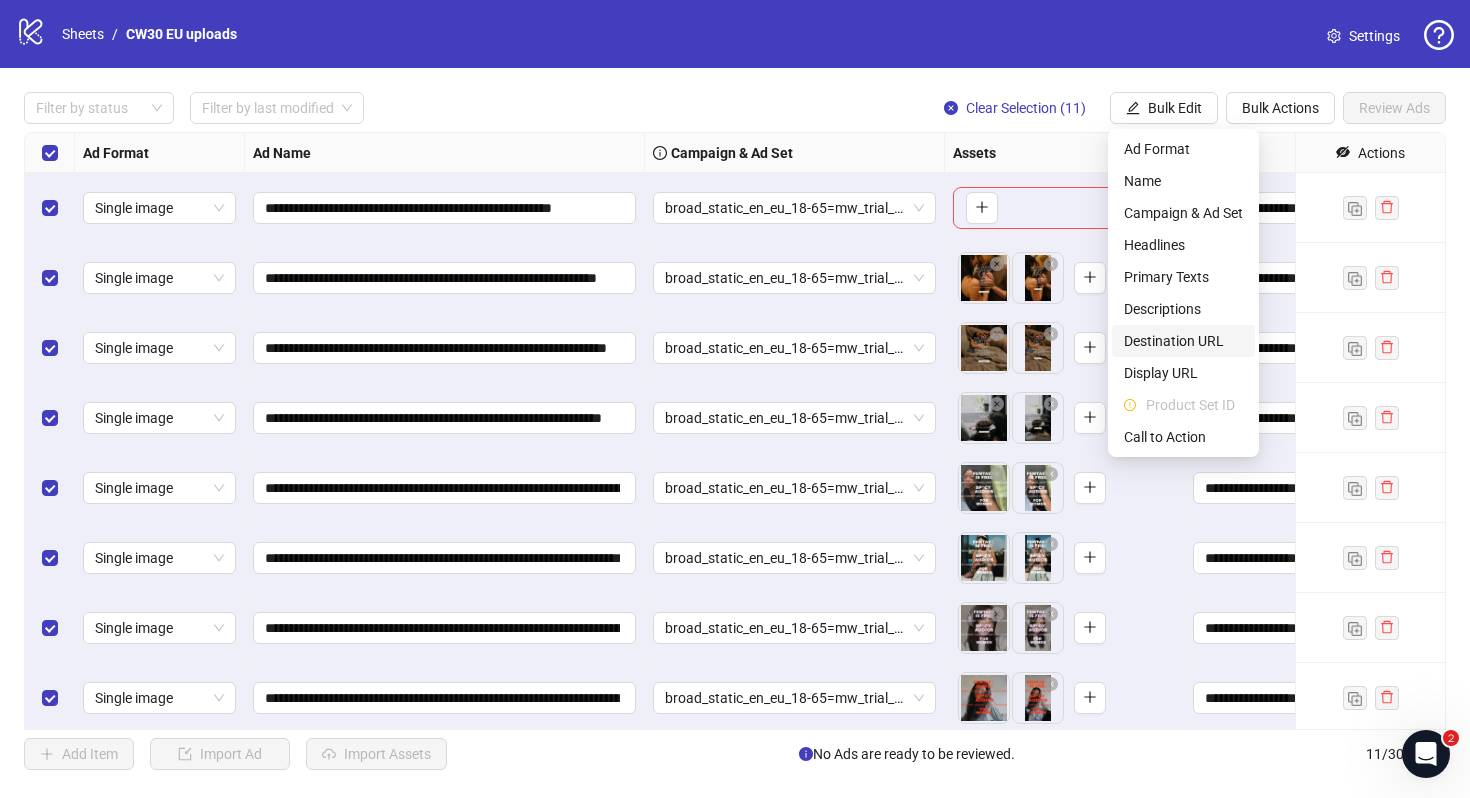 click on "Destination URL" at bounding box center (1183, 341) 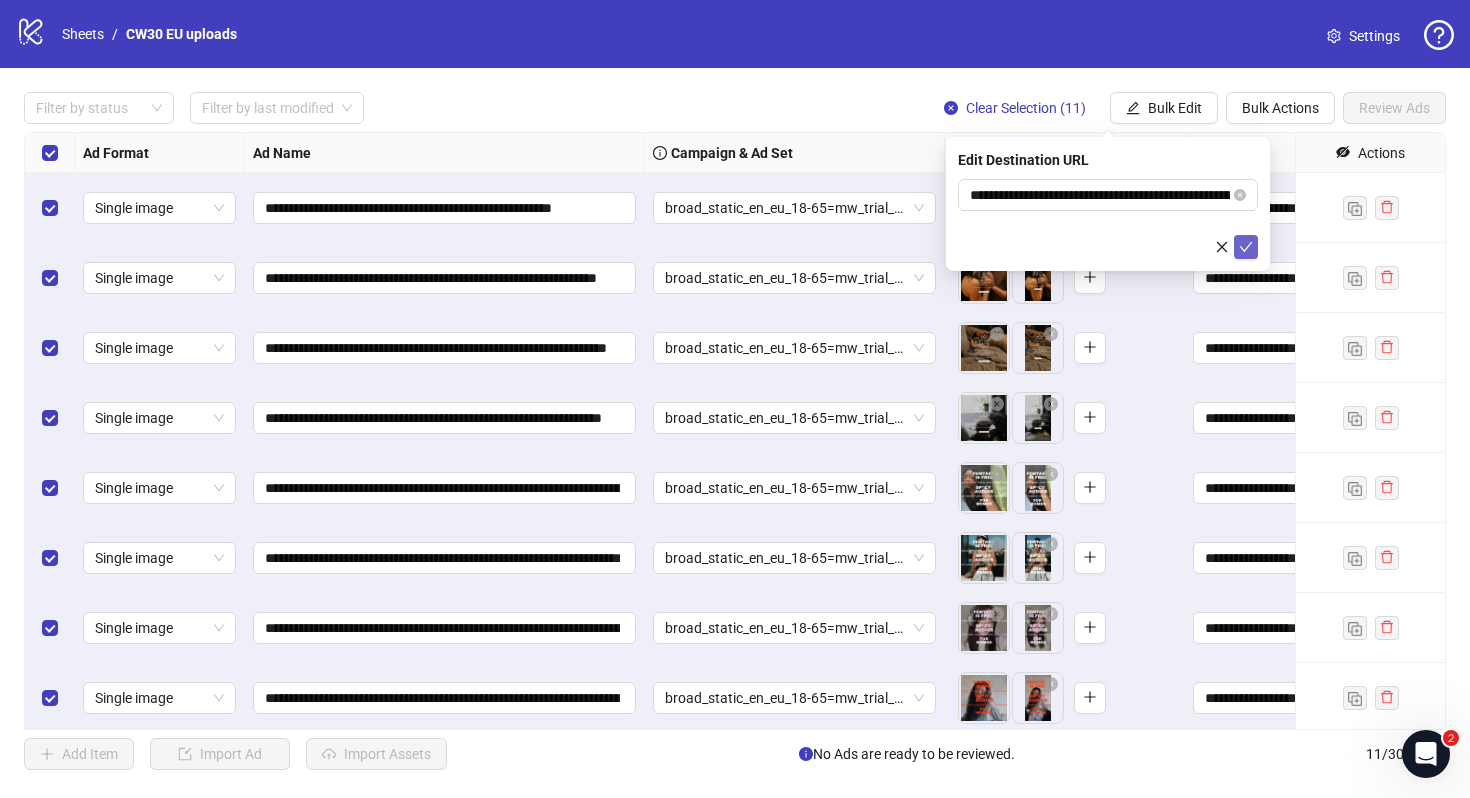 click 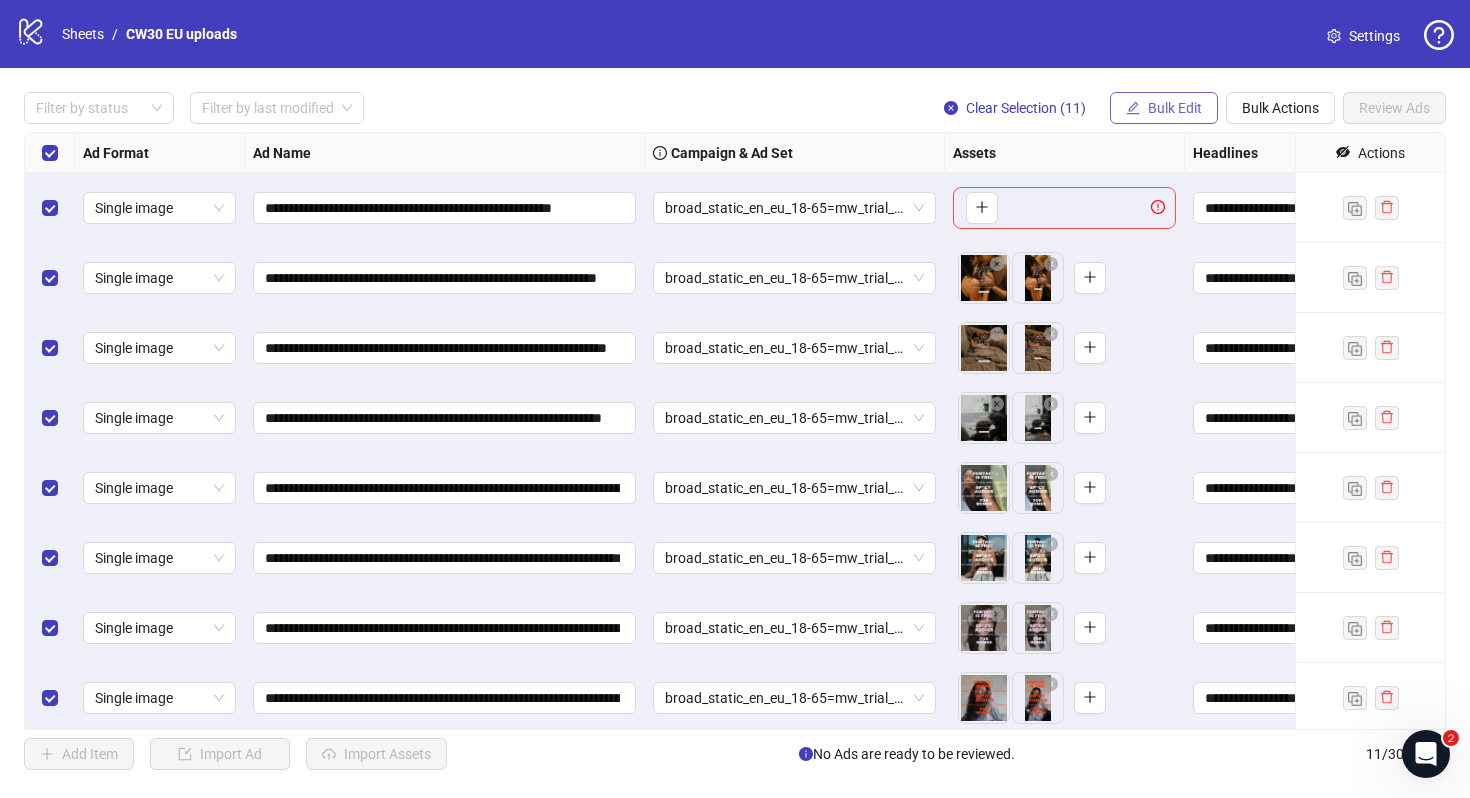 click on "Bulk Edit" at bounding box center (1175, 108) 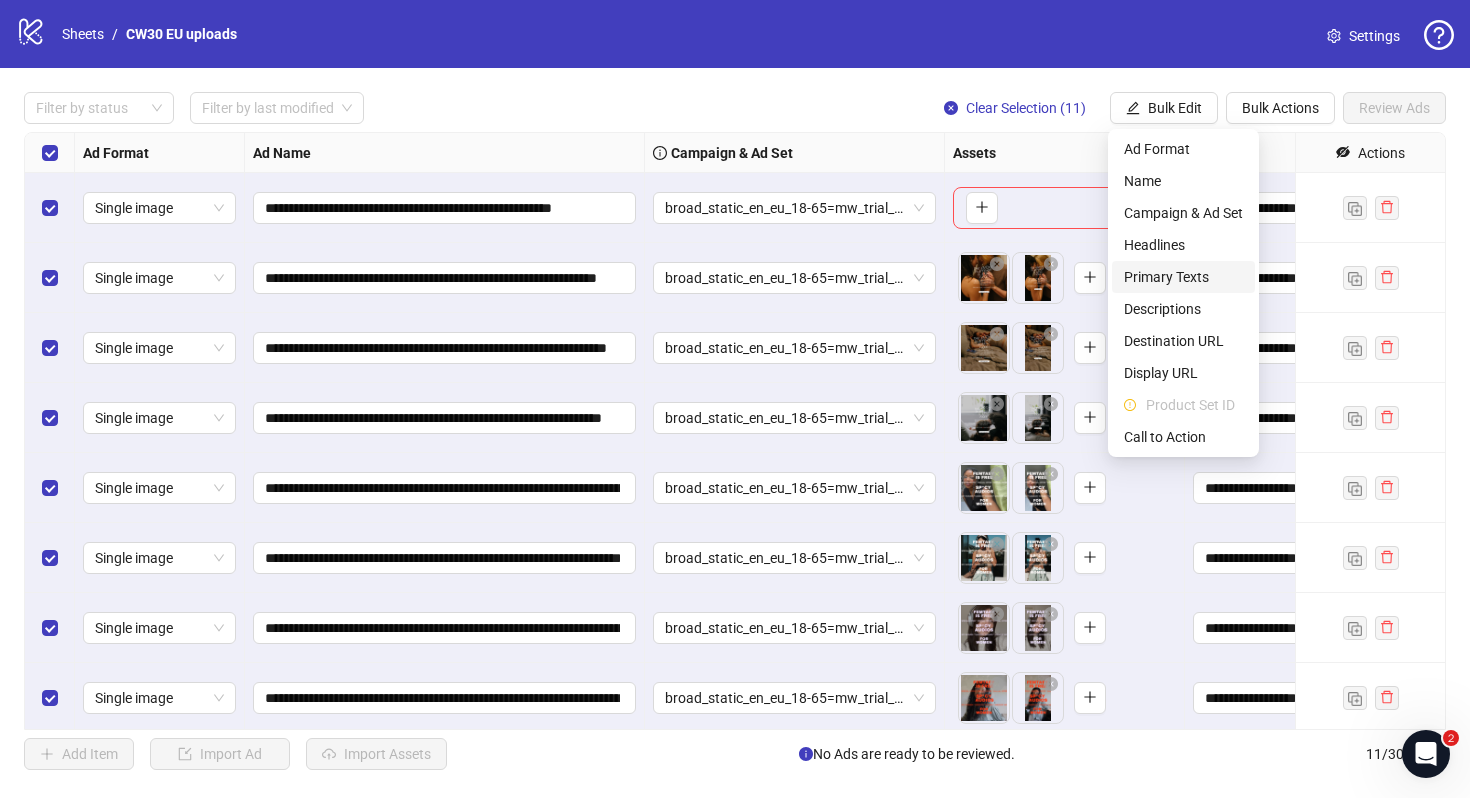 click on "Primary Texts" at bounding box center [1183, 277] 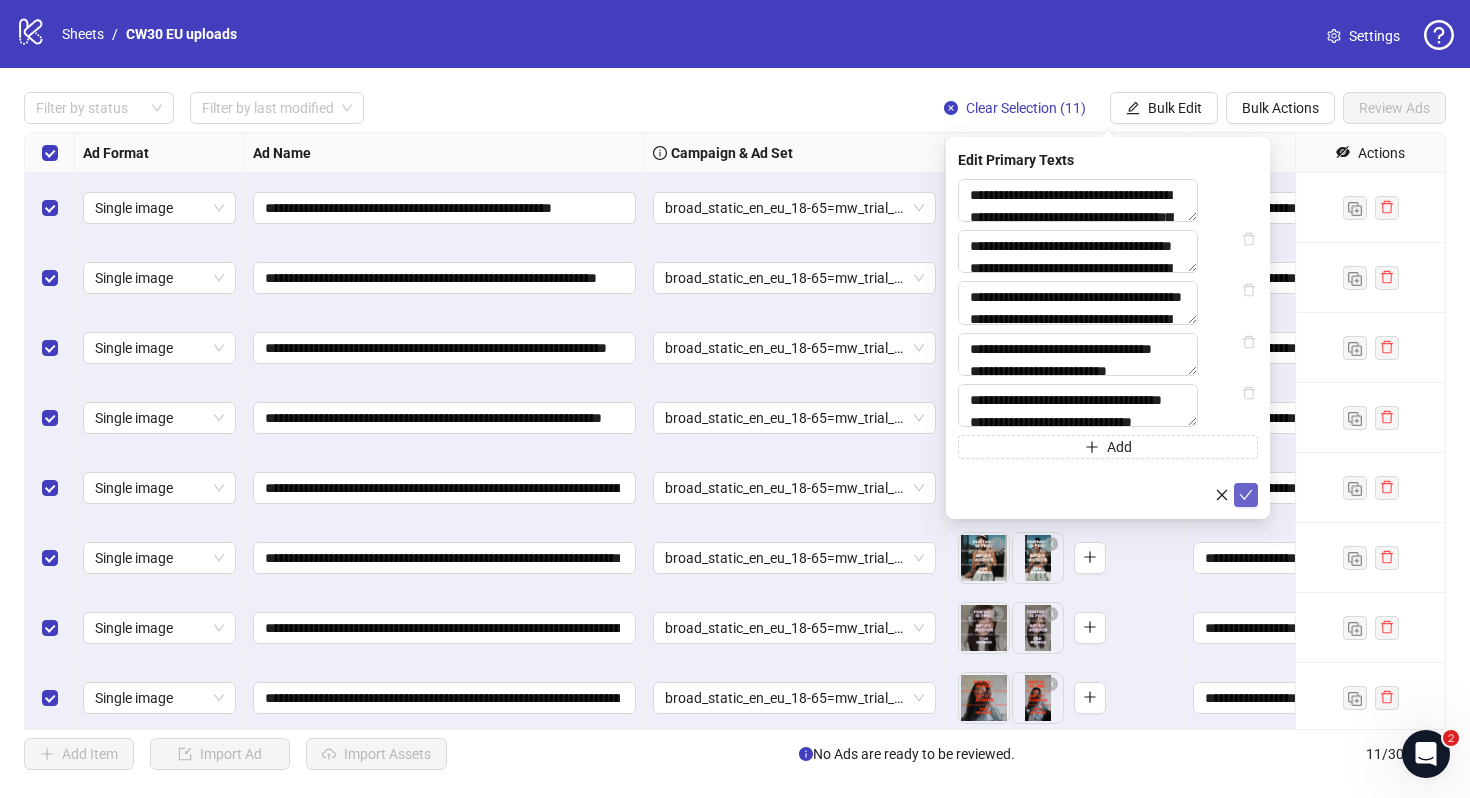 click at bounding box center [1246, 495] 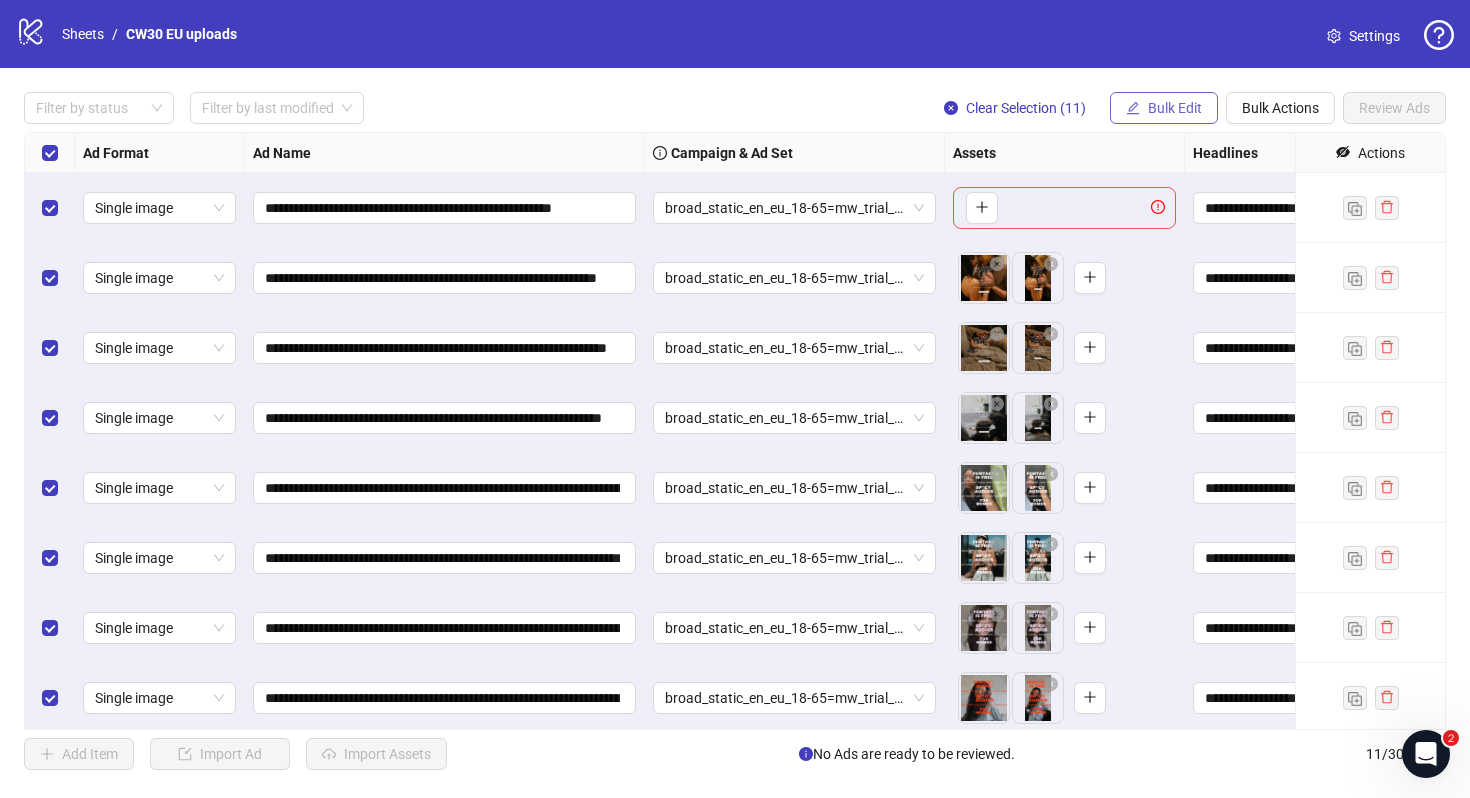 click on "Bulk Edit" at bounding box center [1175, 108] 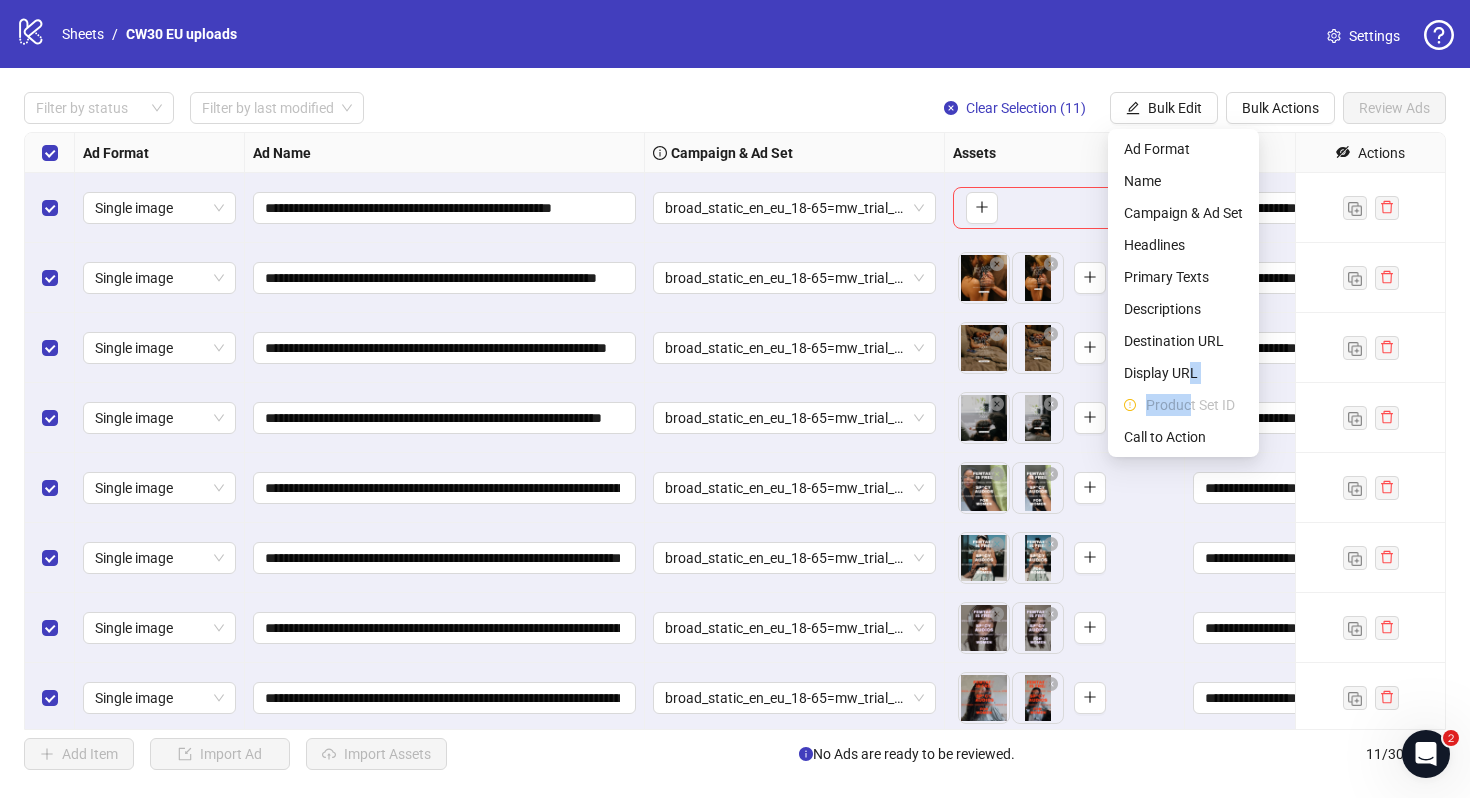 drag, startPoint x: 1188, startPoint y: 373, endPoint x: 1188, endPoint y: 408, distance: 35 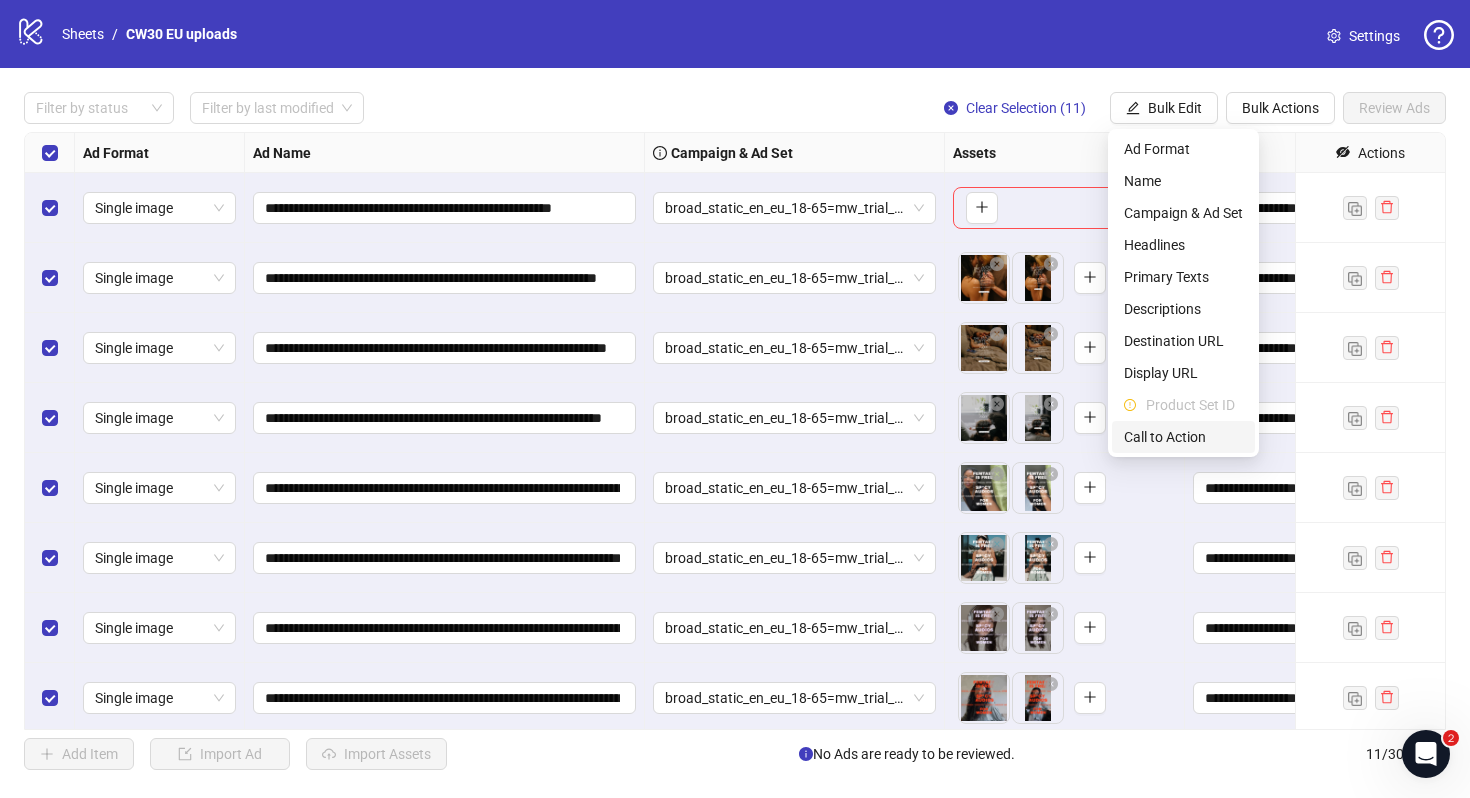 click on "Call to Action" at bounding box center [1183, 437] 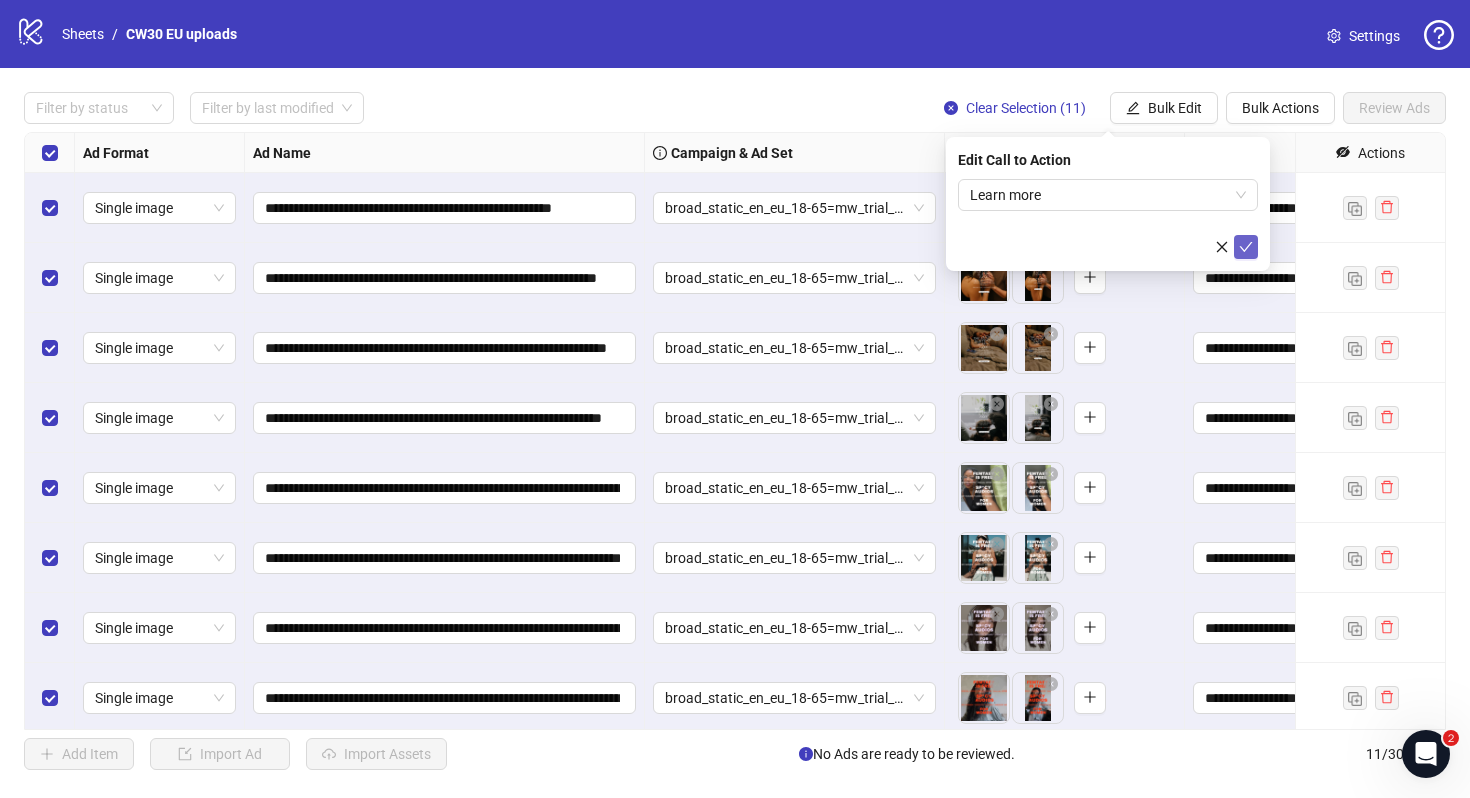 click 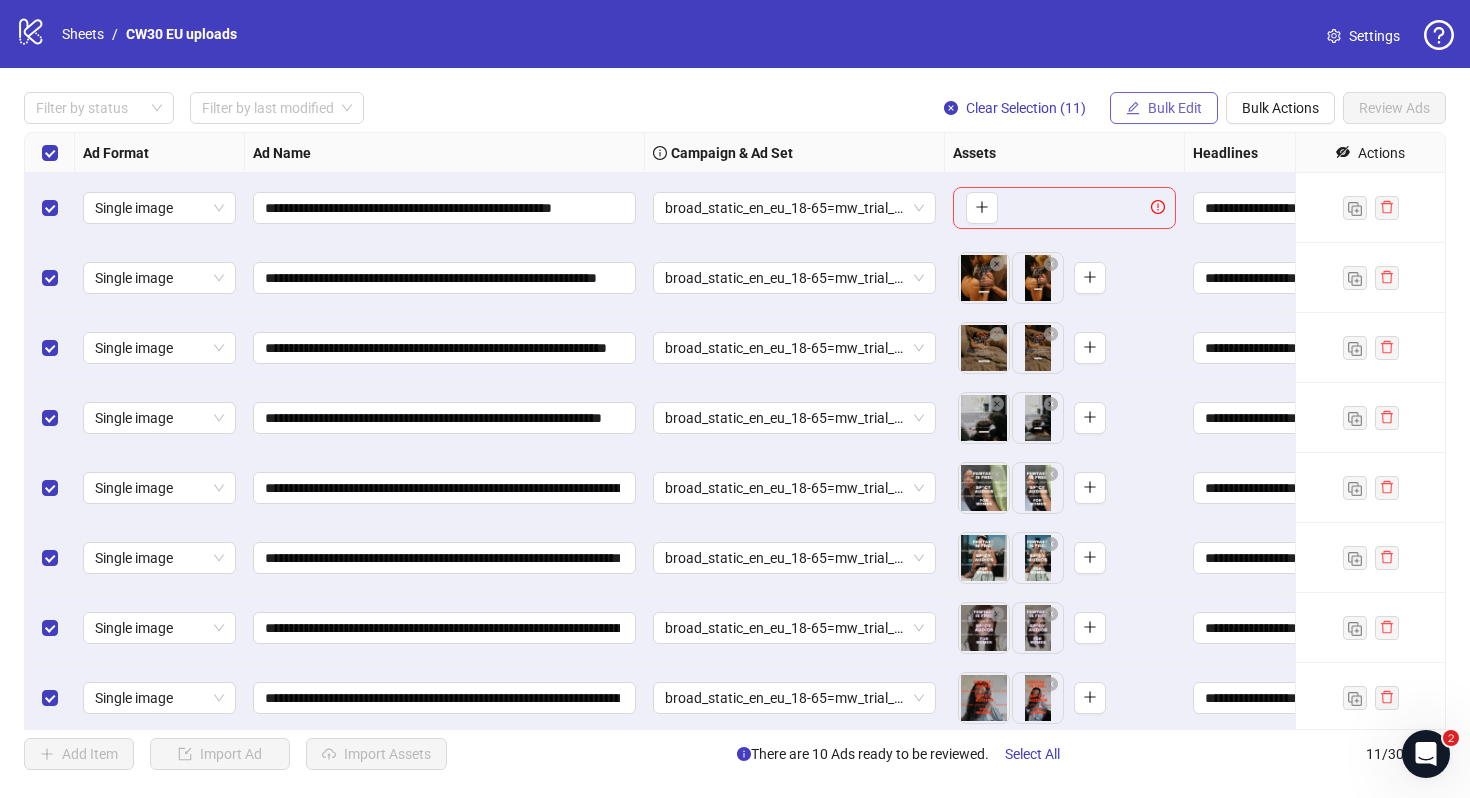 click on "Bulk Edit" at bounding box center [1175, 108] 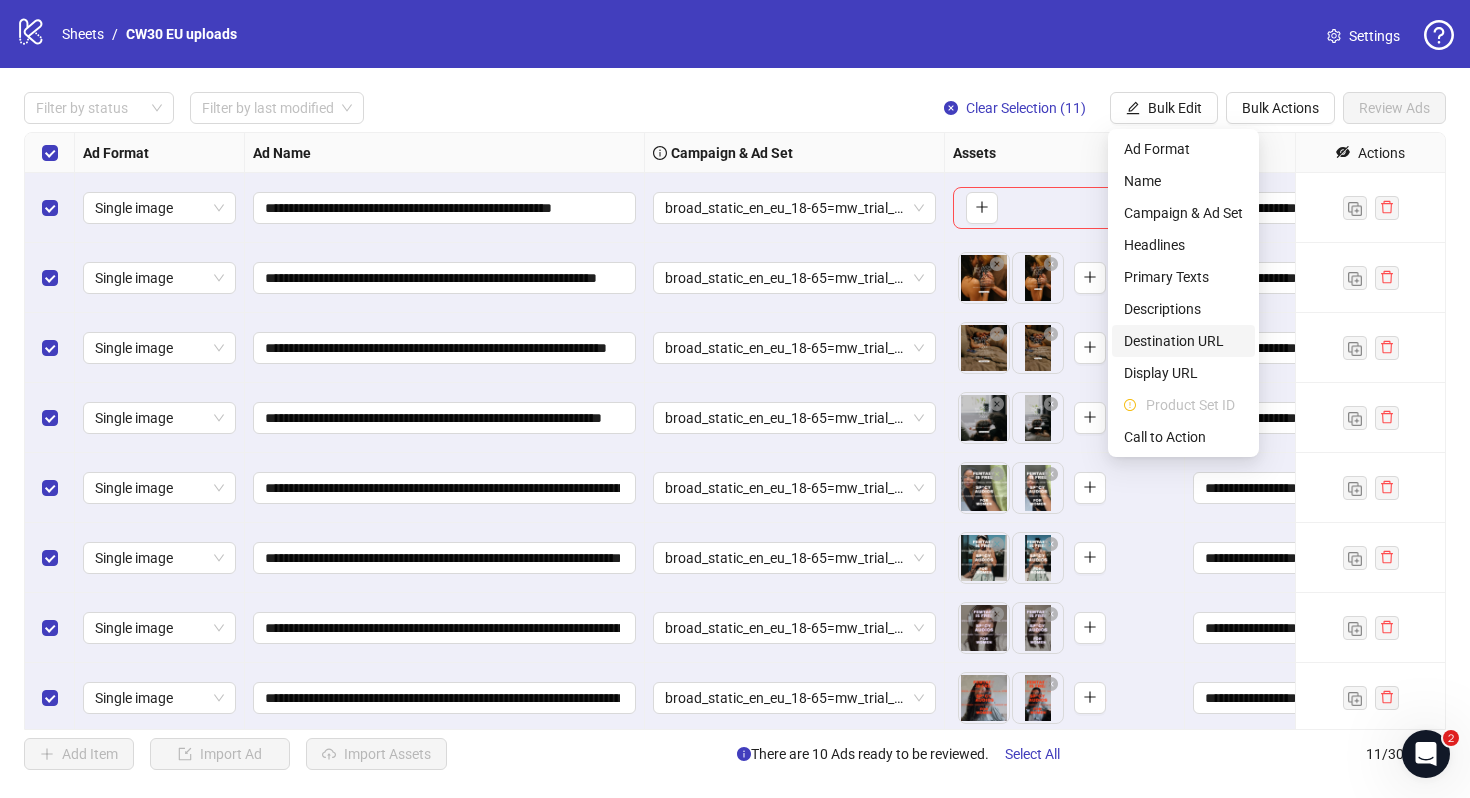 click on "Destination URL" at bounding box center [1183, 341] 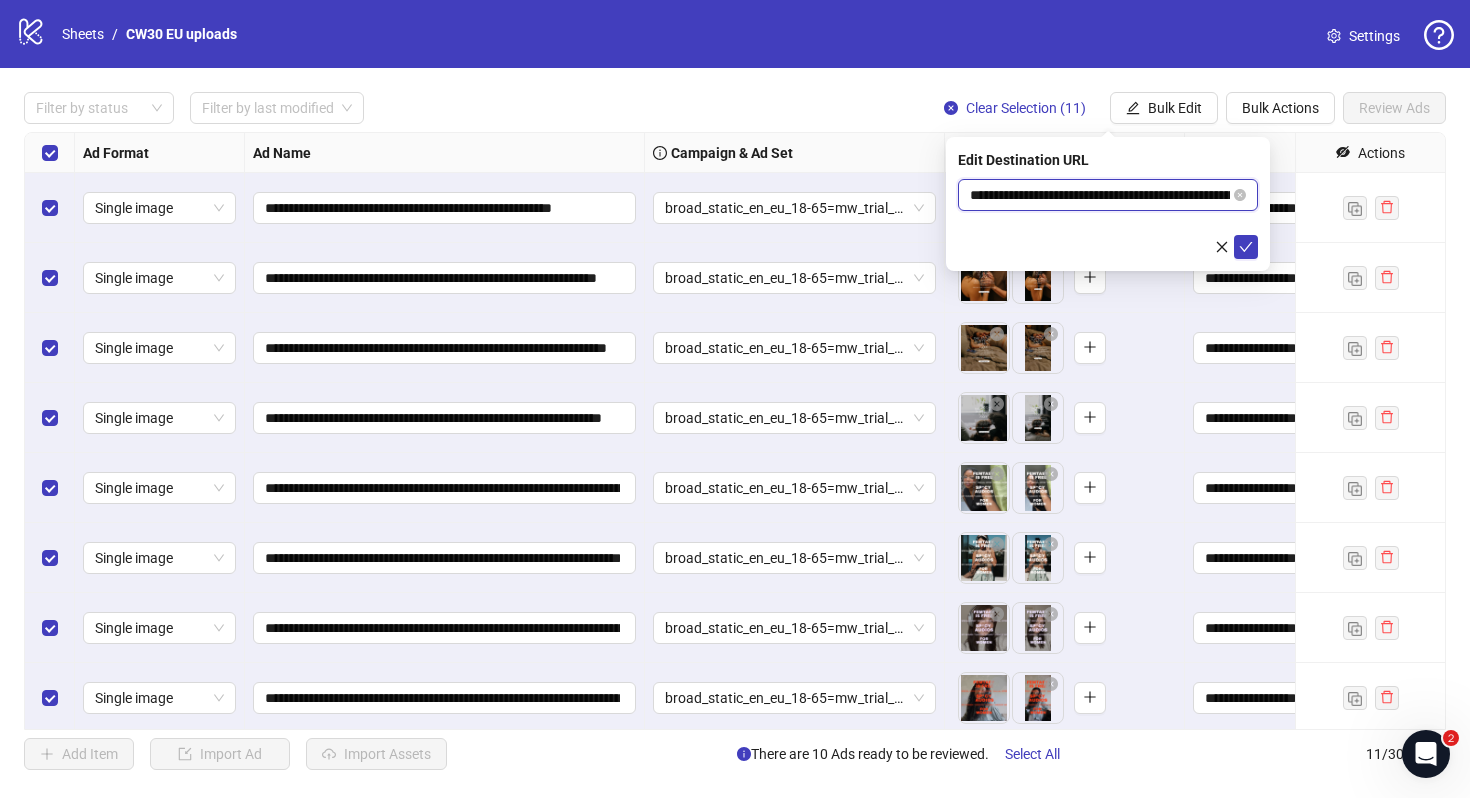 click on "**********" at bounding box center [1100, 195] 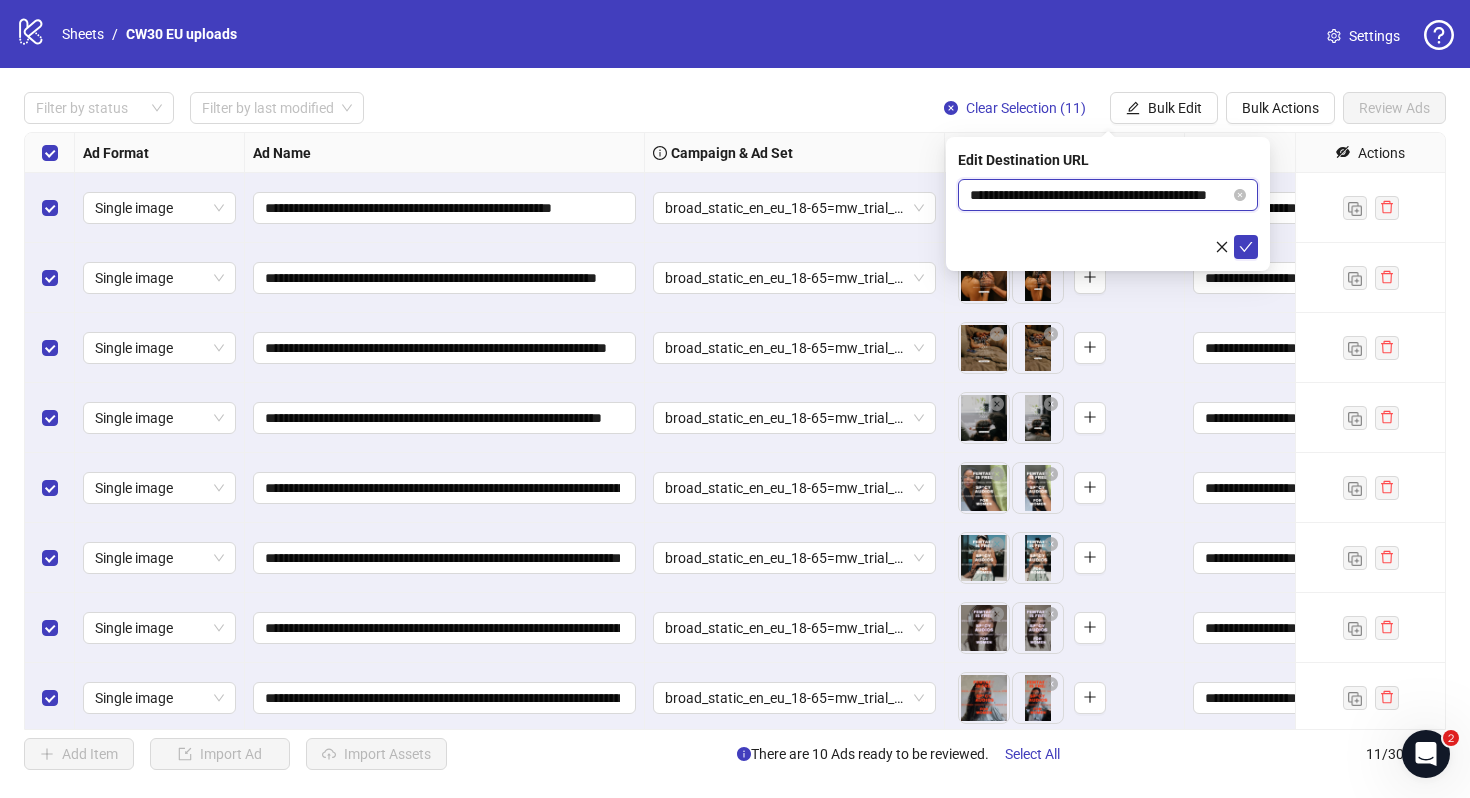 scroll, scrollTop: 0, scrollLeft: 58, axis: horizontal 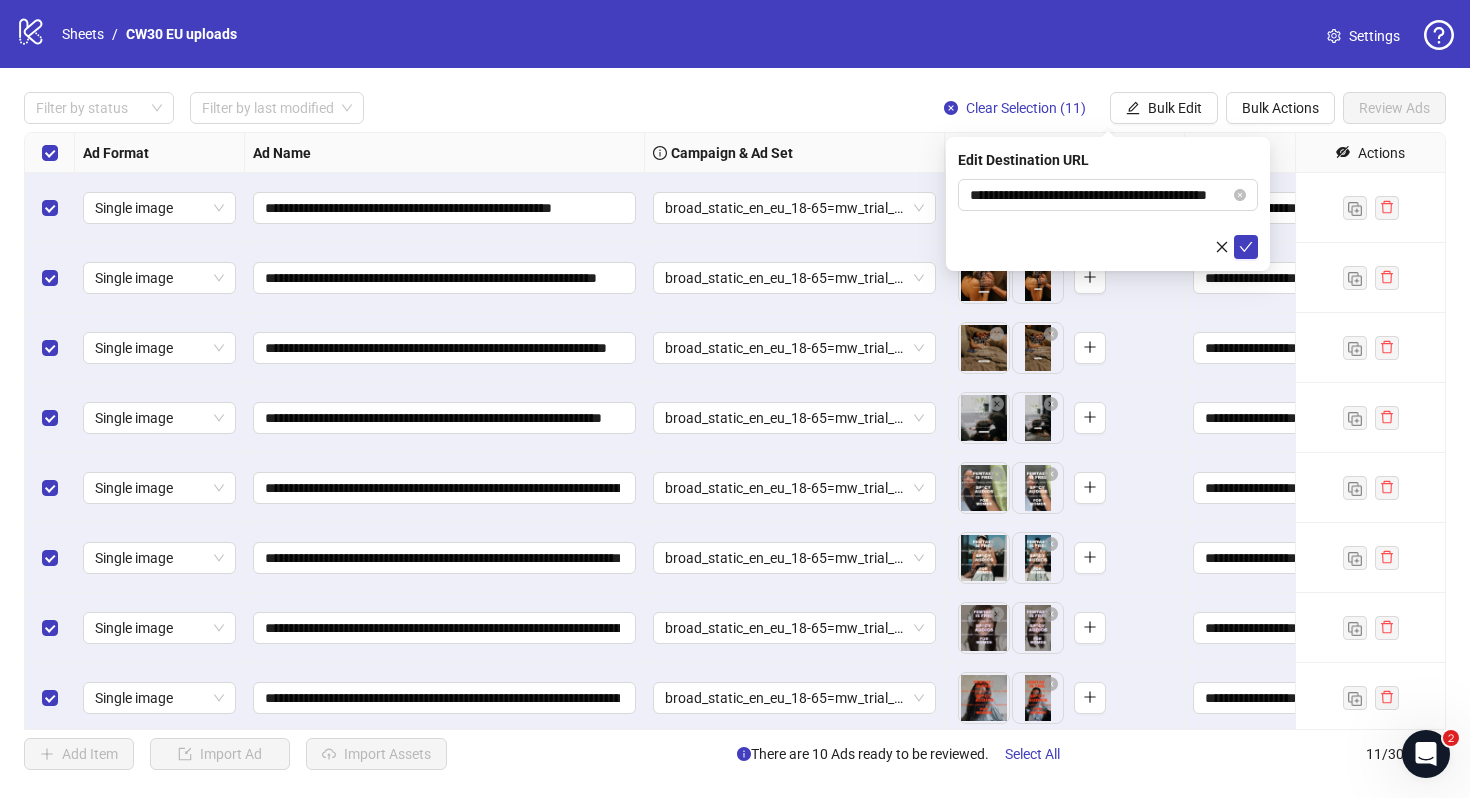 click on "**********" at bounding box center (1108, 204) 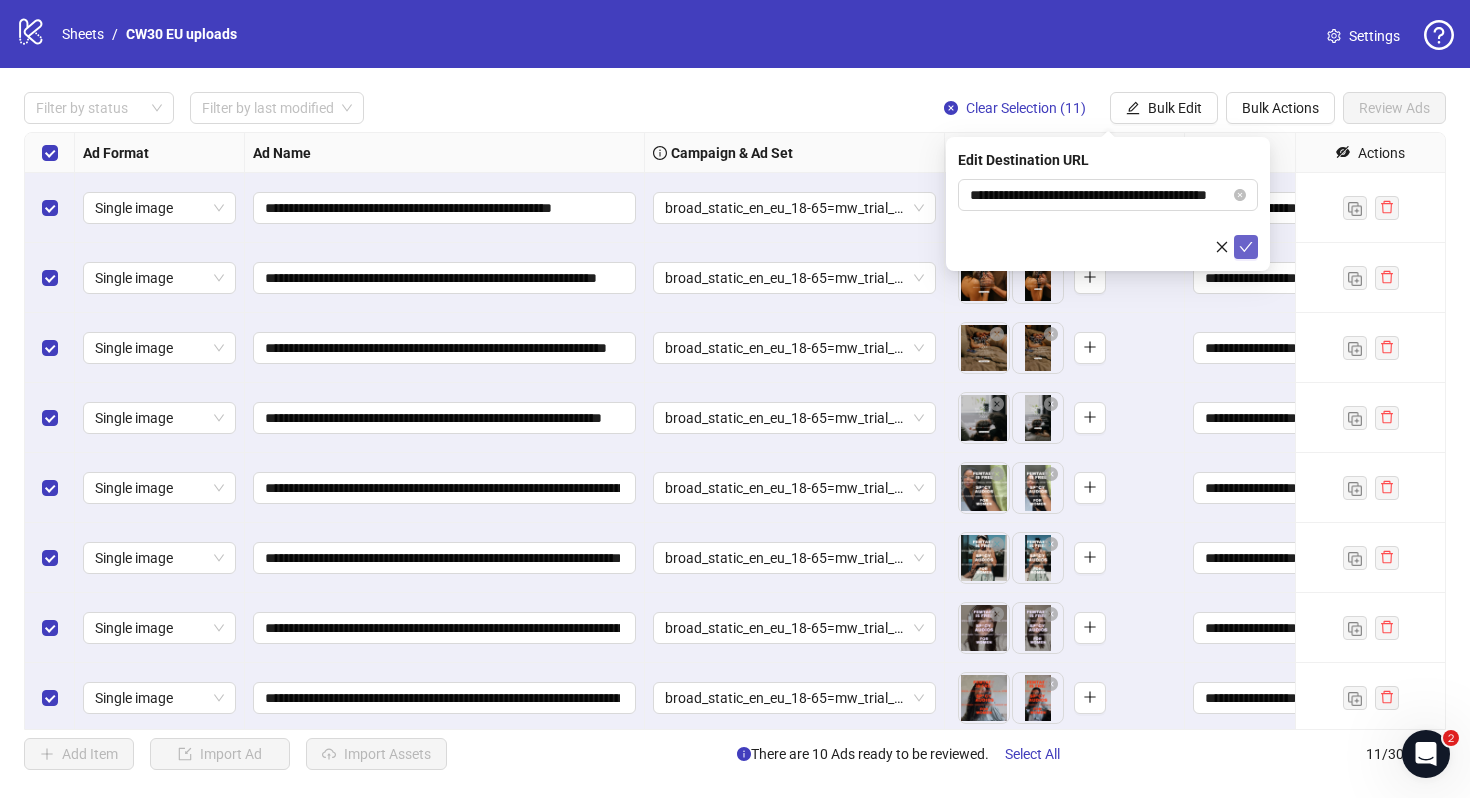 click 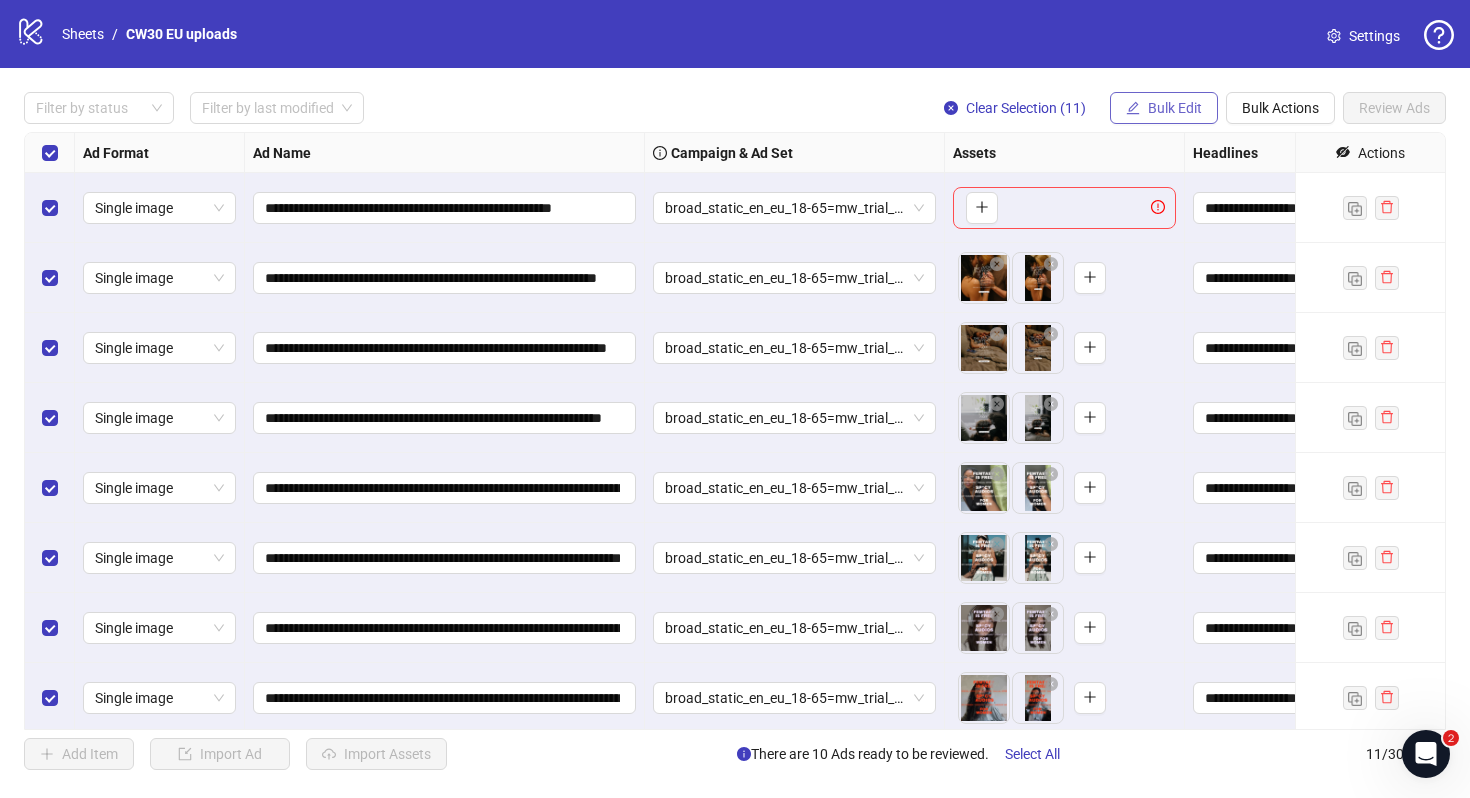 click on "Bulk Edit" at bounding box center [1175, 108] 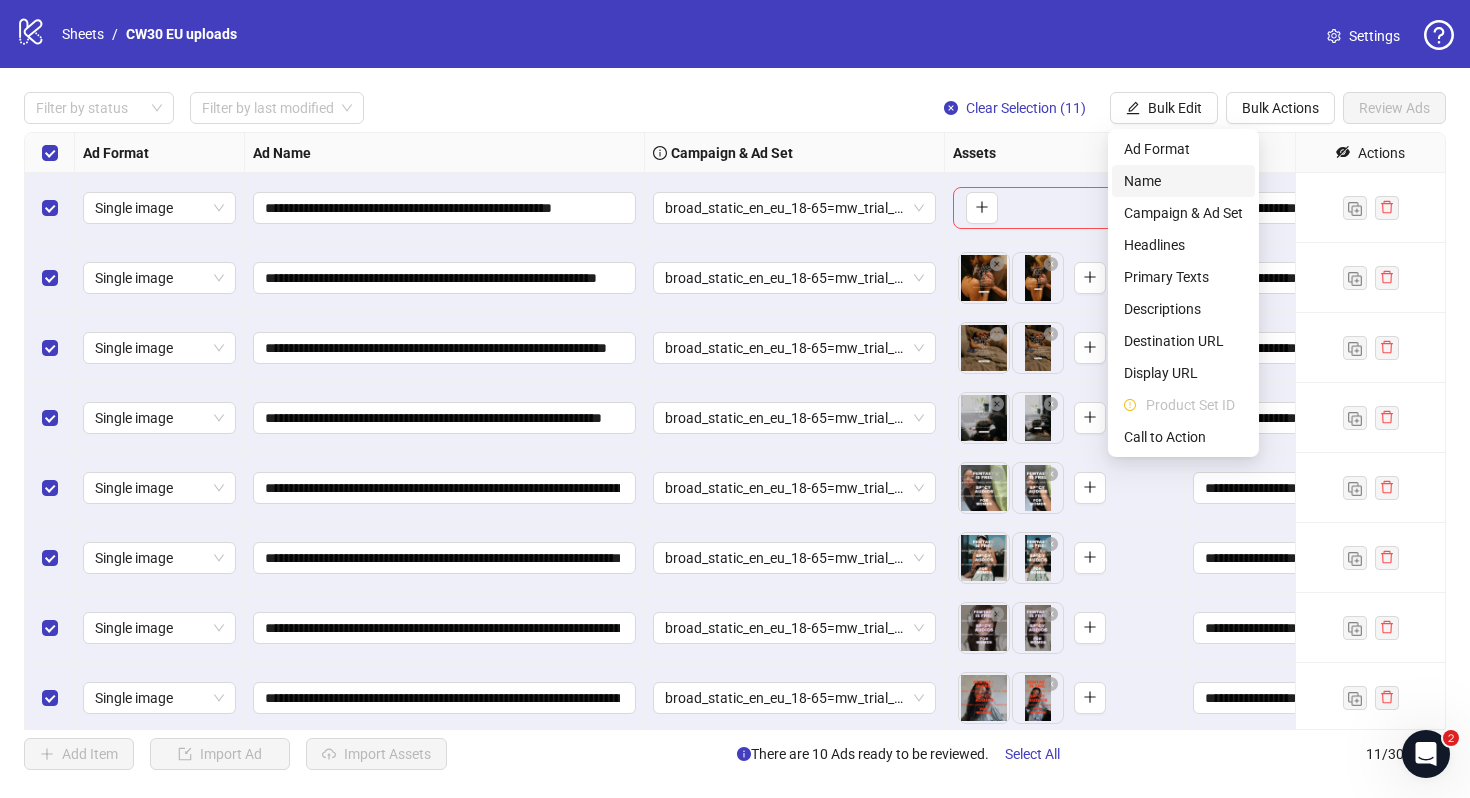 click on "Name" at bounding box center (1183, 181) 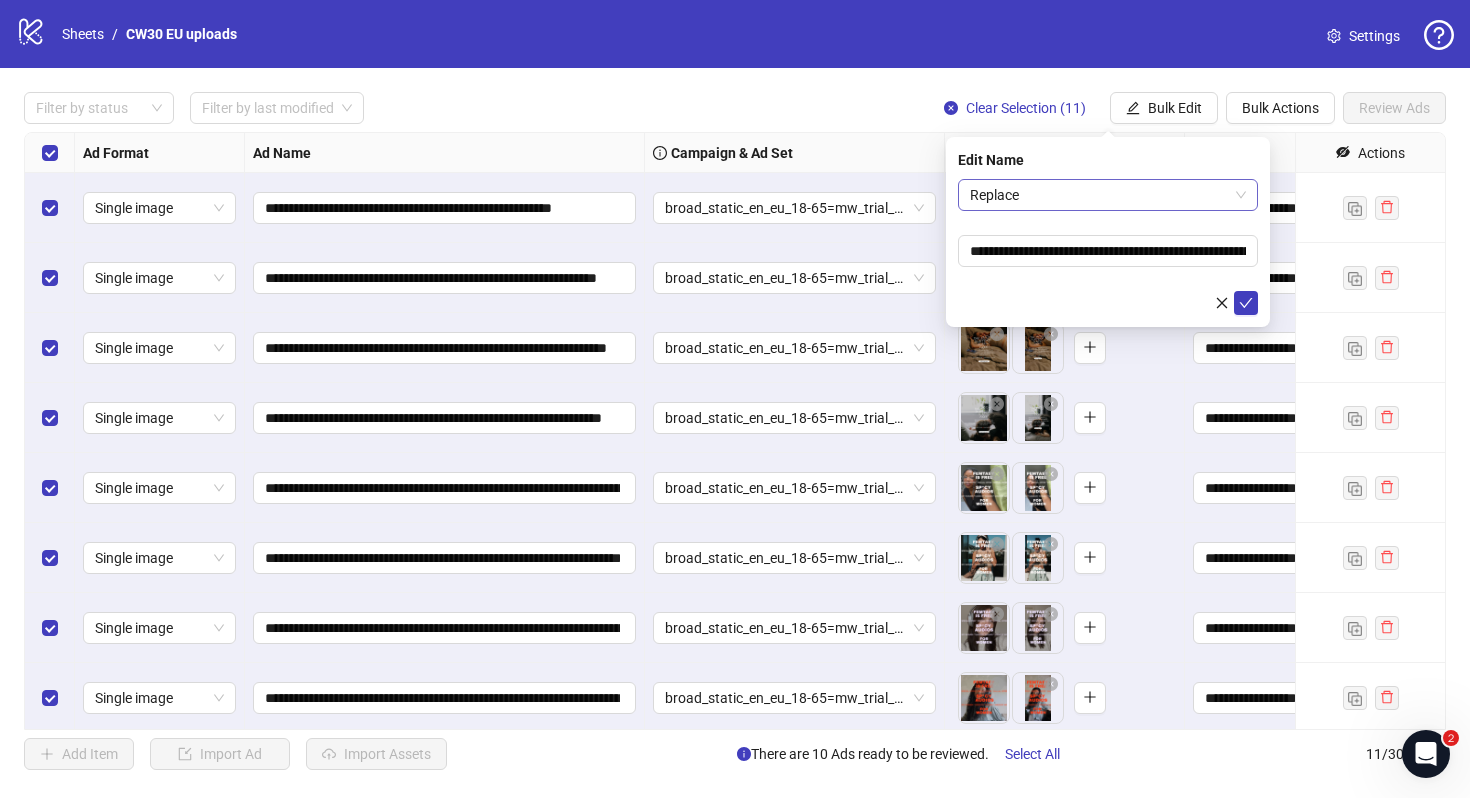 click on "Replace" at bounding box center (1108, 195) 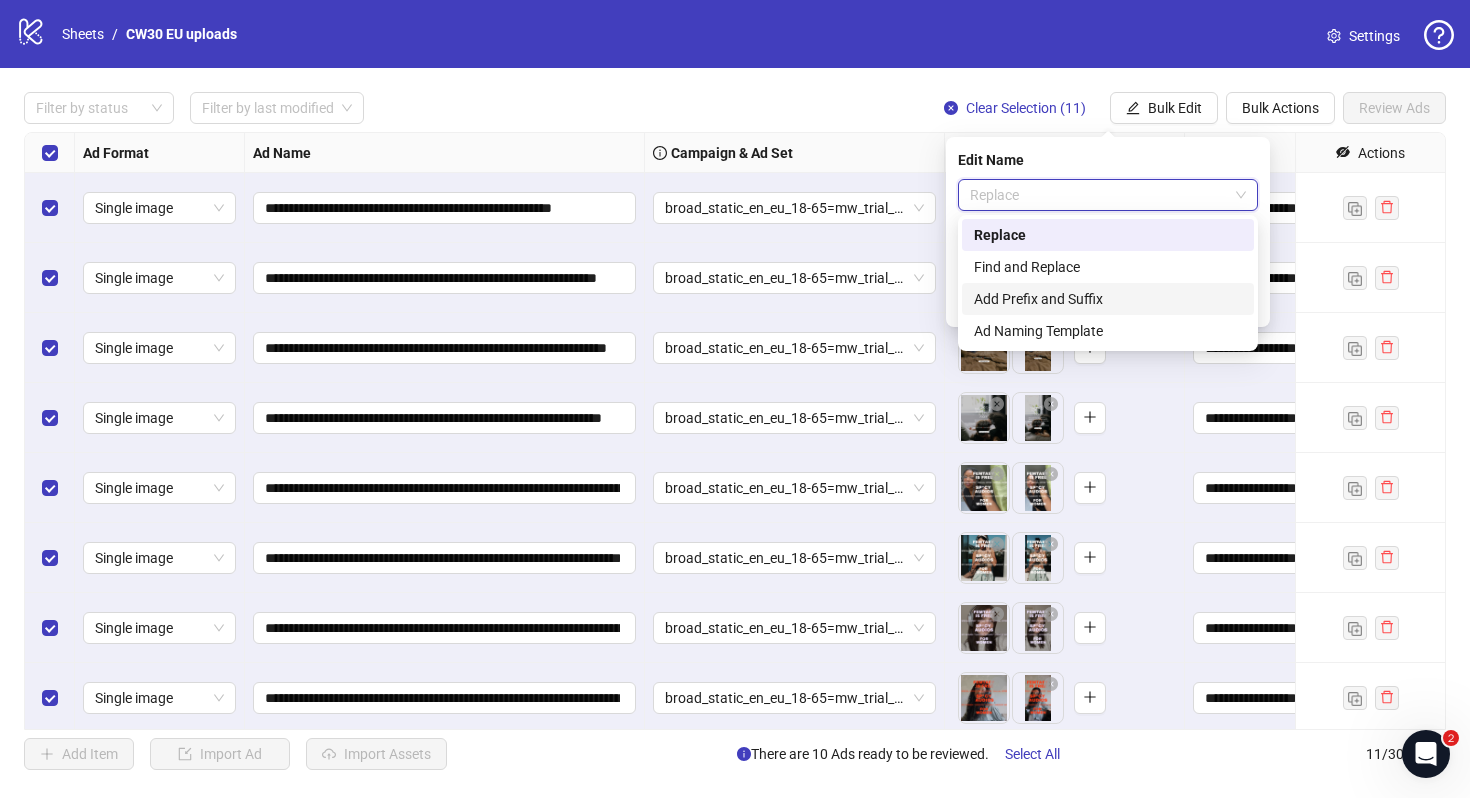 click on "Add Prefix and Suffix" at bounding box center (1108, 299) 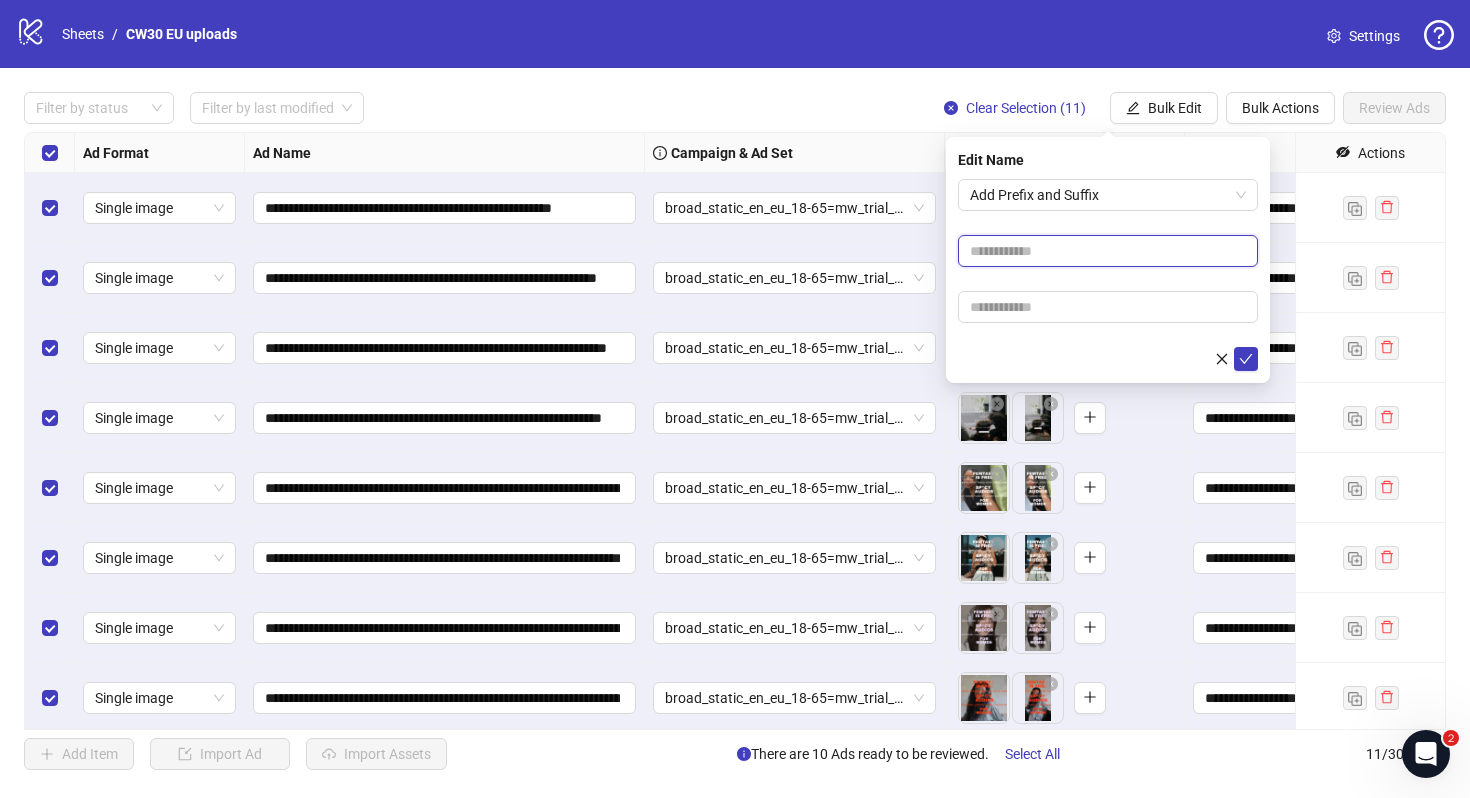 click at bounding box center (1108, 251) 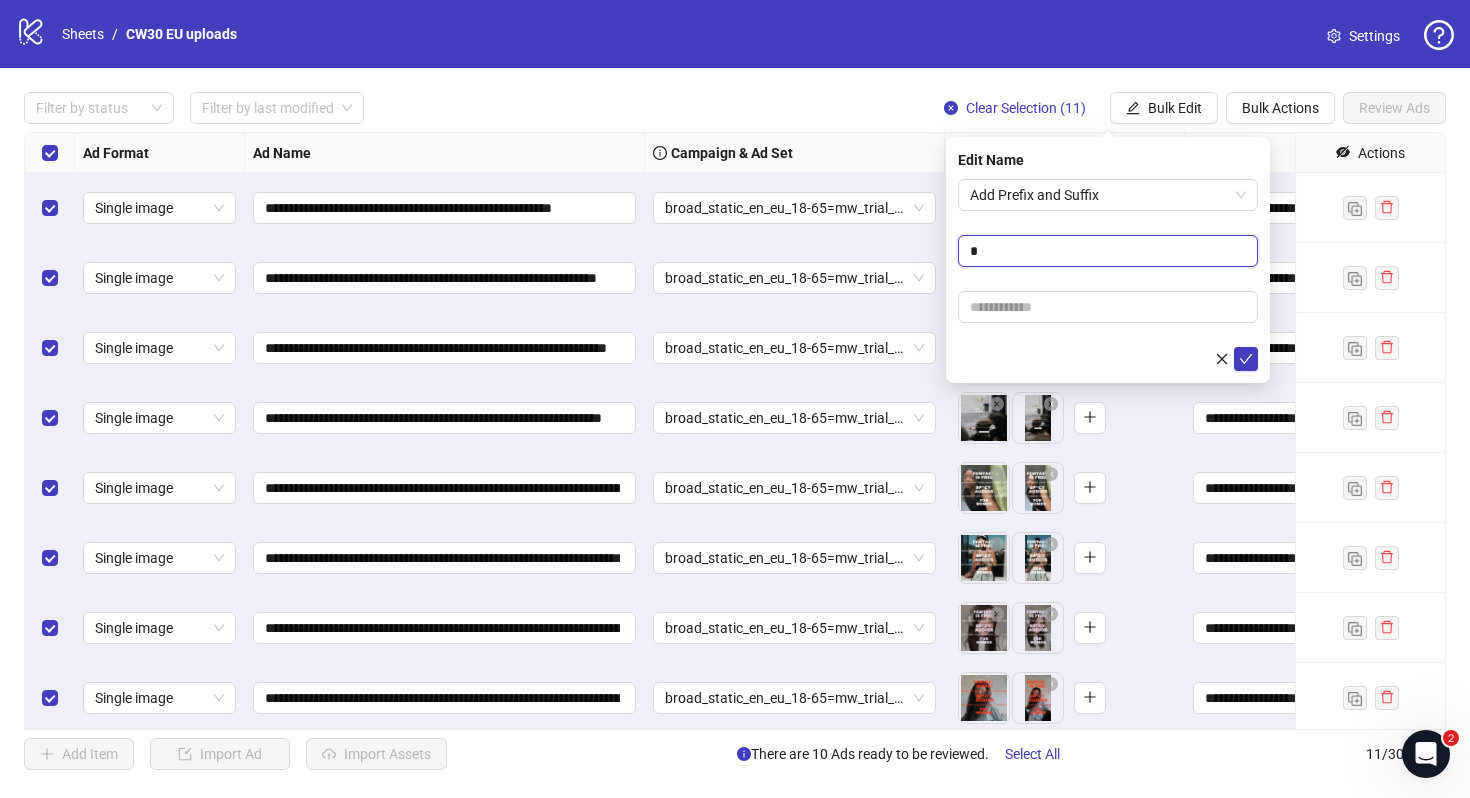 type 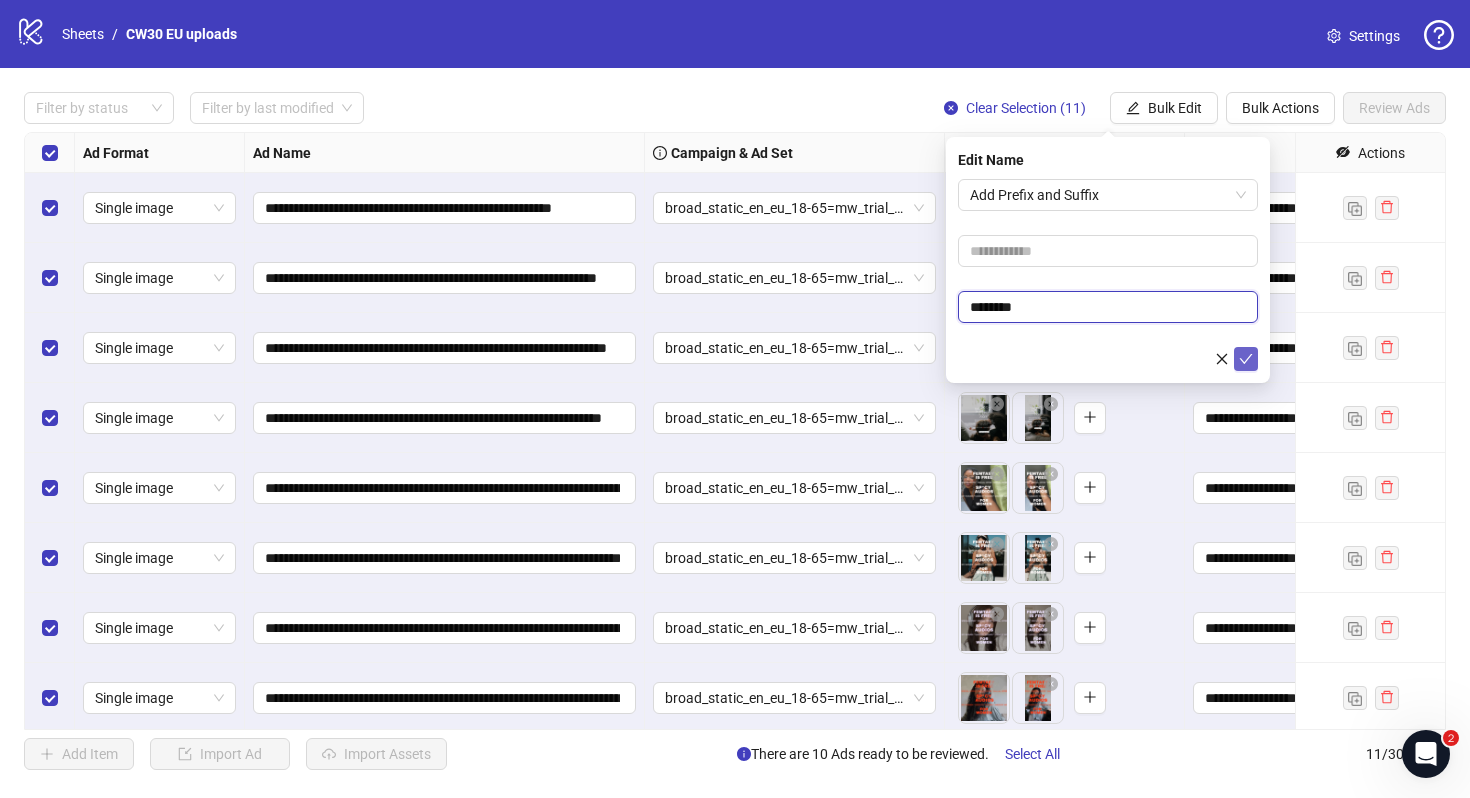 type on "********" 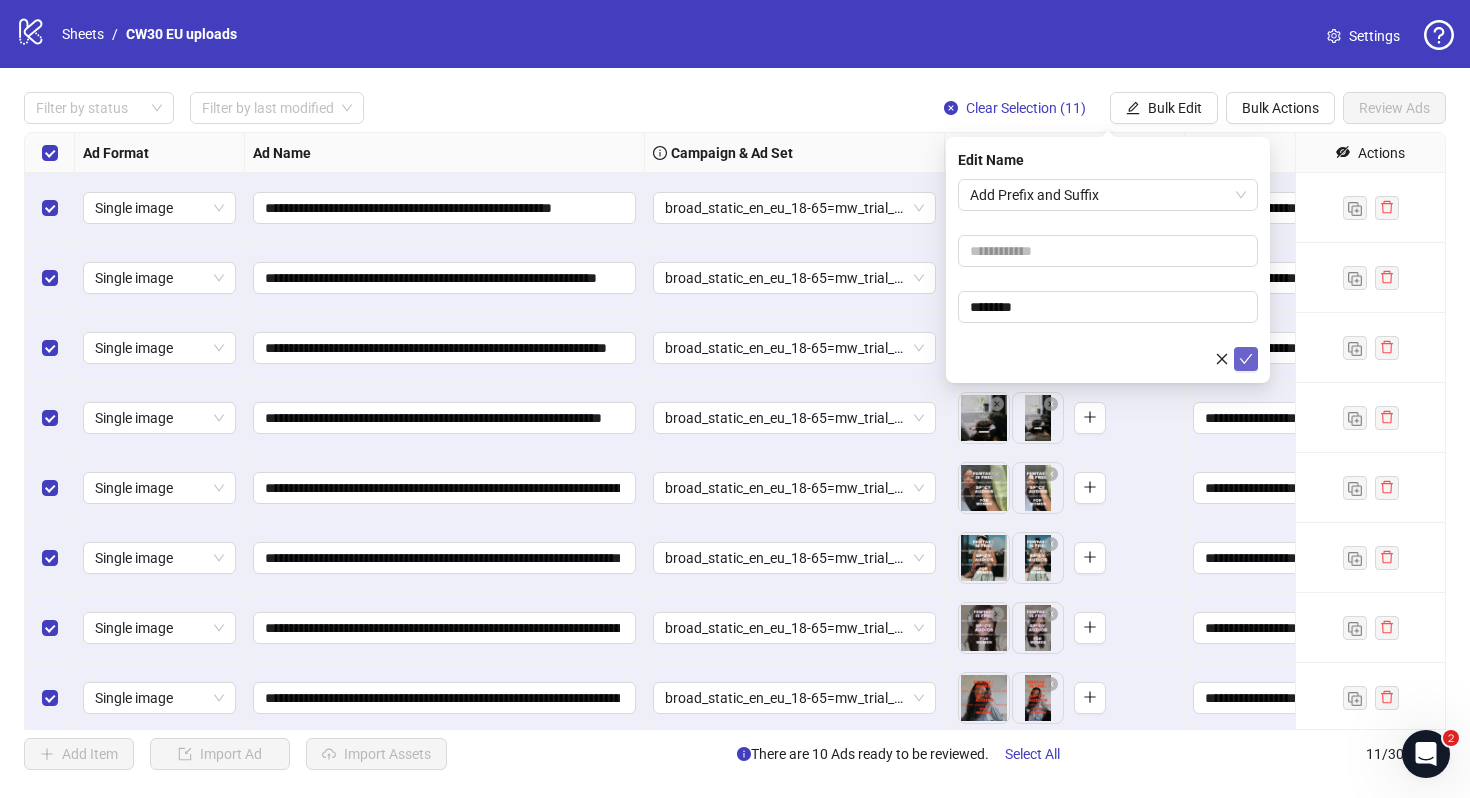 click at bounding box center [1246, 359] 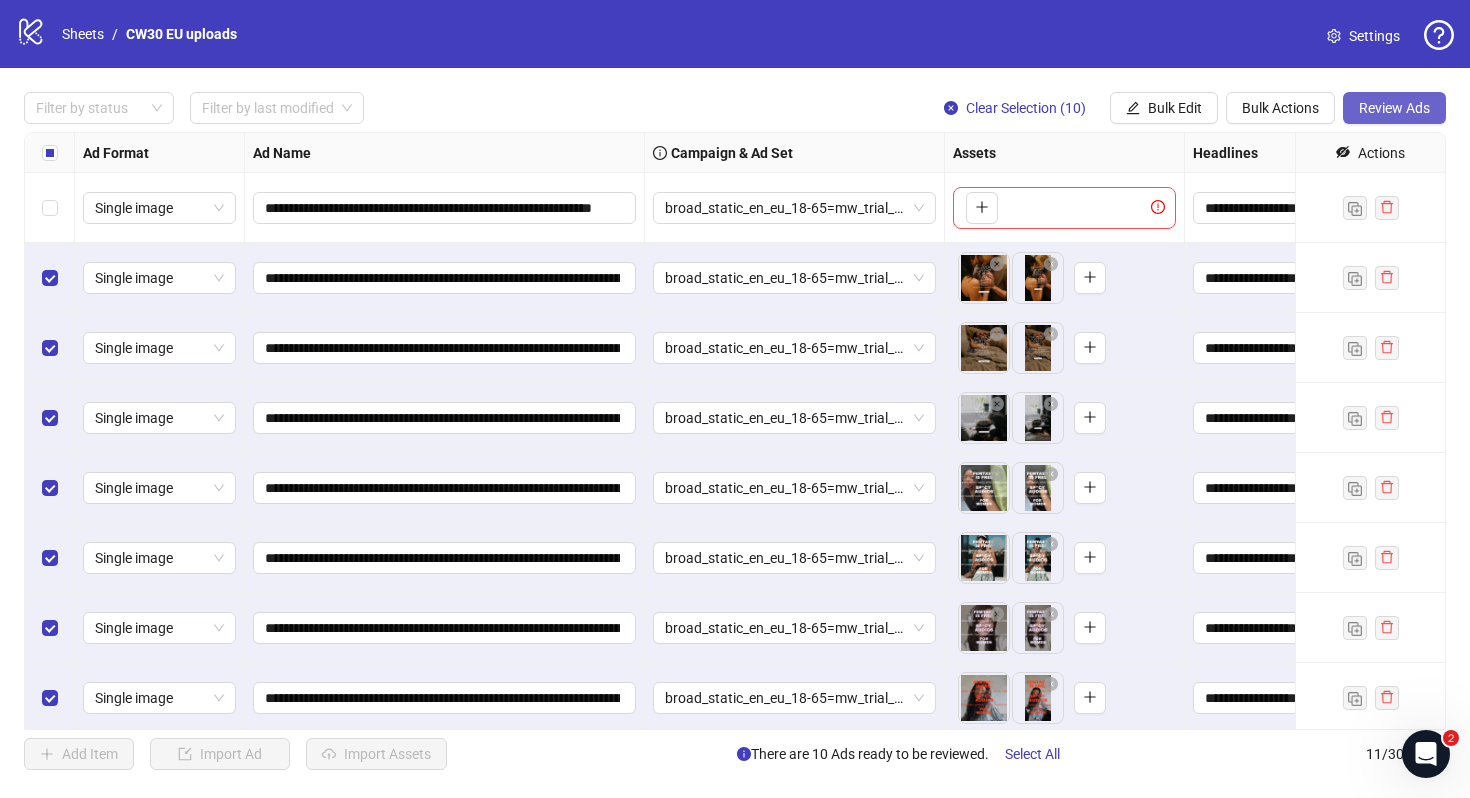 click on "Review Ads" at bounding box center [1394, 108] 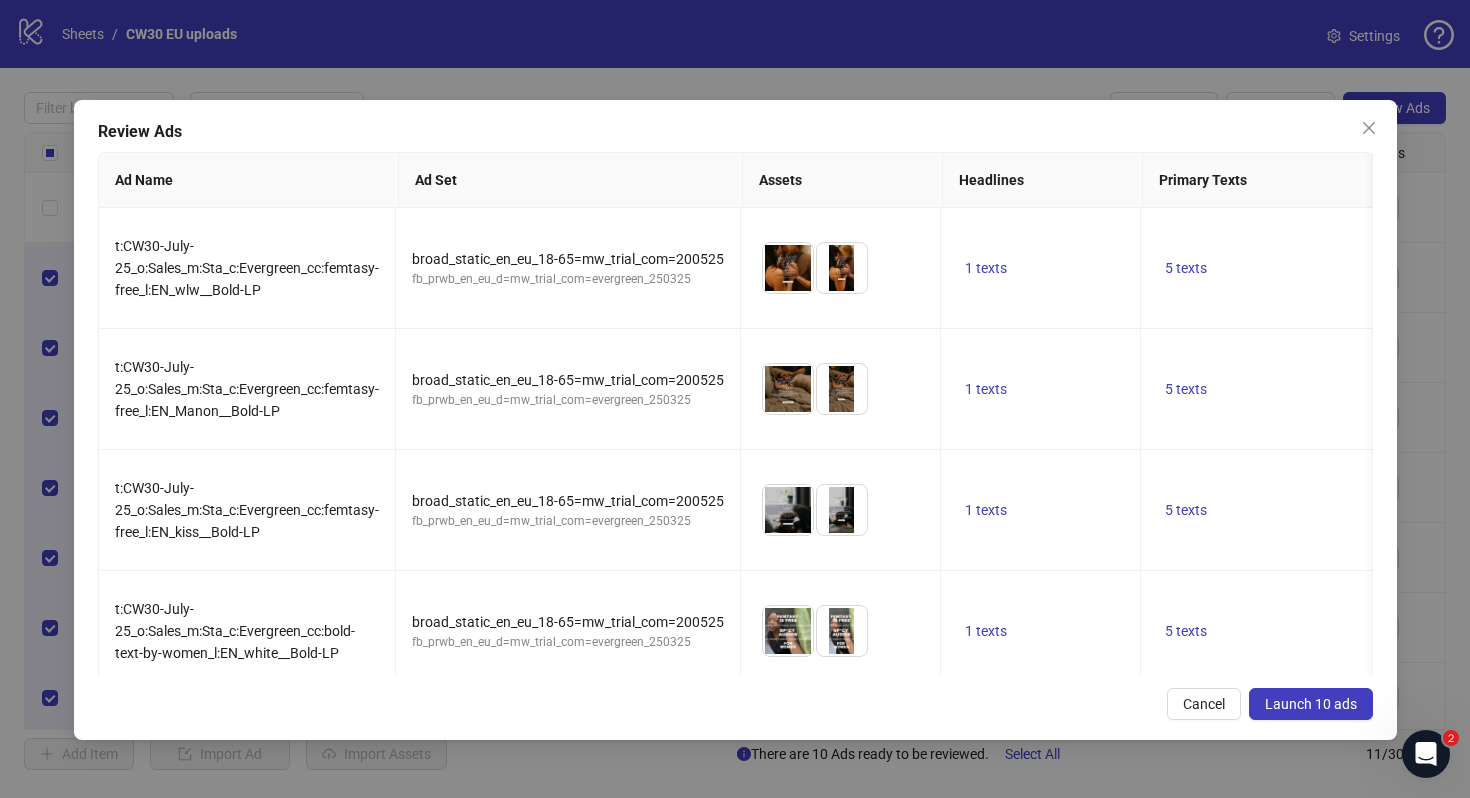 click on "Launch 10 ads" at bounding box center [1311, 704] 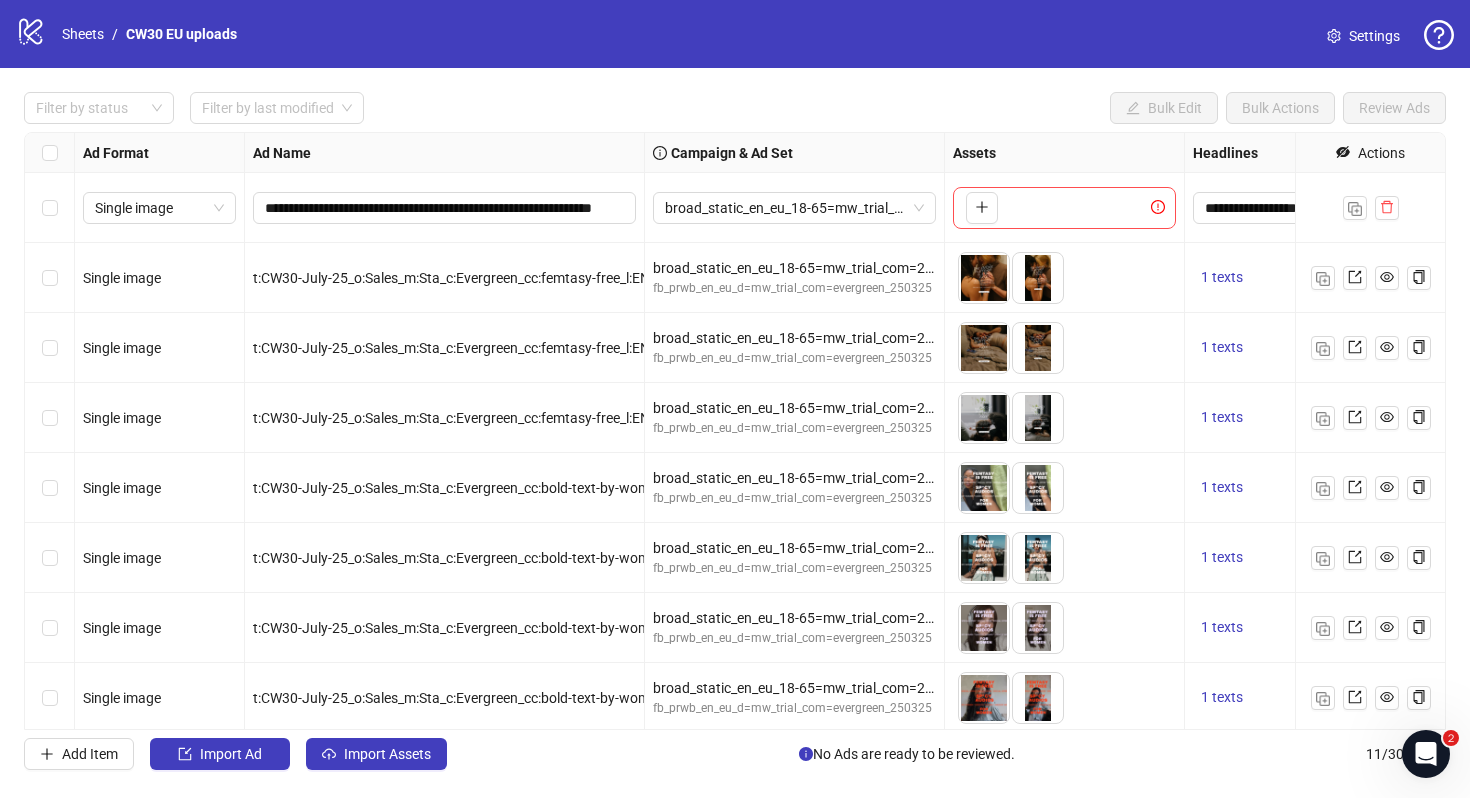 click on "Settings" at bounding box center [1374, 36] 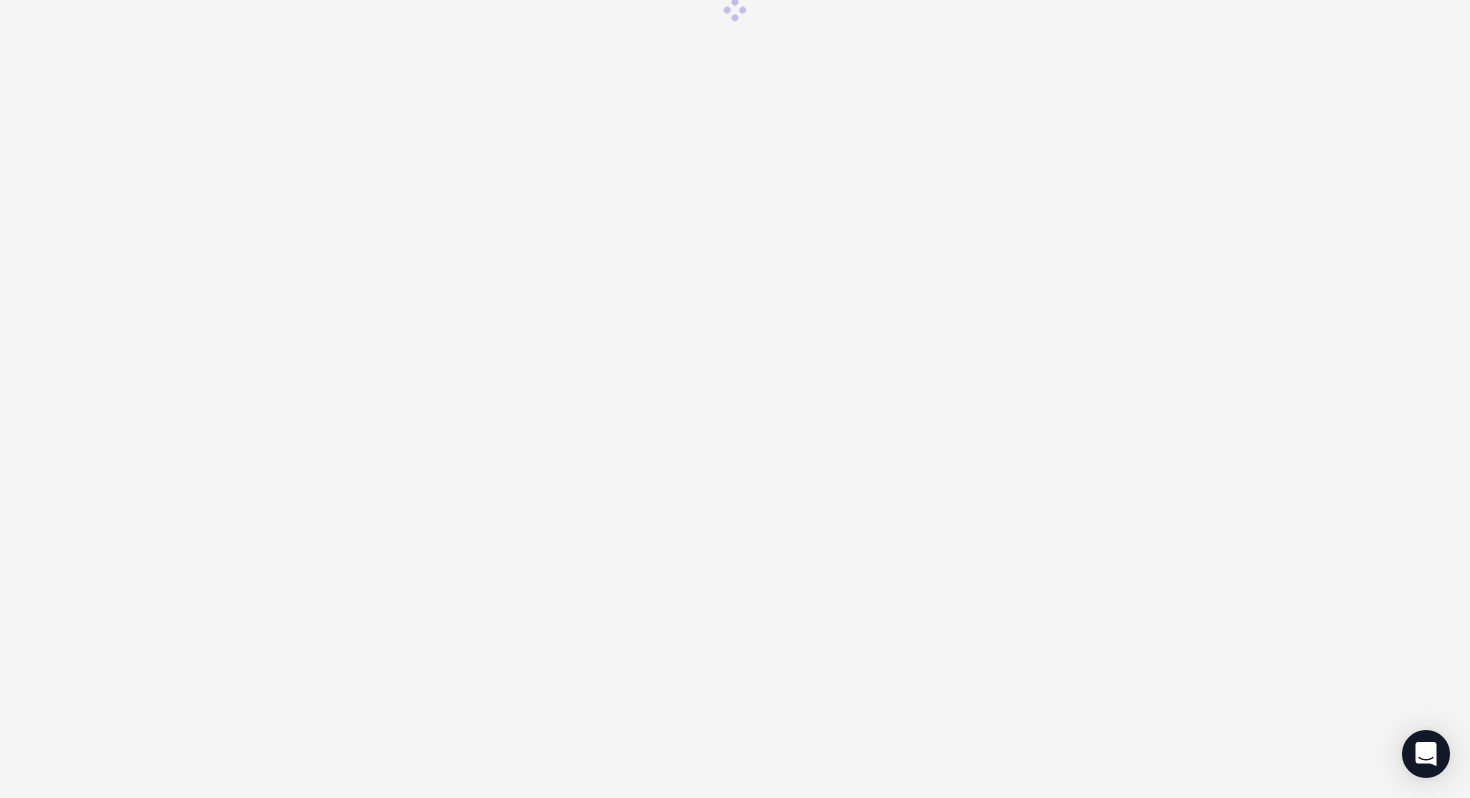 scroll, scrollTop: 0, scrollLeft: 0, axis: both 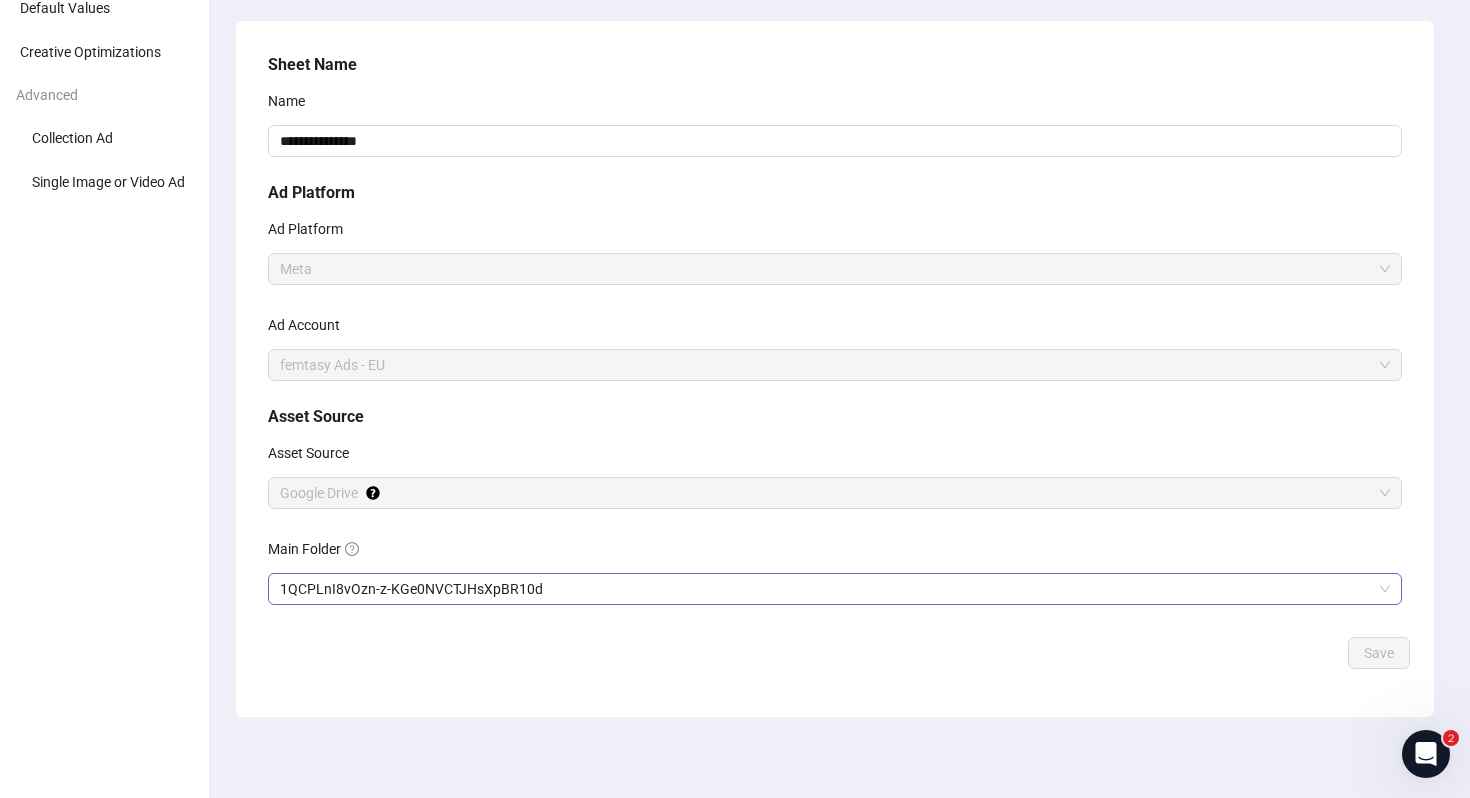 click on "1QCPLnI8vOzn-z-KGe0NVCTJHsXpBR10d" at bounding box center [835, 589] 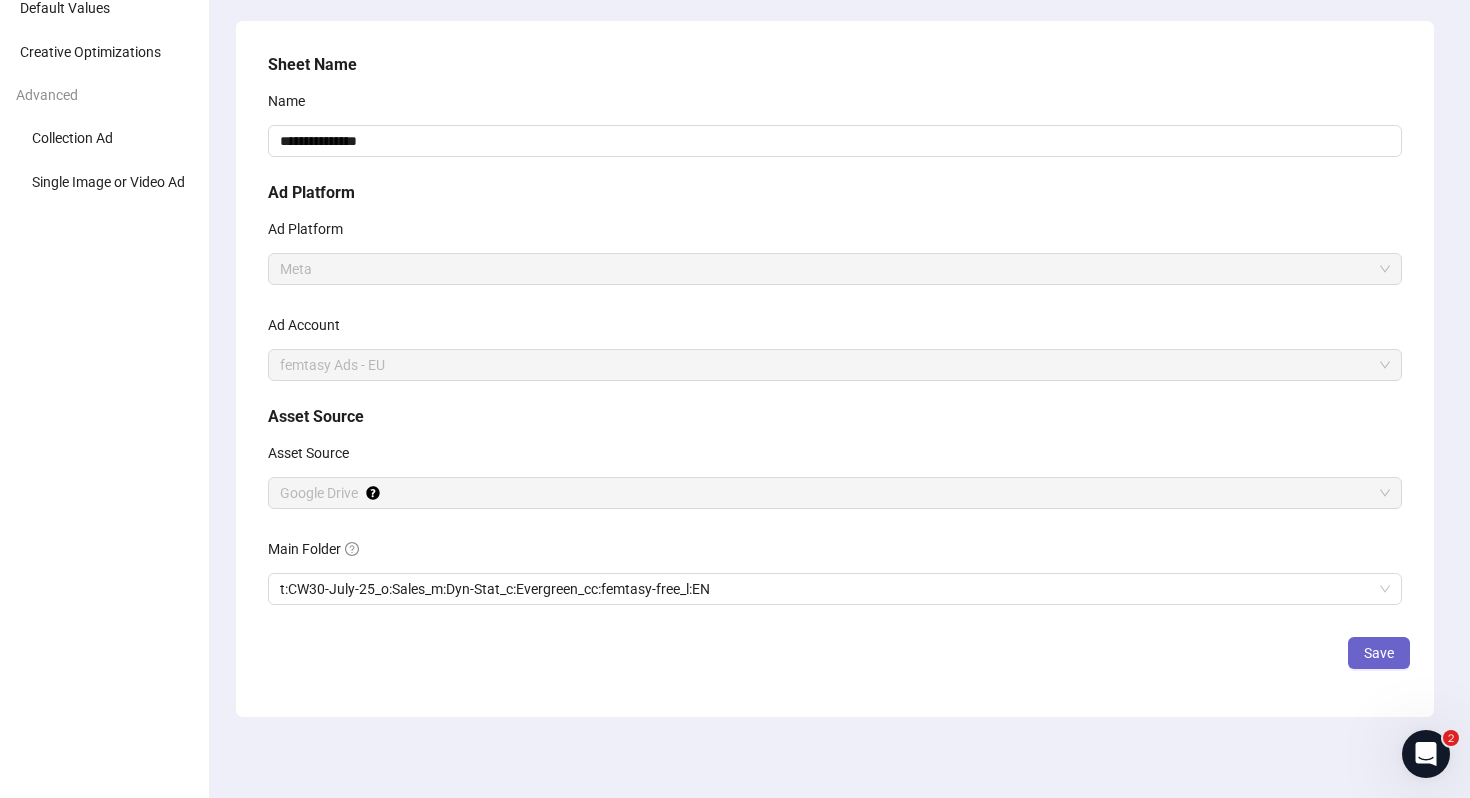 click on "Save" at bounding box center [1379, 653] 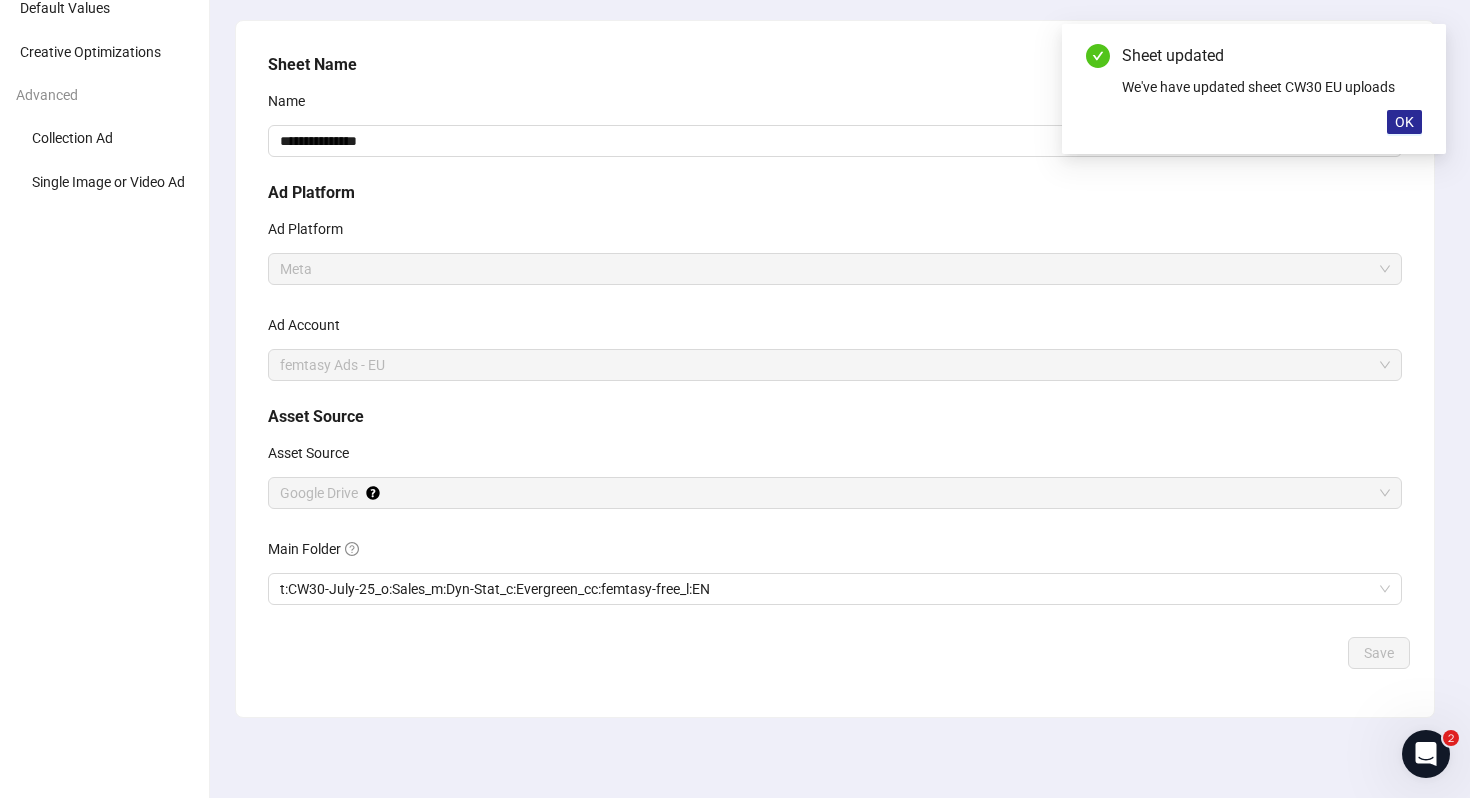 click on "OK" at bounding box center (1404, 122) 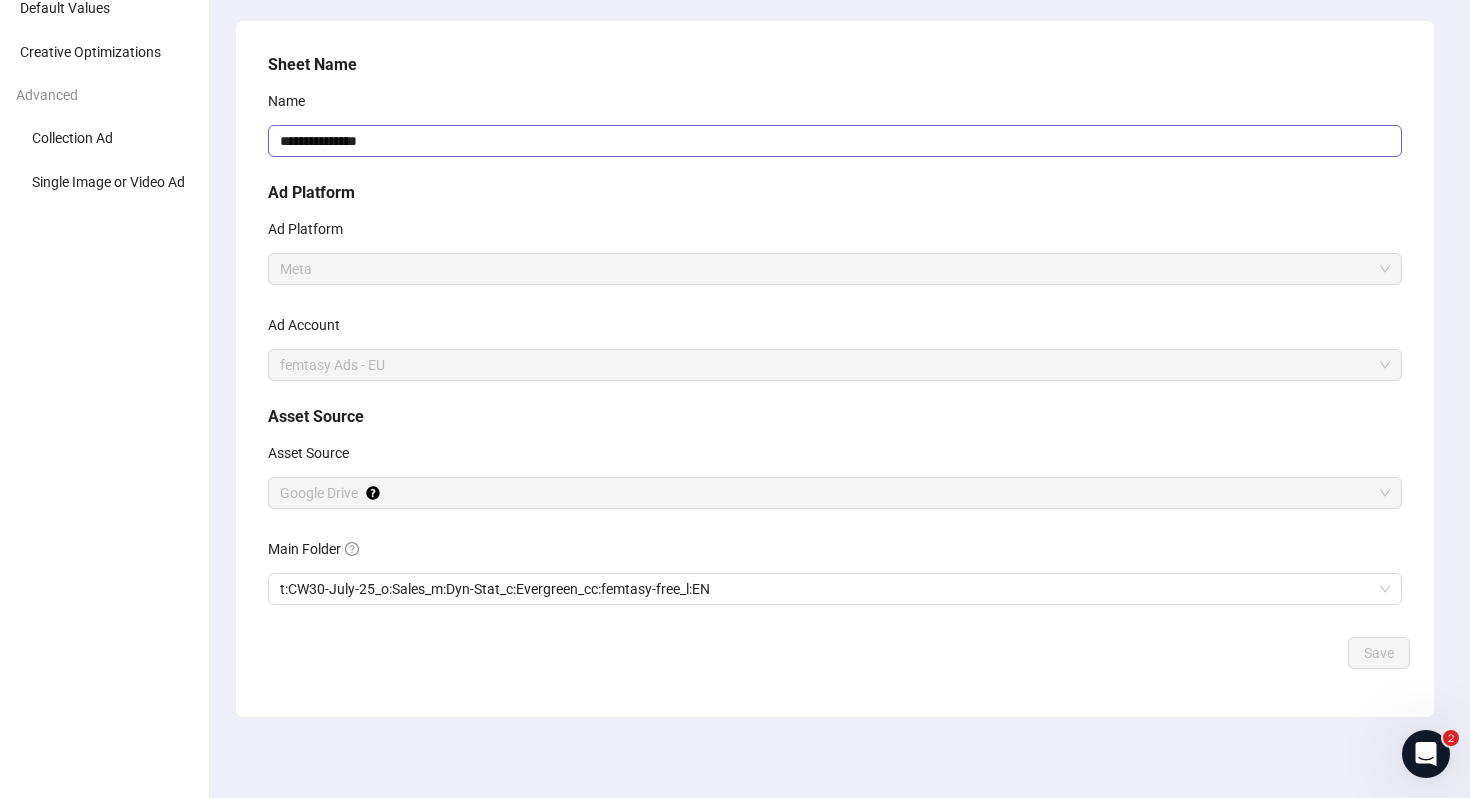 scroll, scrollTop: 0, scrollLeft: 0, axis: both 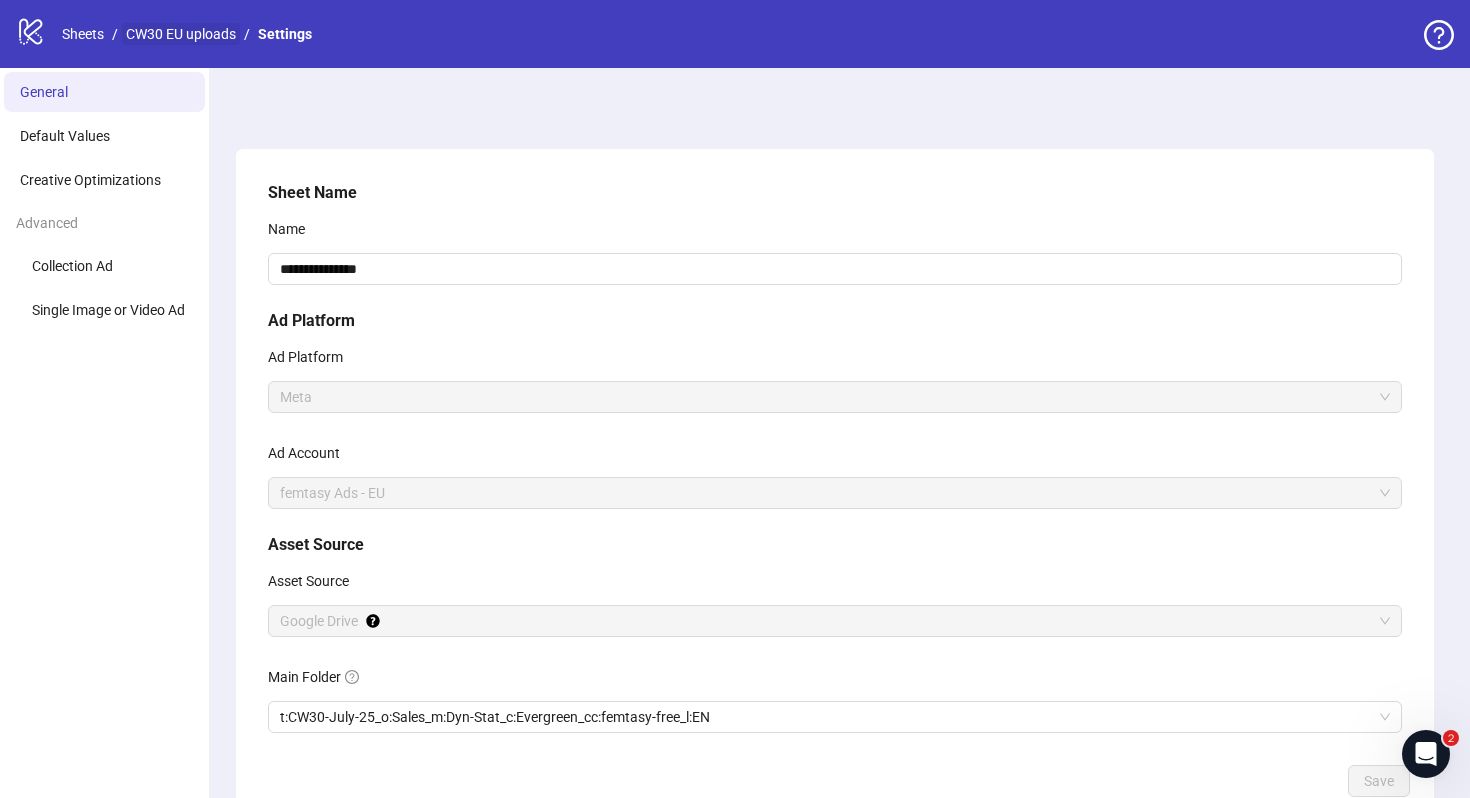click on "CW30 EU uploads" at bounding box center (181, 34) 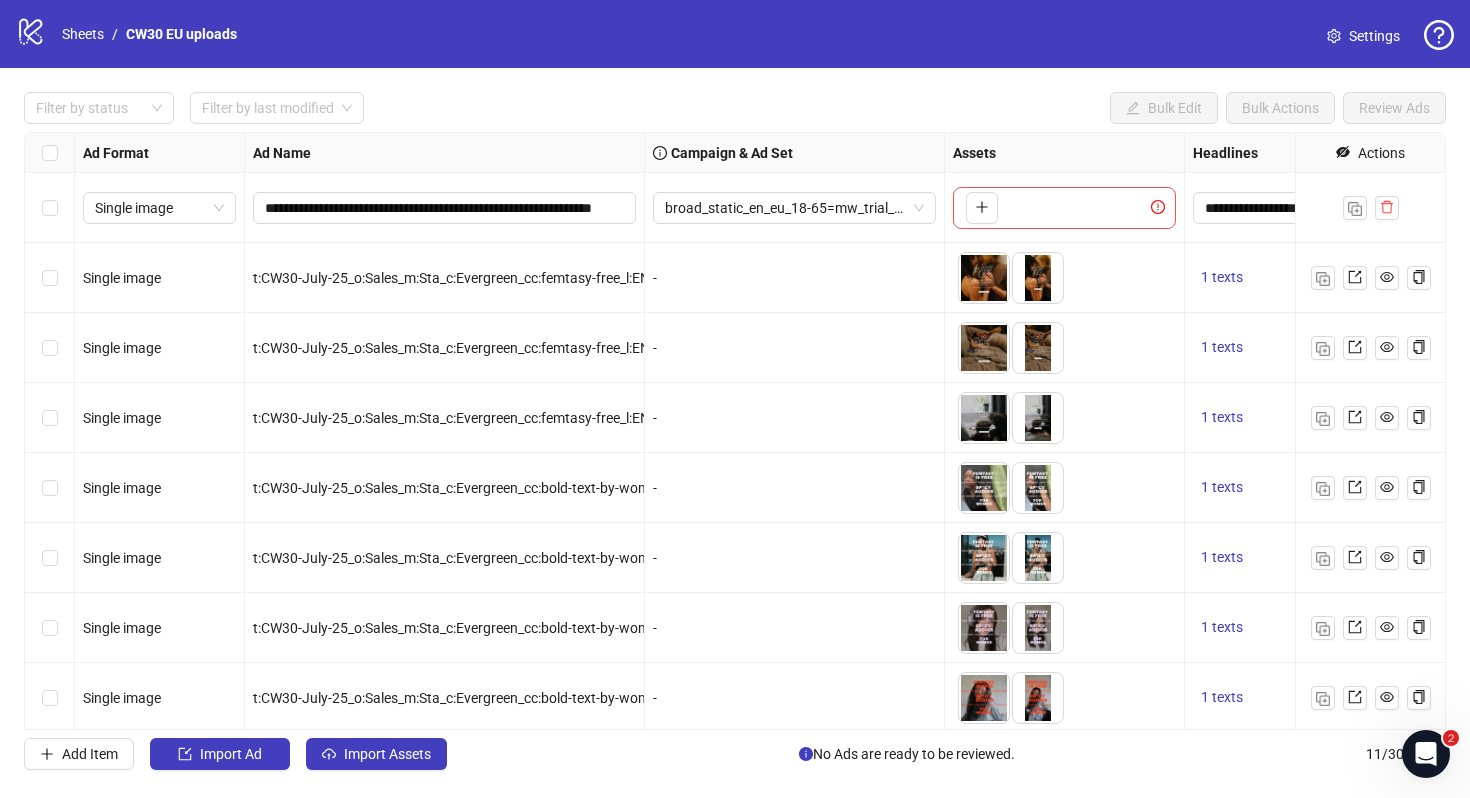 scroll, scrollTop: 214, scrollLeft: 0, axis: vertical 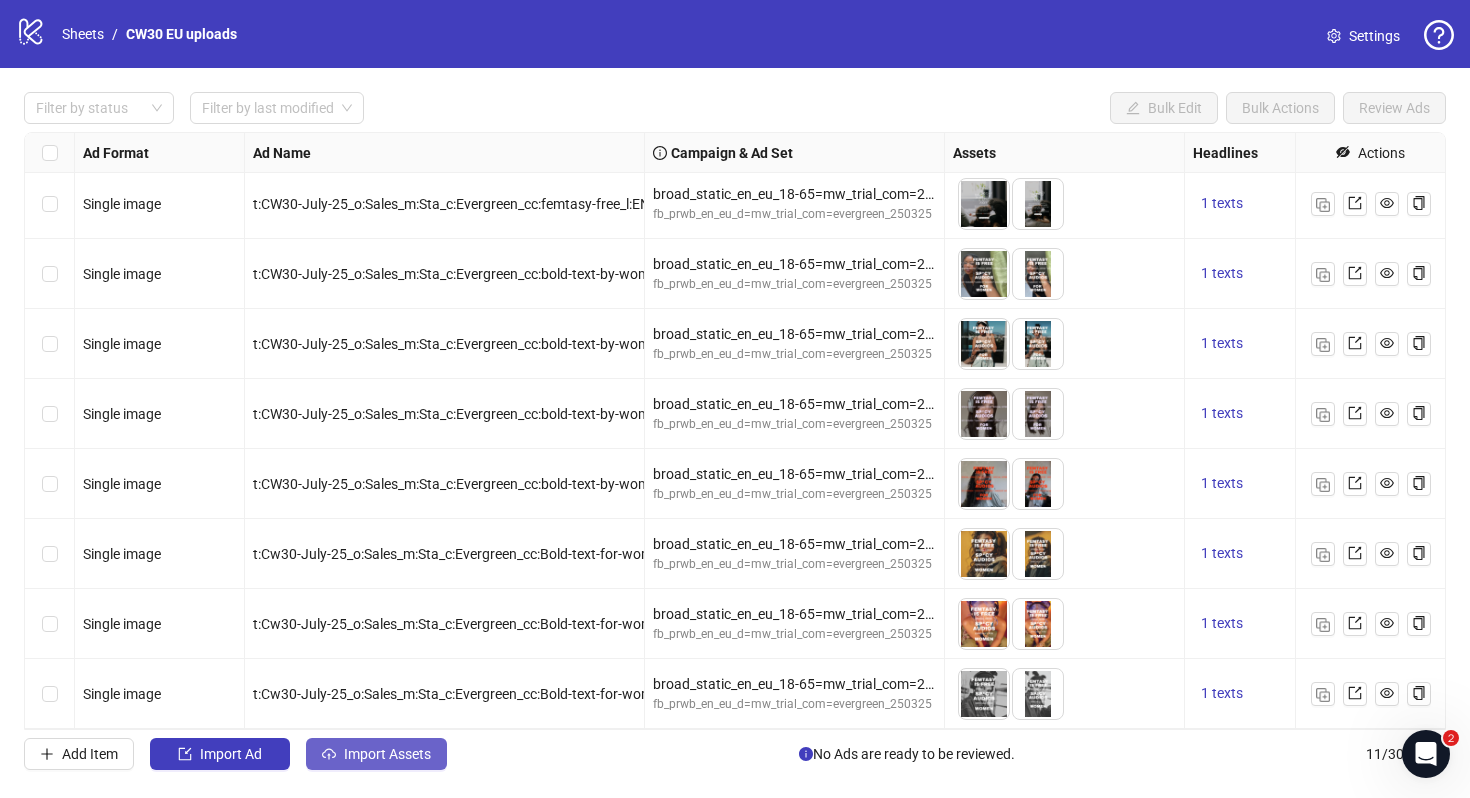 click at bounding box center (329, 754) 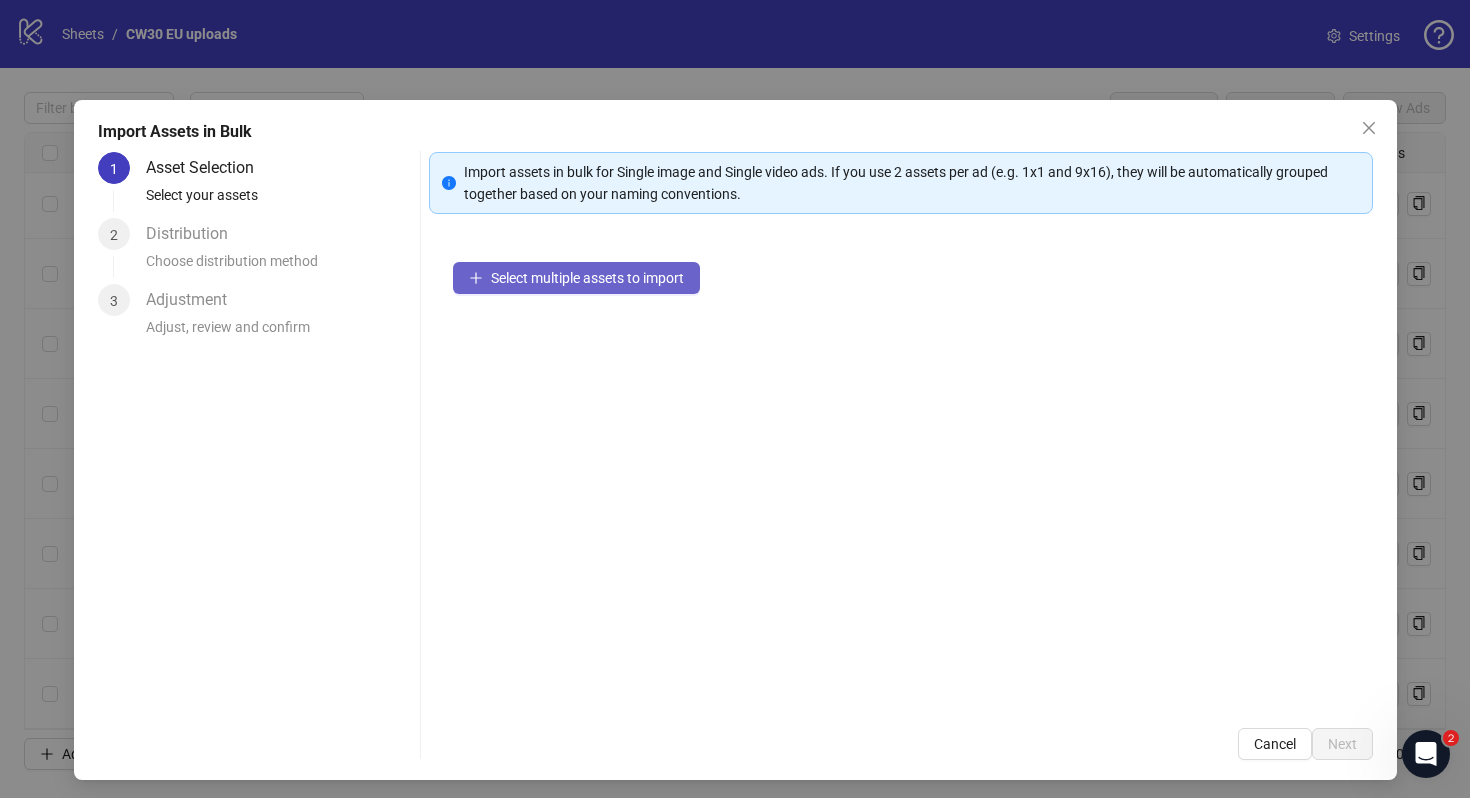 click on "Select multiple assets to import" at bounding box center (587, 278) 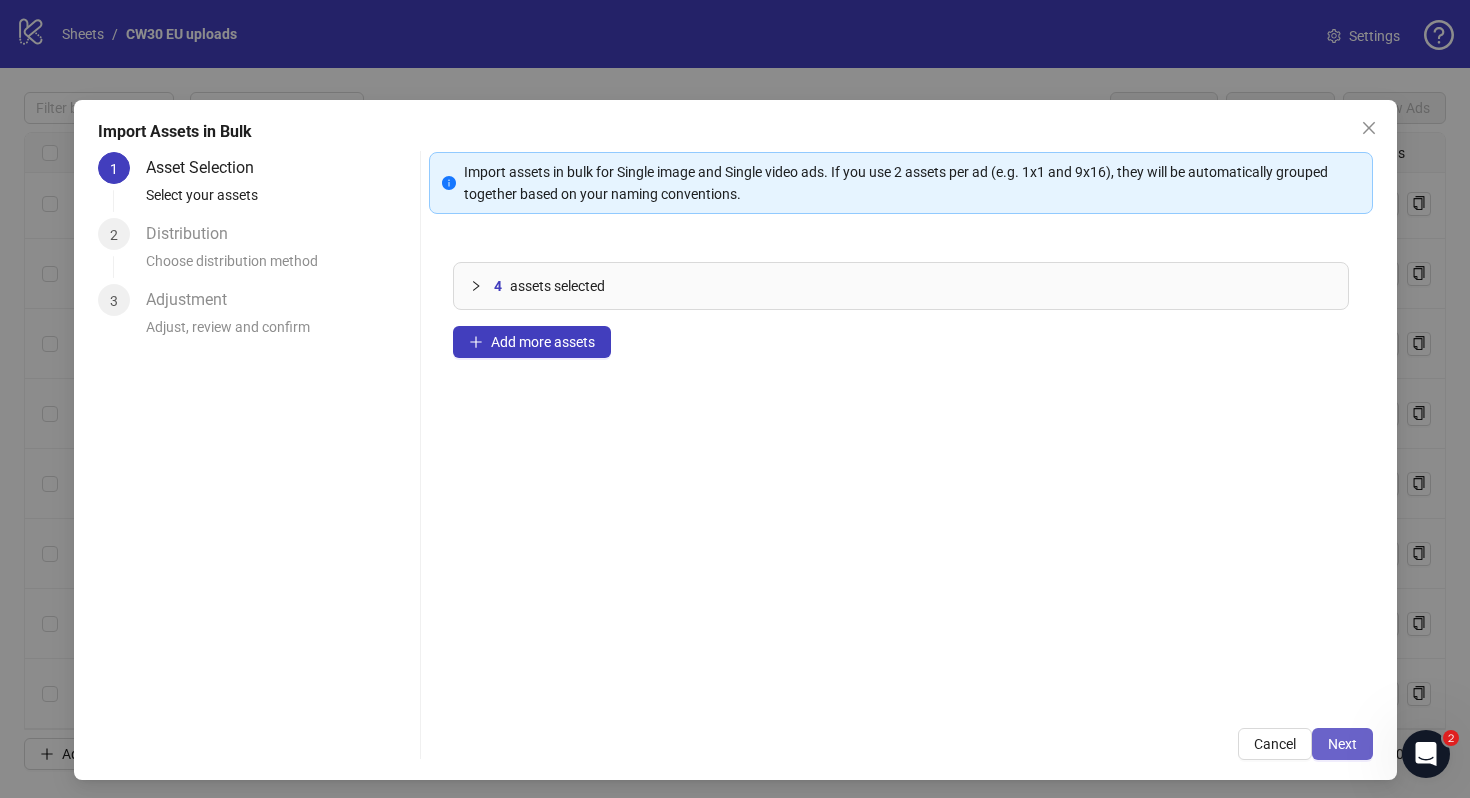 click on "Next" at bounding box center [1342, 744] 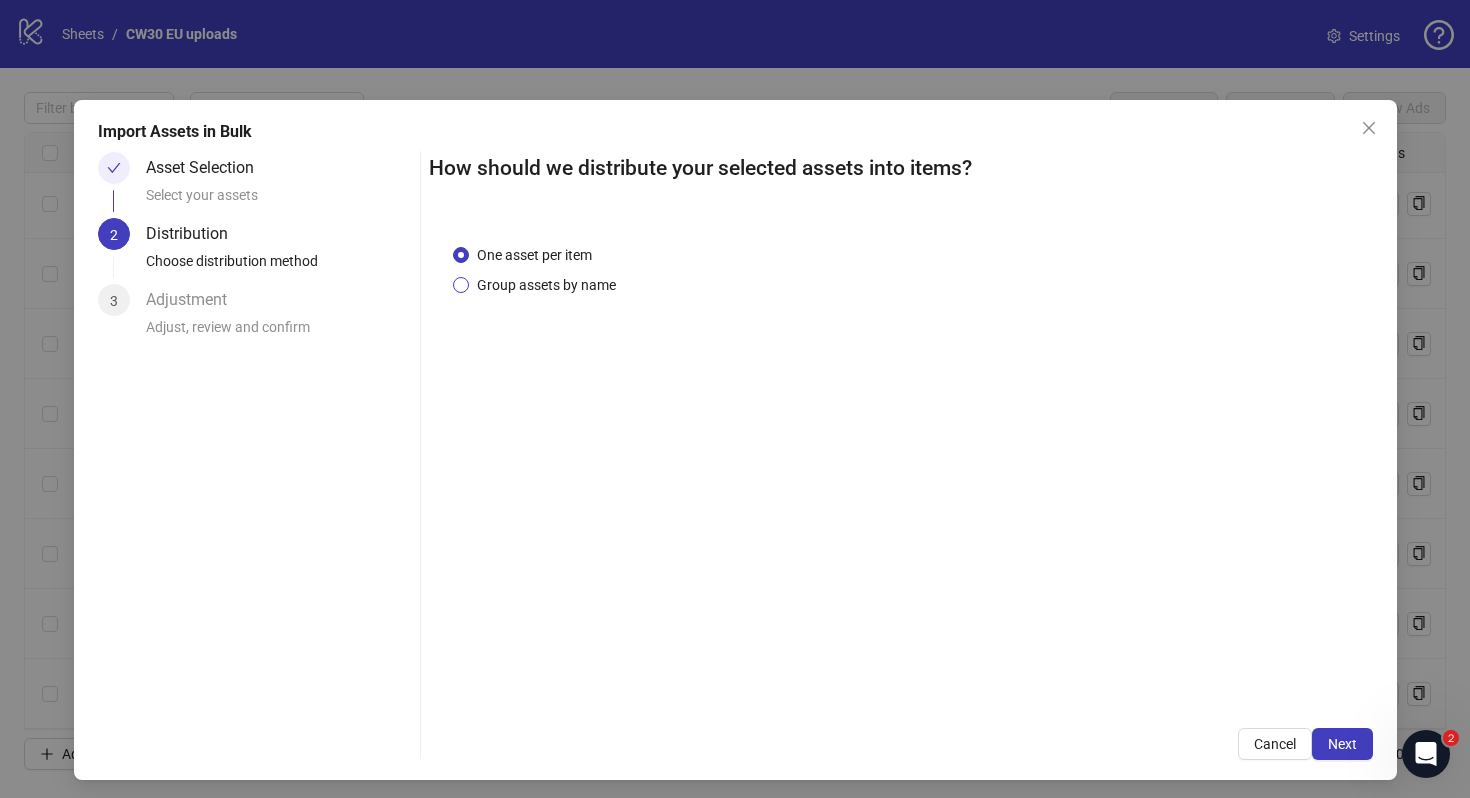 click on "Group assets by name" at bounding box center [546, 285] 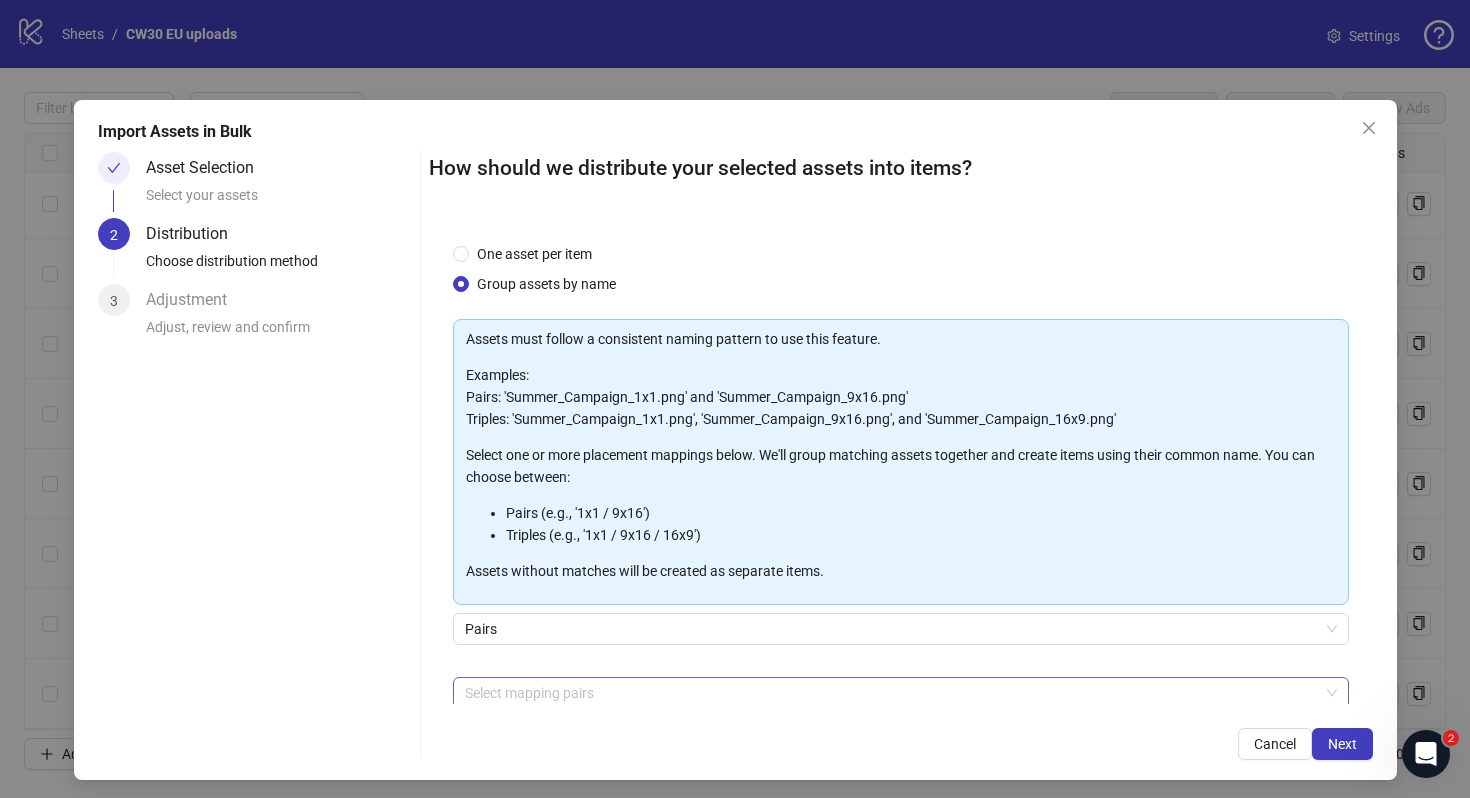 click at bounding box center (890, 693) 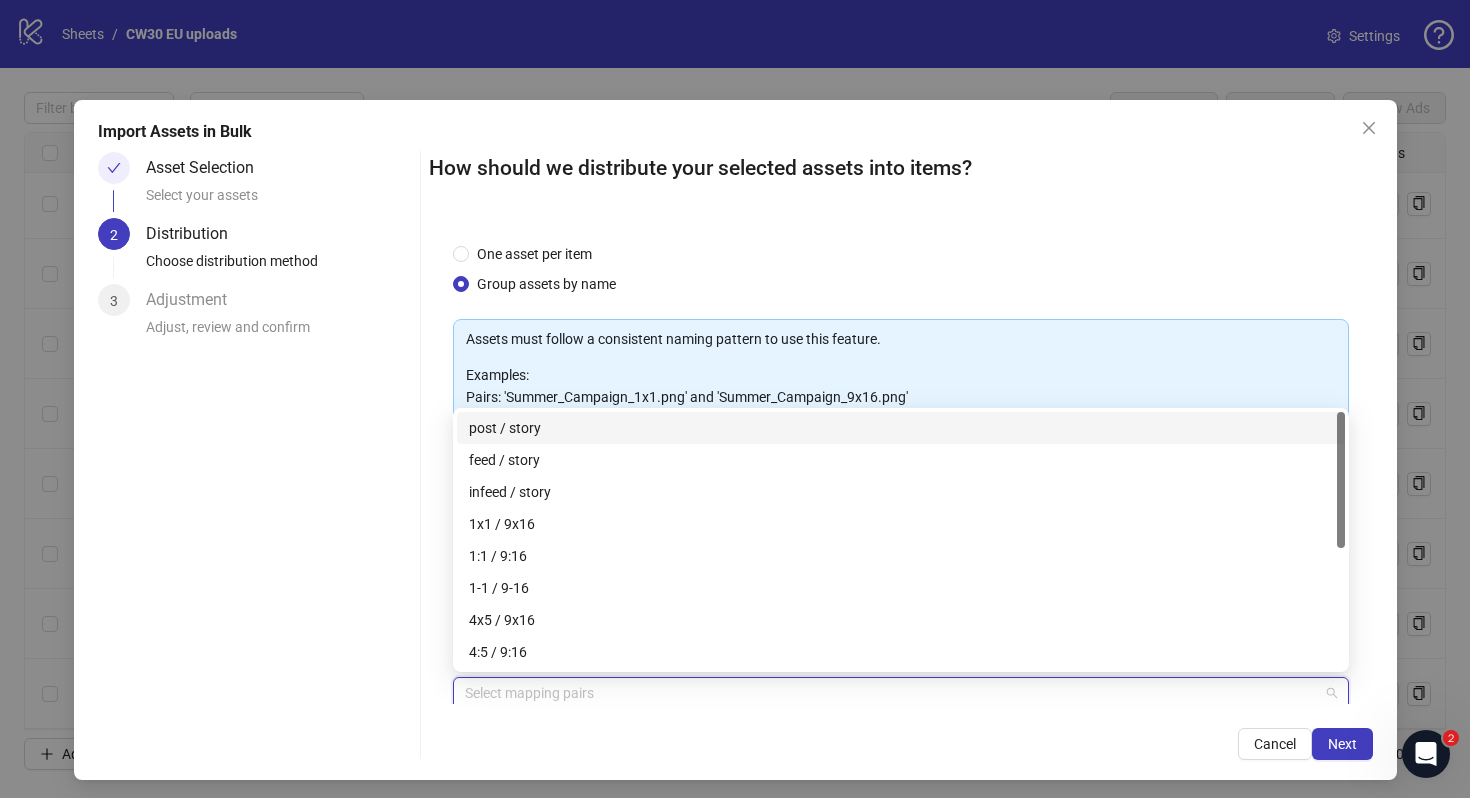 scroll, scrollTop: 1, scrollLeft: 0, axis: vertical 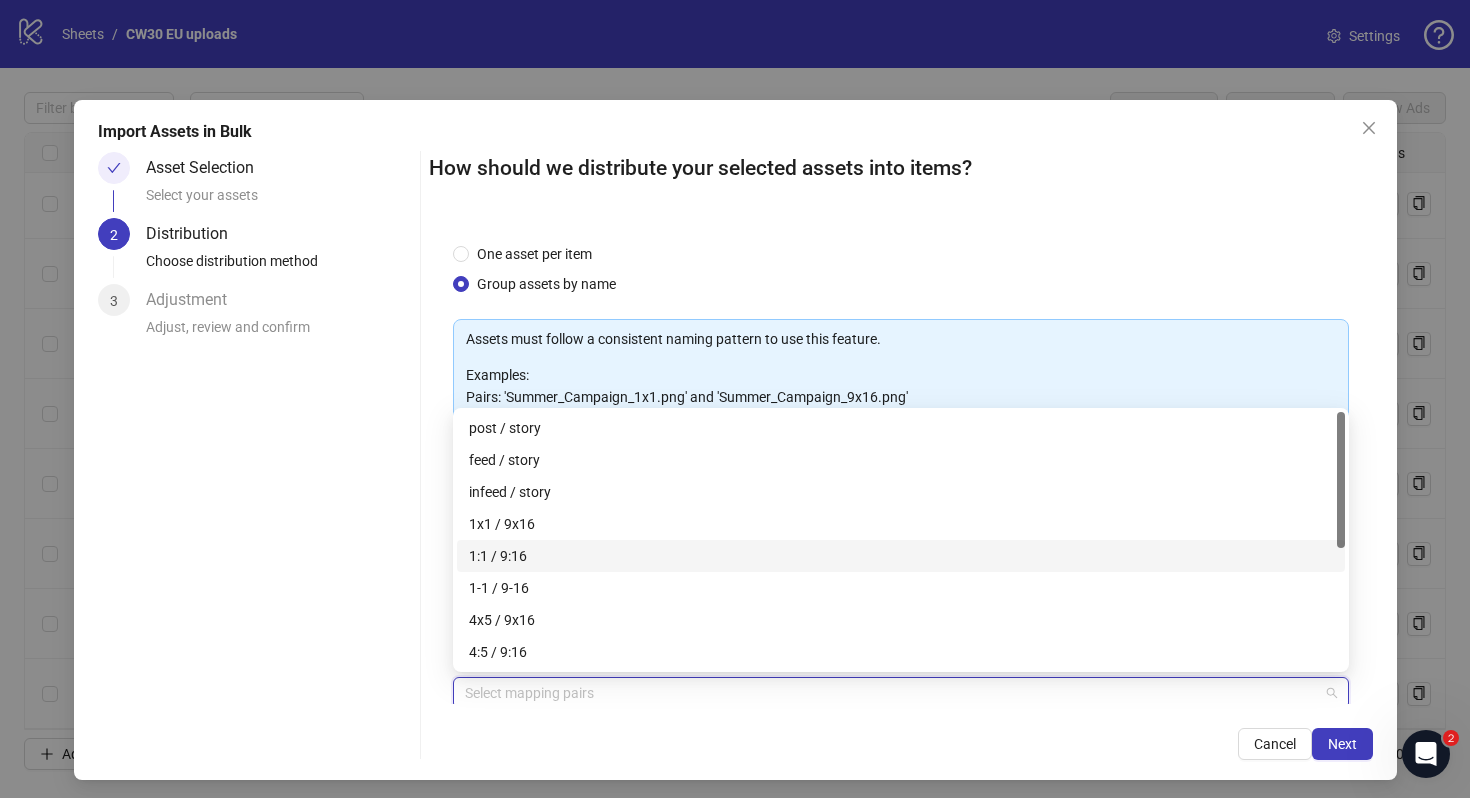 click on "1:1 / 9:16" at bounding box center [901, 556] 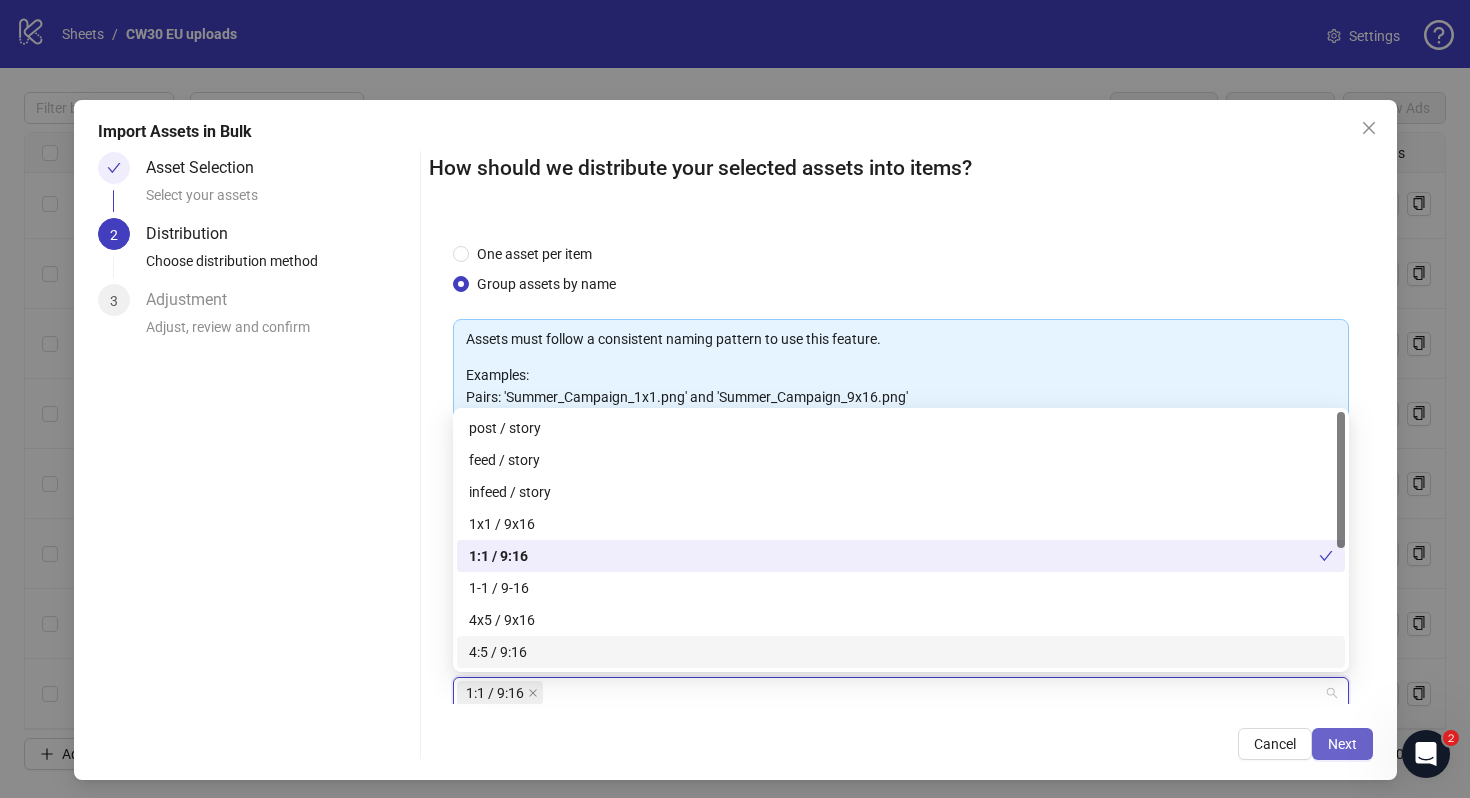 click on "Next" at bounding box center [1342, 744] 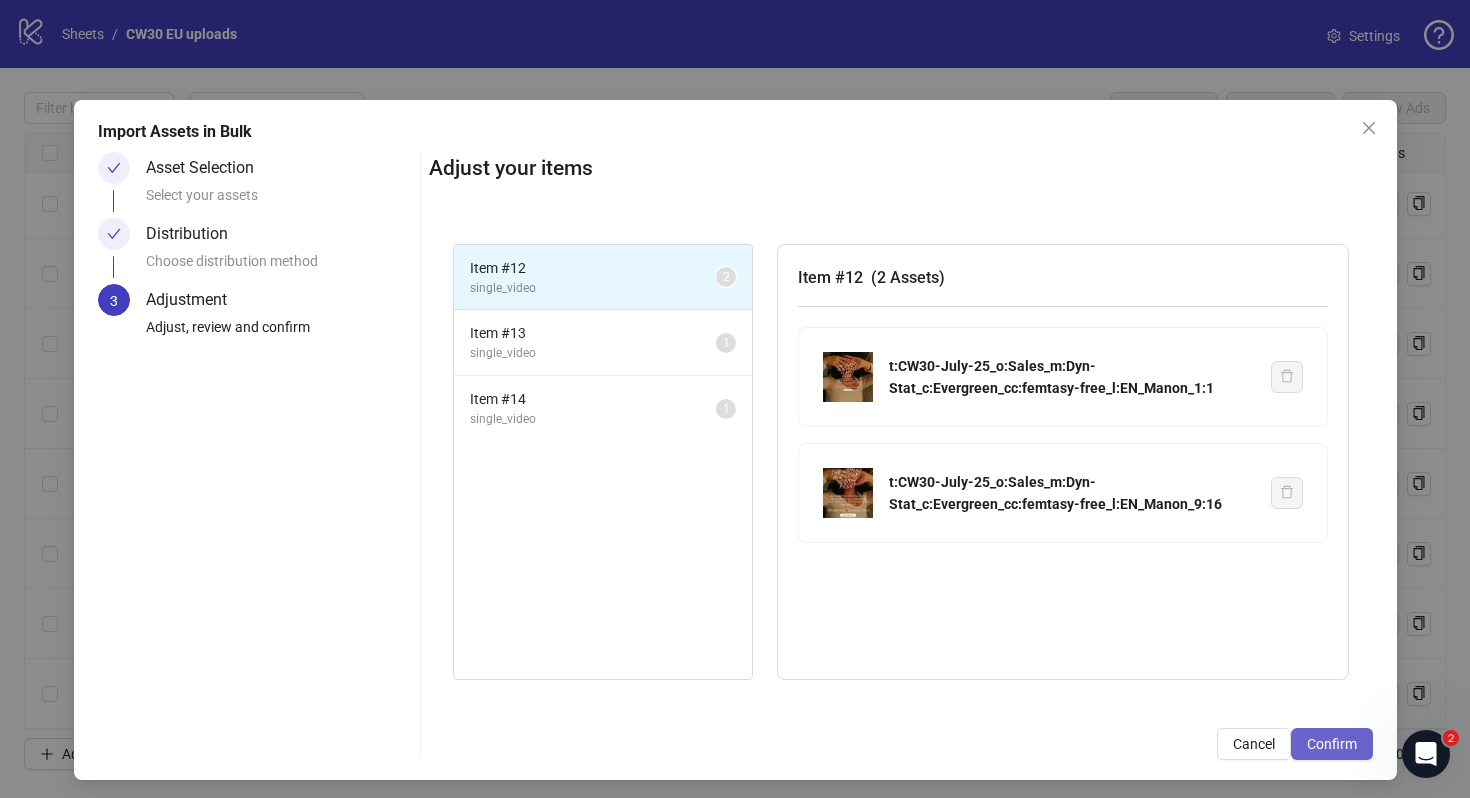click on "Confirm" at bounding box center (1332, 744) 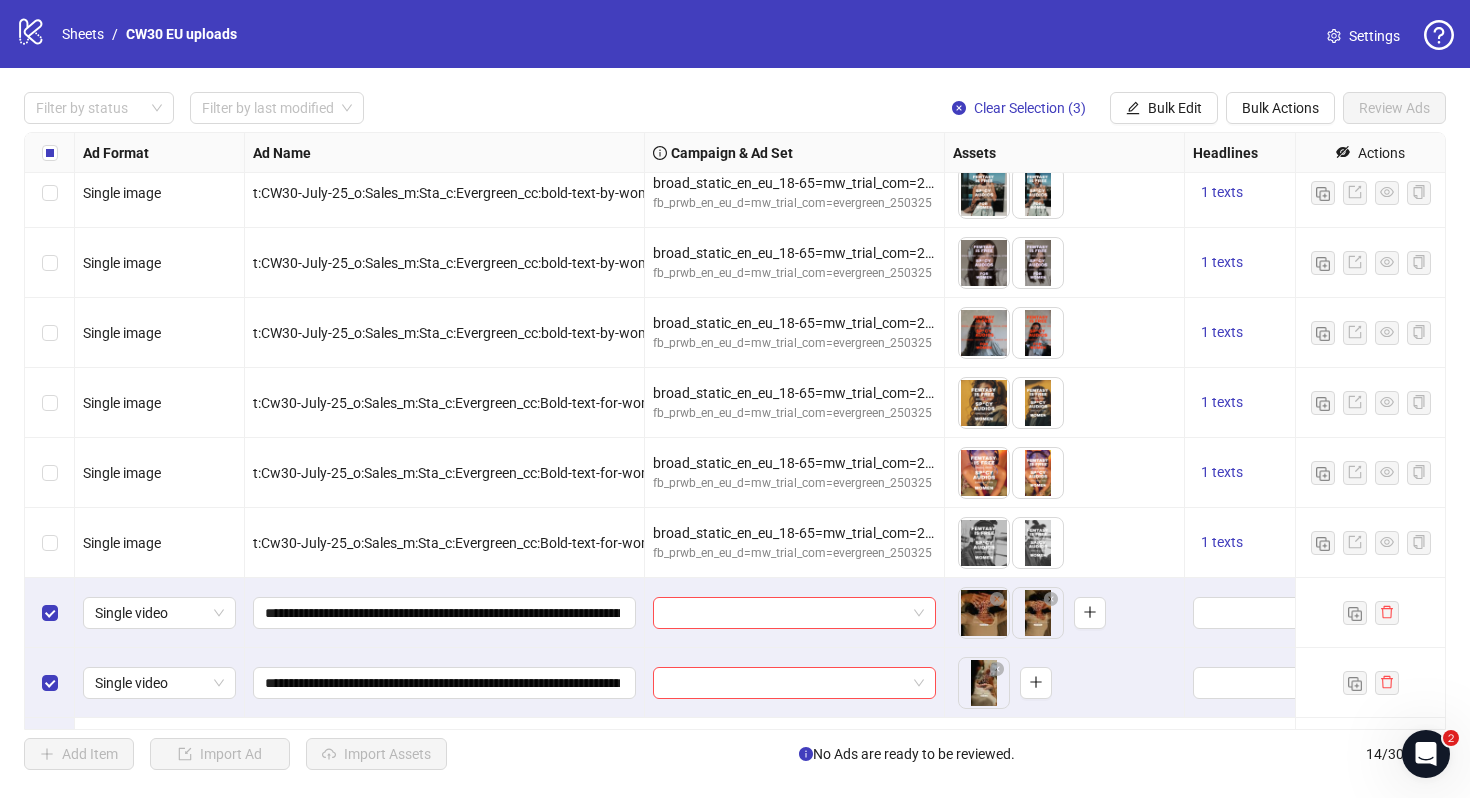 scroll, scrollTop: 424, scrollLeft: 0, axis: vertical 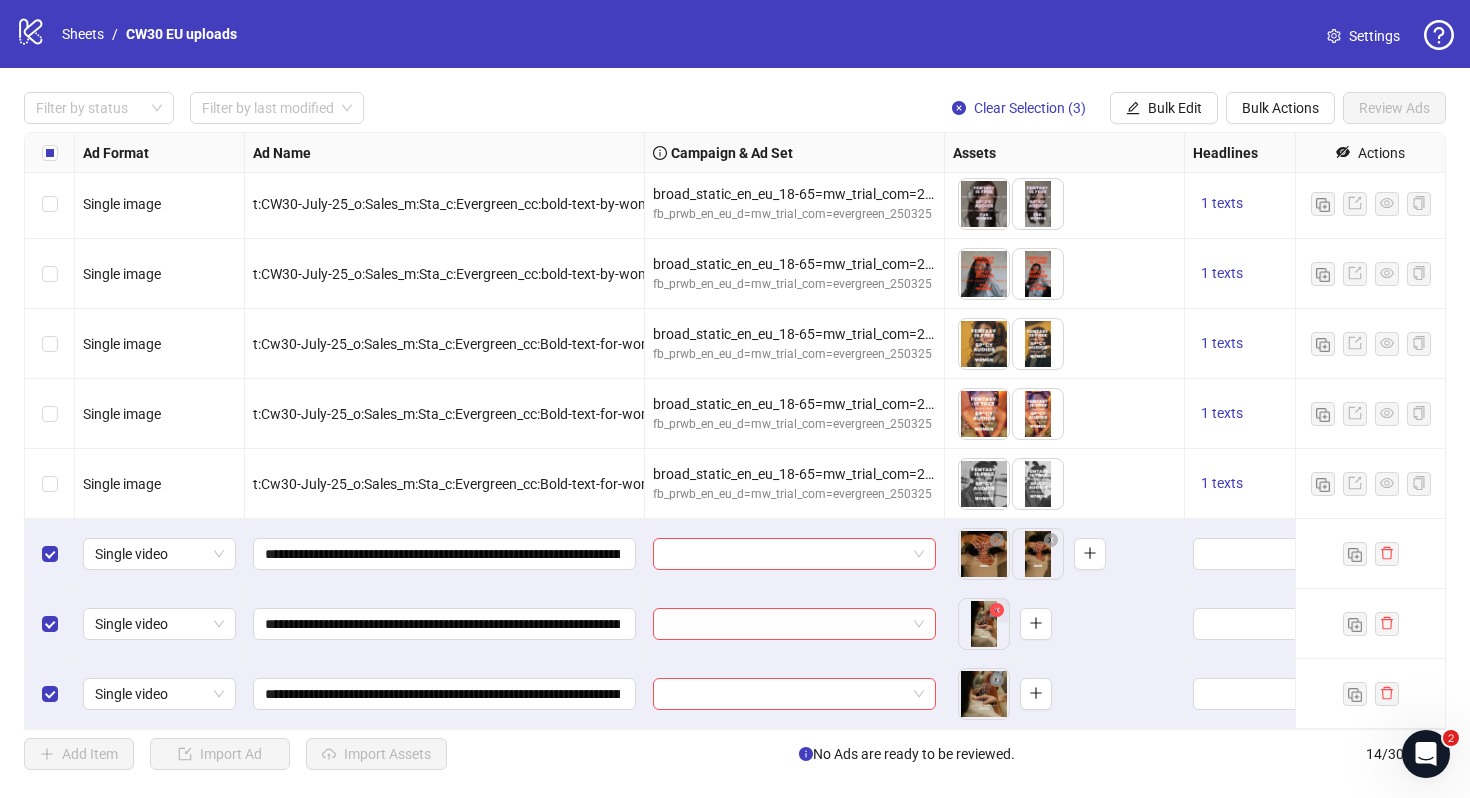 click 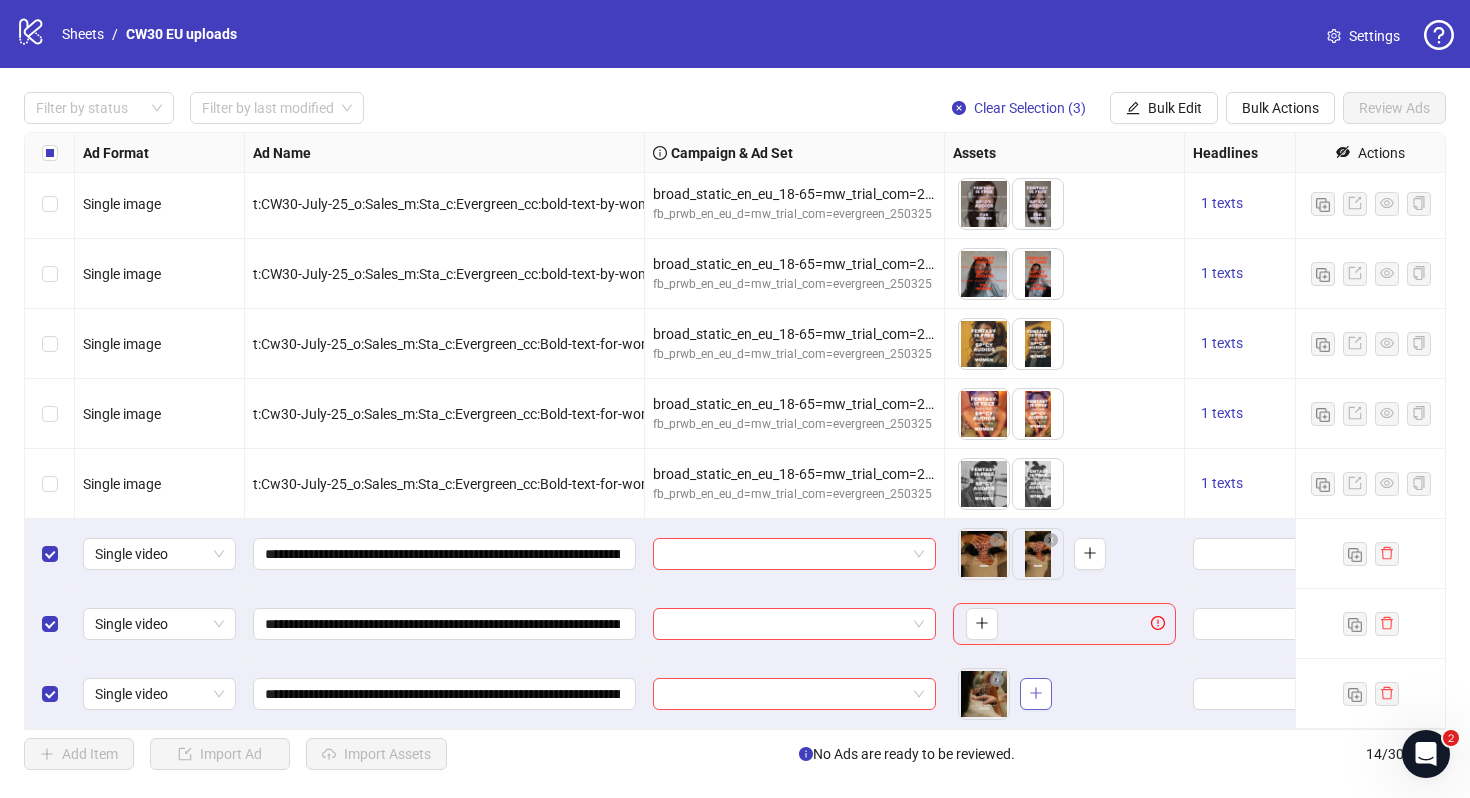 click 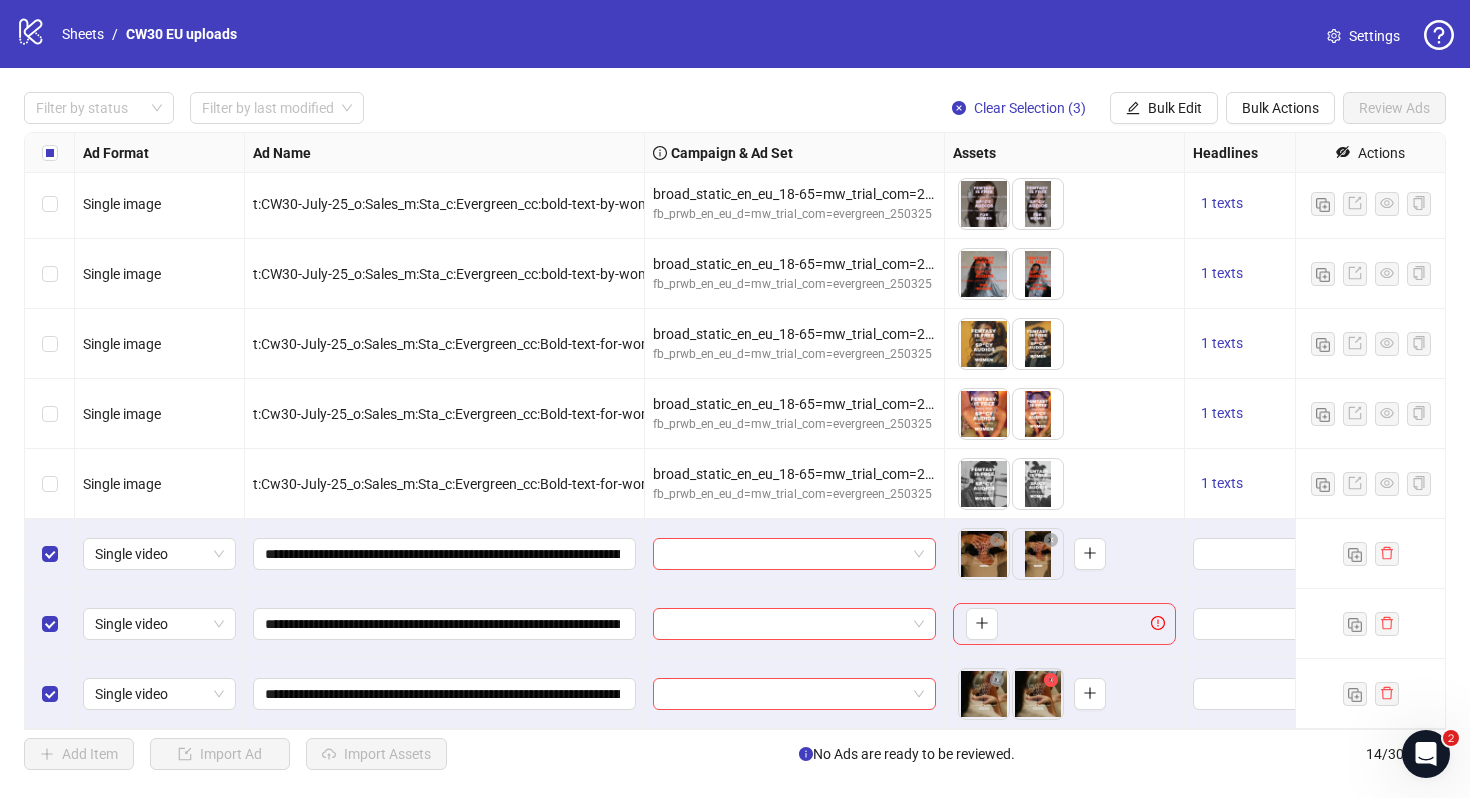 click 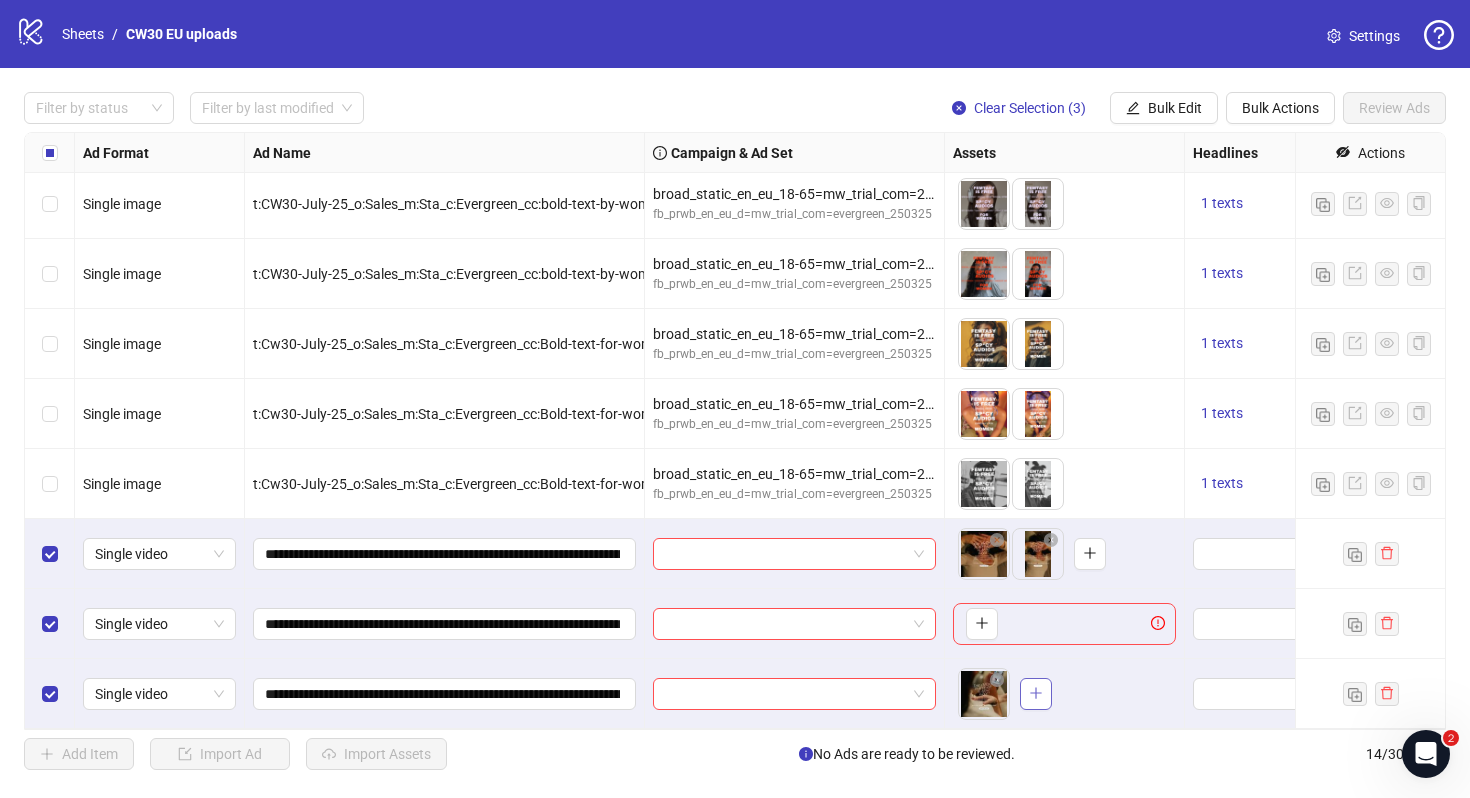 click at bounding box center [1036, 693] 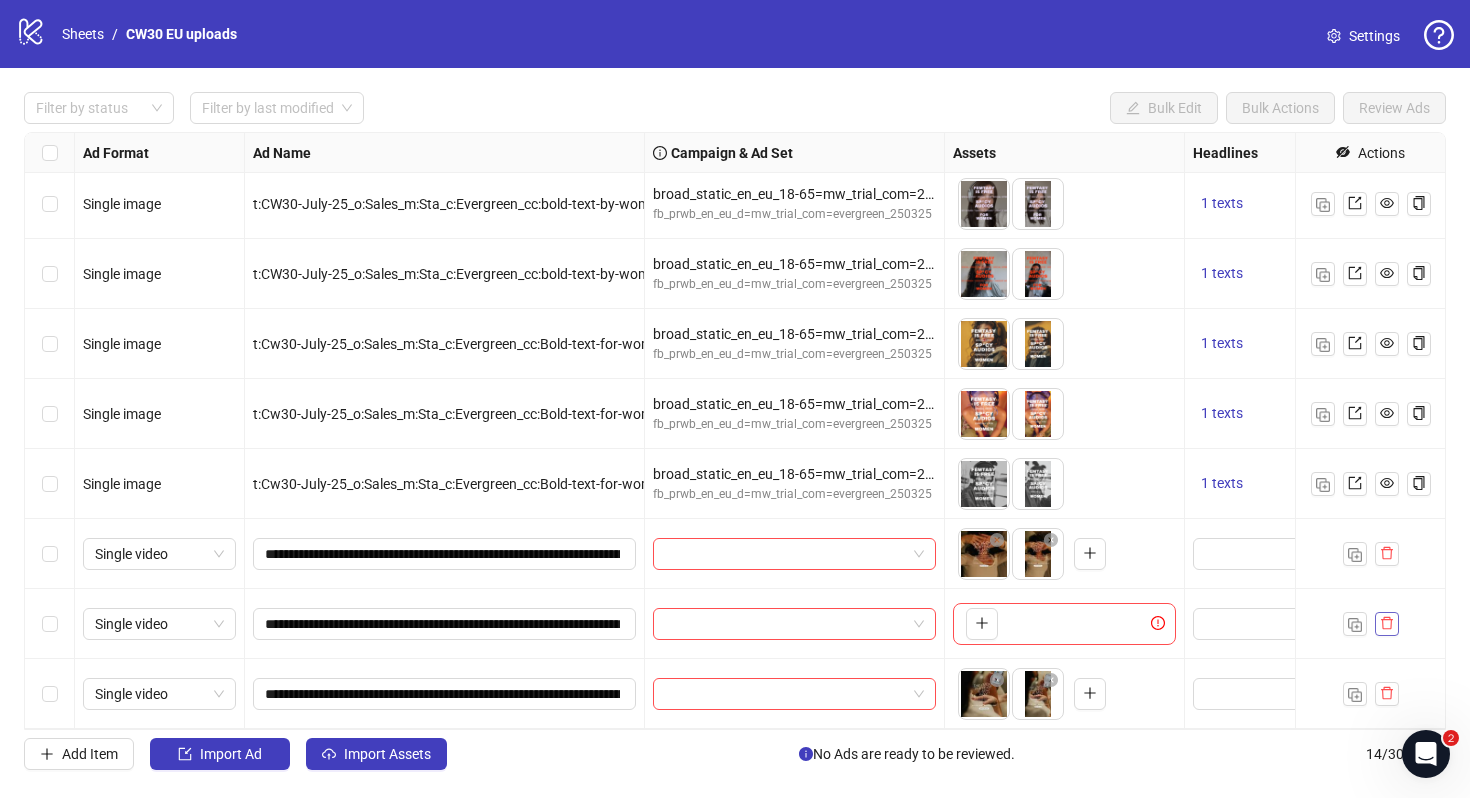 drag, startPoint x: 1369, startPoint y: 624, endPoint x: 1396, endPoint y: 626, distance: 27.073973 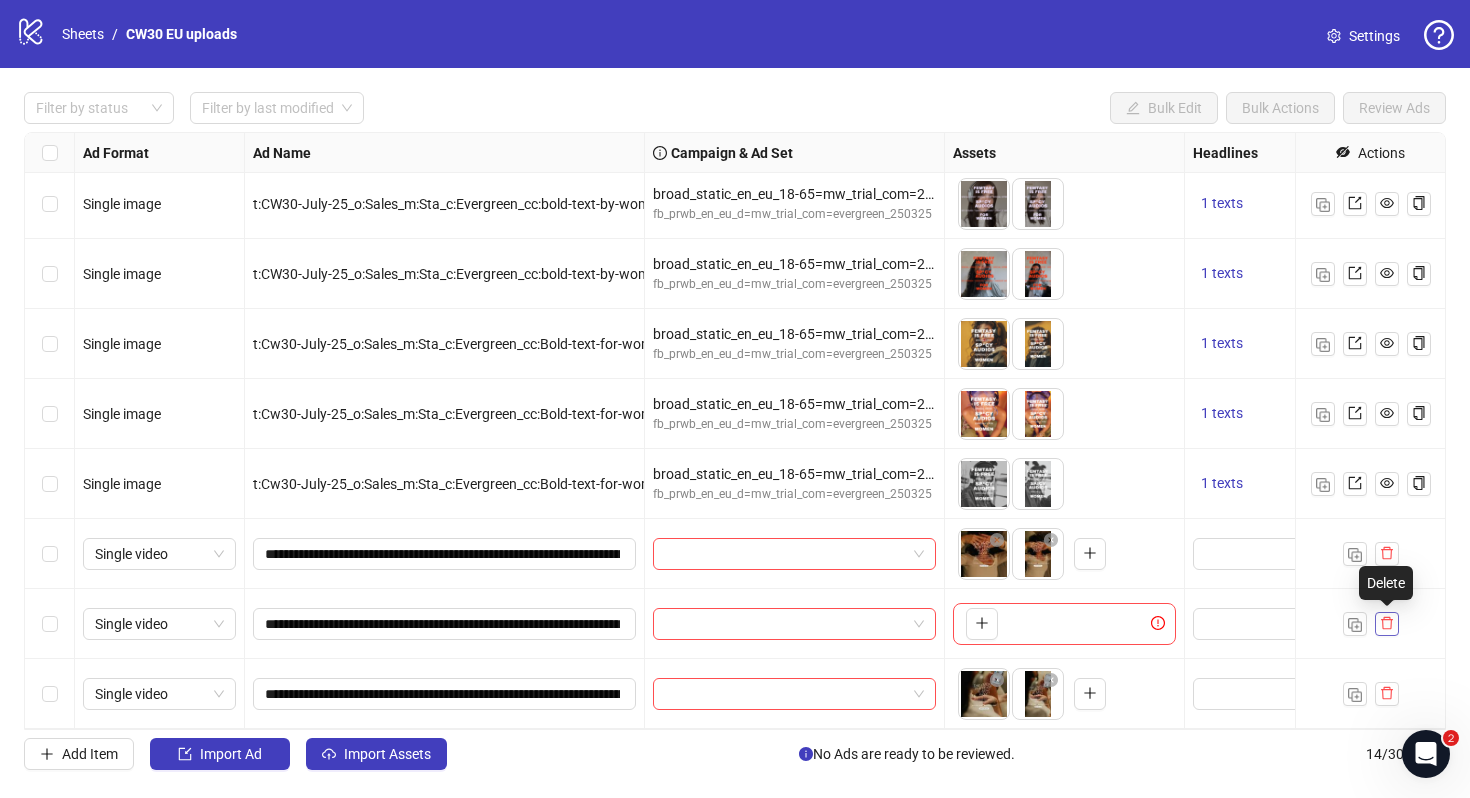 click at bounding box center (1387, 624) 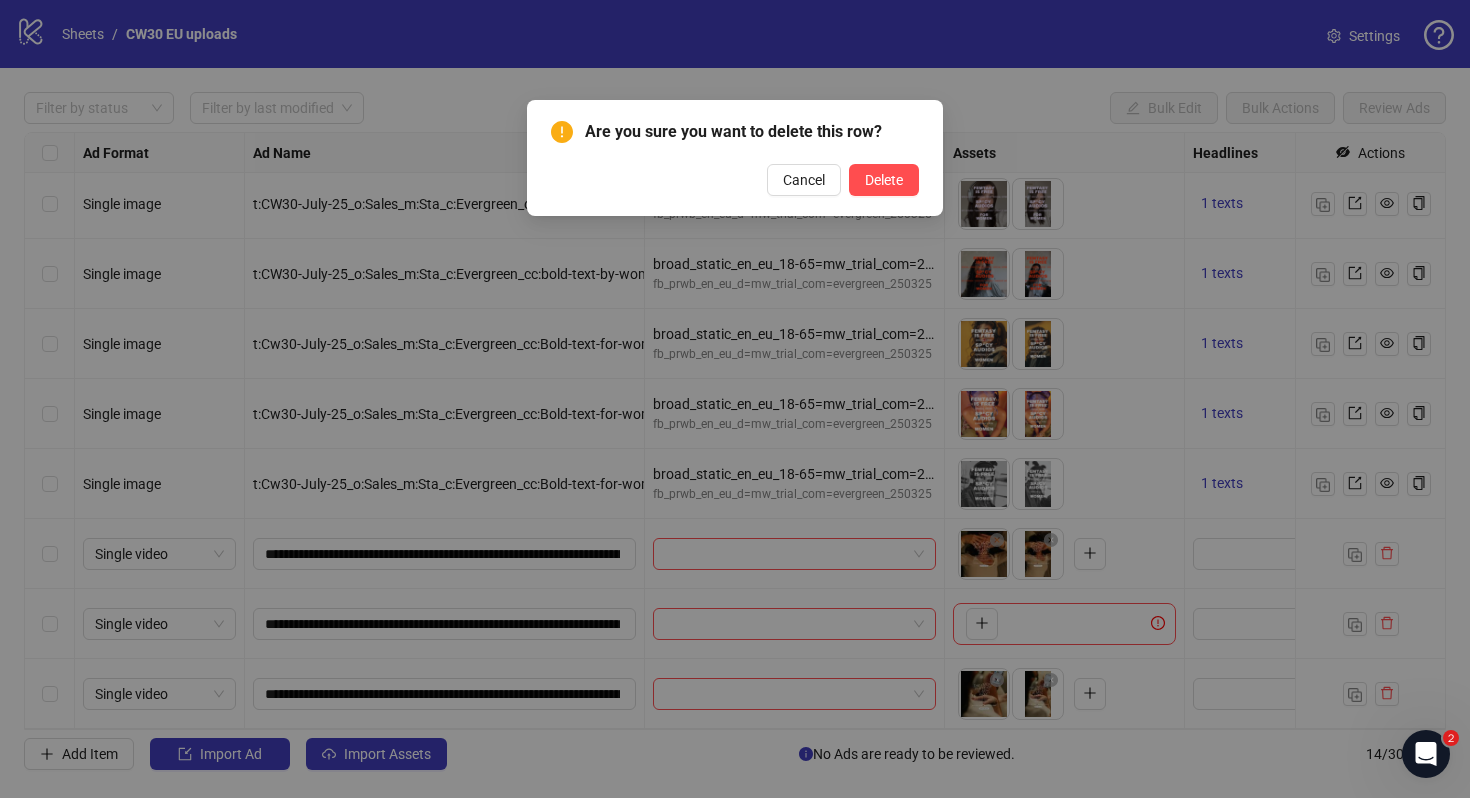 click on "Are you sure you want to delete this row? Cancel Delete" at bounding box center [735, 158] 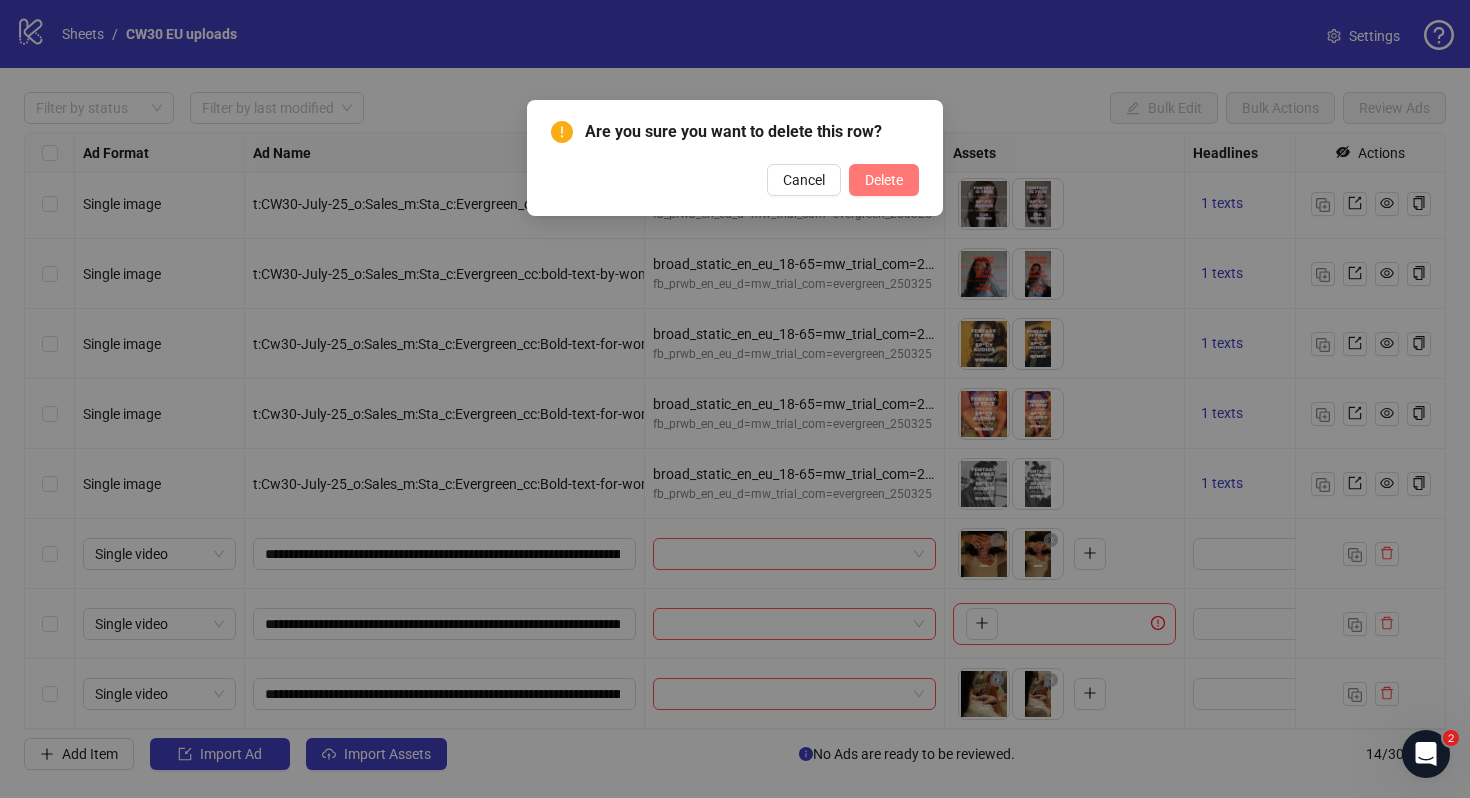 click on "Delete" at bounding box center [884, 180] 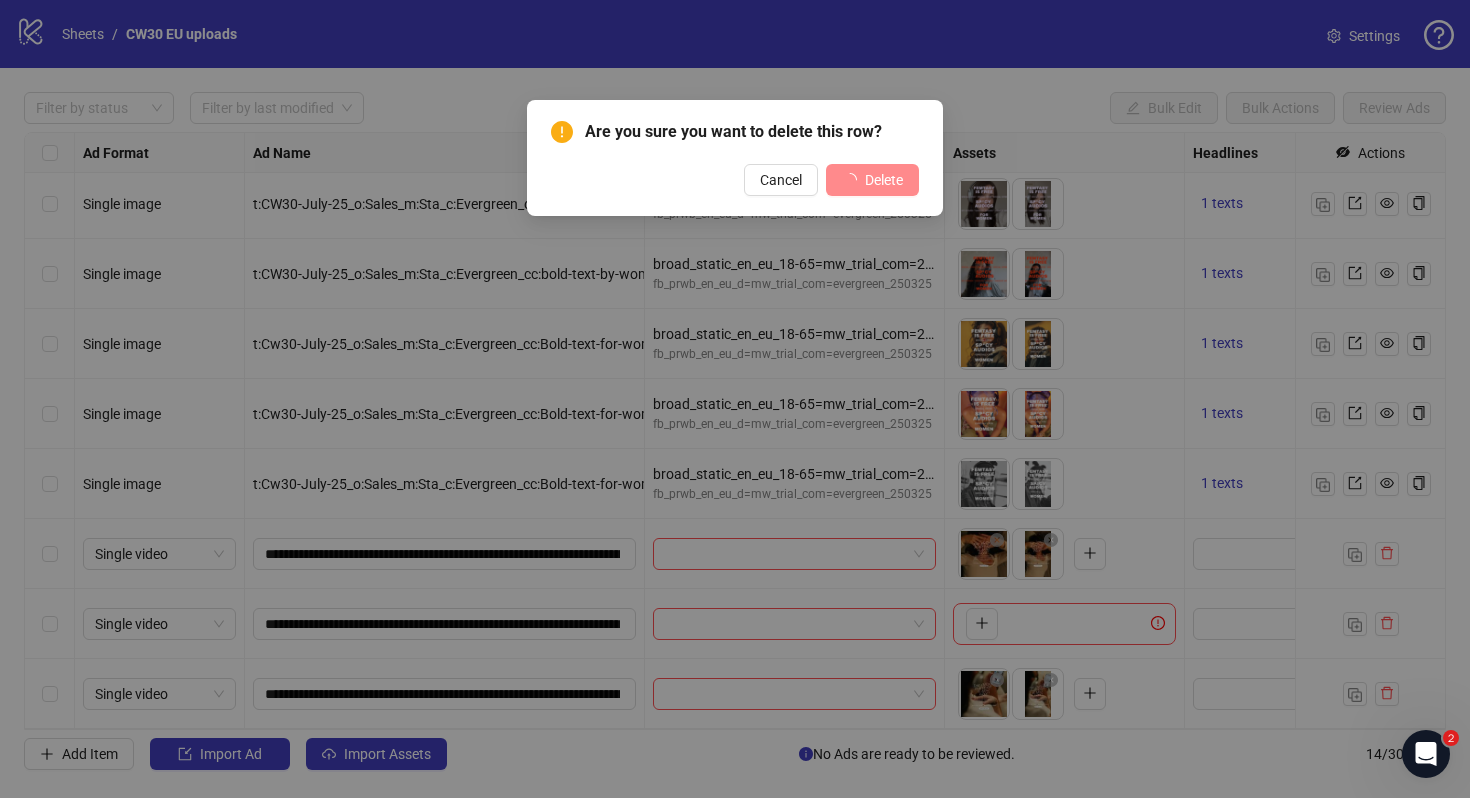 scroll, scrollTop: 354, scrollLeft: 0, axis: vertical 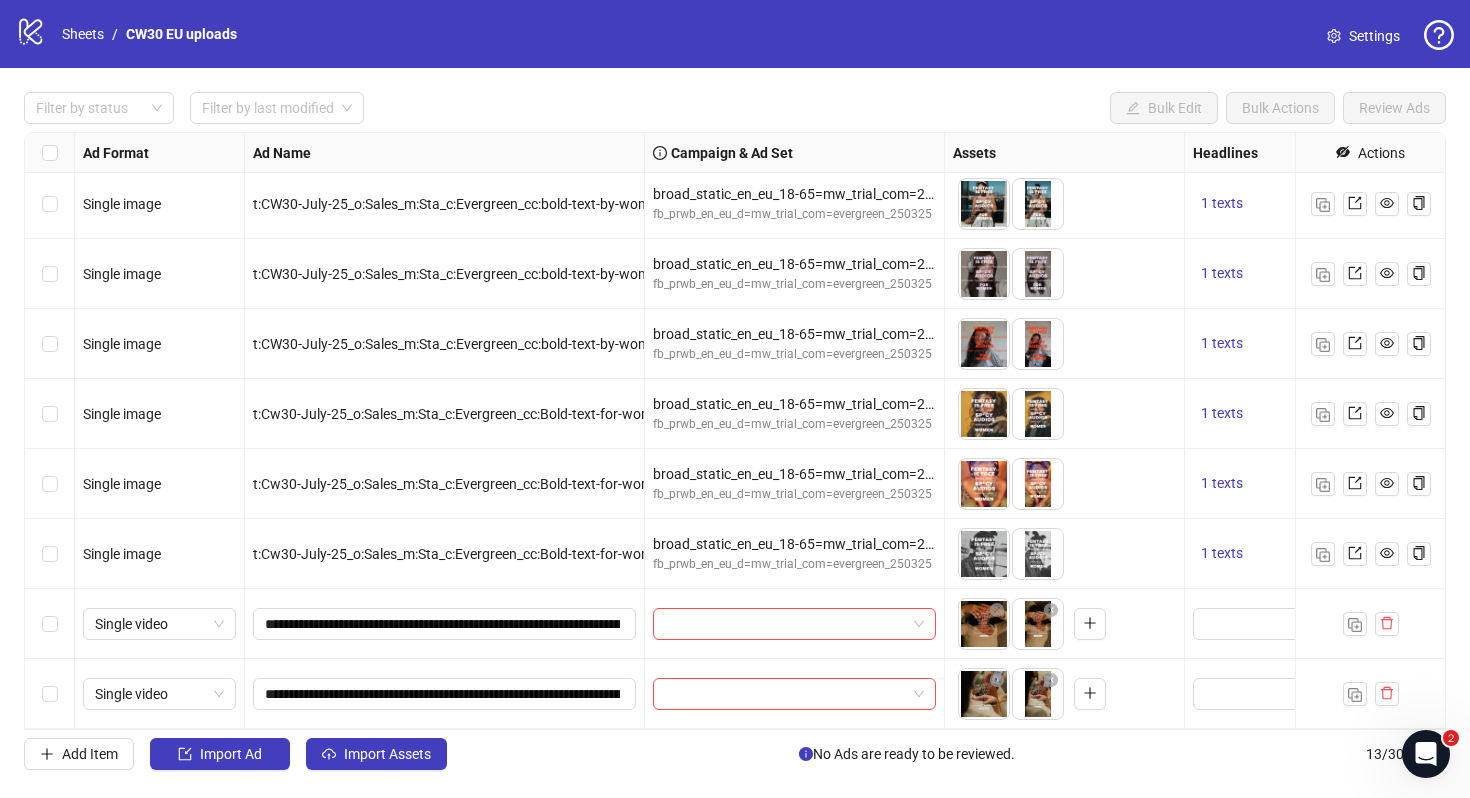 click on "Settings" at bounding box center (1374, 36) 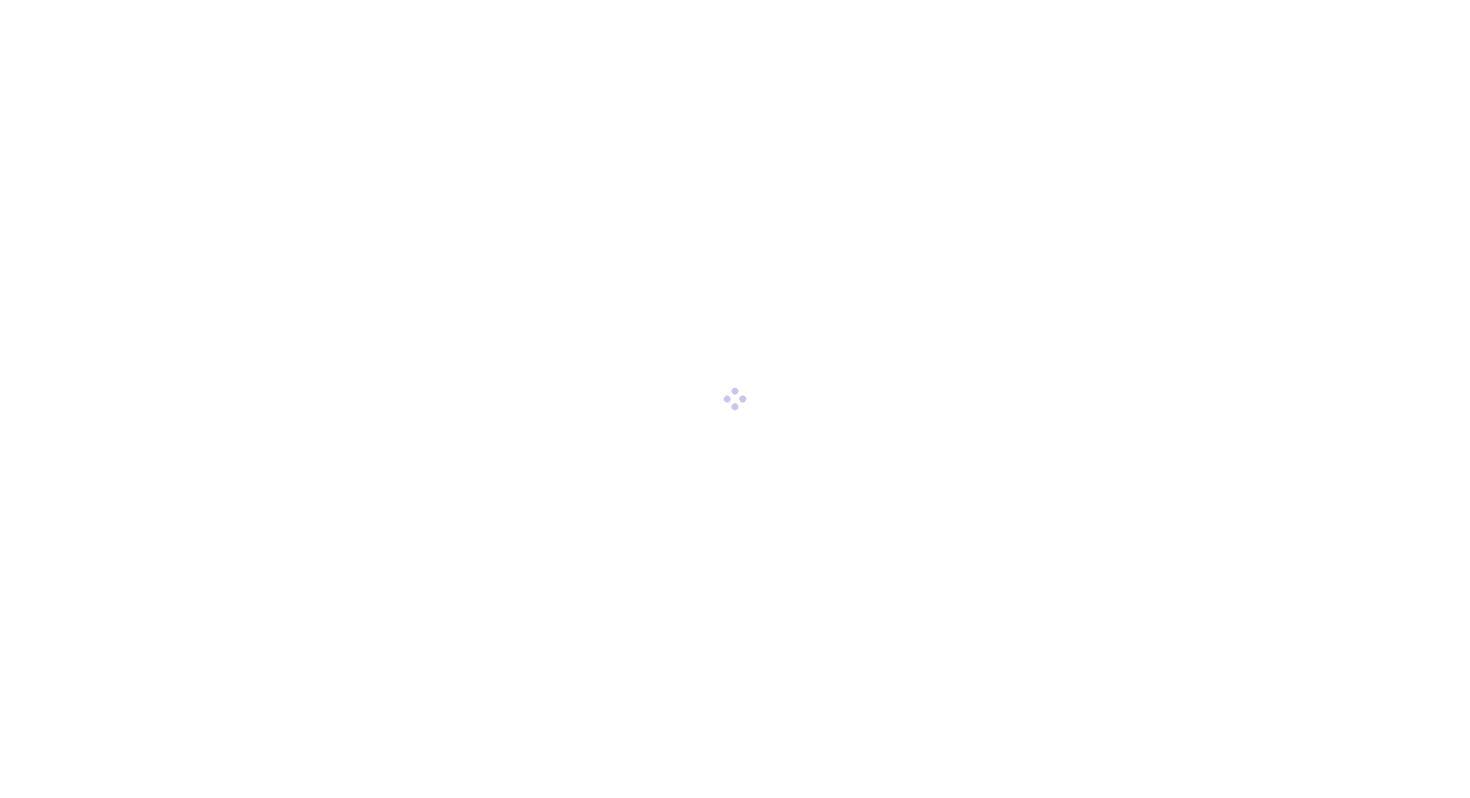 scroll, scrollTop: 0, scrollLeft: 0, axis: both 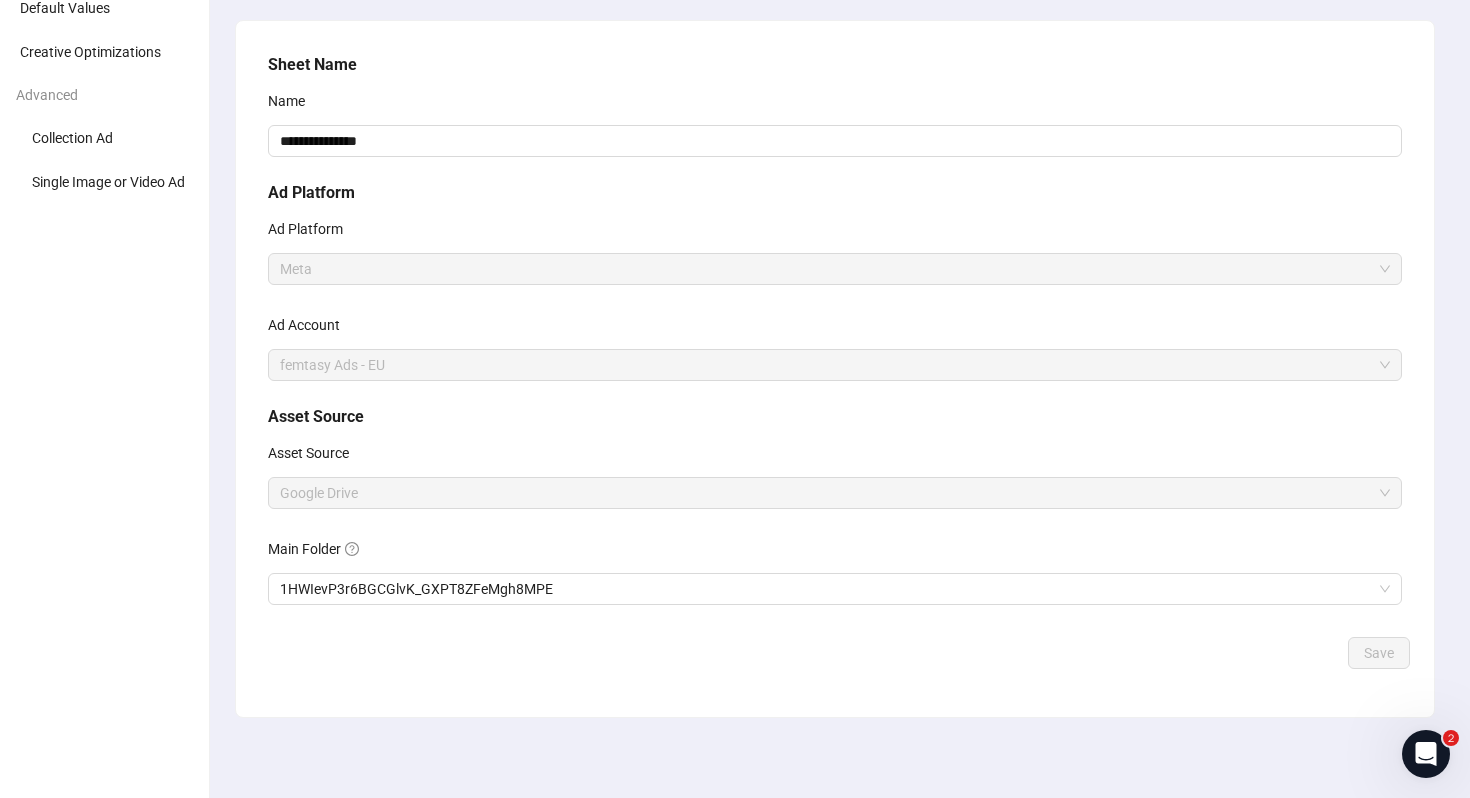 click on "Main Folder" at bounding box center [835, 553] 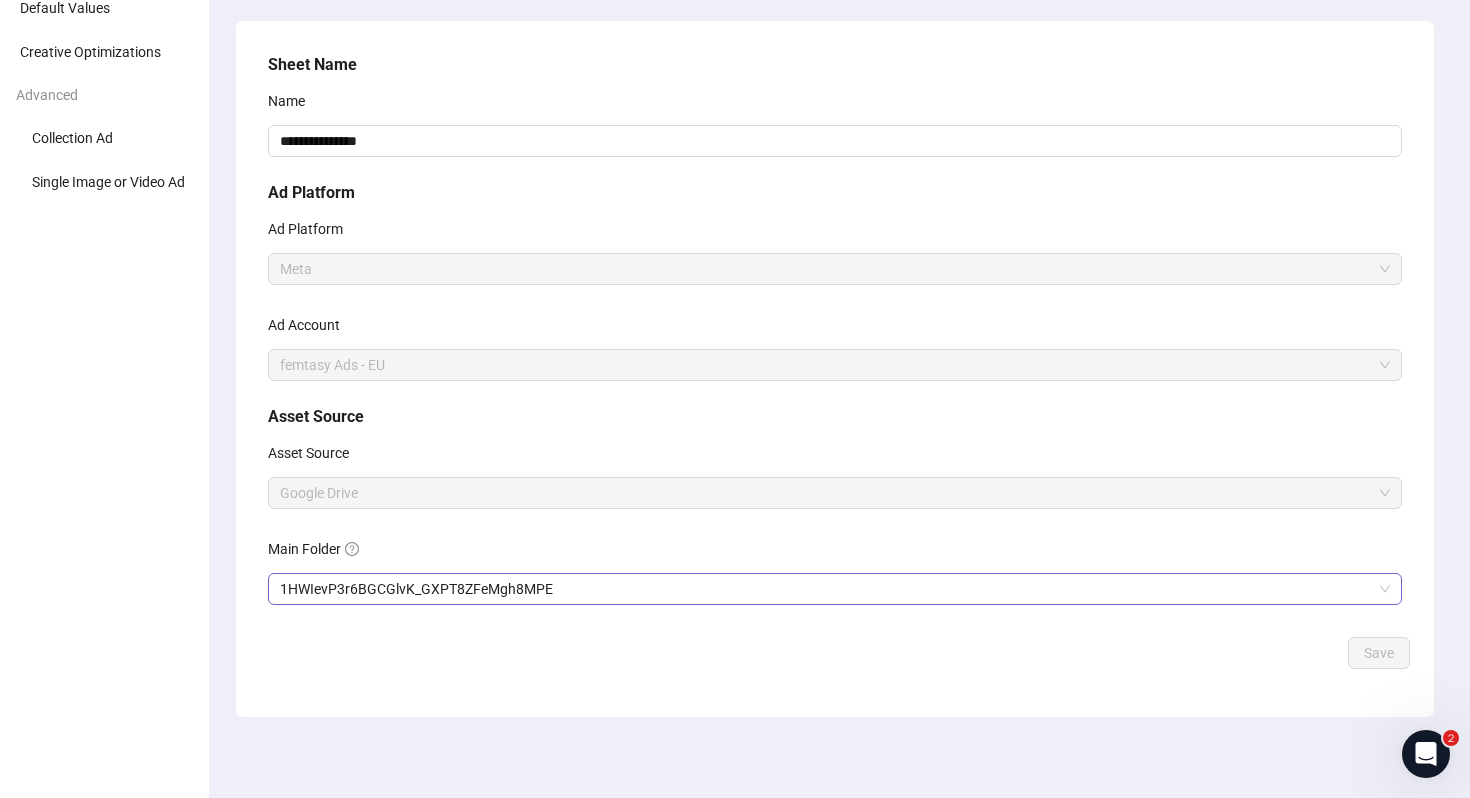 click on "1HWIevP3r6BGCGlvK_GXPT8ZFeMgh8MPE" at bounding box center [835, 589] 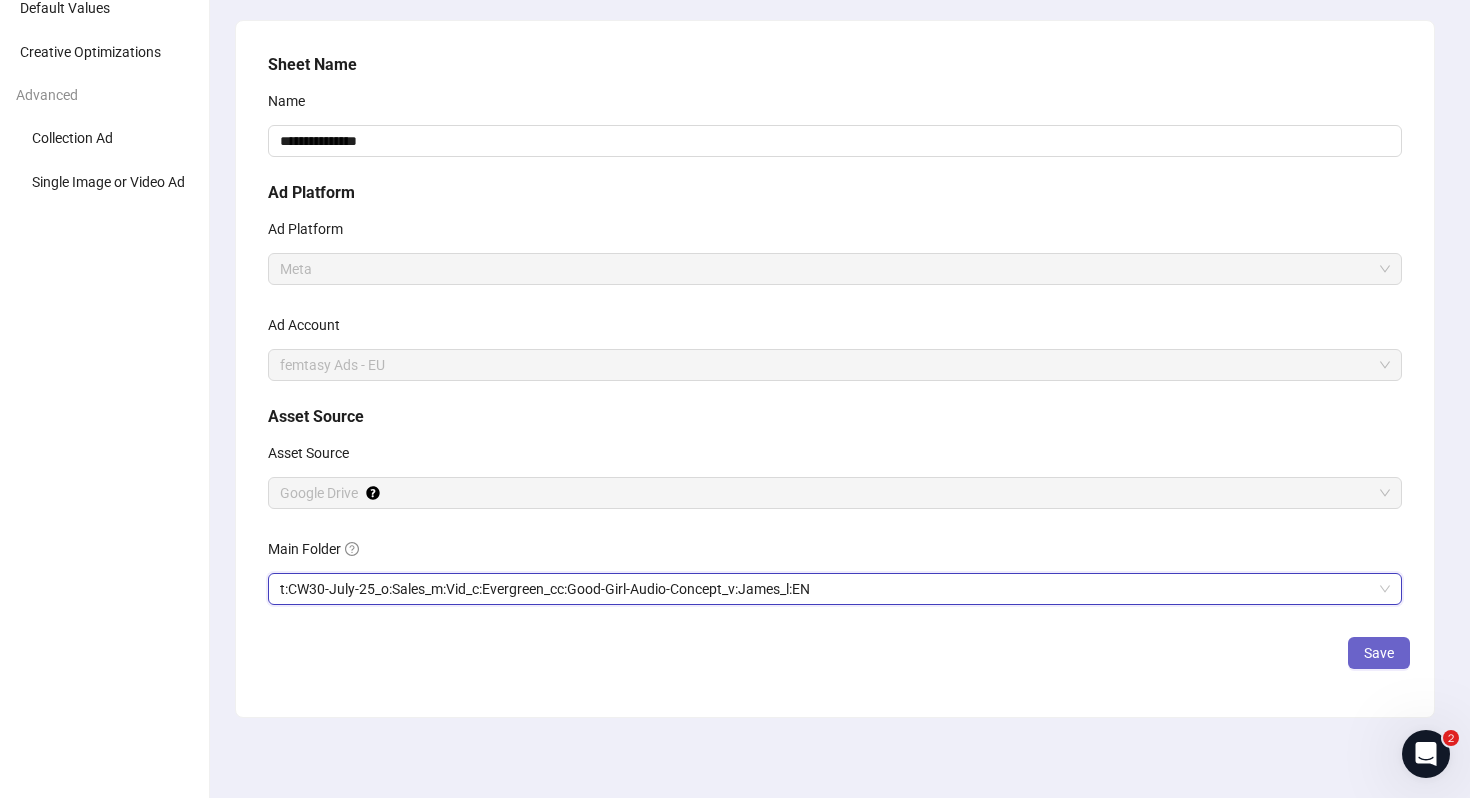 click on "Save" at bounding box center (1379, 653) 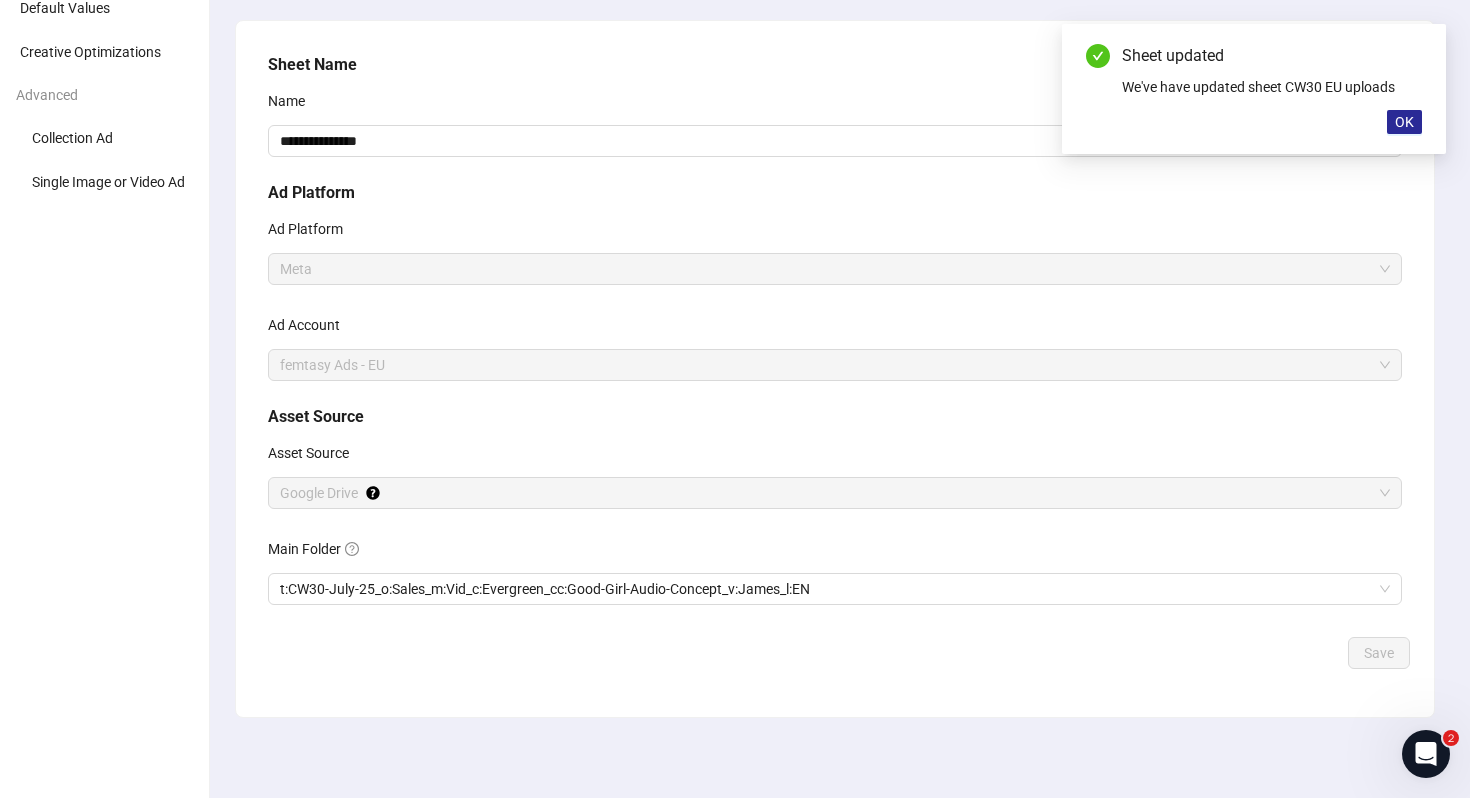 click on "OK" at bounding box center (1404, 122) 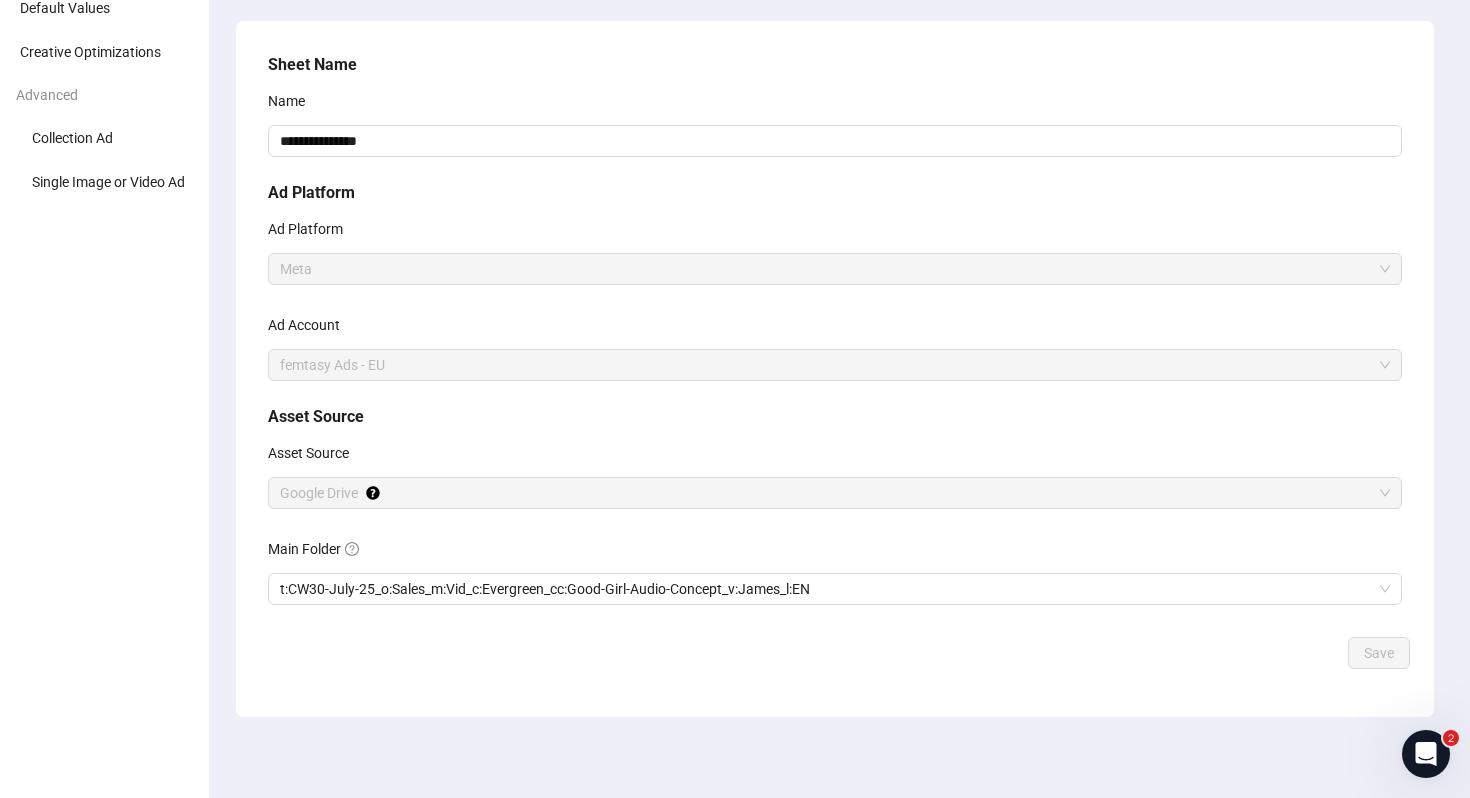 scroll, scrollTop: 0, scrollLeft: 0, axis: both 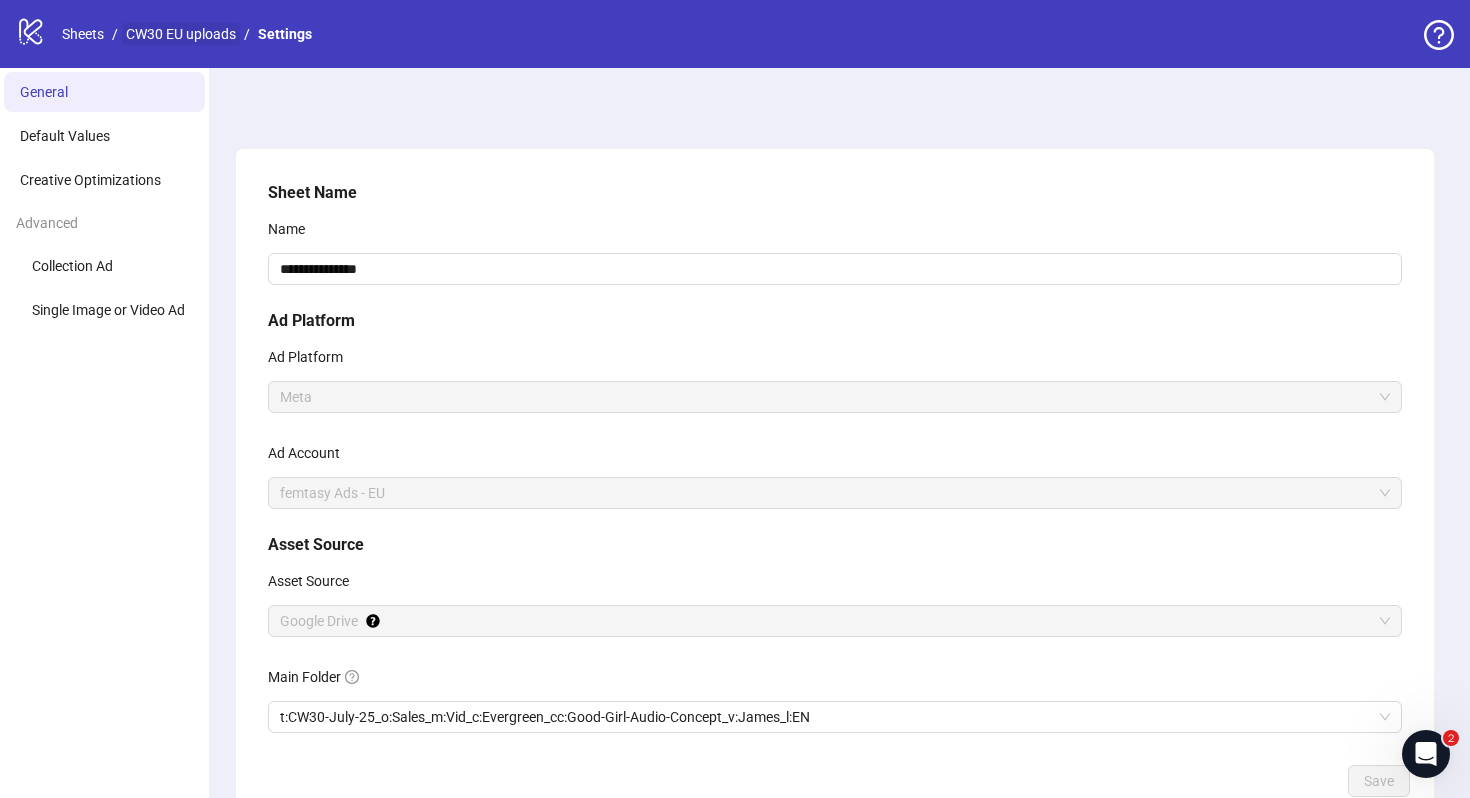 click on "CW30 EU uploads" at bounding box center (181, 34) 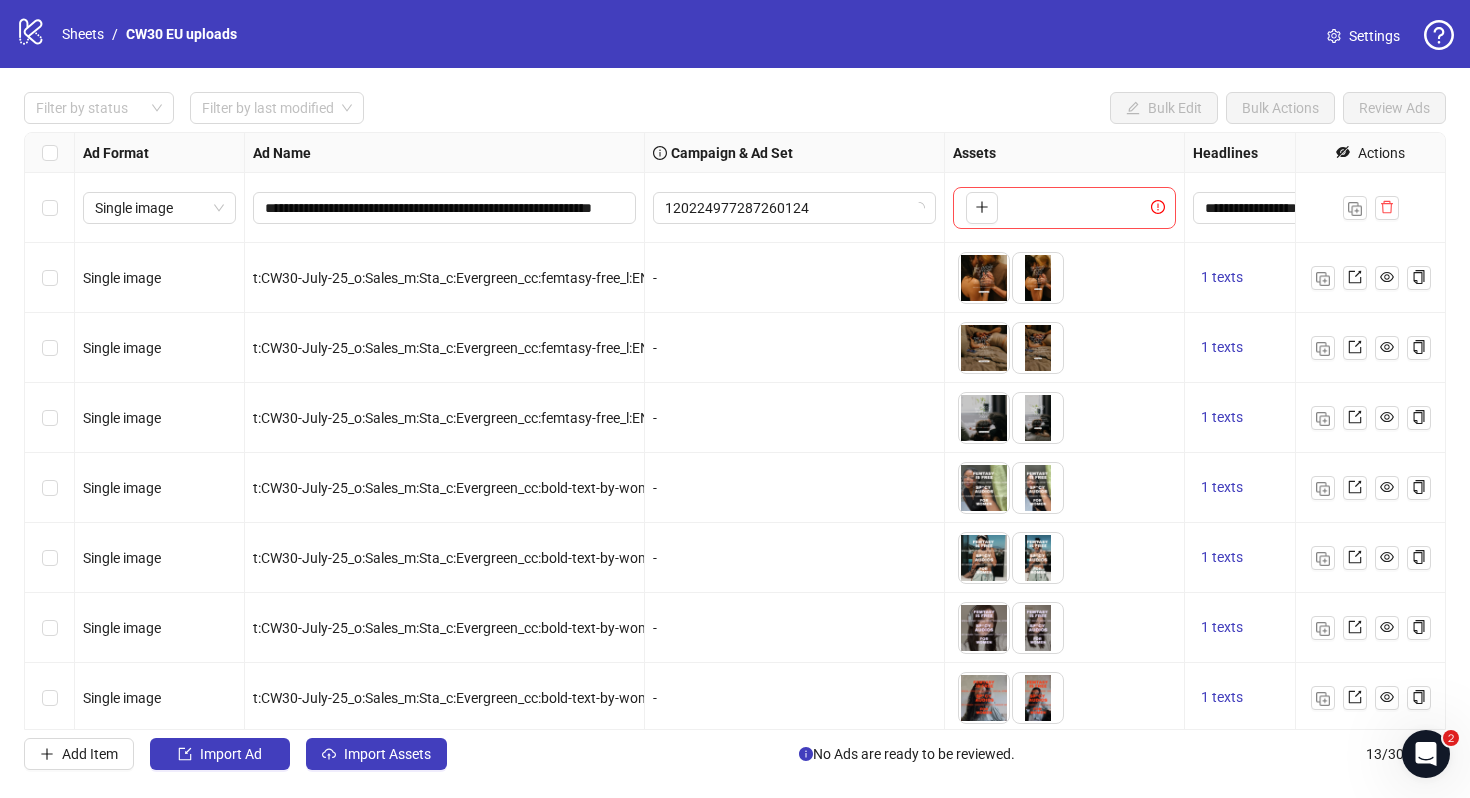 scroll, scrollTop: 354, scrollLeft: 0, axis: vertical 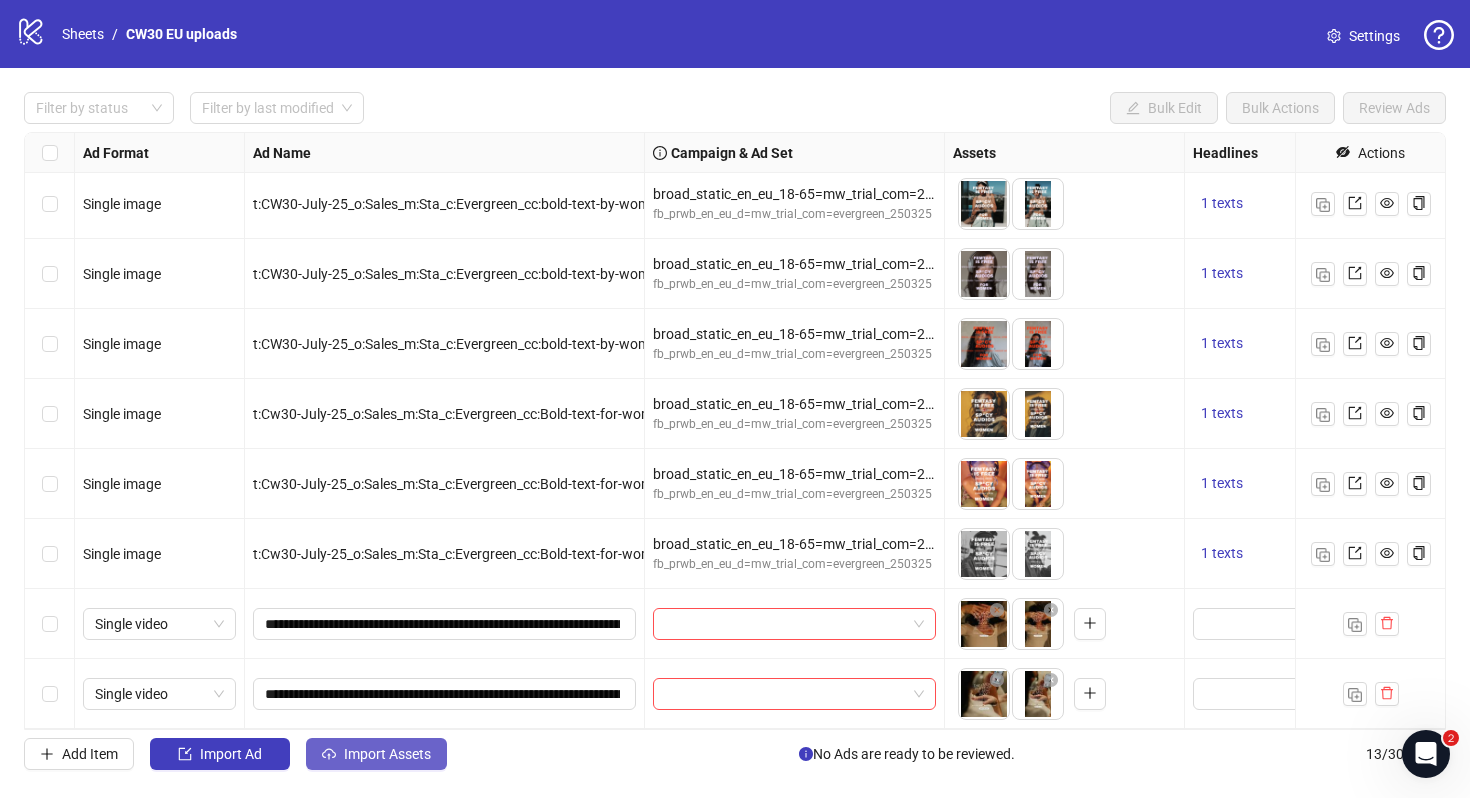 click on "Import Assets" at bounding box center (376, 754) 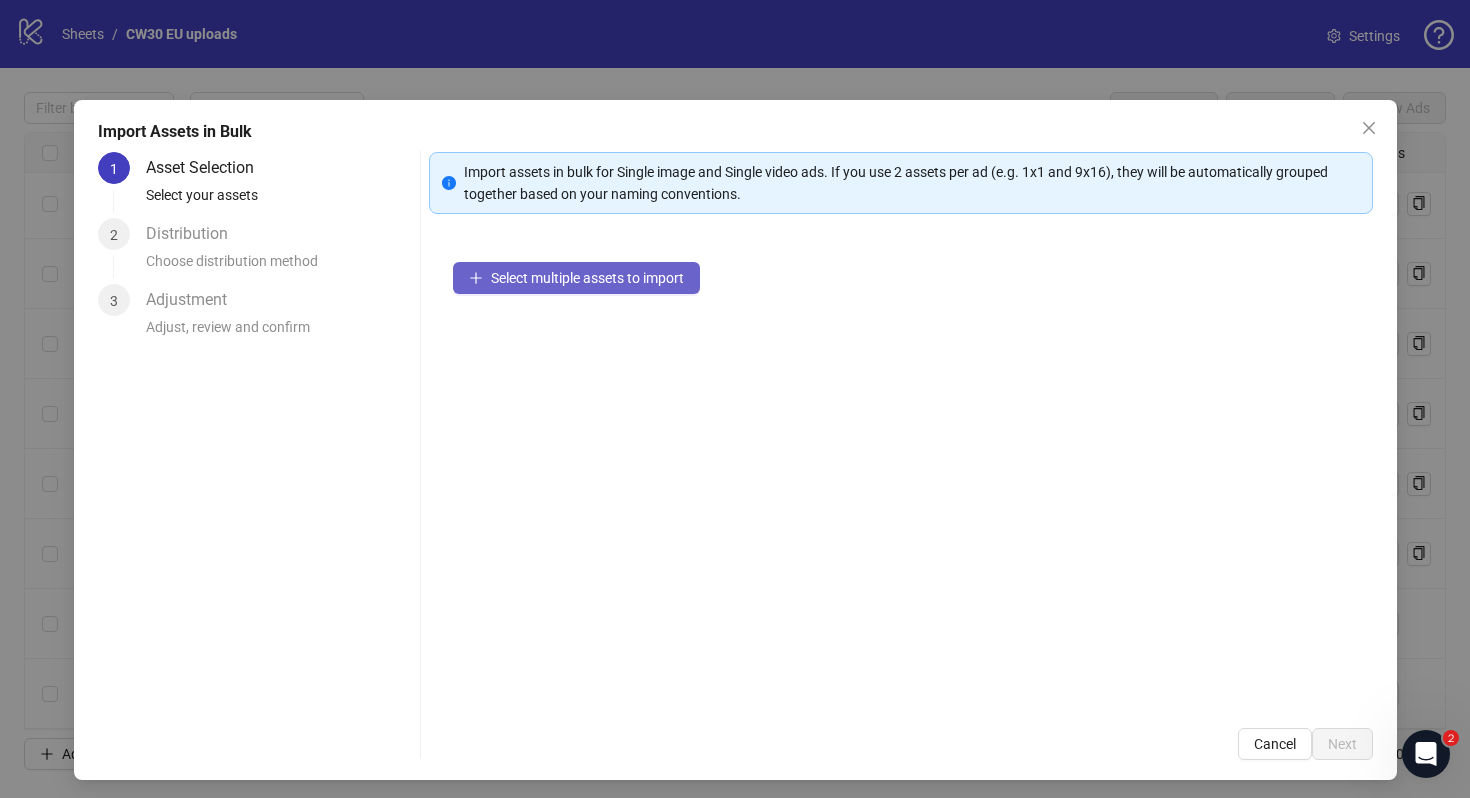 click on "Select multiple assets to import" at bounding box center (576, 278) 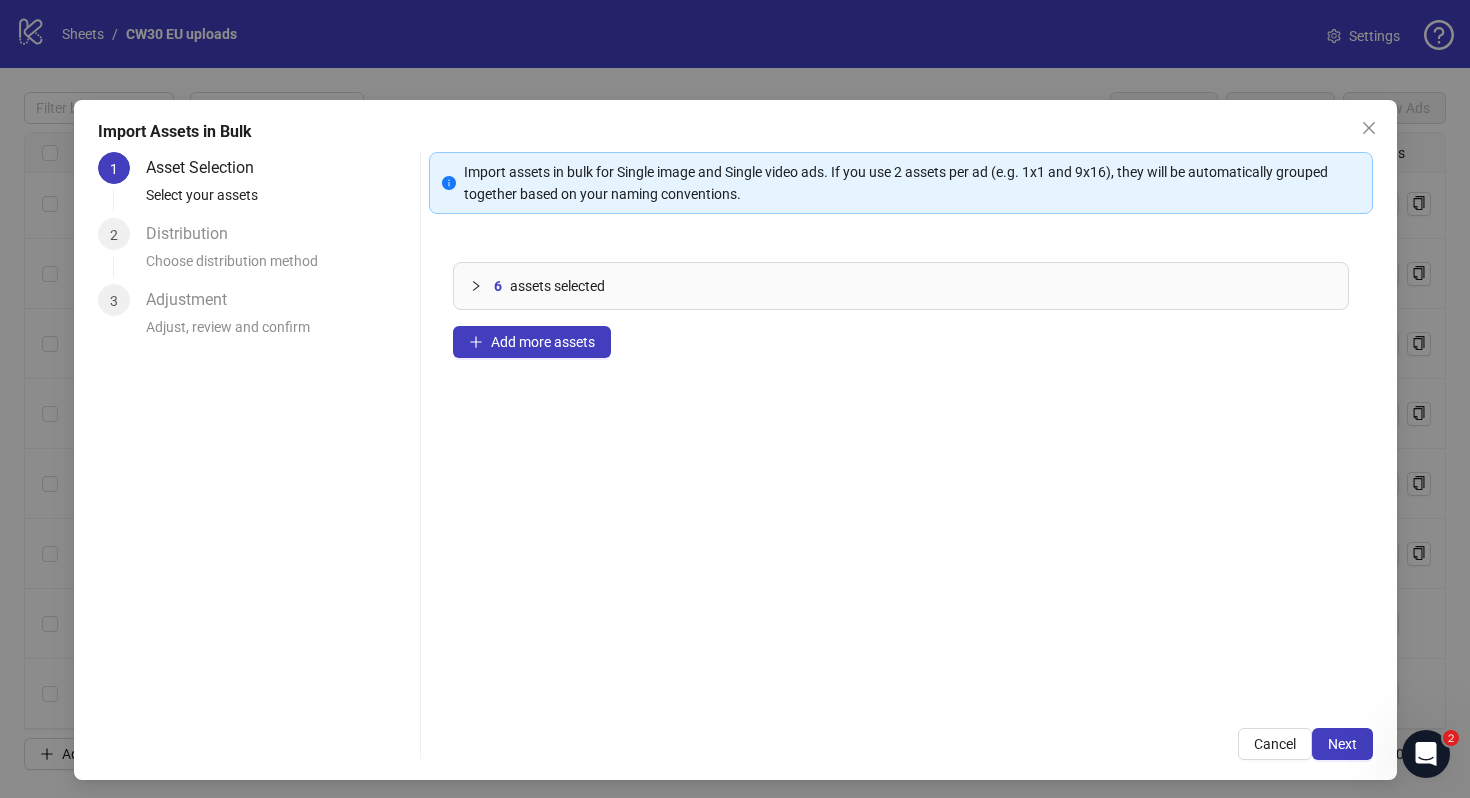 click on "Import assets in bulk for Single image and Single video ads. If you use 2 assets per ad (e.g. 1x1 and 9x16), they will be automatically grouped together based on your naming conventions. 6 assets selected Add more assets Cancel Next" at bounding box center [901, 456] 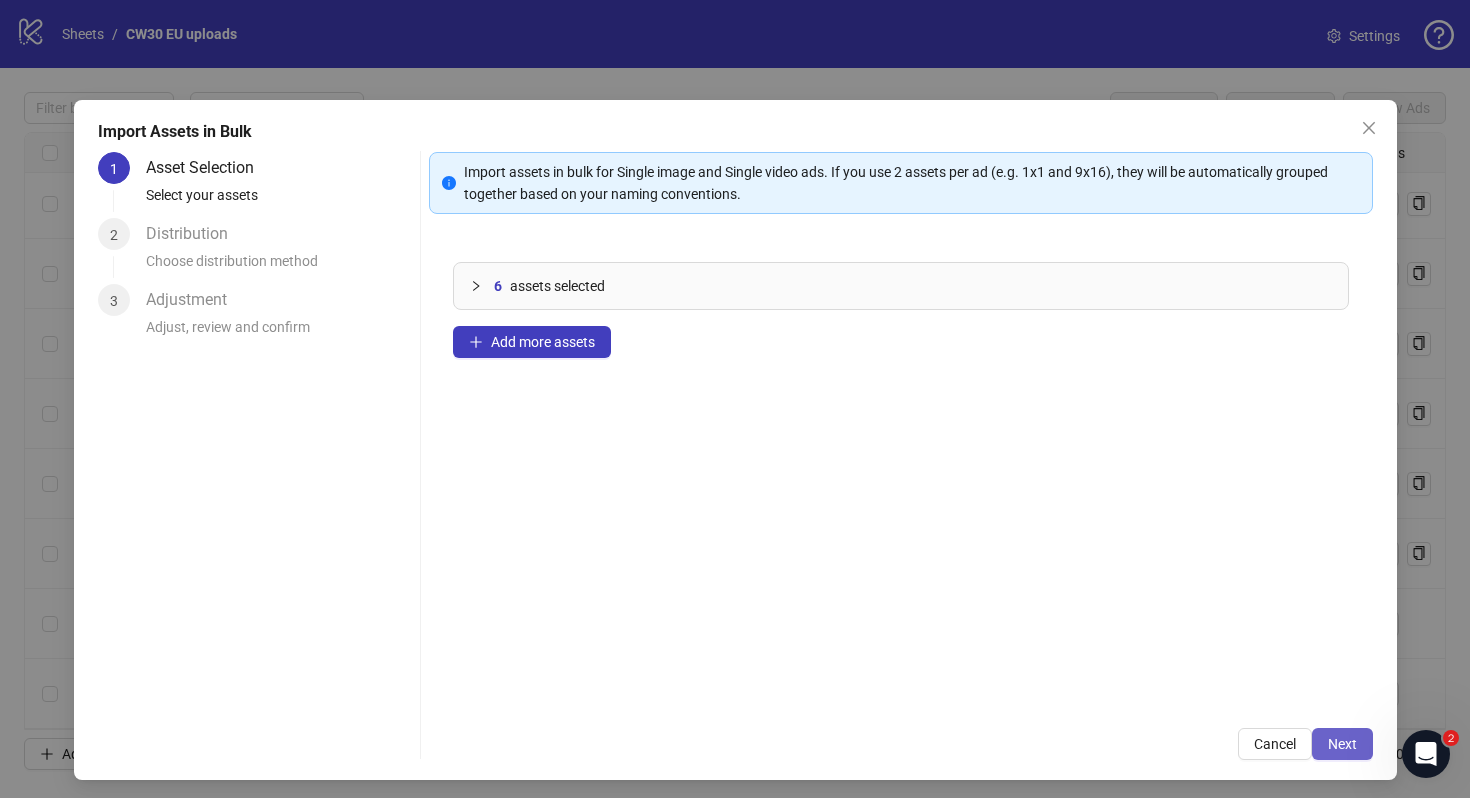 click on "Next" at bounding box center (1342, 744) 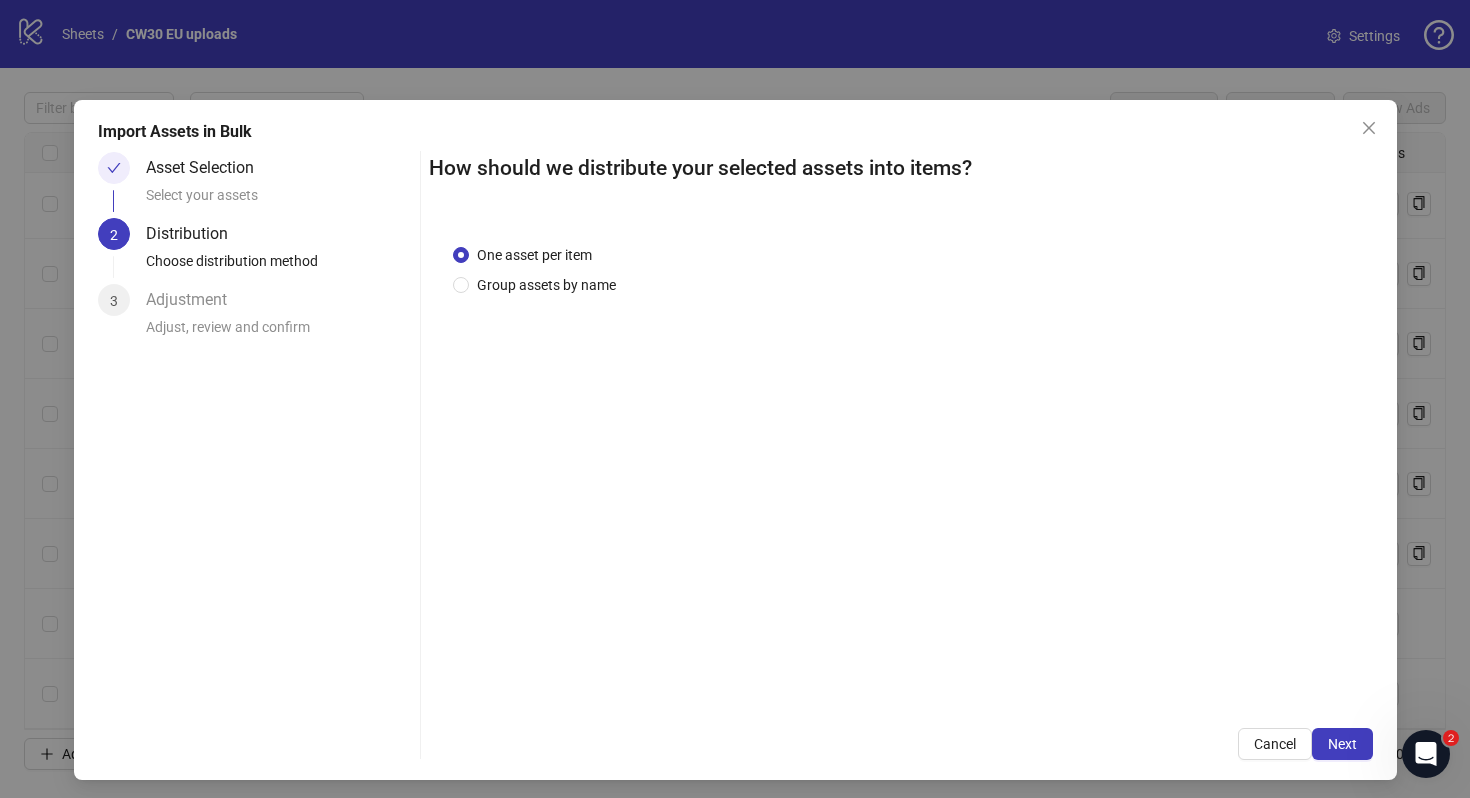 click on "One asset per item Group assets by name" at bounding box center [901, 462] 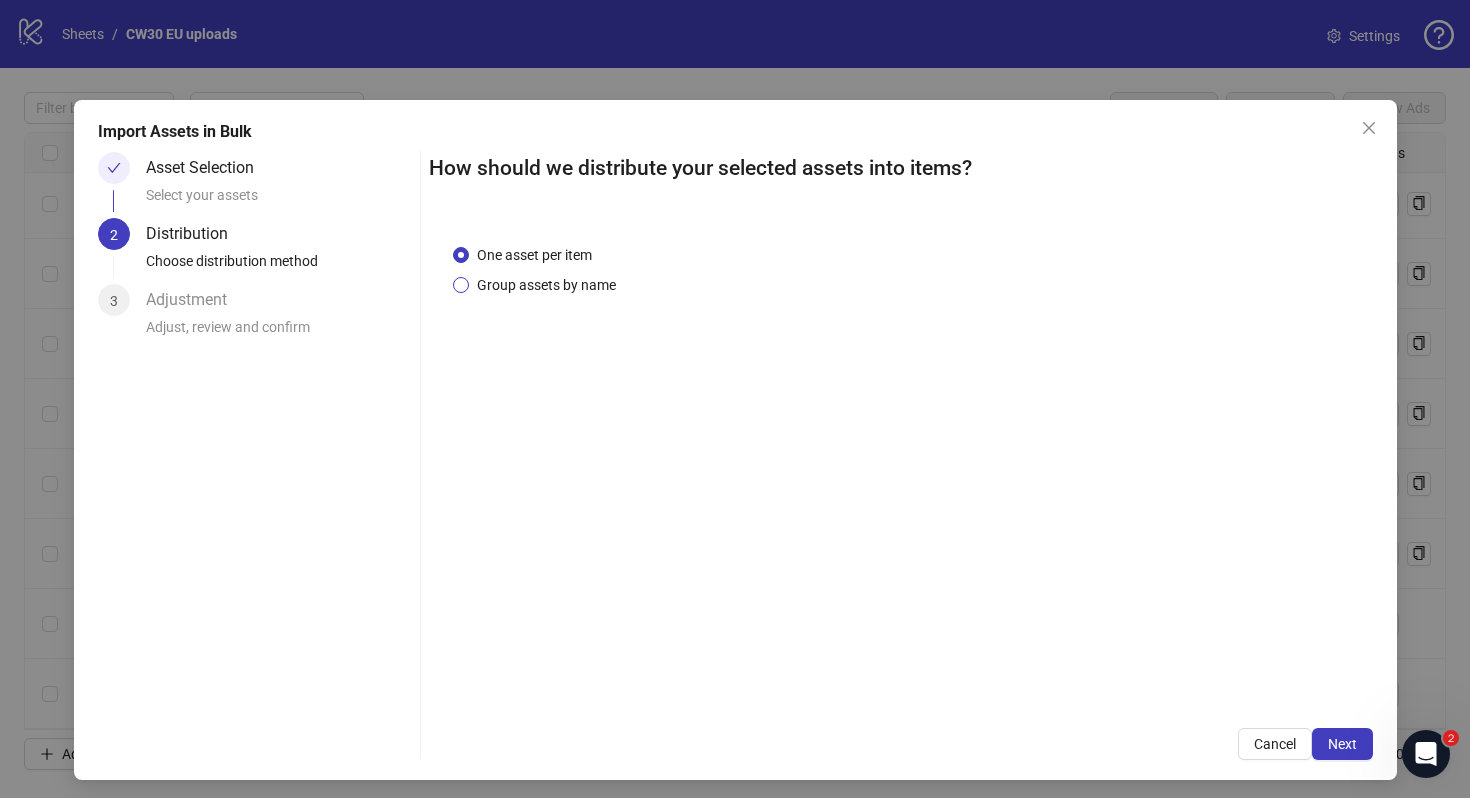 click on "Group assets by name" at bounding box center (546, 285) 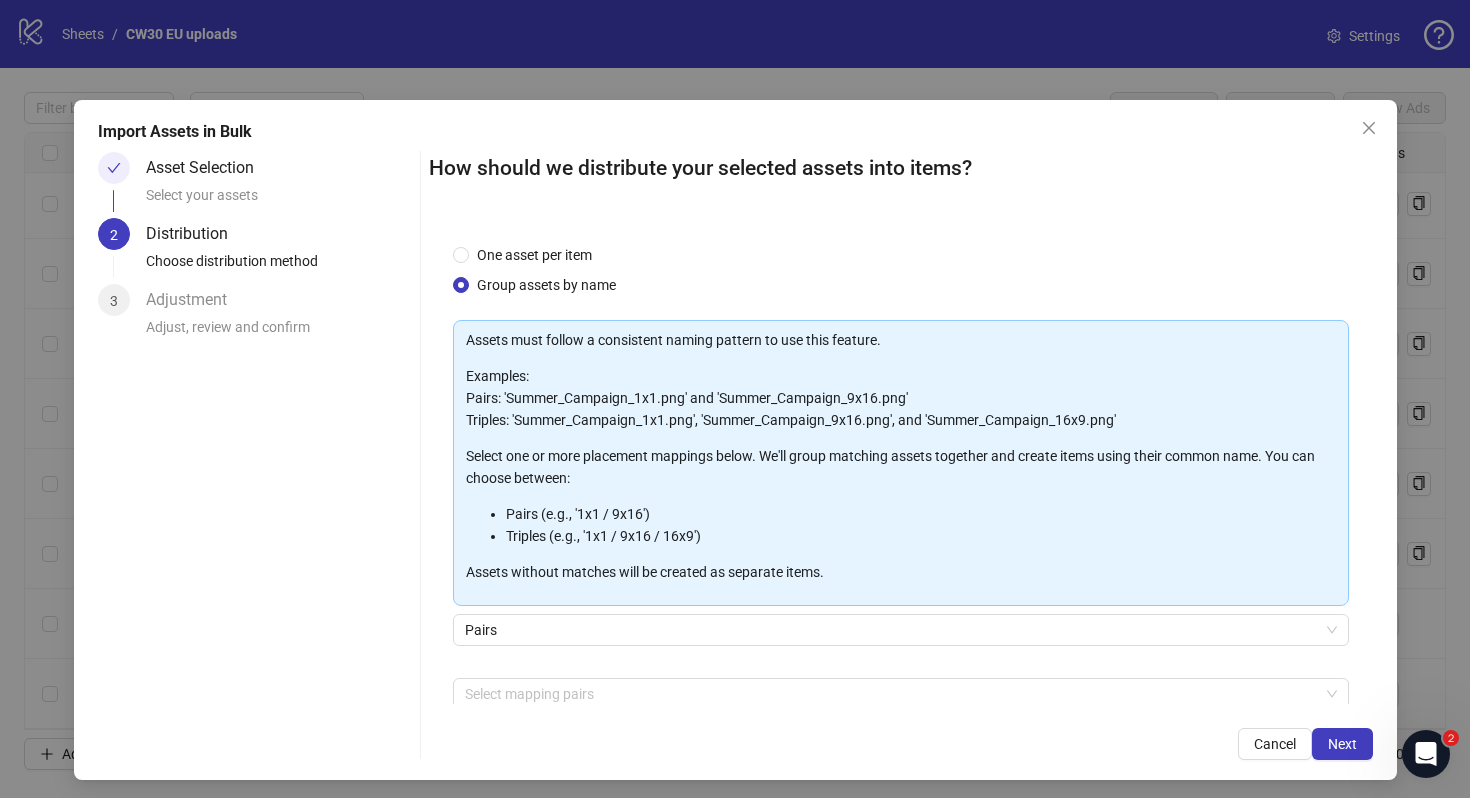 scroll, scrollTop: 101, scrollLeft: 0, axis: vertical 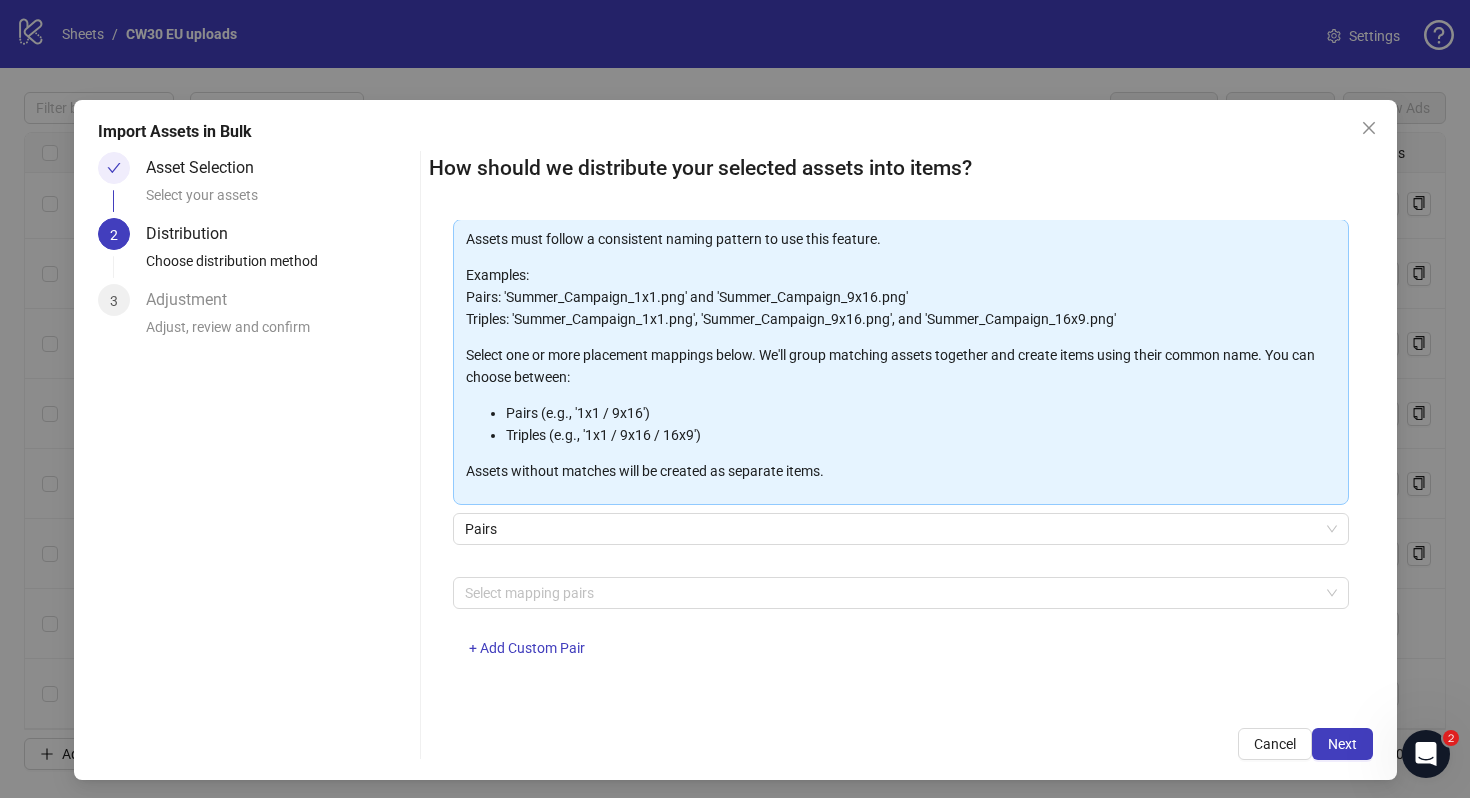 click on "Pairs" at bounding box center [901, 541] 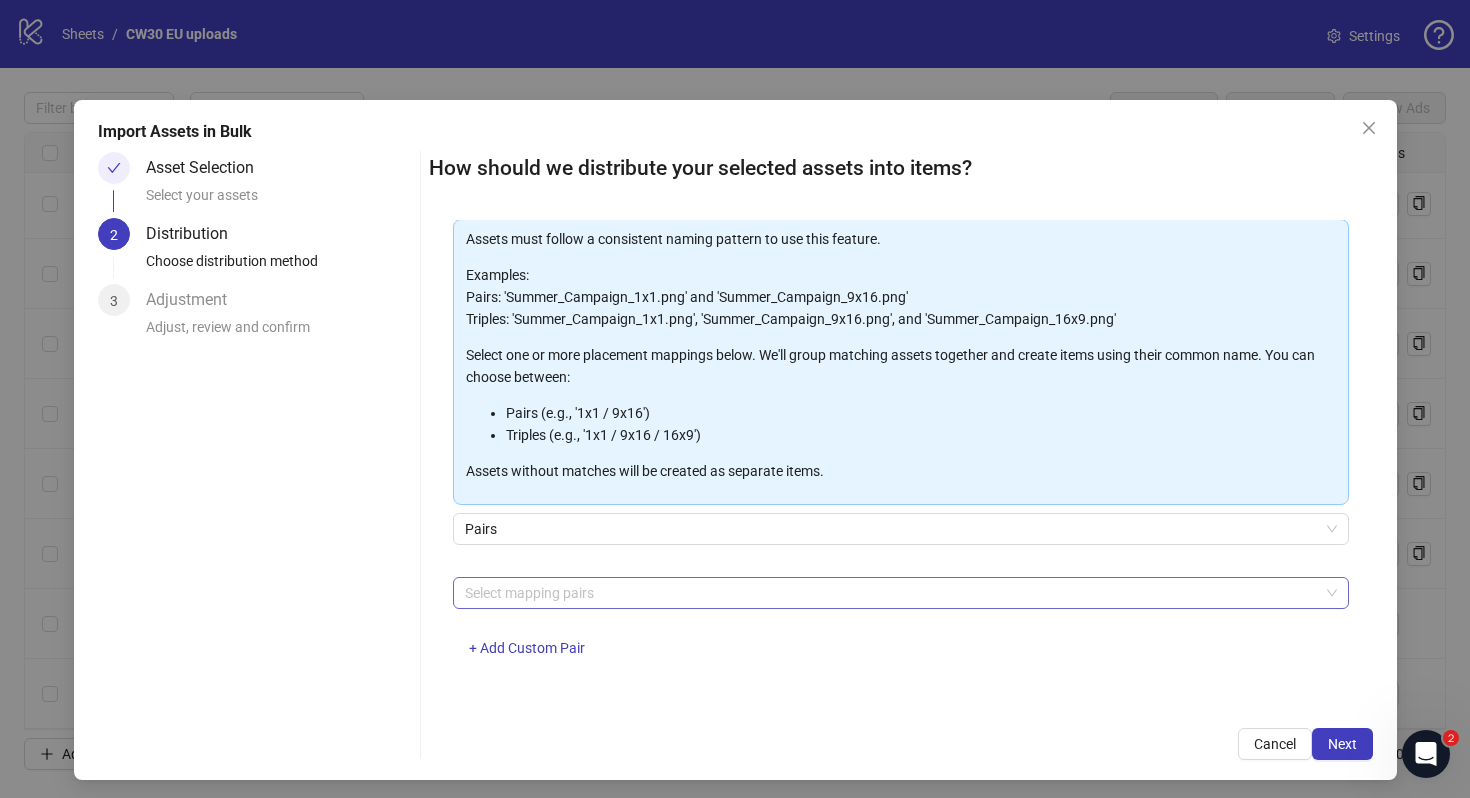 click at bounding box center (890, 593) 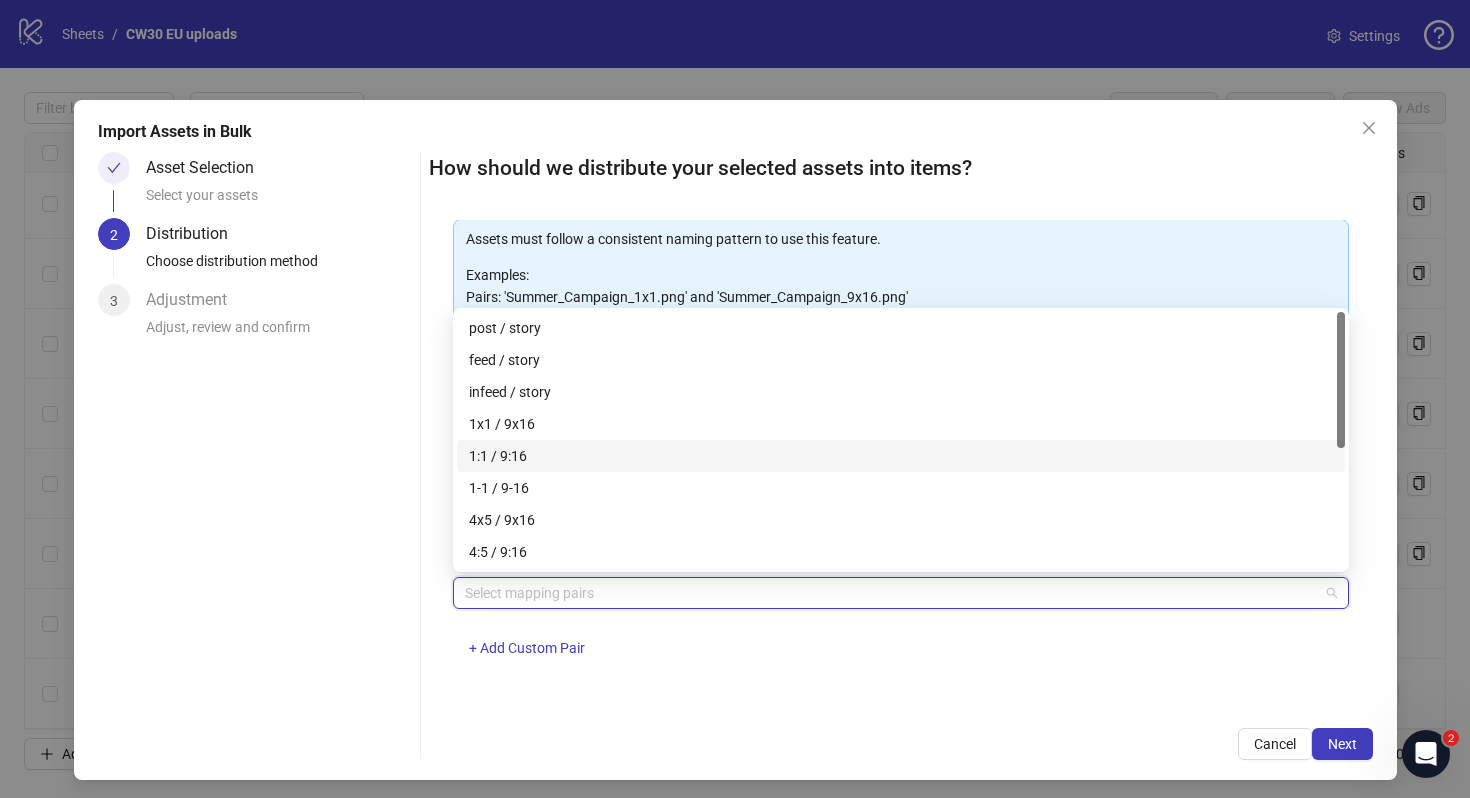 drag, startPoint x: 617, startPoint y: 435, endPoint x: 616, endPoint y: 445, distance: 10.049875 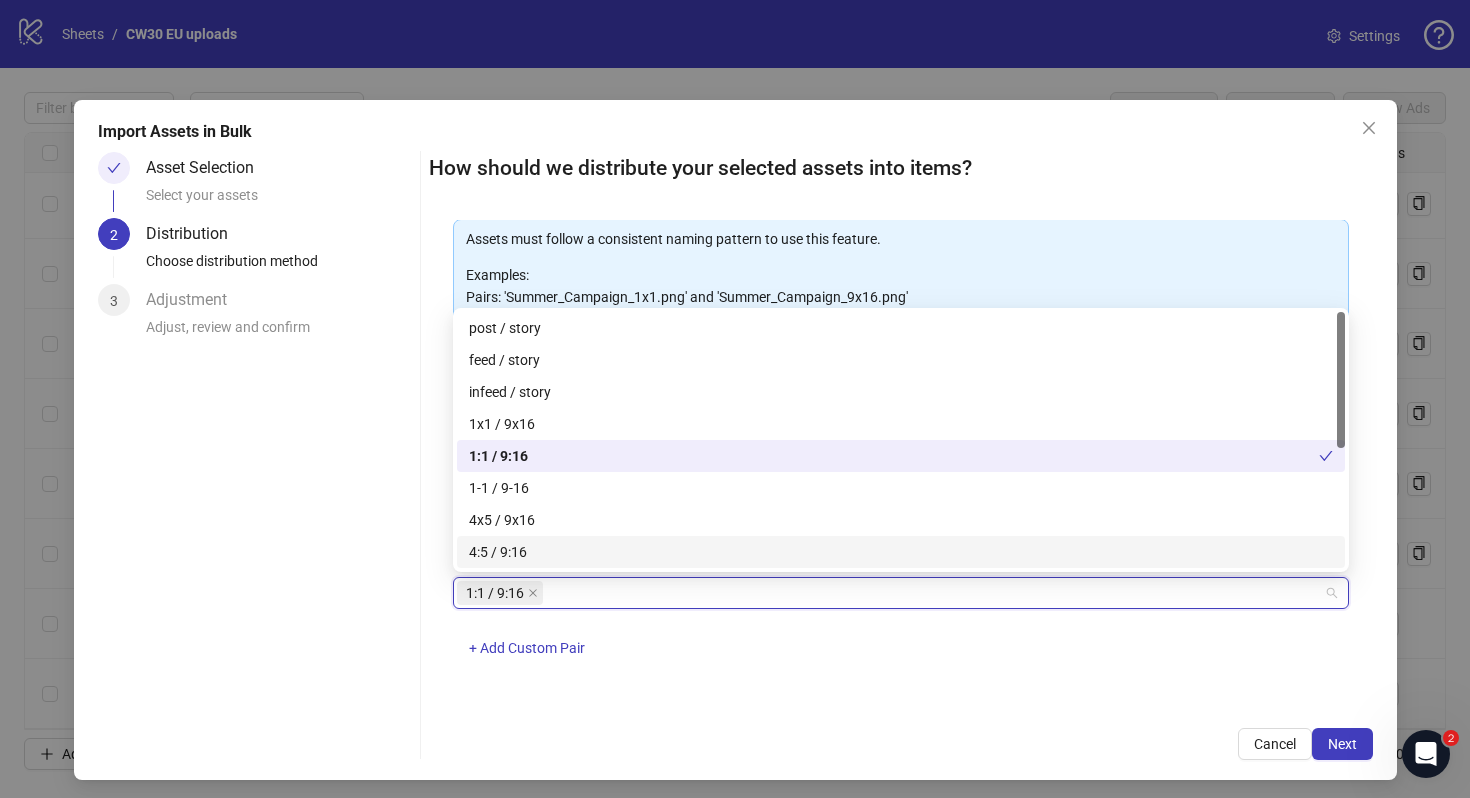 click on "1:1 / 9:16   + Add Custom Pair" at bounding box center [901, 629] 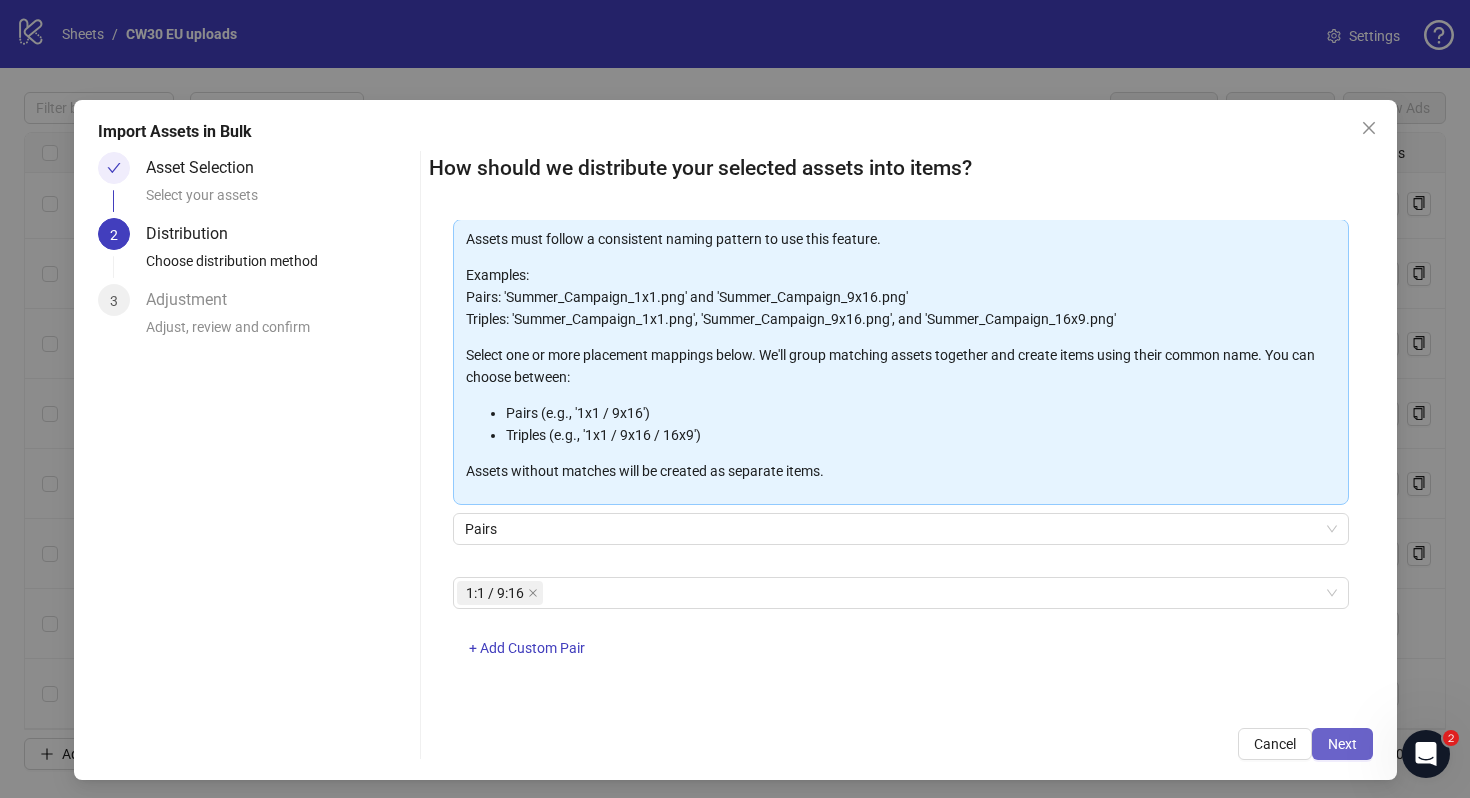 click on "Next" at bounding box center [1342, 744] 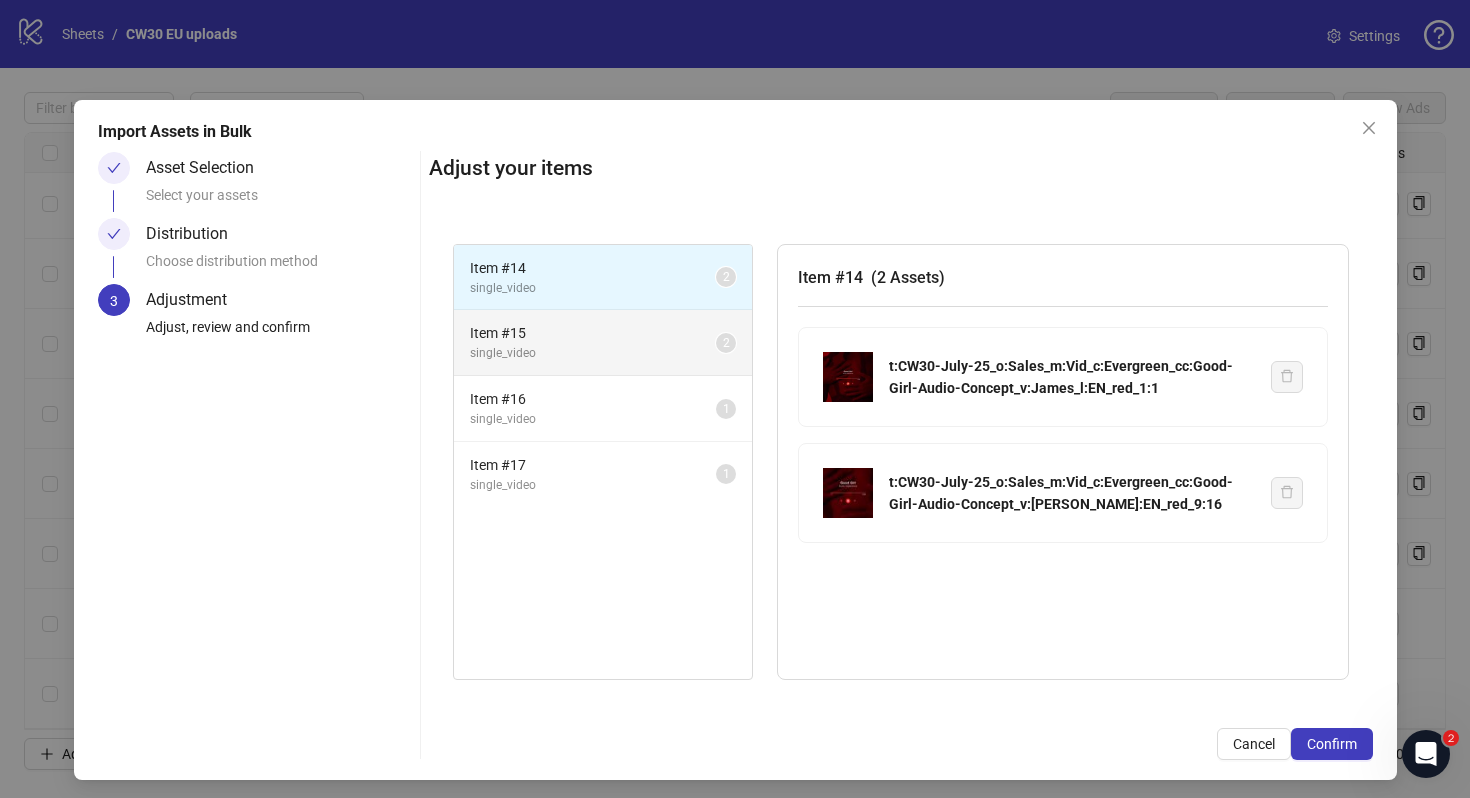 click on "Item # 15" at bounding box center [593, 333] 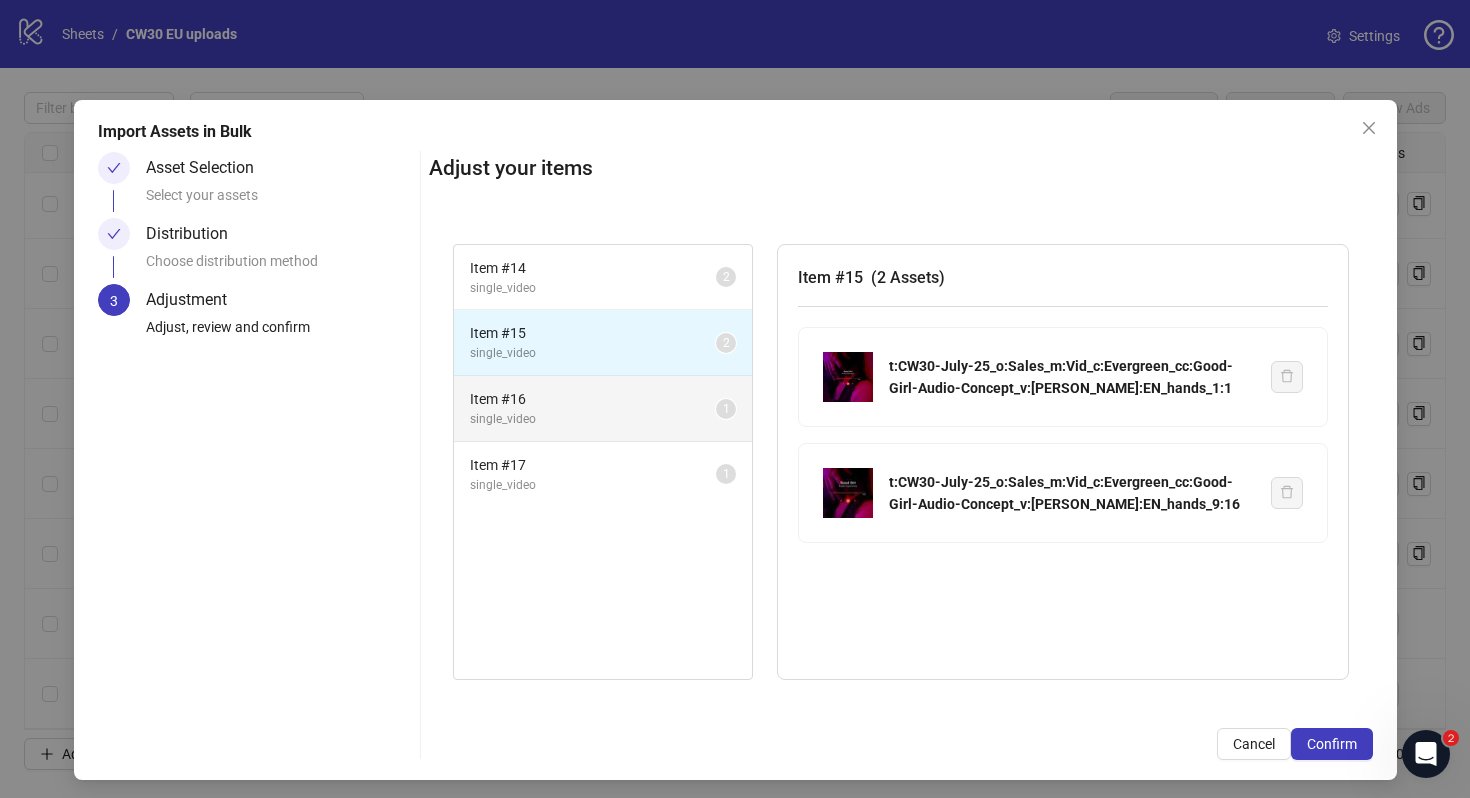click on "Item # 16" at bounding box center (593, 399) 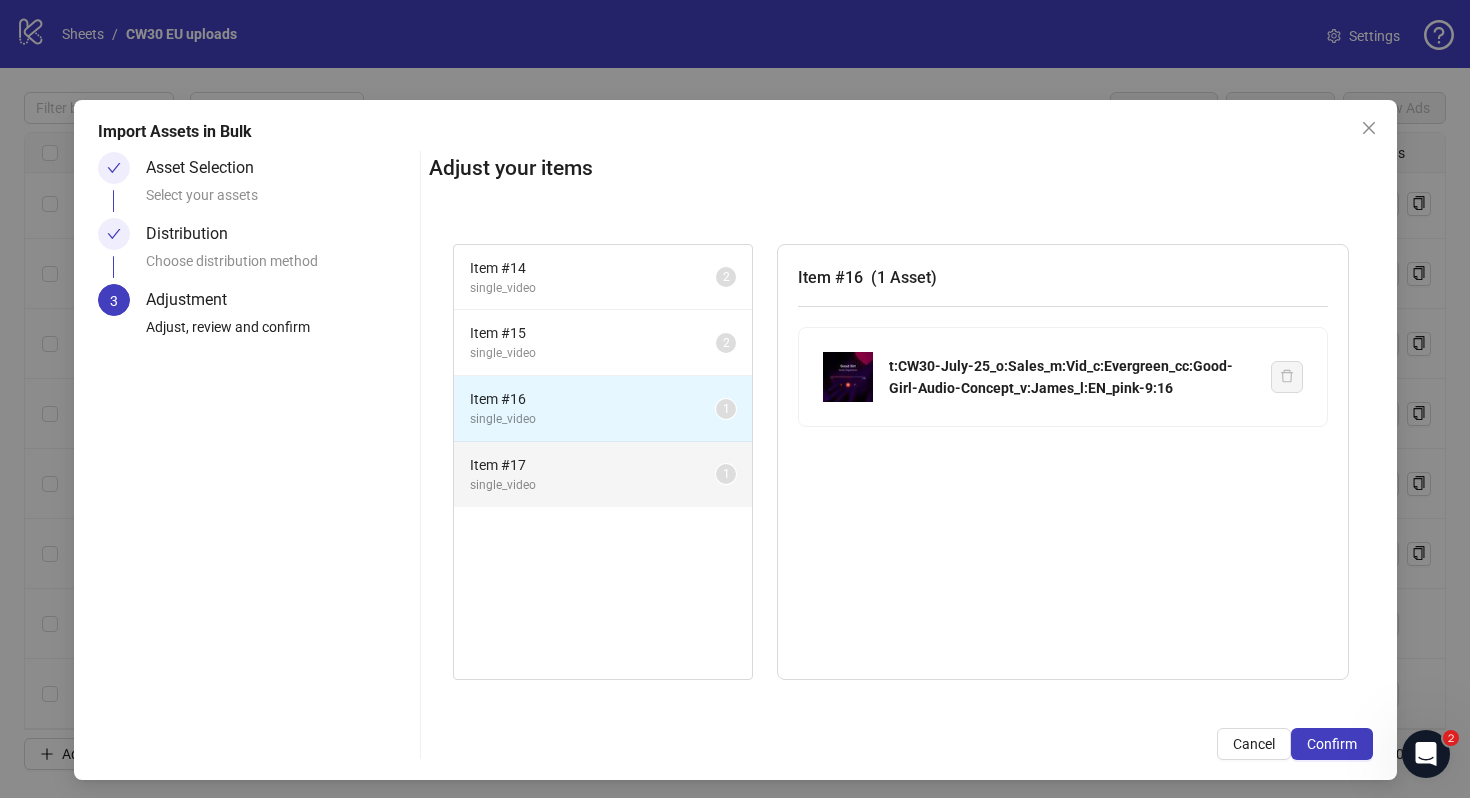 click on "single_video" at bounding box center [593, 485] 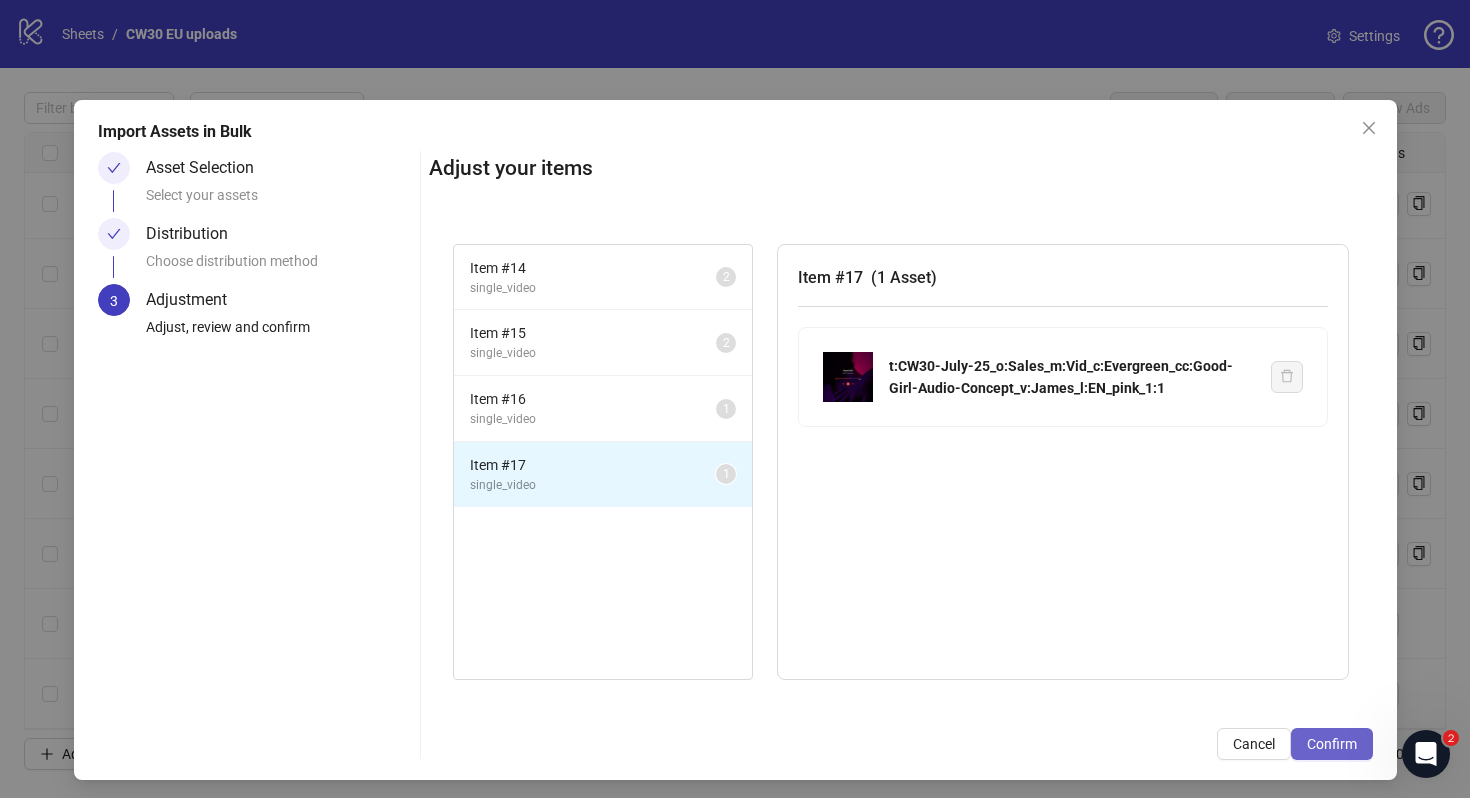 click on "Confirm" at bounding box center (1332, 744) 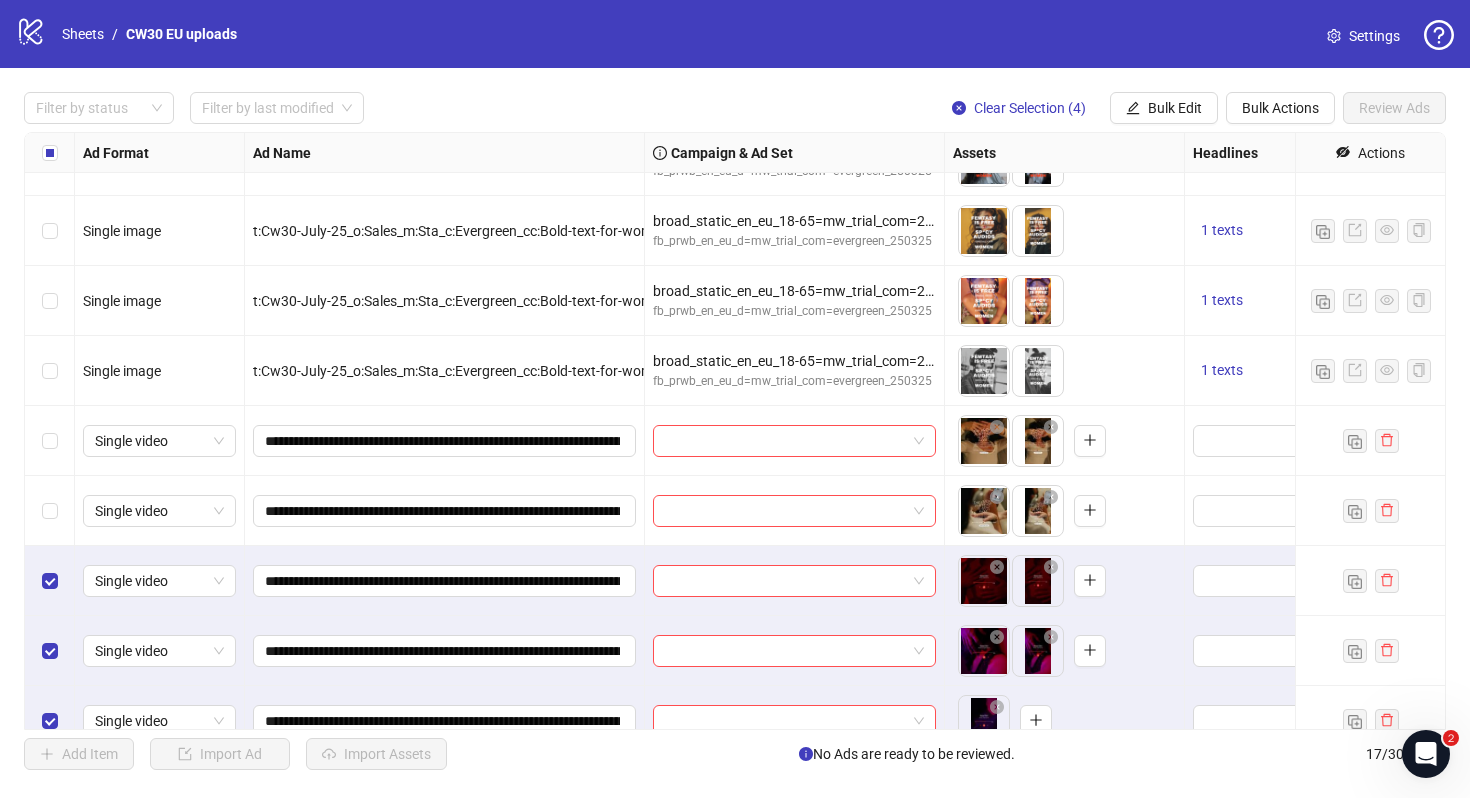 scroll, scrollTop: 634, scrollLeft: 0, axis: vertical 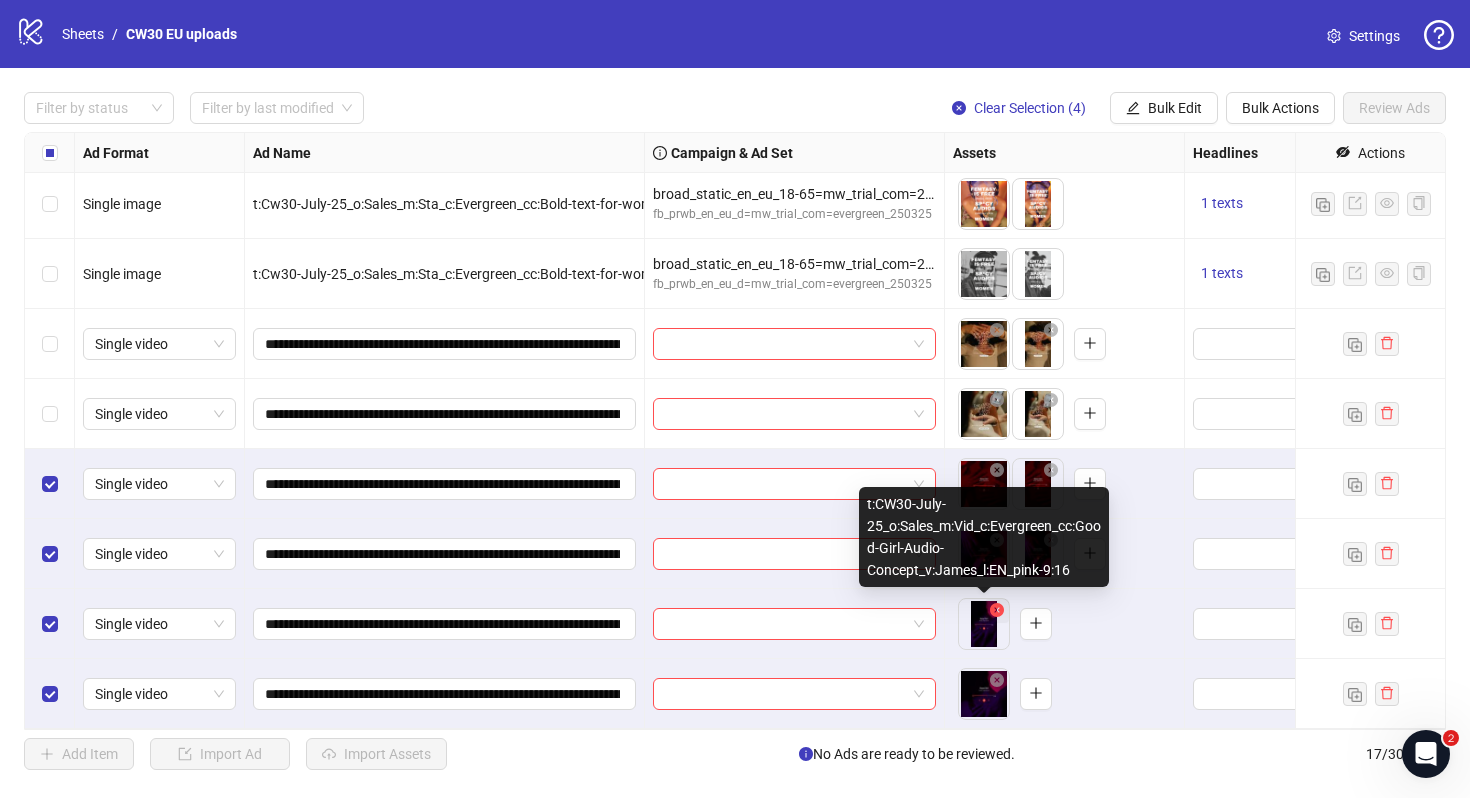 click at bounding box center [997, 611] 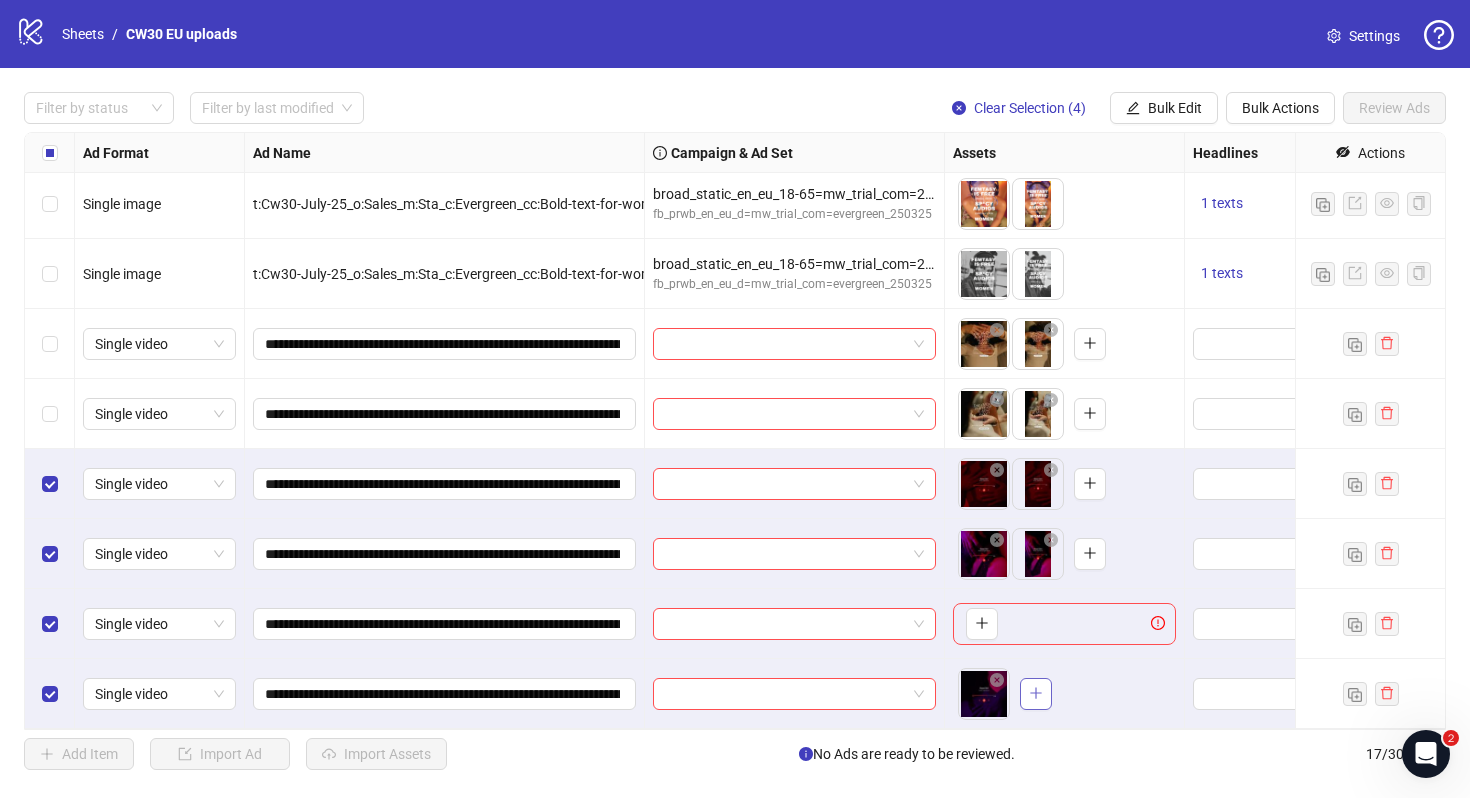 click 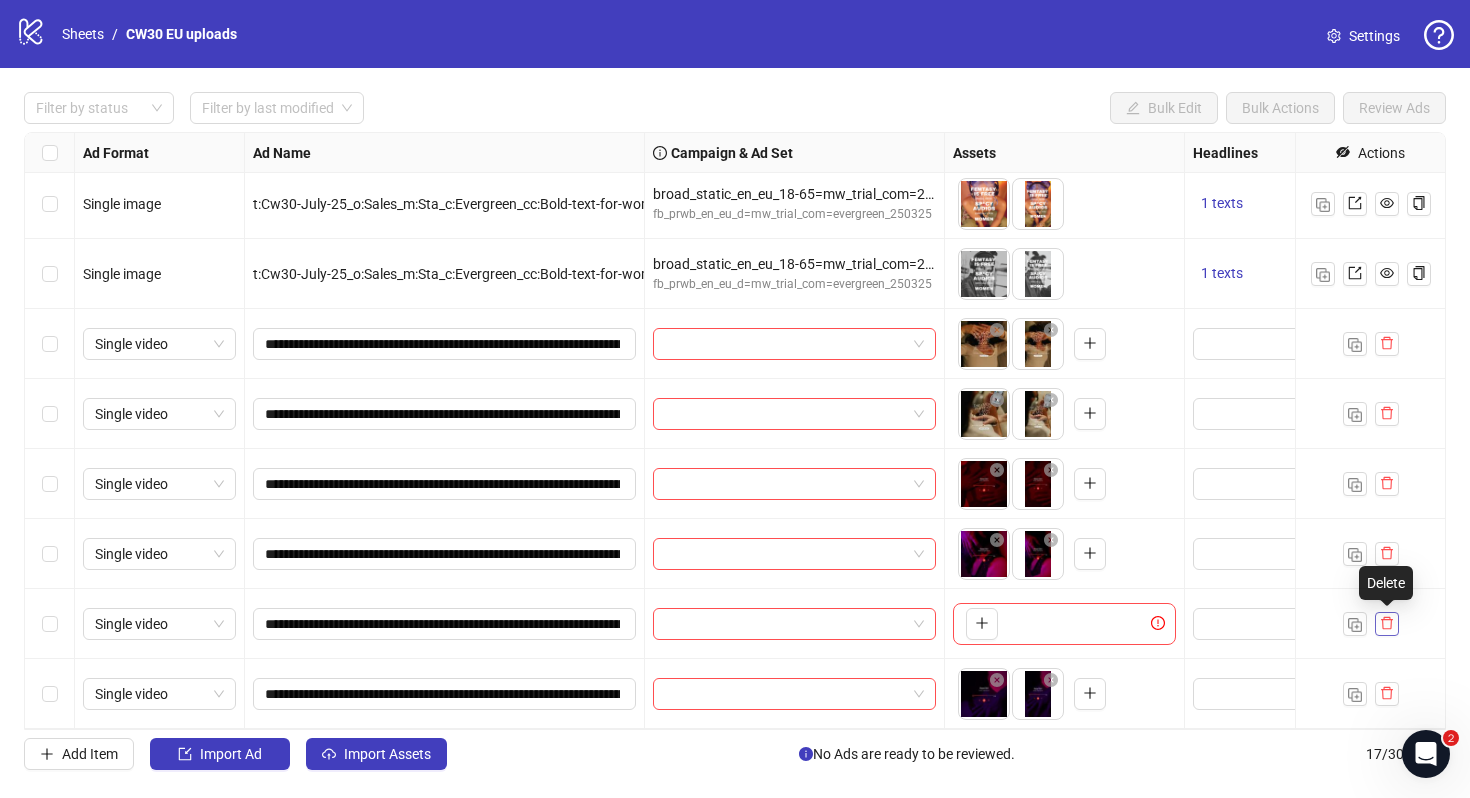 click 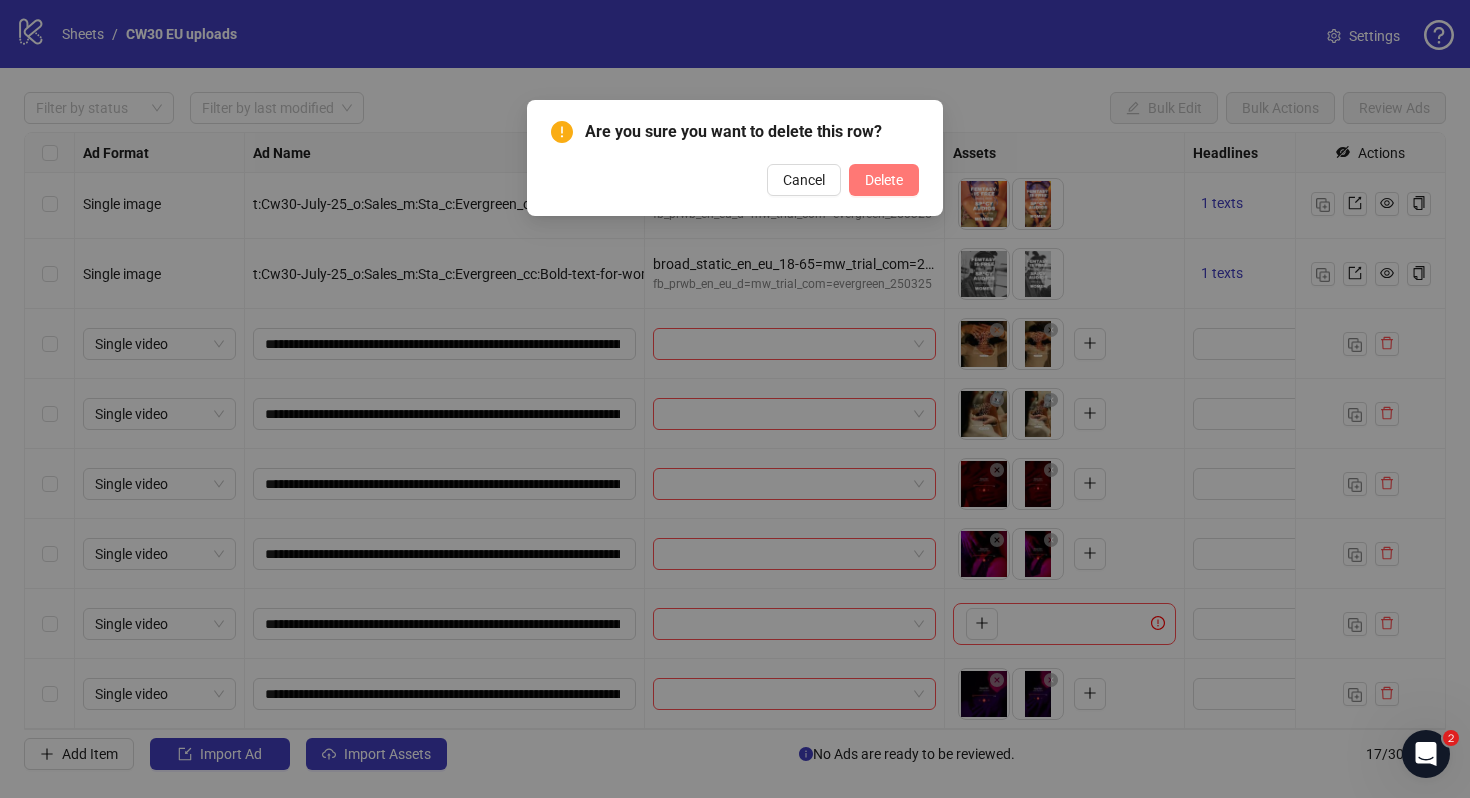 click on "Delete" at bounding box center [884, 180] 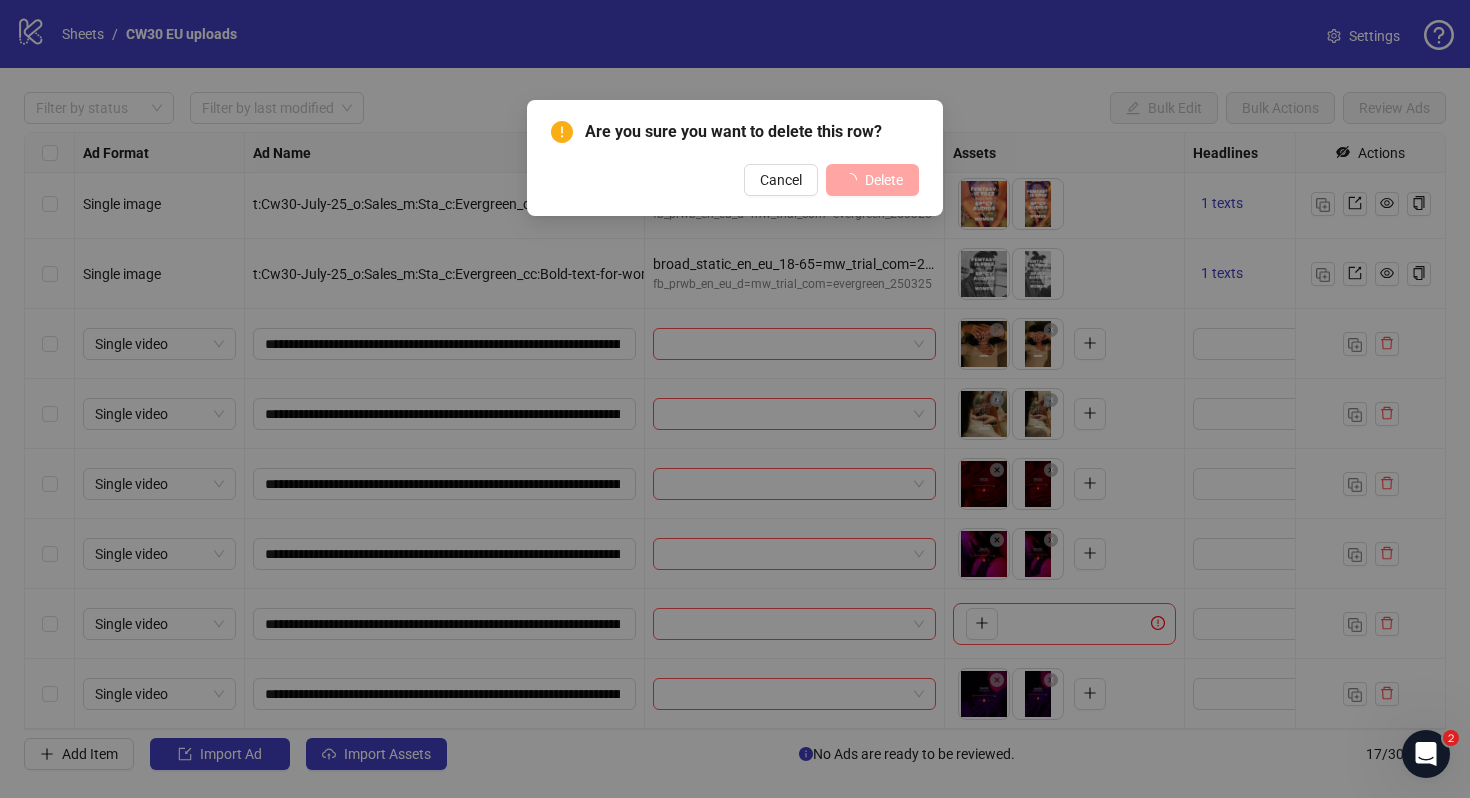 scroll, scrollTop: 564, scrollLeft: 0, axis: vertical 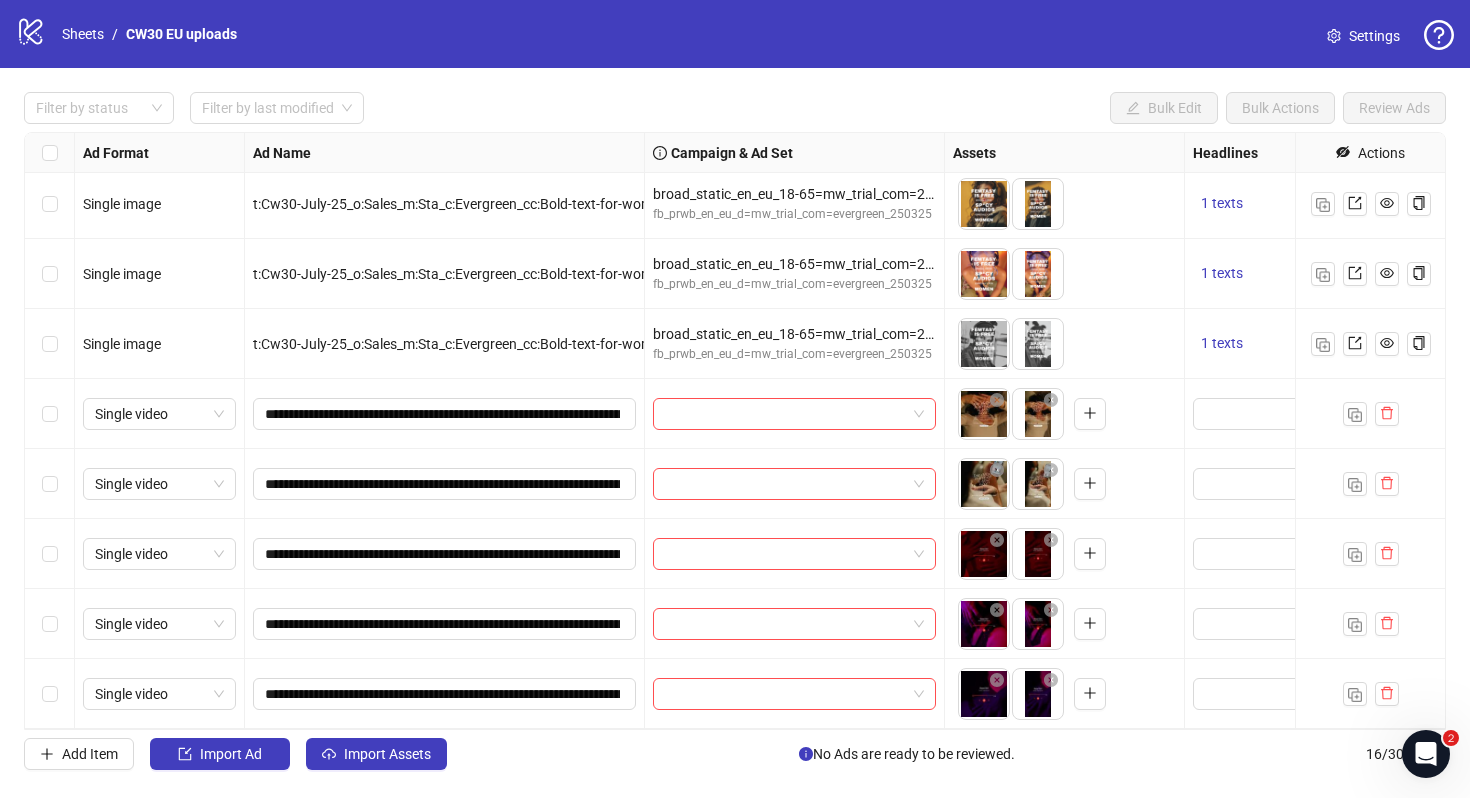 click on "Settings" at bounding box center (1374, 36) 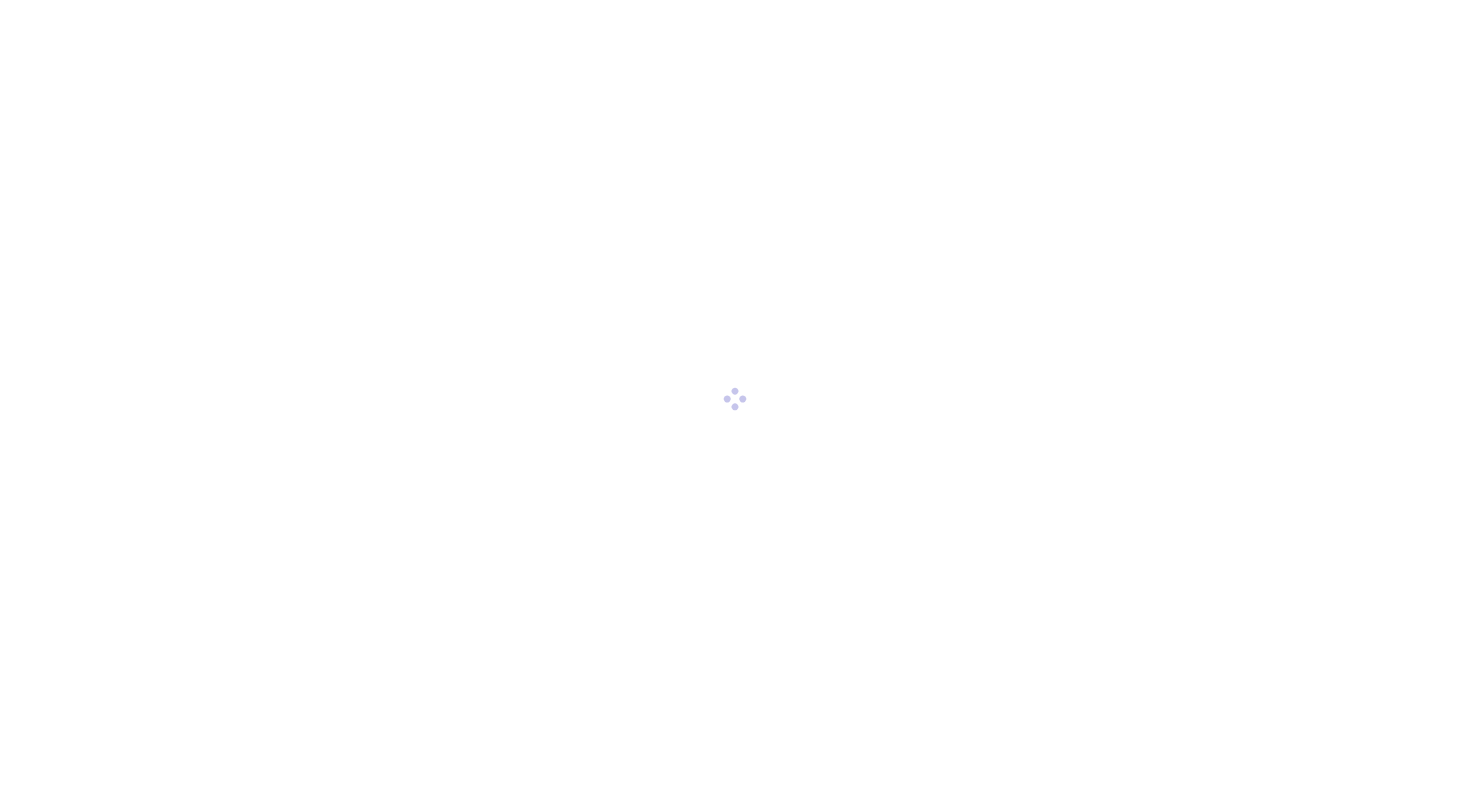 scroll, scrollTop: 0, scrollLeft: 0, axis: both 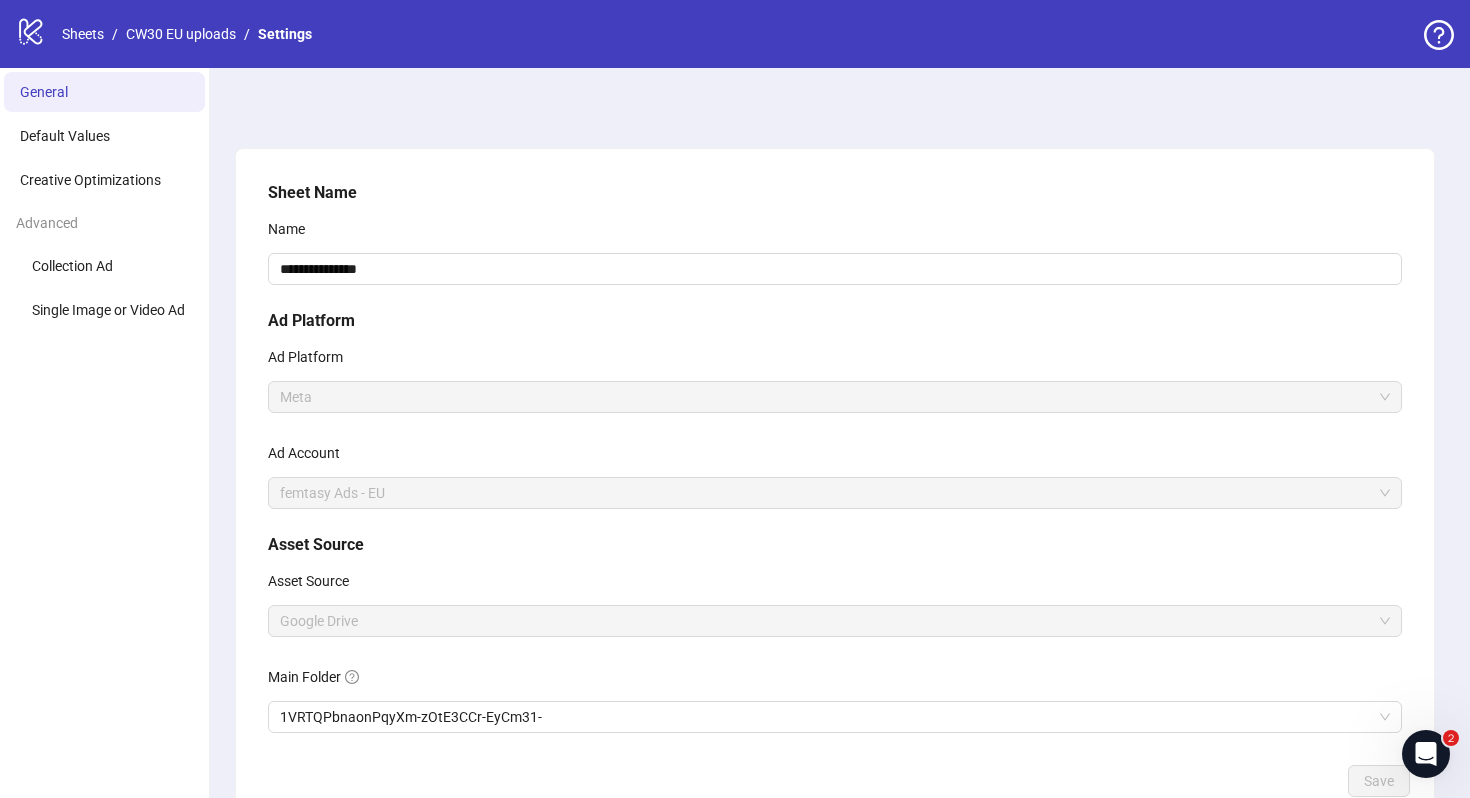 click on "Main Folder" at bounding box center [835, 681] 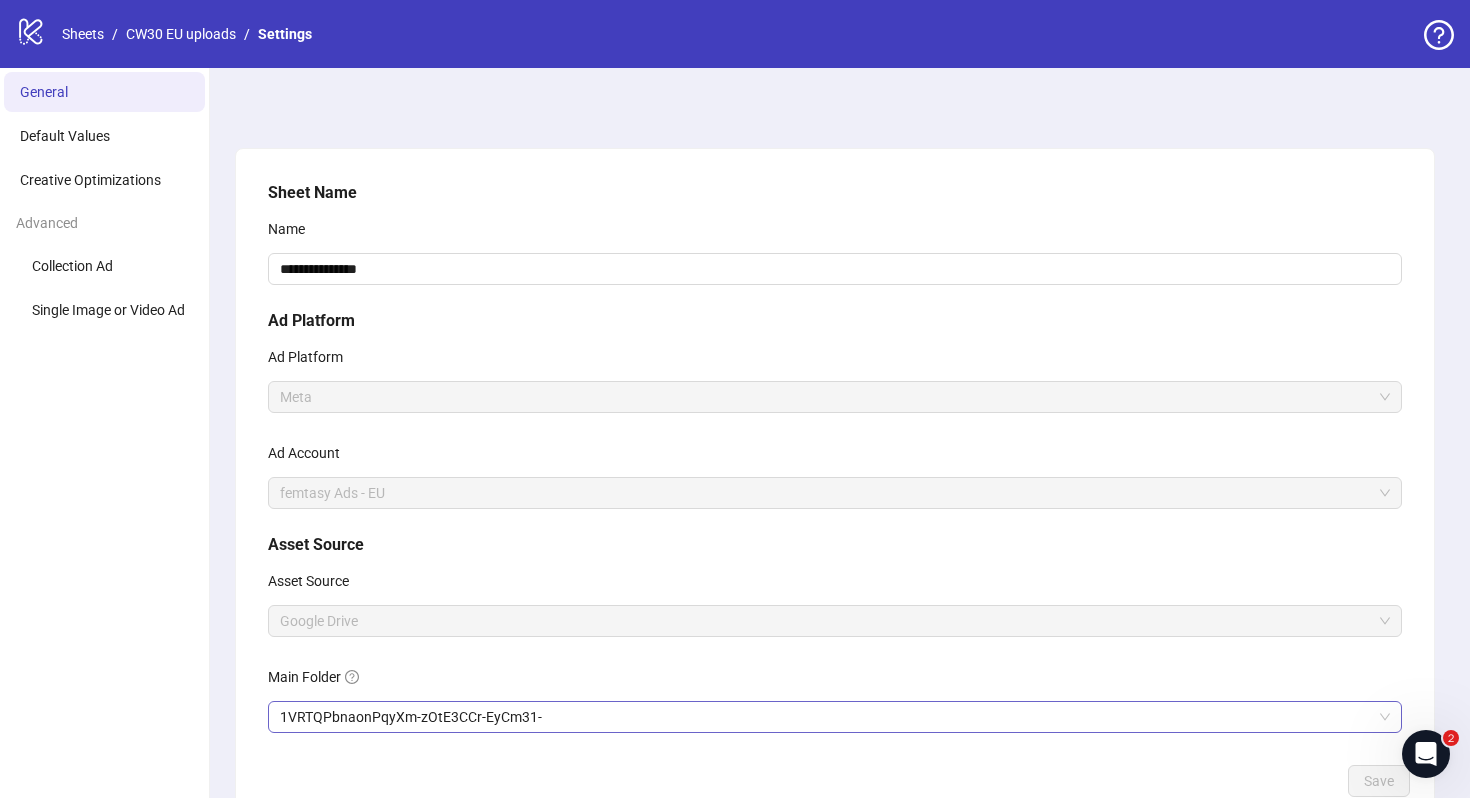 click on "1VRTQPbnaonPqyXm-zOtE3CCr-EyCm31-" at bounding box center [835, 717] 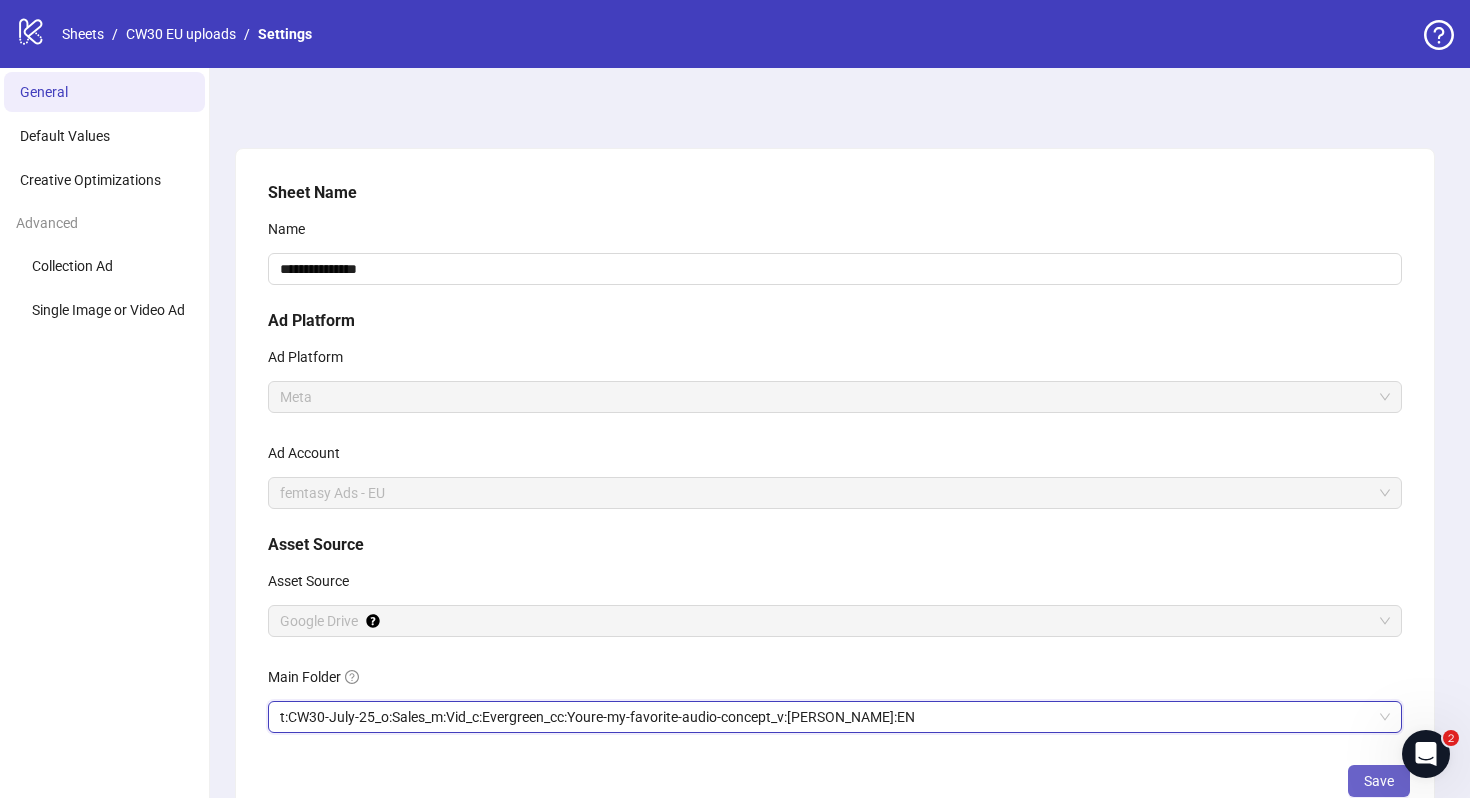 click on "Save" at bounding box center [1379, 781] 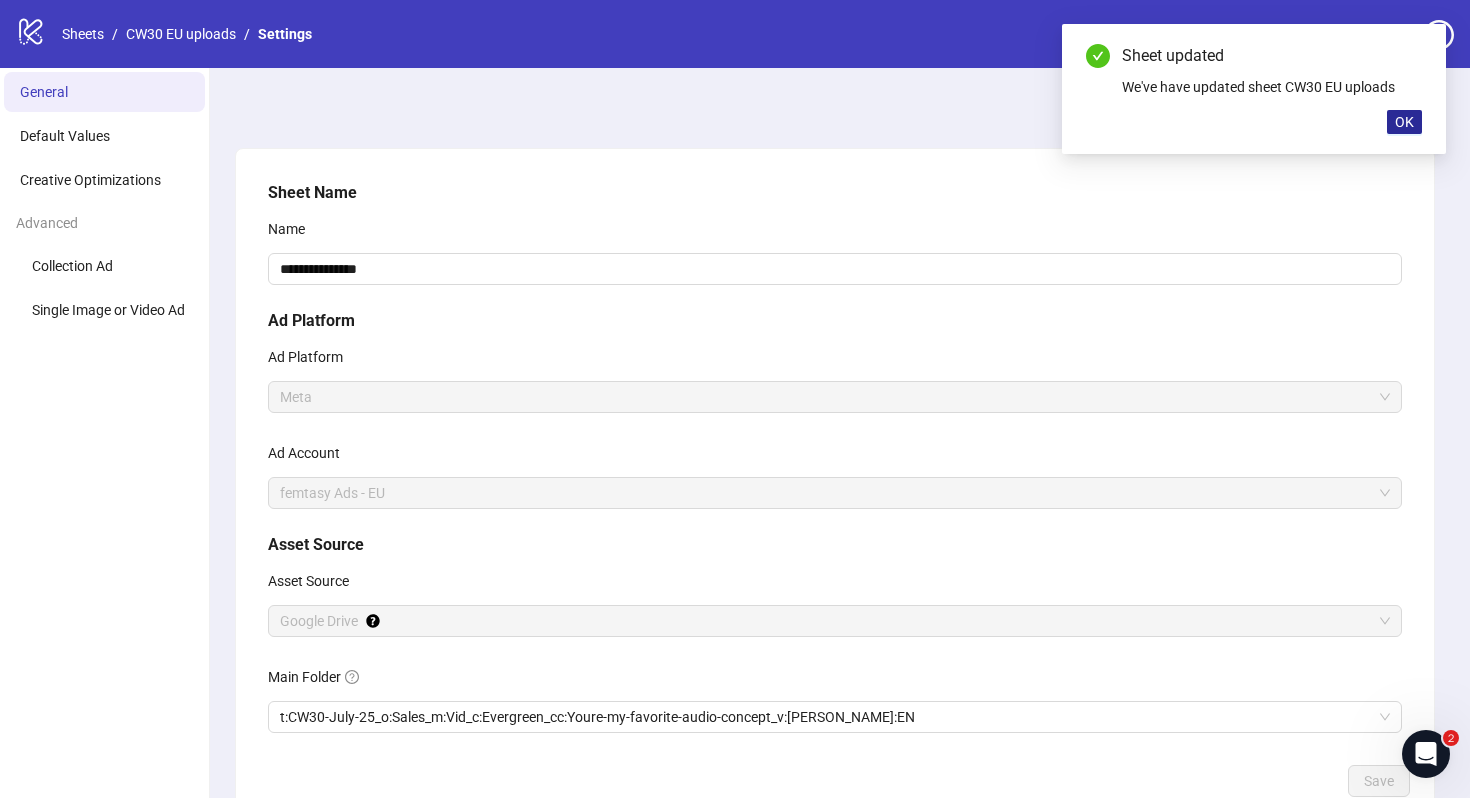 click on "OK" at bounding box center [1404, 122] 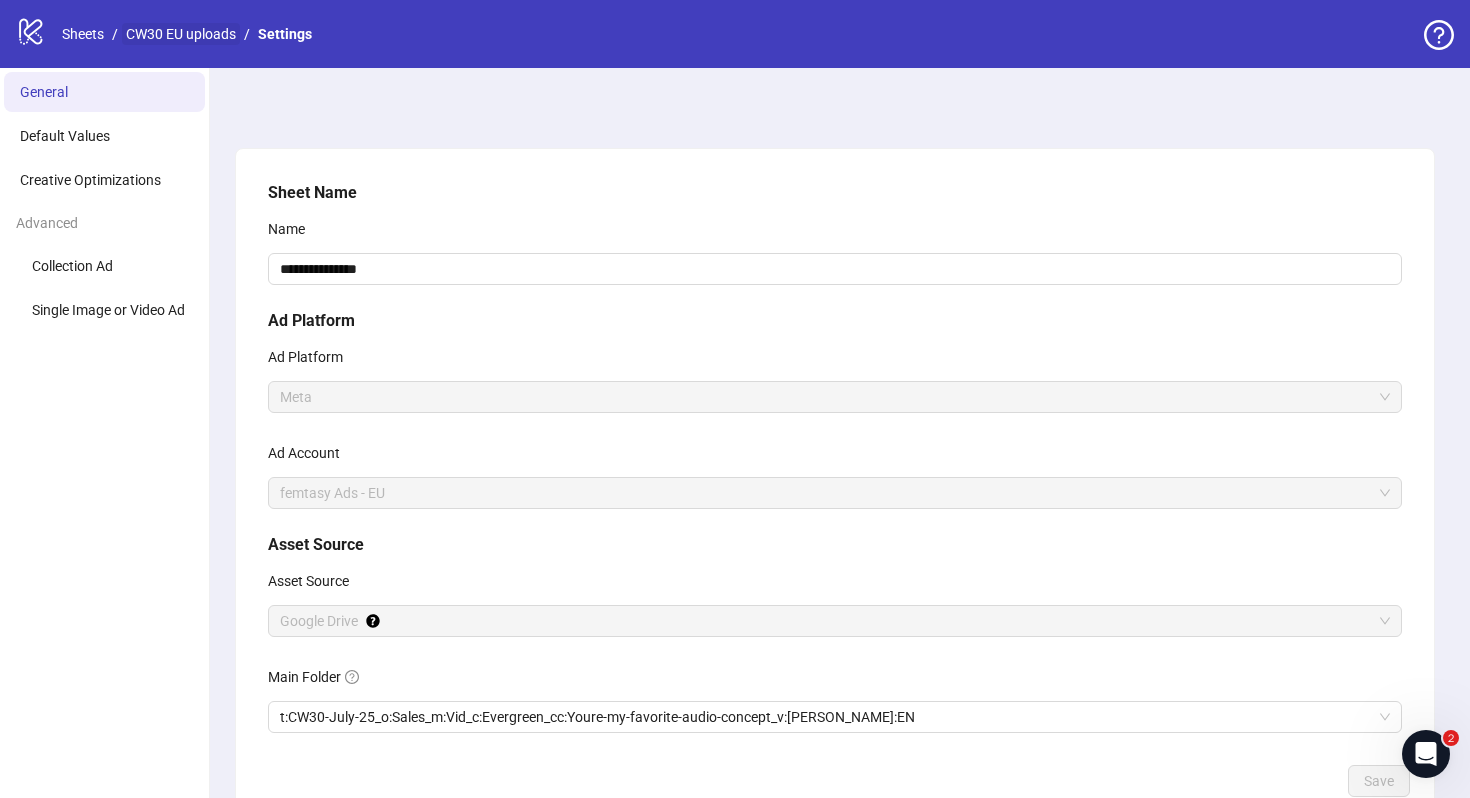 click on "CW30 EU uploads" at bounding box center (181, 34) 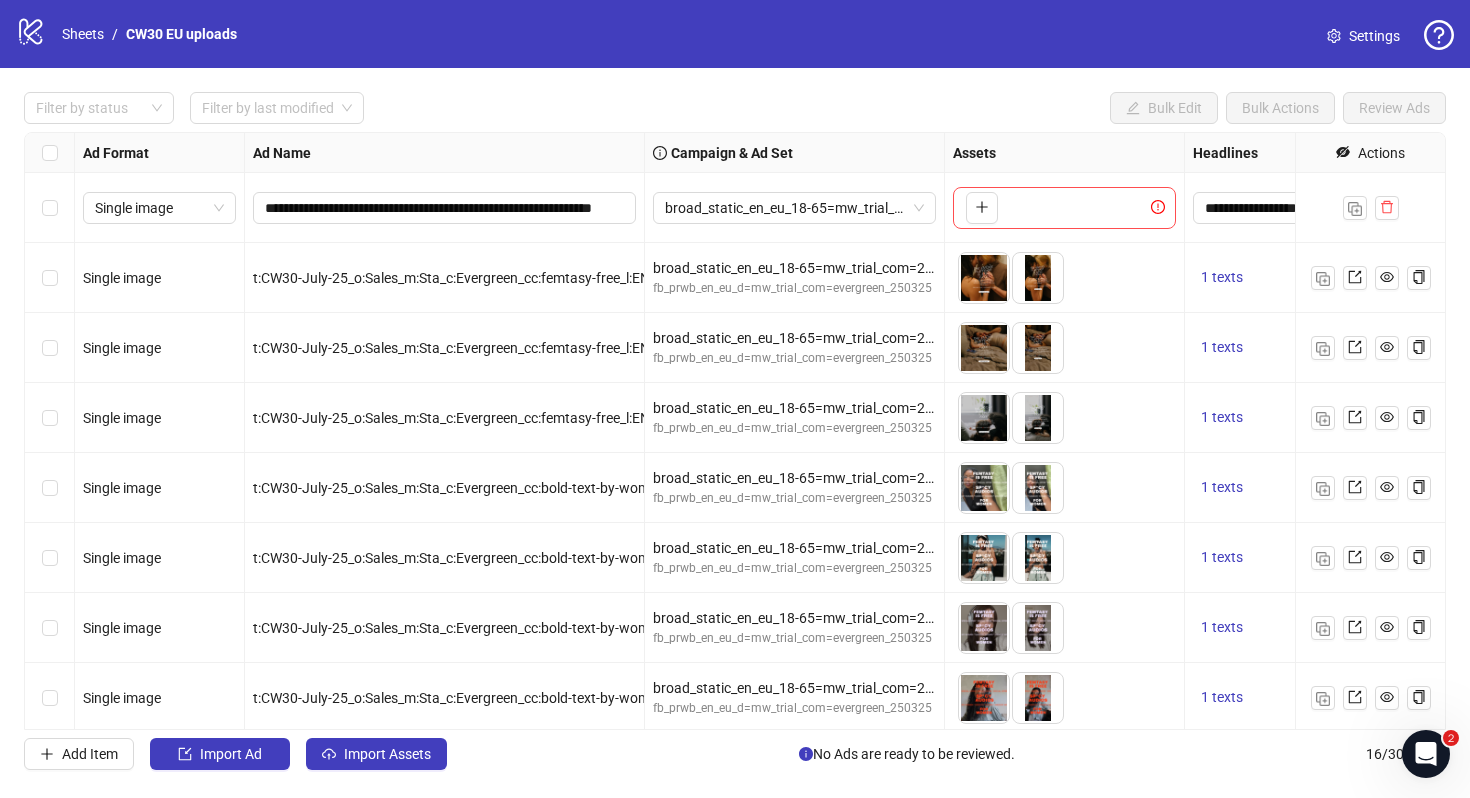 scroll, scrollTop: 564, scrollLeft: 0, axis: vertical 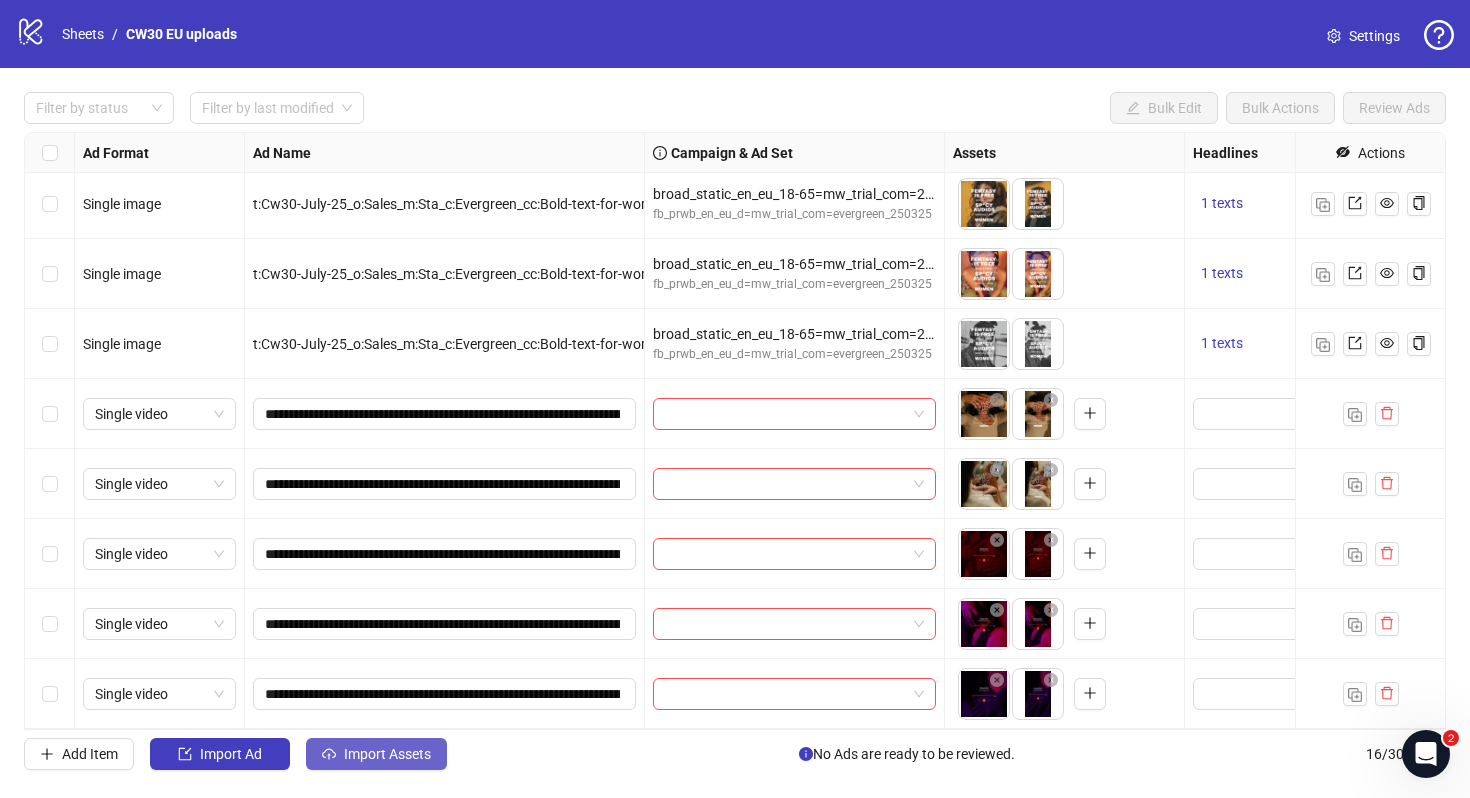click on "Import Assets" at bounding box center (387, 754) 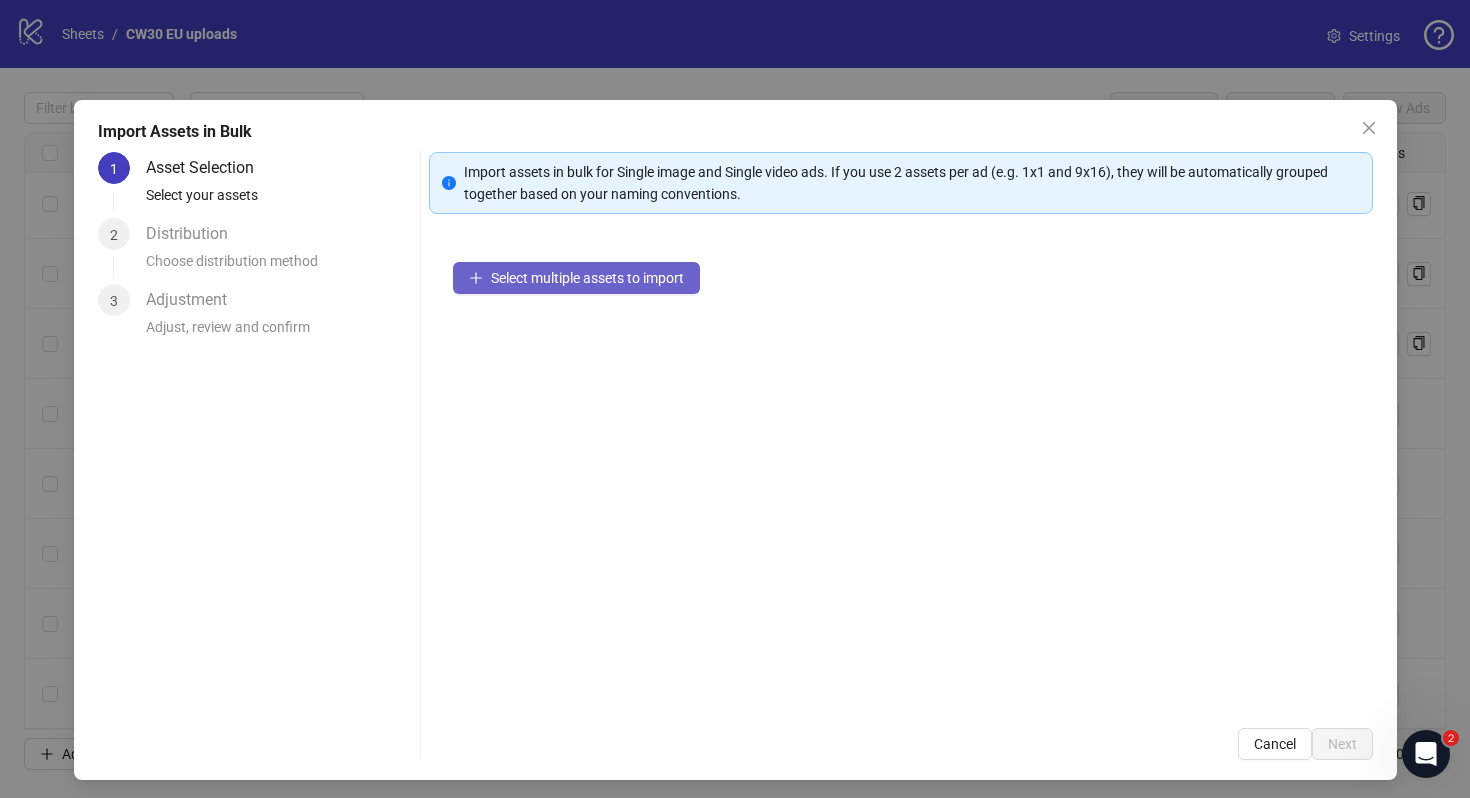 click on "Select multiple assets to import" at bounding box center (587, 278) 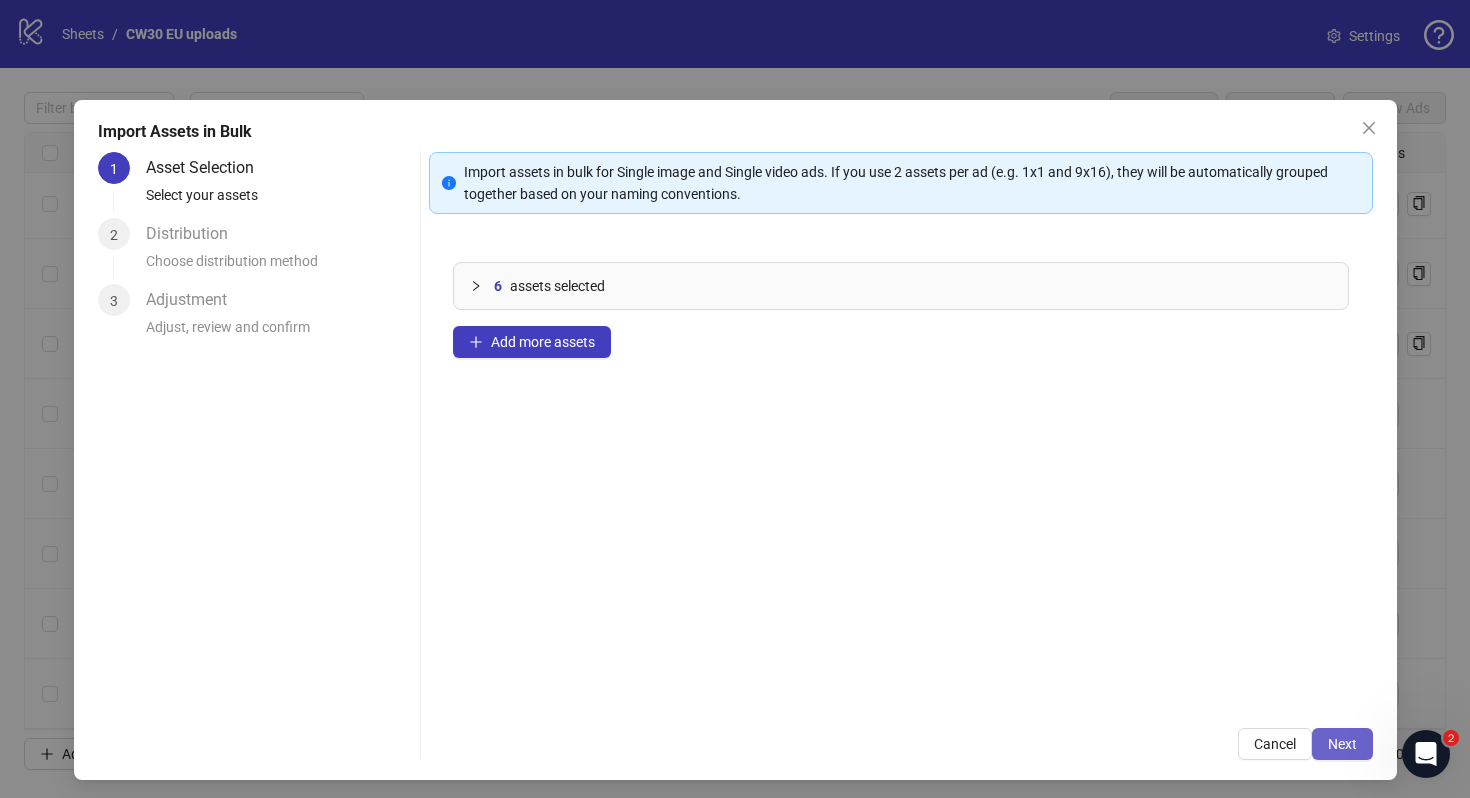 click on "Next" at bounding box center (1342, 744) 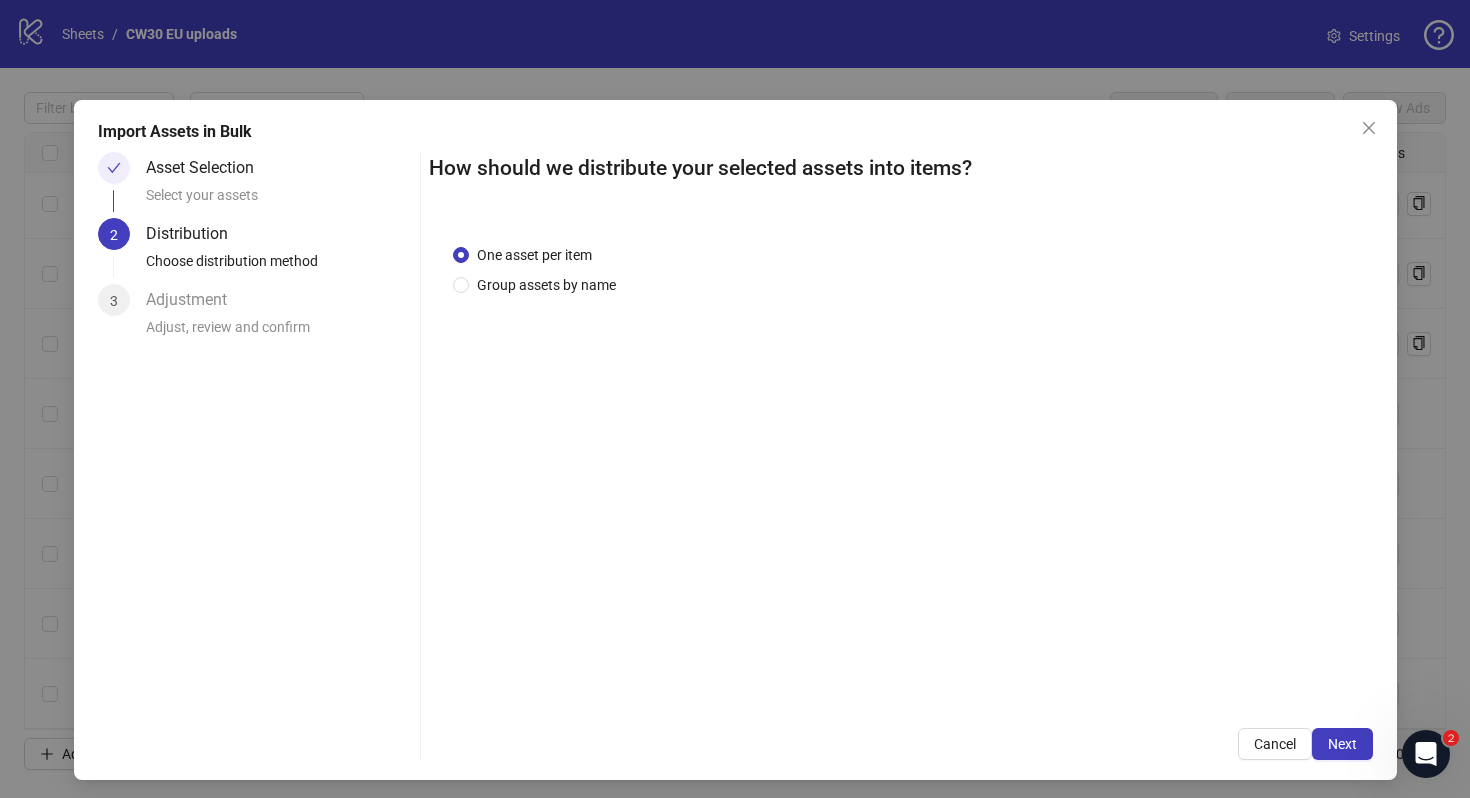 click on "One asset per item Group assets by name" at bounding box center (901, 462) 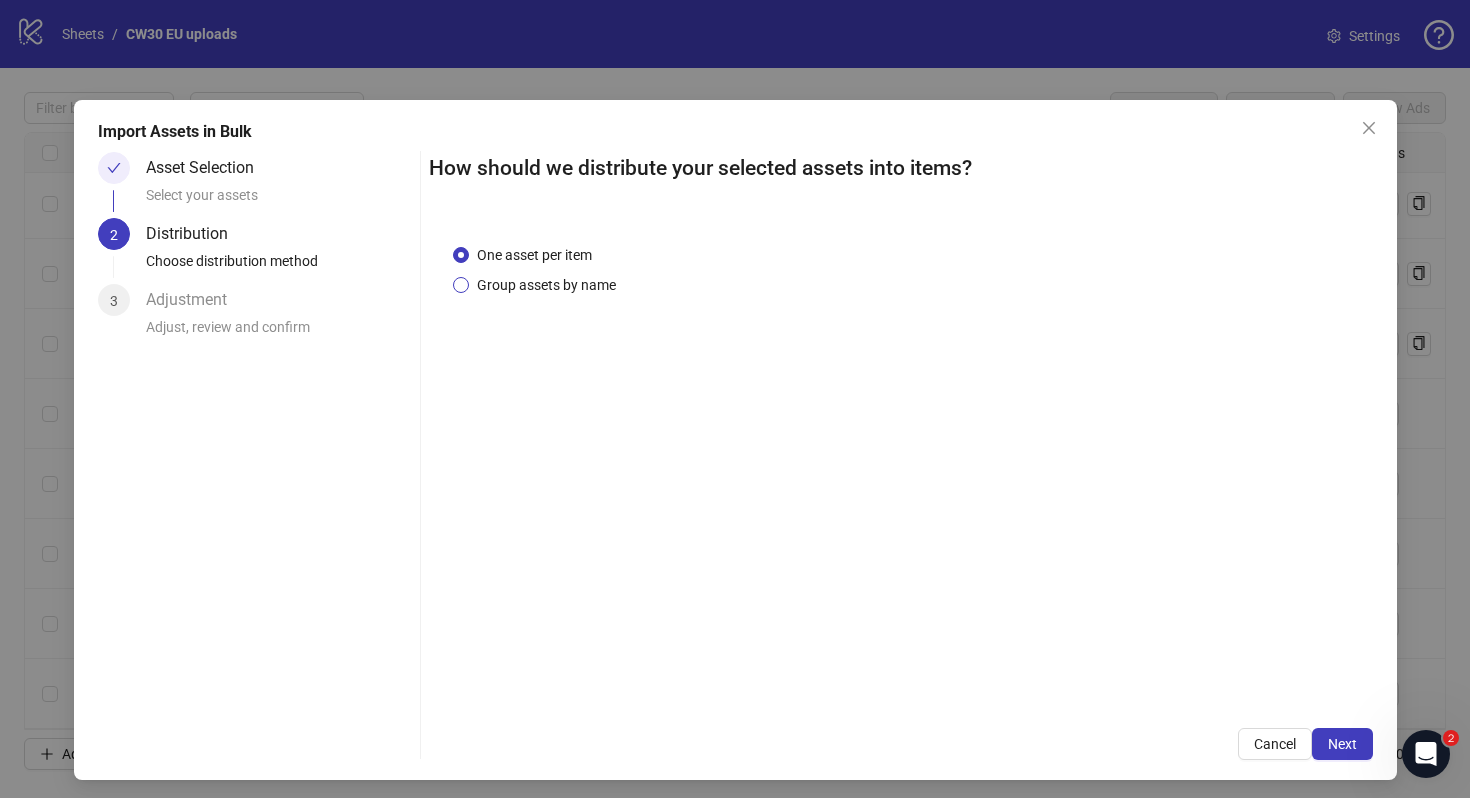 click on "Group assets by name" at bounding box center [546, 285] 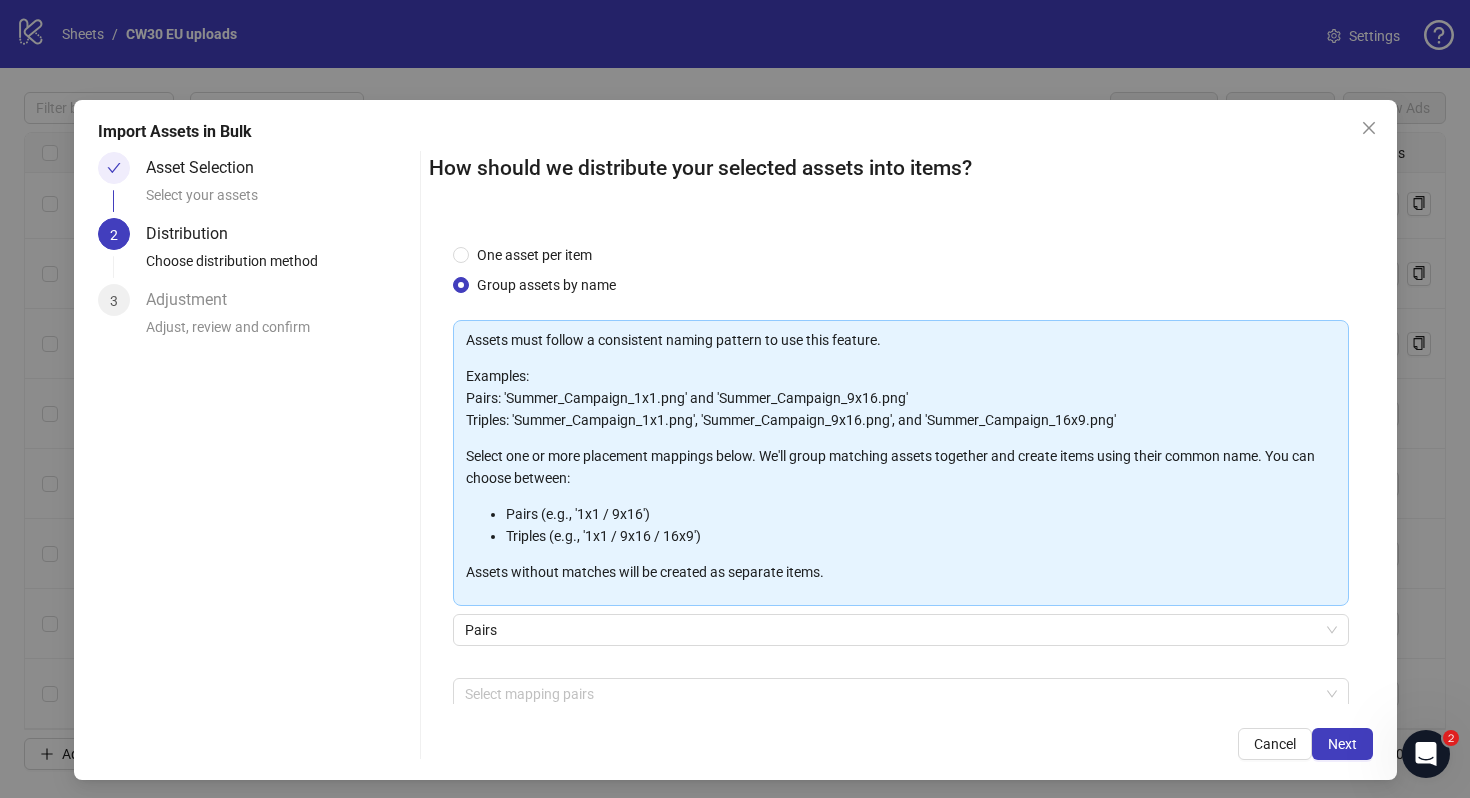 scroll, scrollTop: 101, scrollLeft: 0, axis: vertical 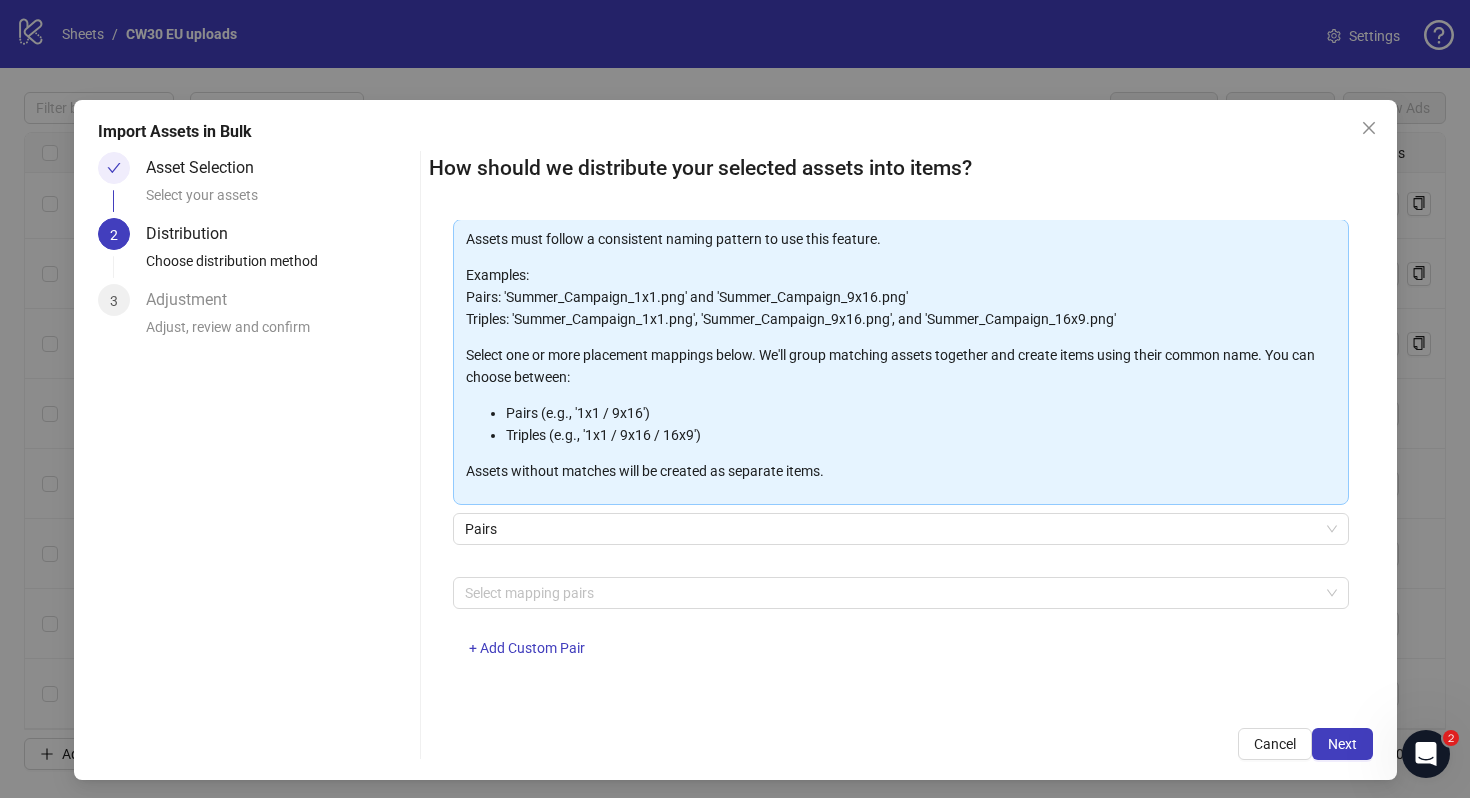 click on "Select mapping pairs + Add Custom Pair" at bounding box center [901, 629] 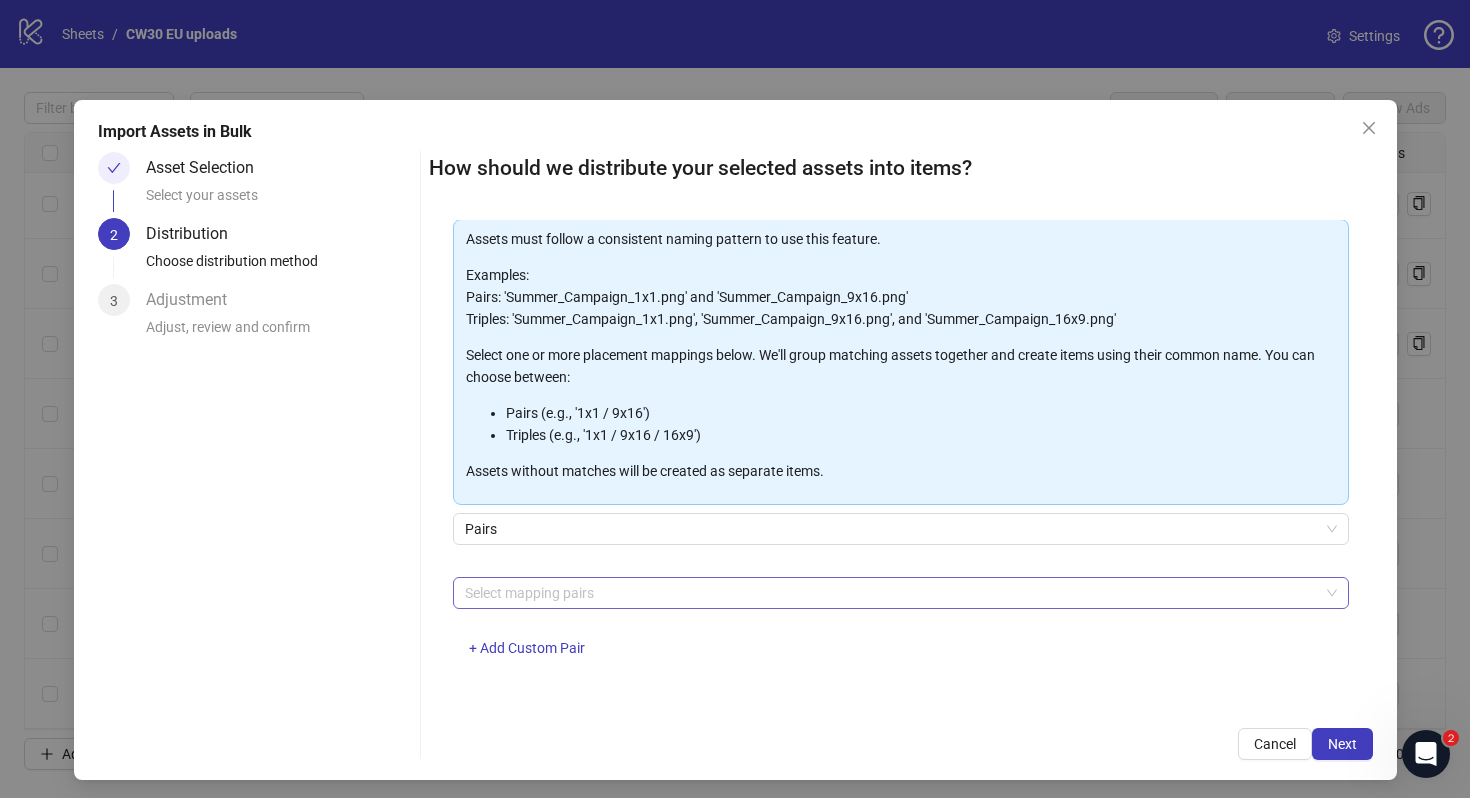 click at bounding box center (890, 593) 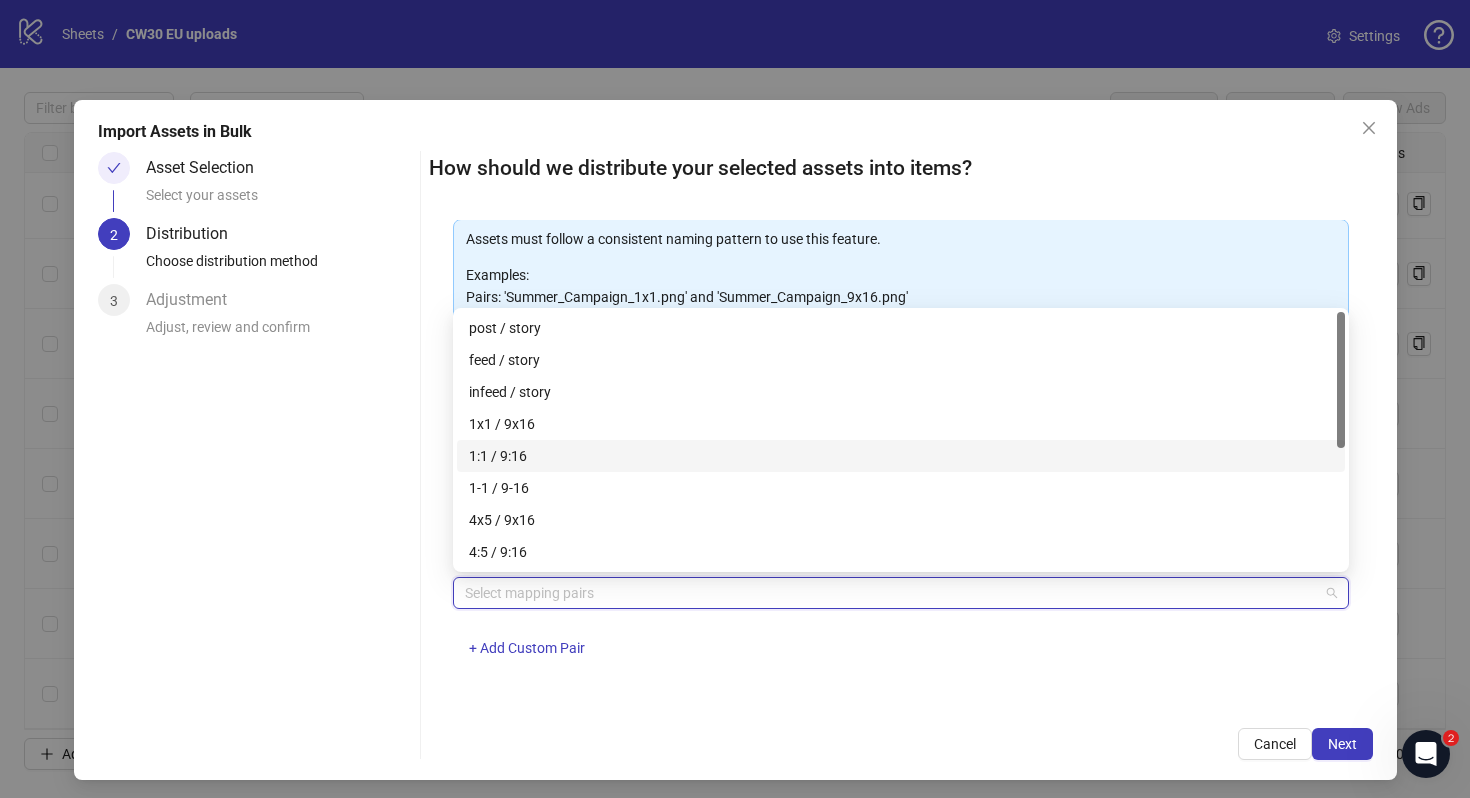 click on "1:1 / 9:16" at bounding box center [901, 456] 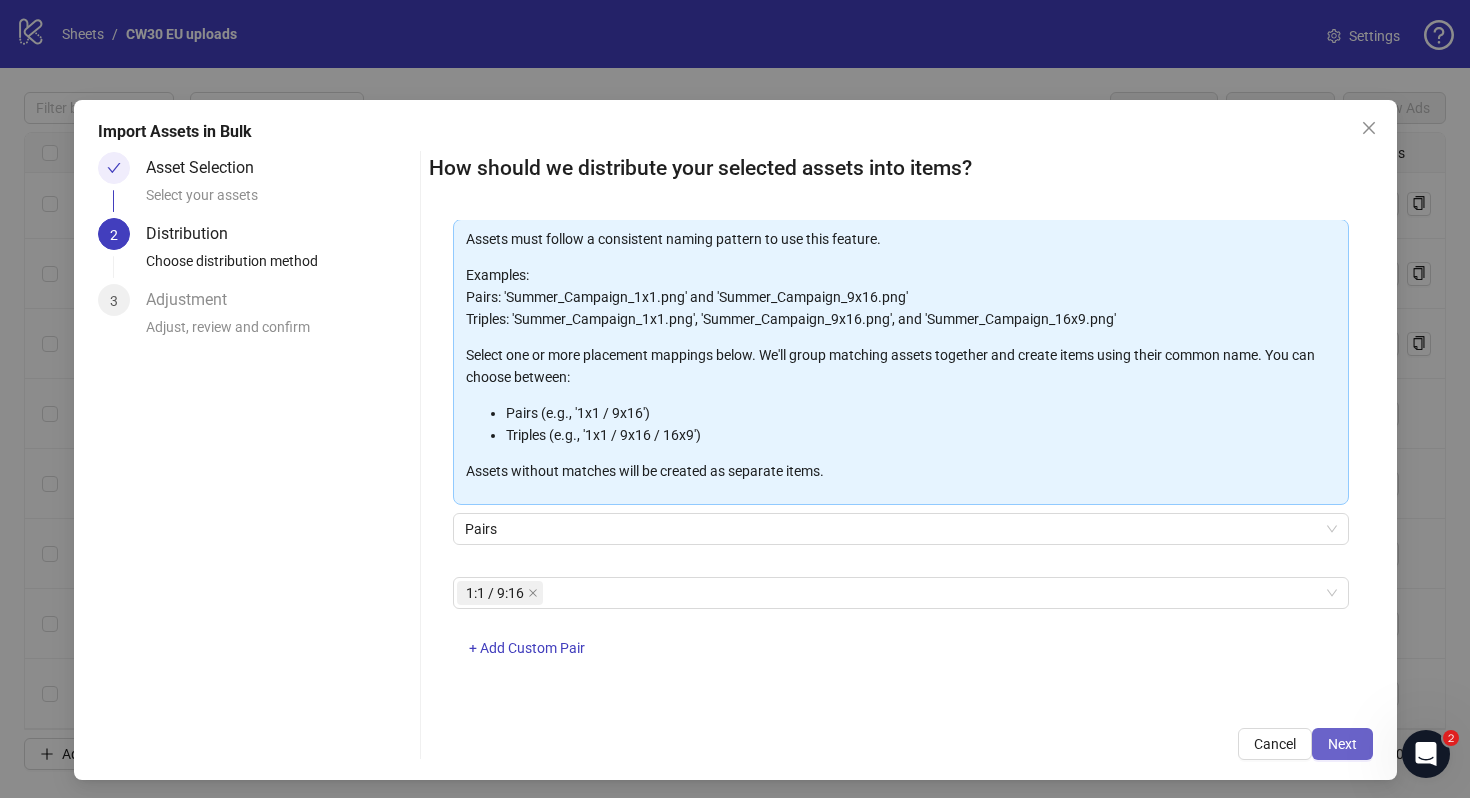 click on "Next" at bounding box center (1342, 744) 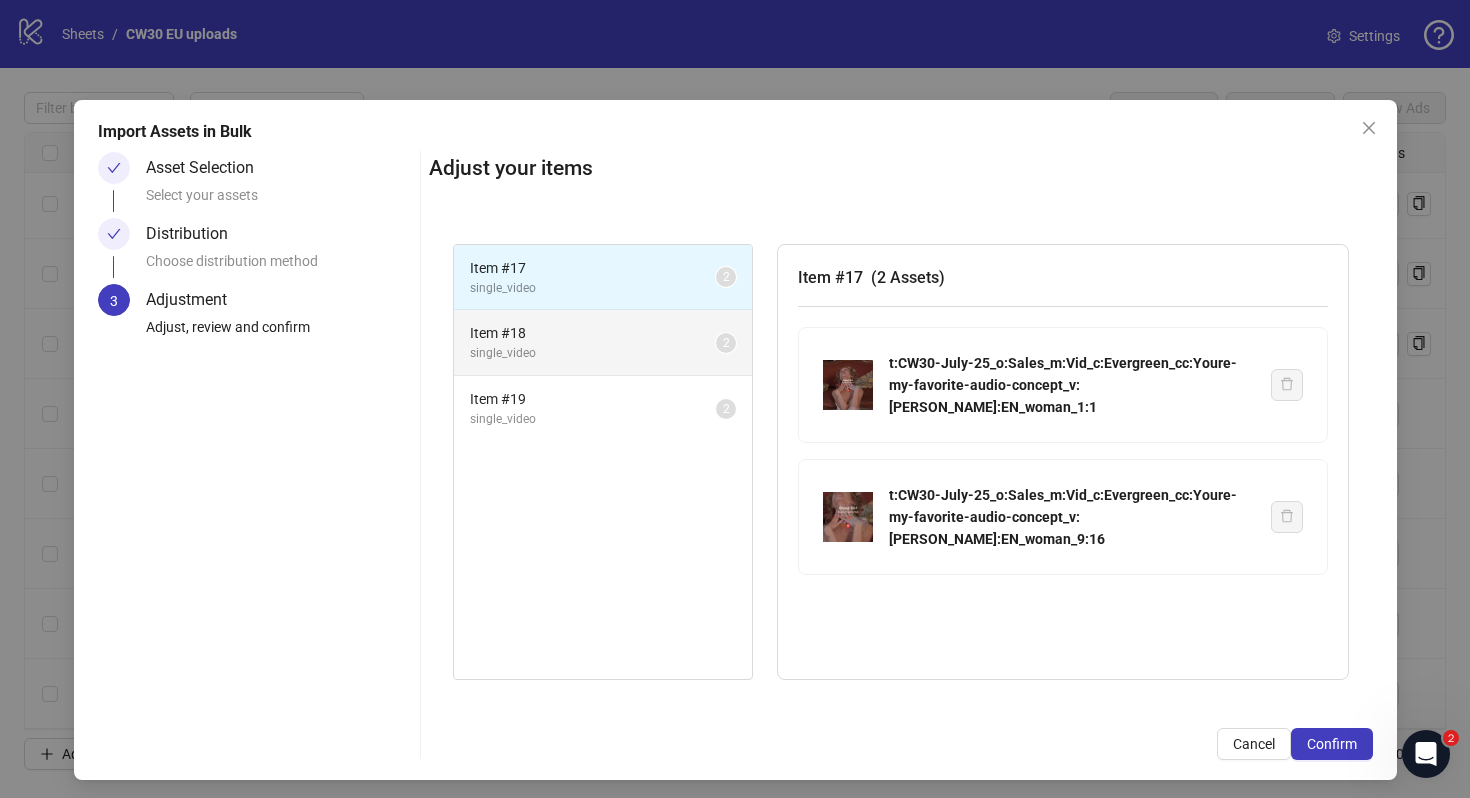 click on "Item # 18" at bounding box center [593, 333] 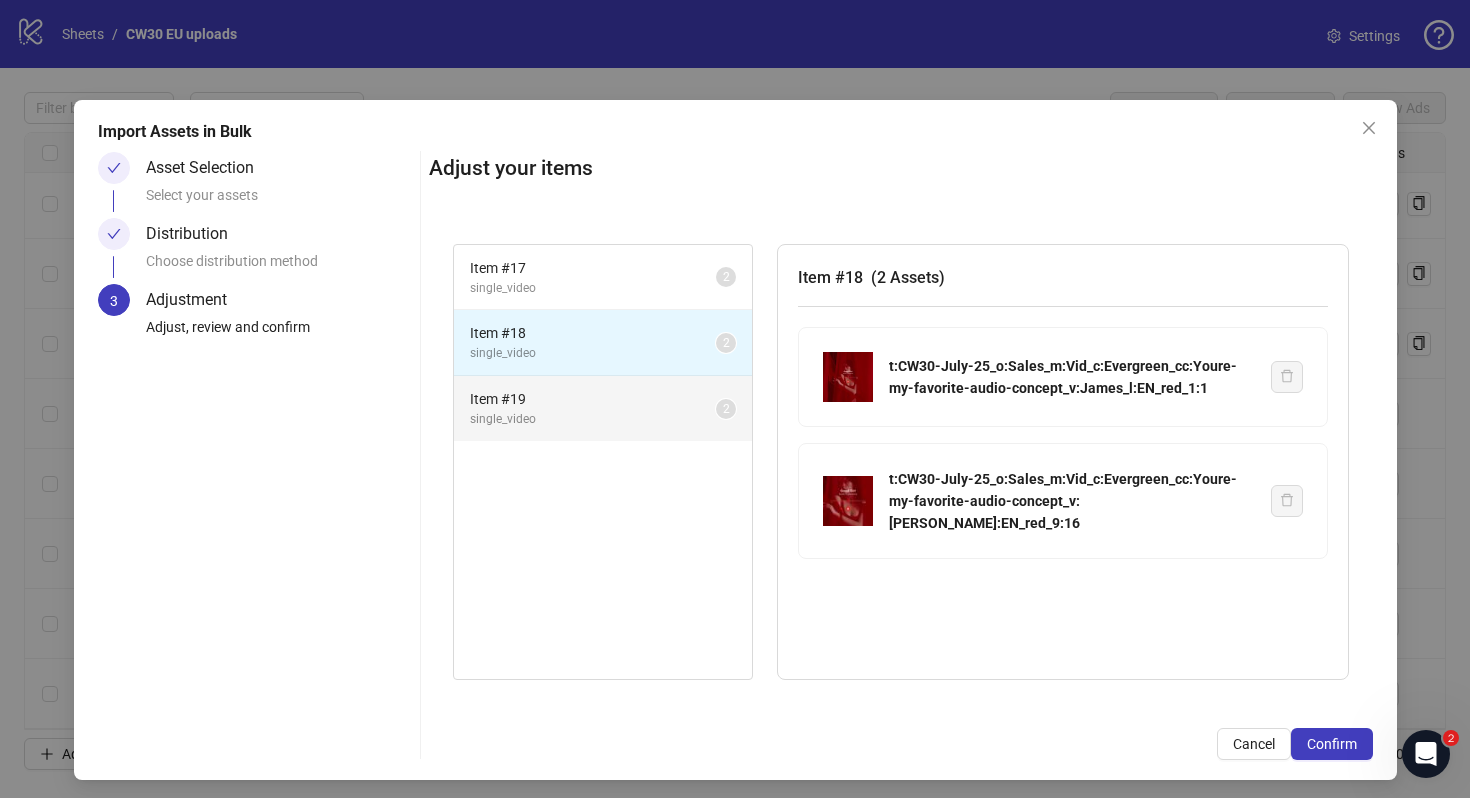 click on "single_video" at bounding box center (593, 419) 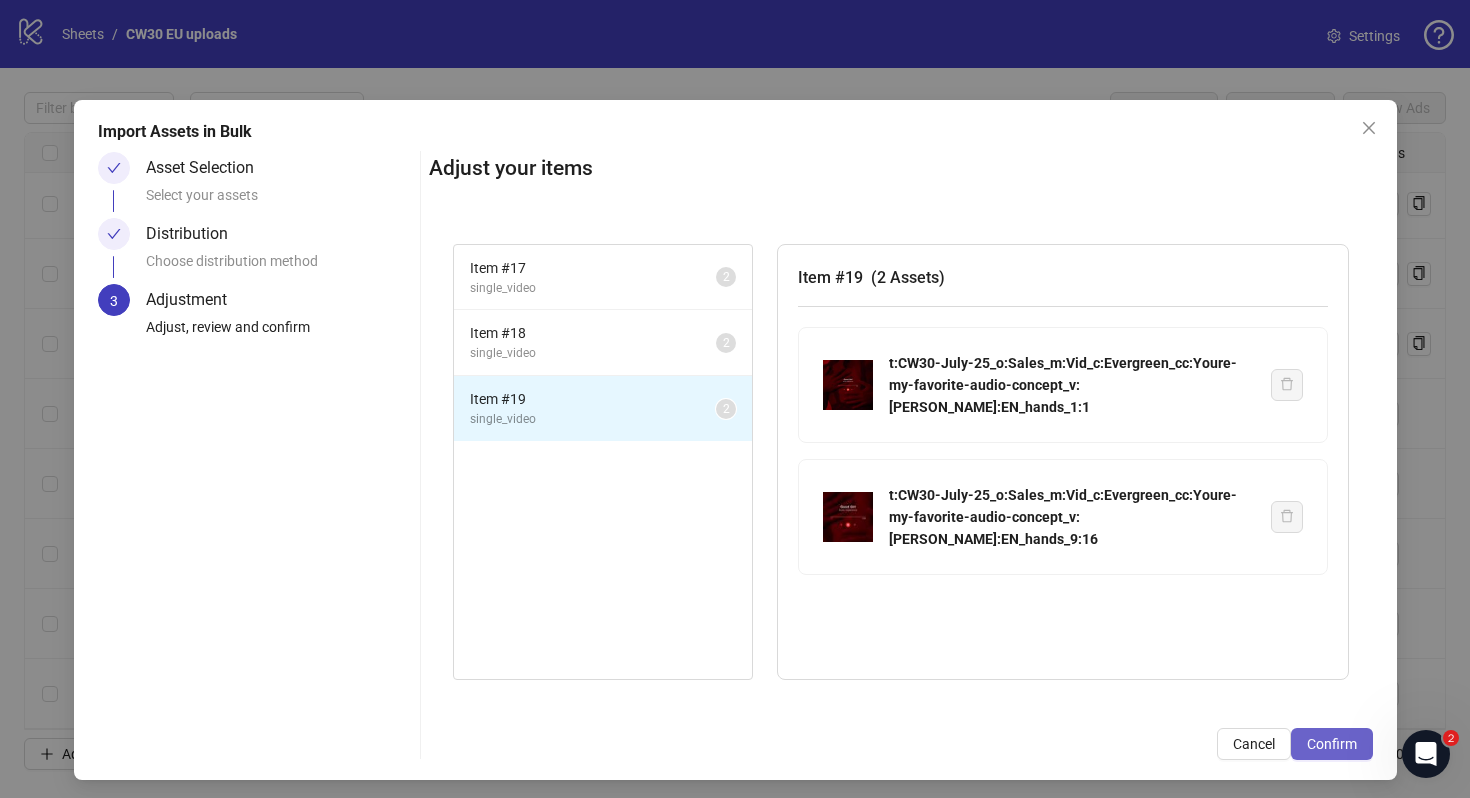 click on "Confirm" at bounding box center (1332, 744) 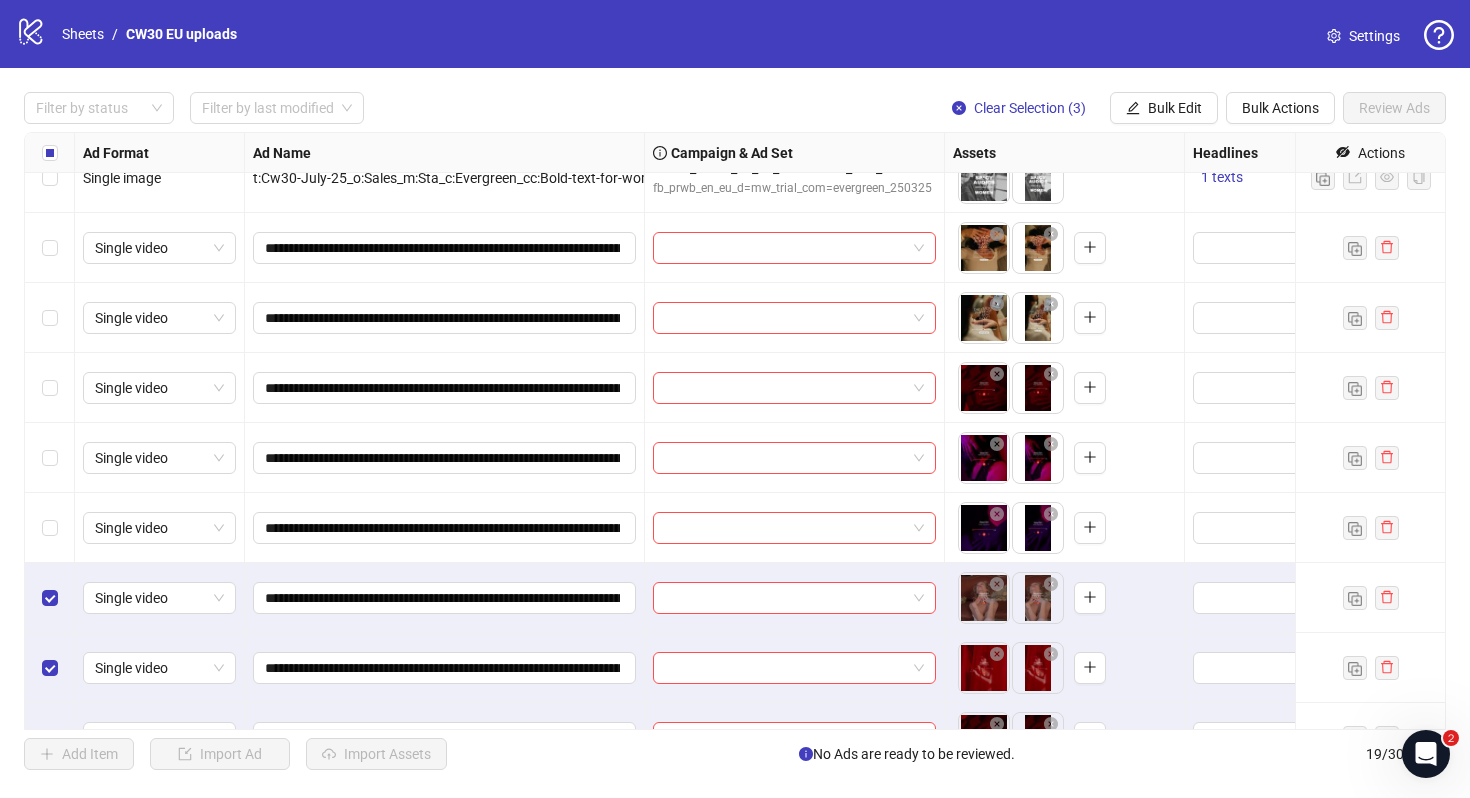 scroll, scrollTop: 774, scrollLeft: 0, axis: vertical 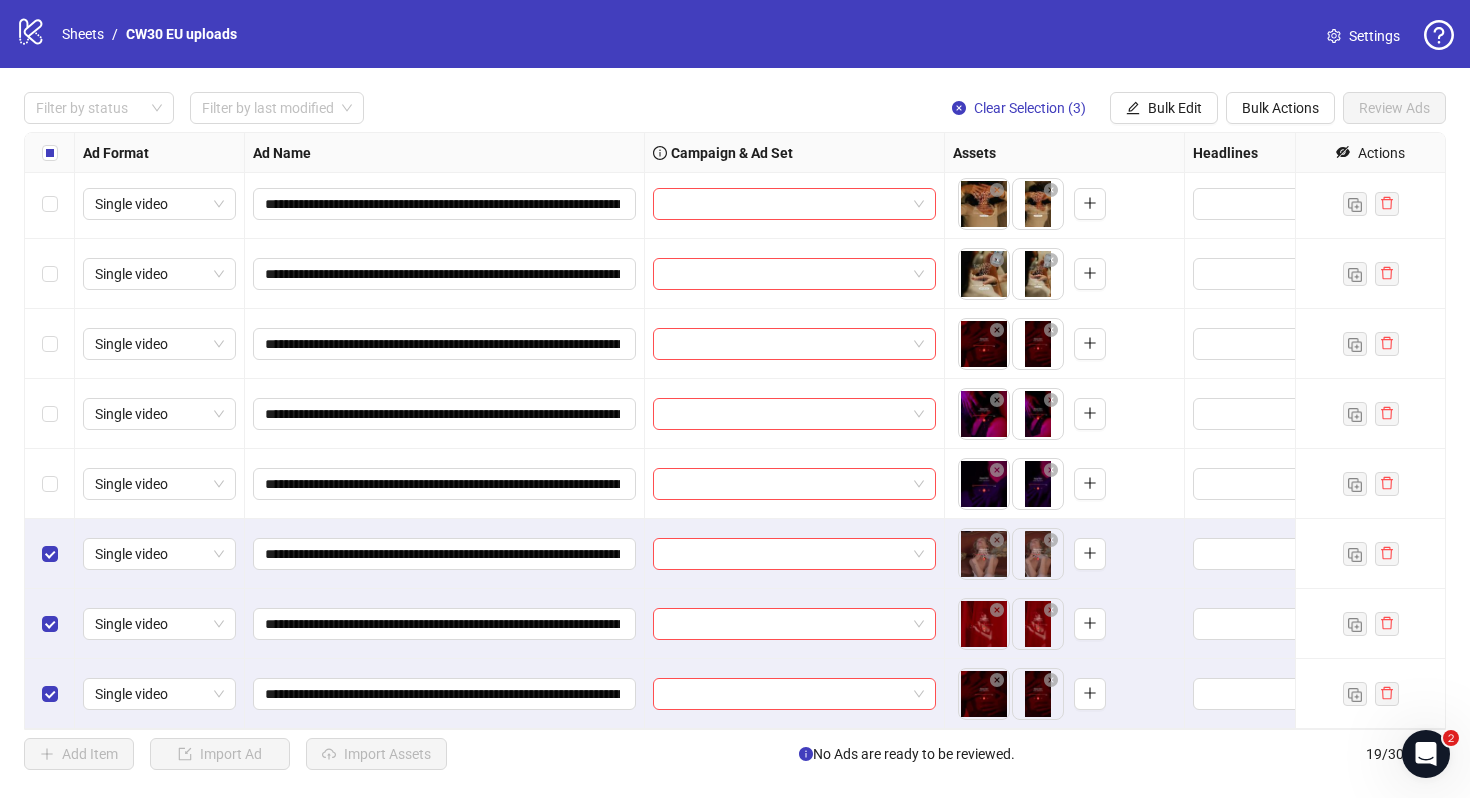 click on "logo/logo-mobile Sheets / CW30 EU uploads Settings" at bounding box center (735, 34) 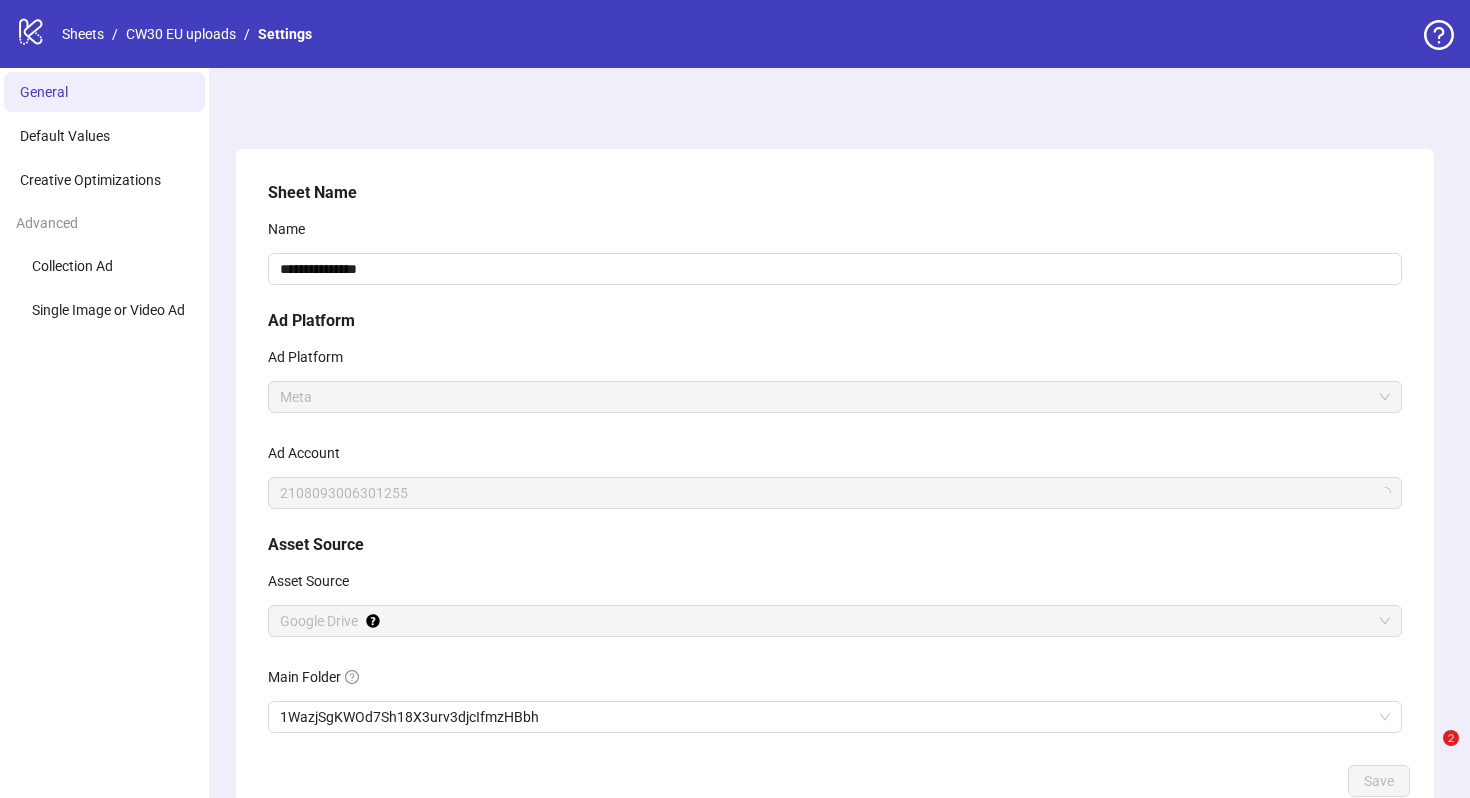 scroll, scrollTop: 0, scrollLeft: 0, axis: both 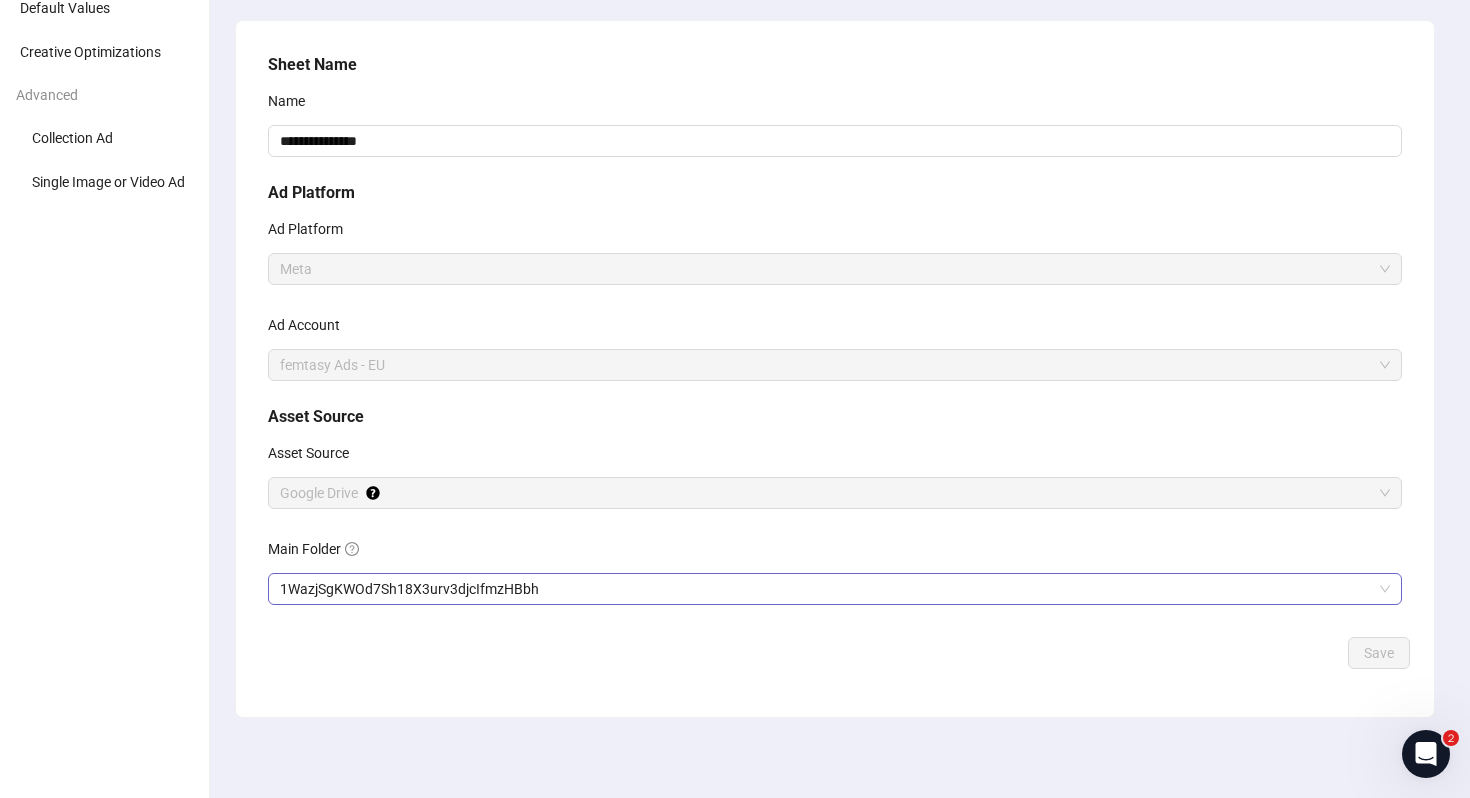 click on "1WazjSgKWOd7Sh18X3urv3djcIfmzHBbh" at bounding box center (835, 589) 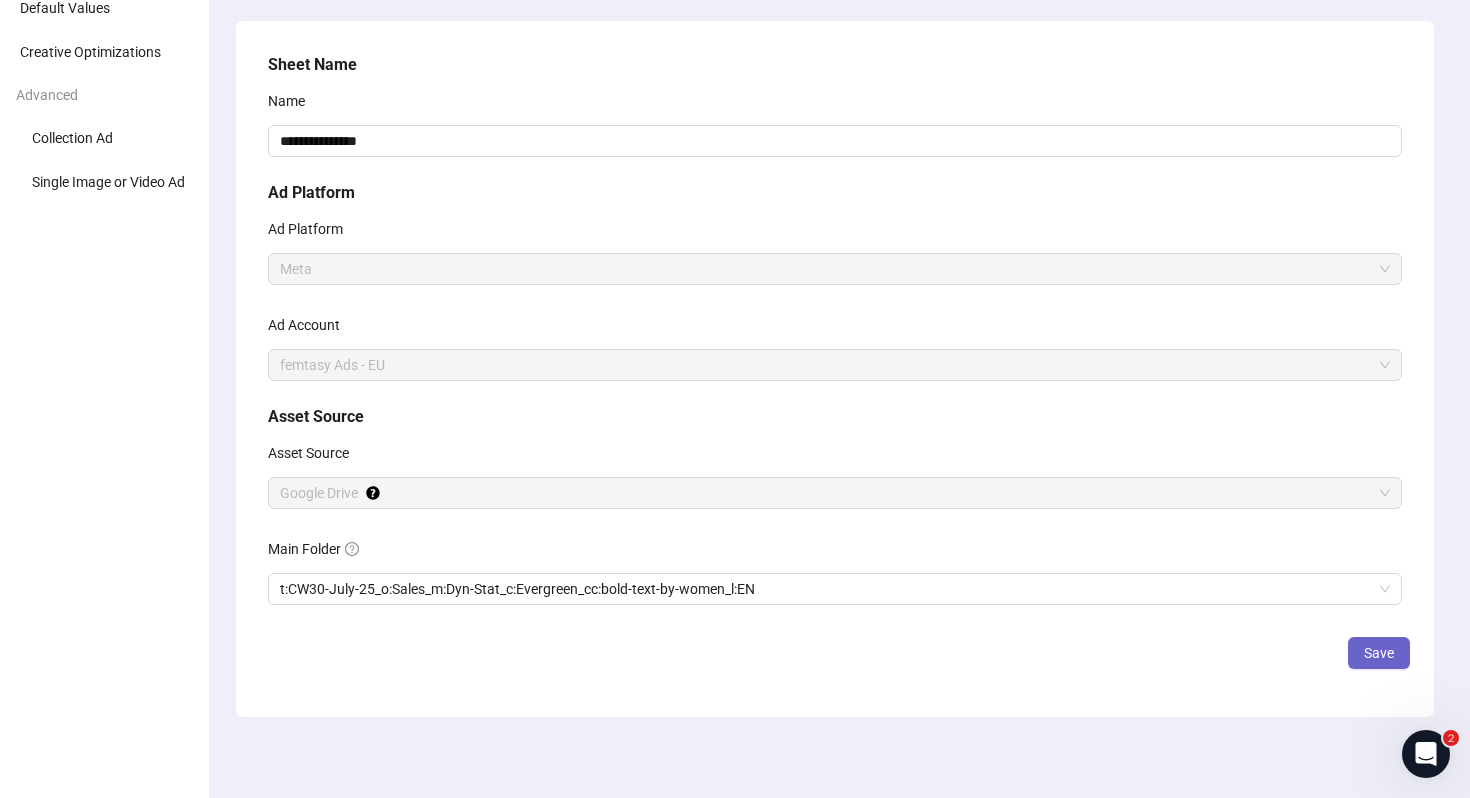 click on "Save" at bounding box center [1379, 653] 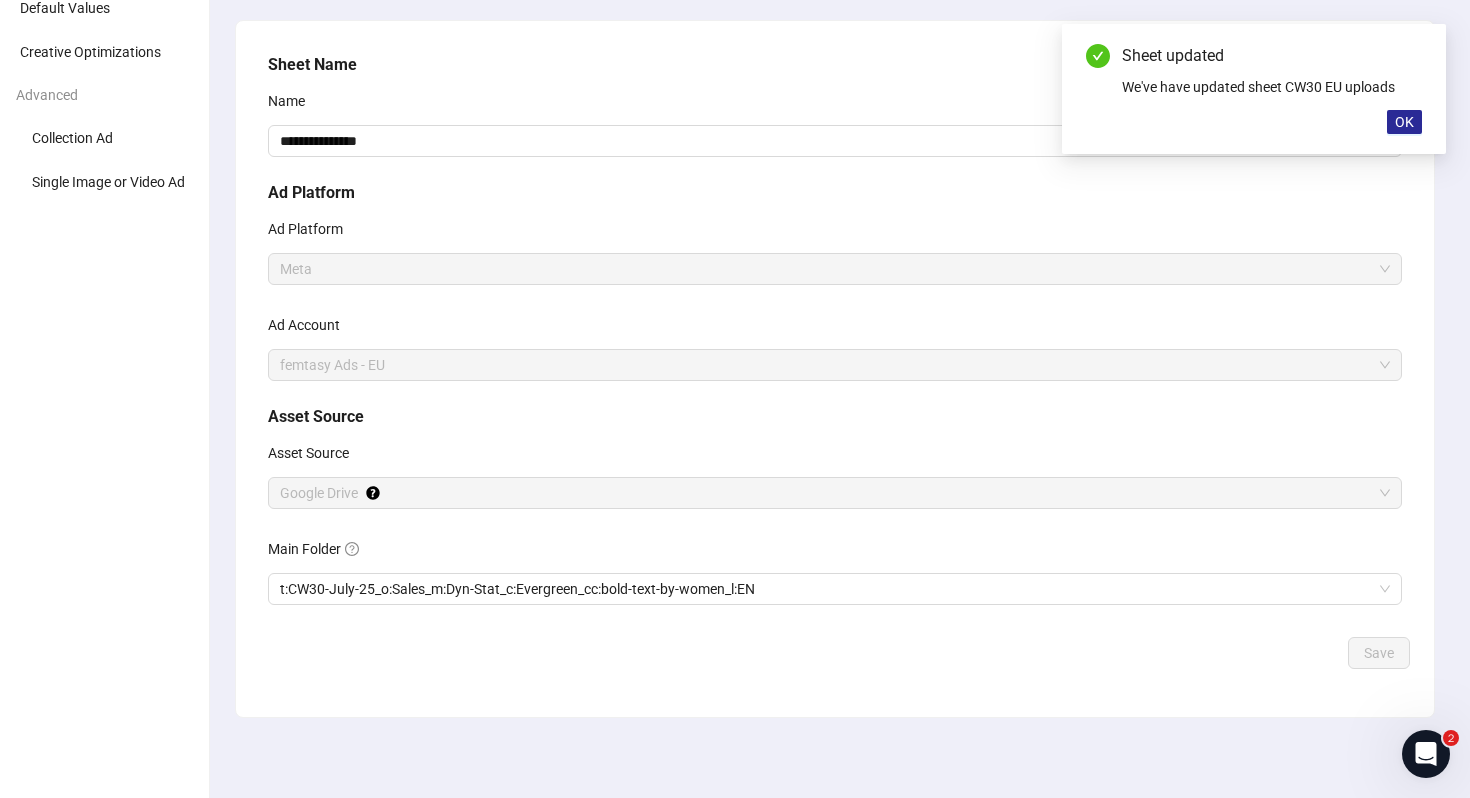 click on "OK" at bounding box center (1404, 122) 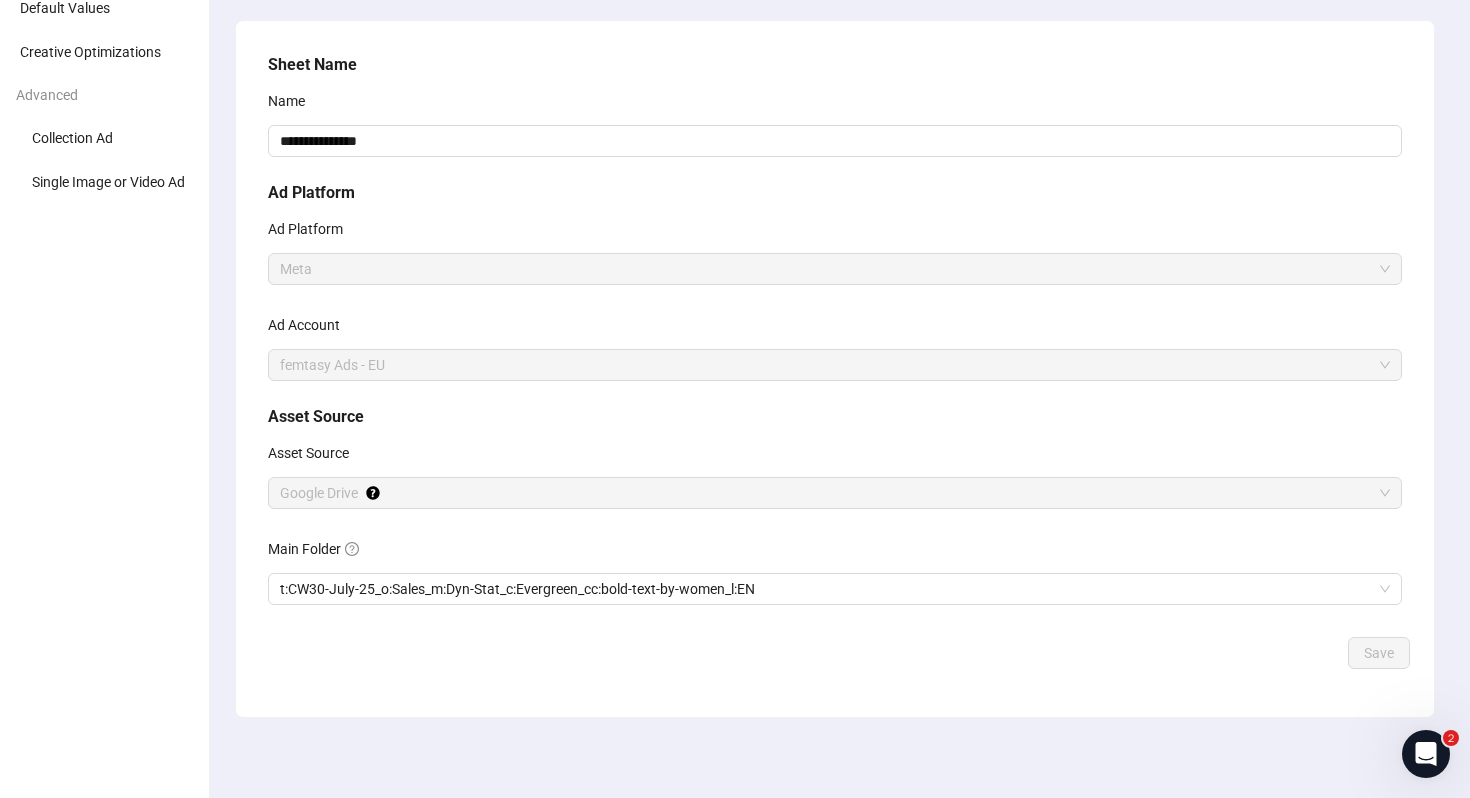 scroll, scrollTop: 0, scrollLeft: 0, axis: both 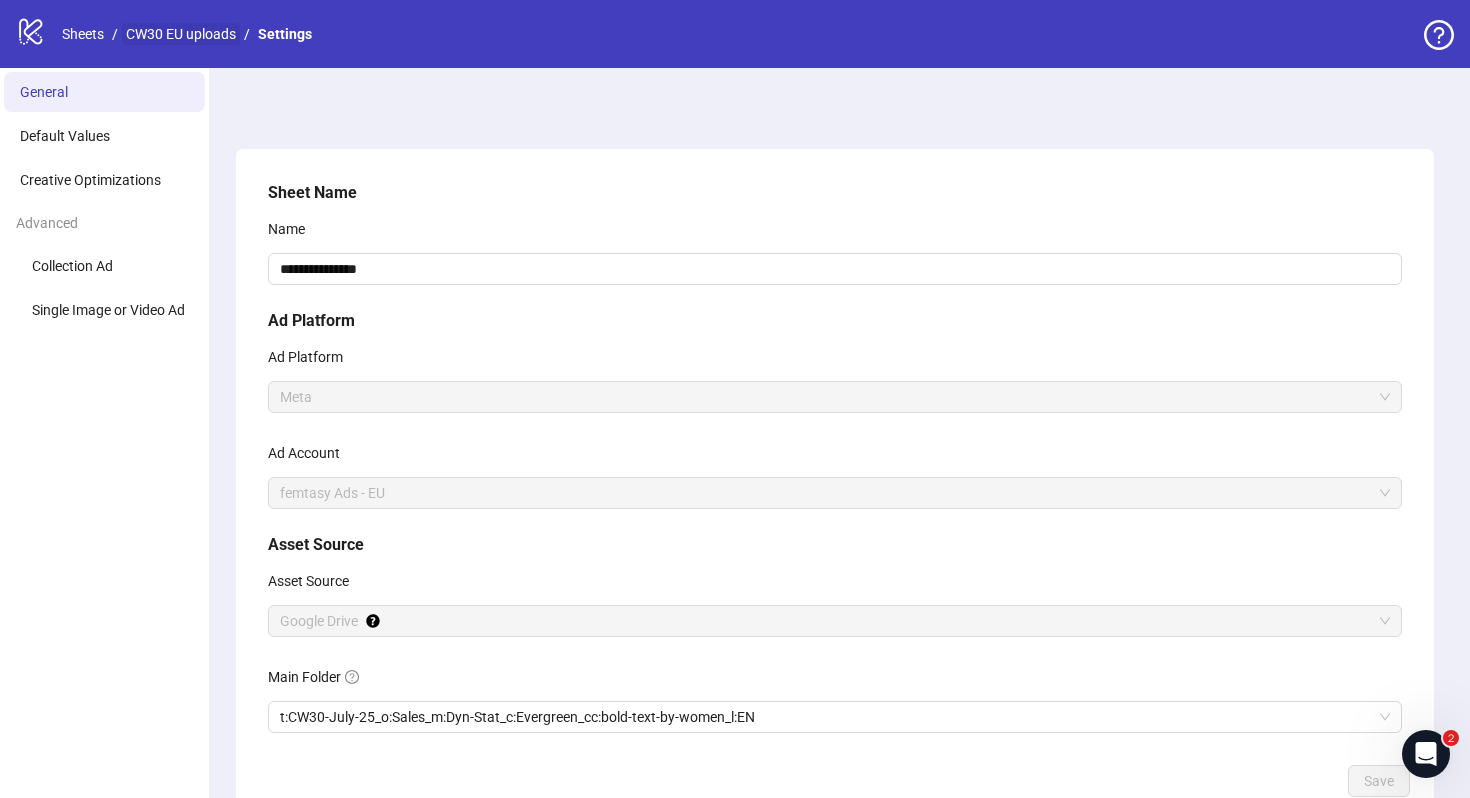 click on "CW30 EU uploads" at bounding box center (181, 34) 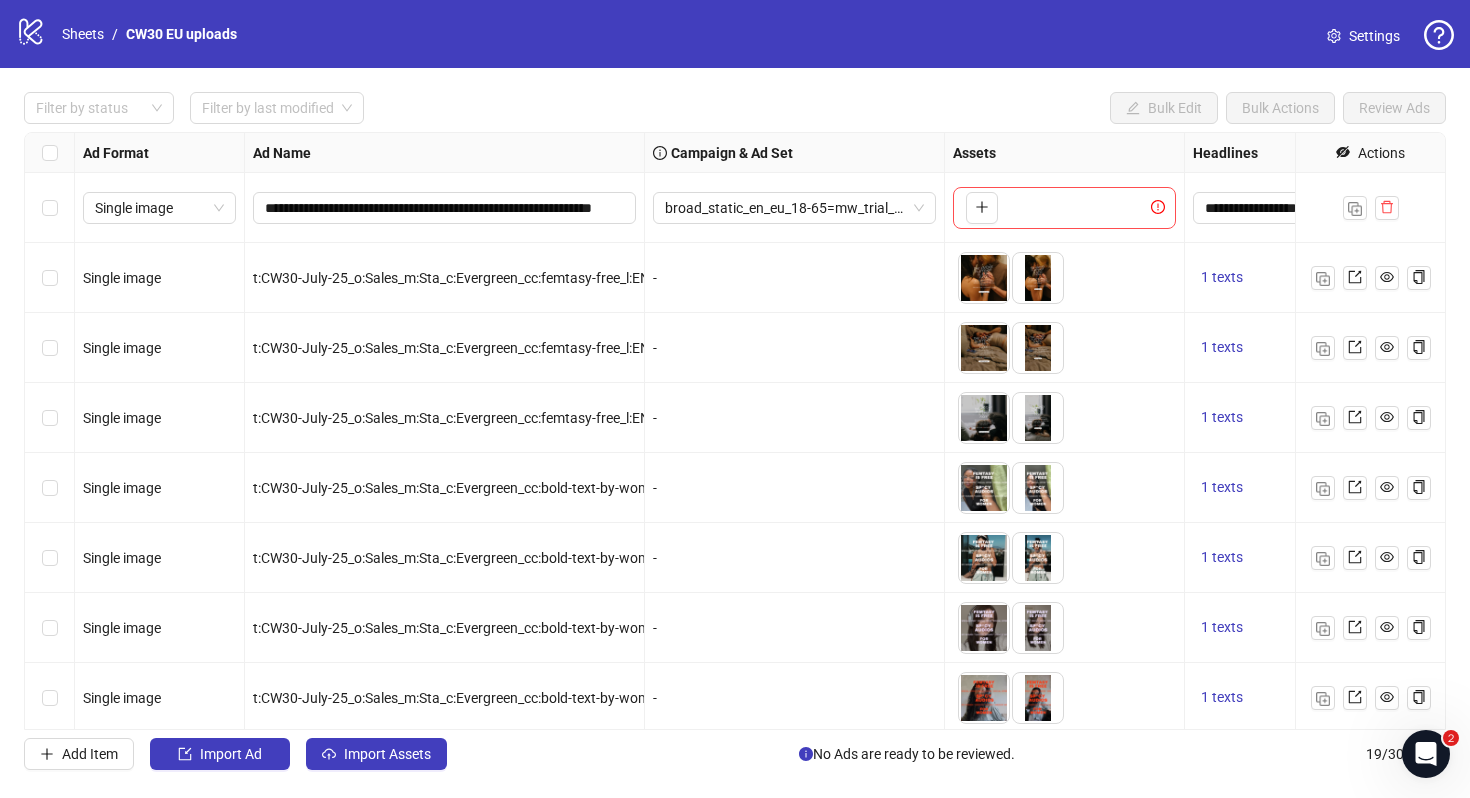 scroll, scrollTop: 774, scrollLeft: 0, axis: vertical 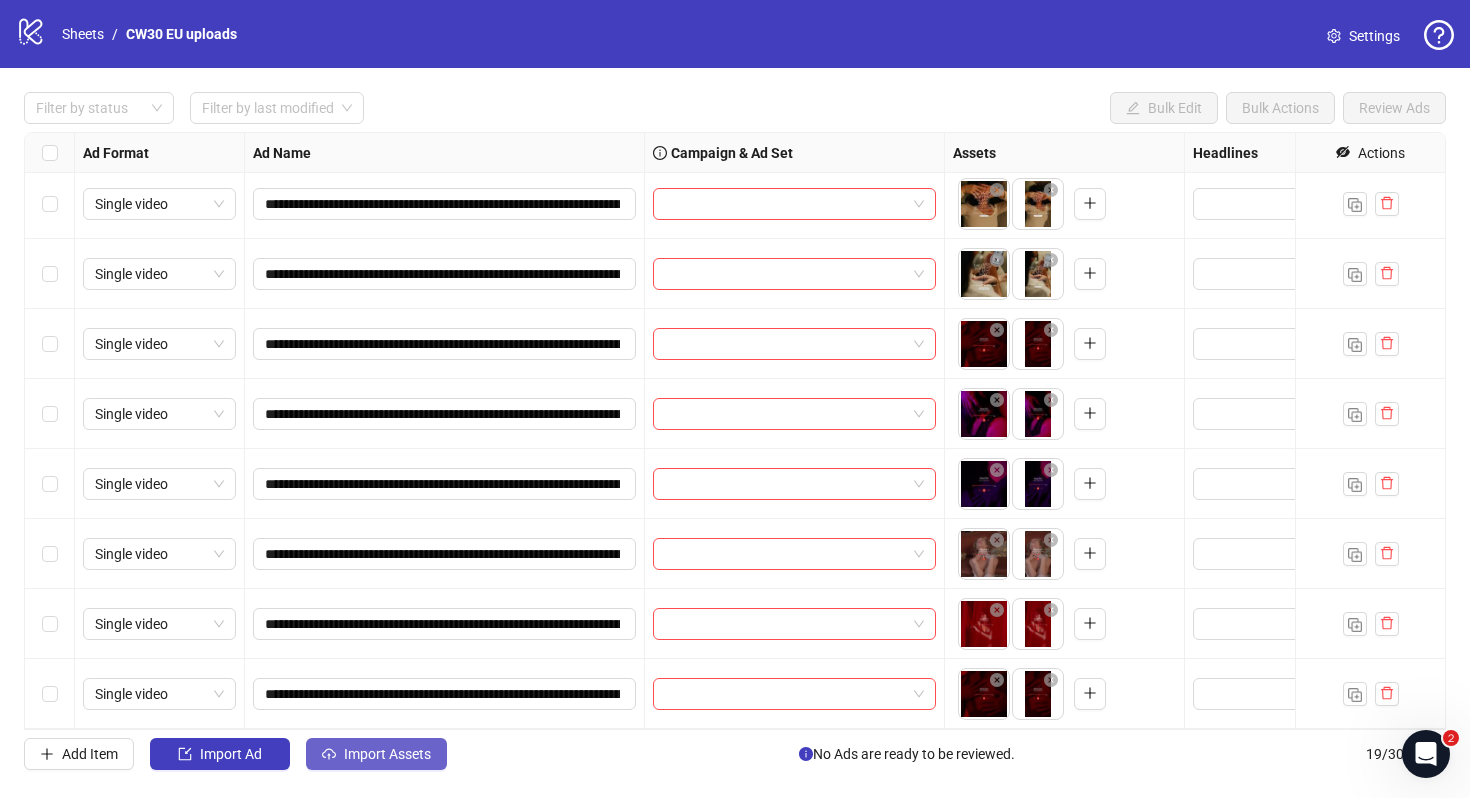 click on "Import Assets" at bounding box center (376, 754) 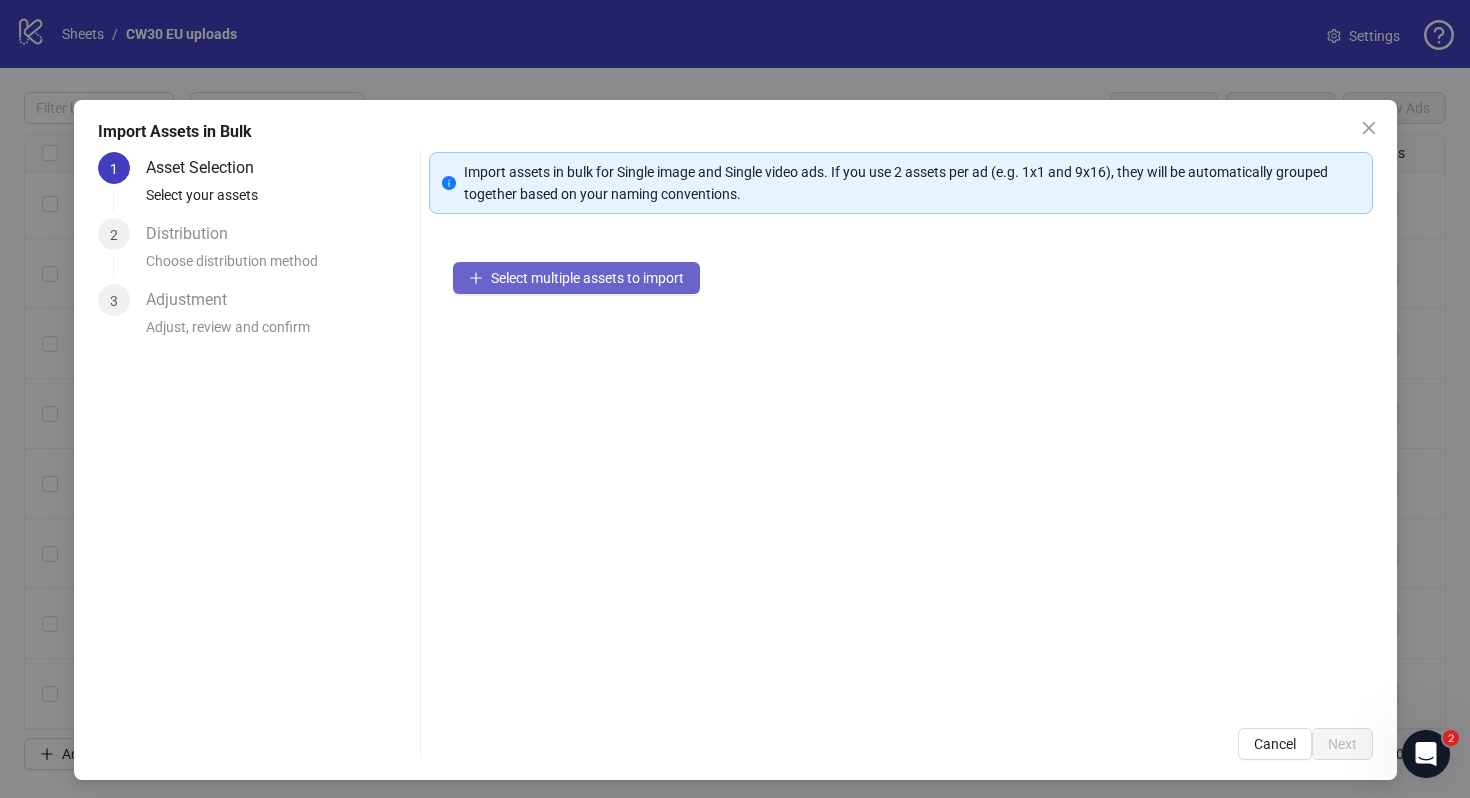 click on "Select multiple assets to import" at bounding box center [587, 278] 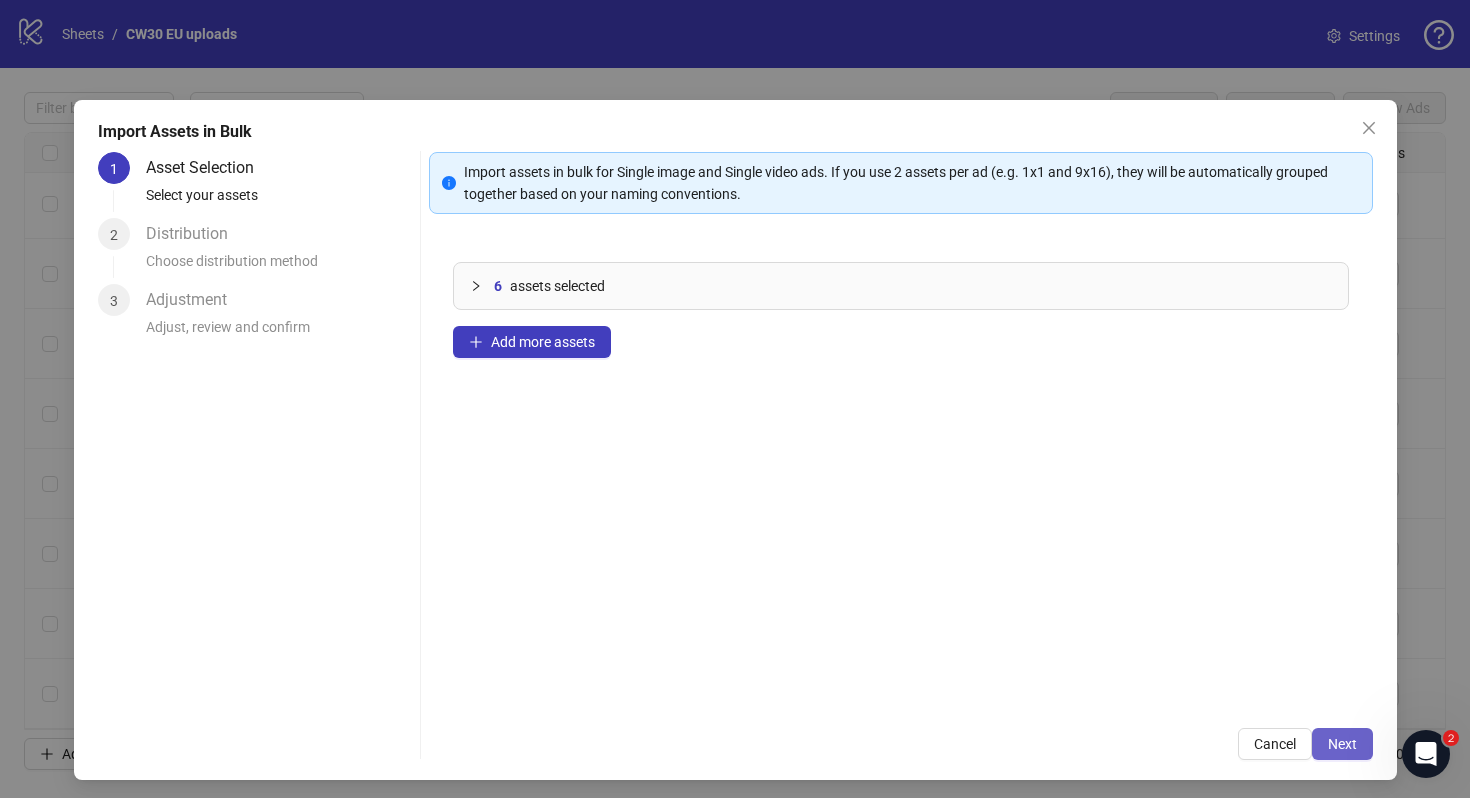 click on "Next" at bounding box center (1342, 744) 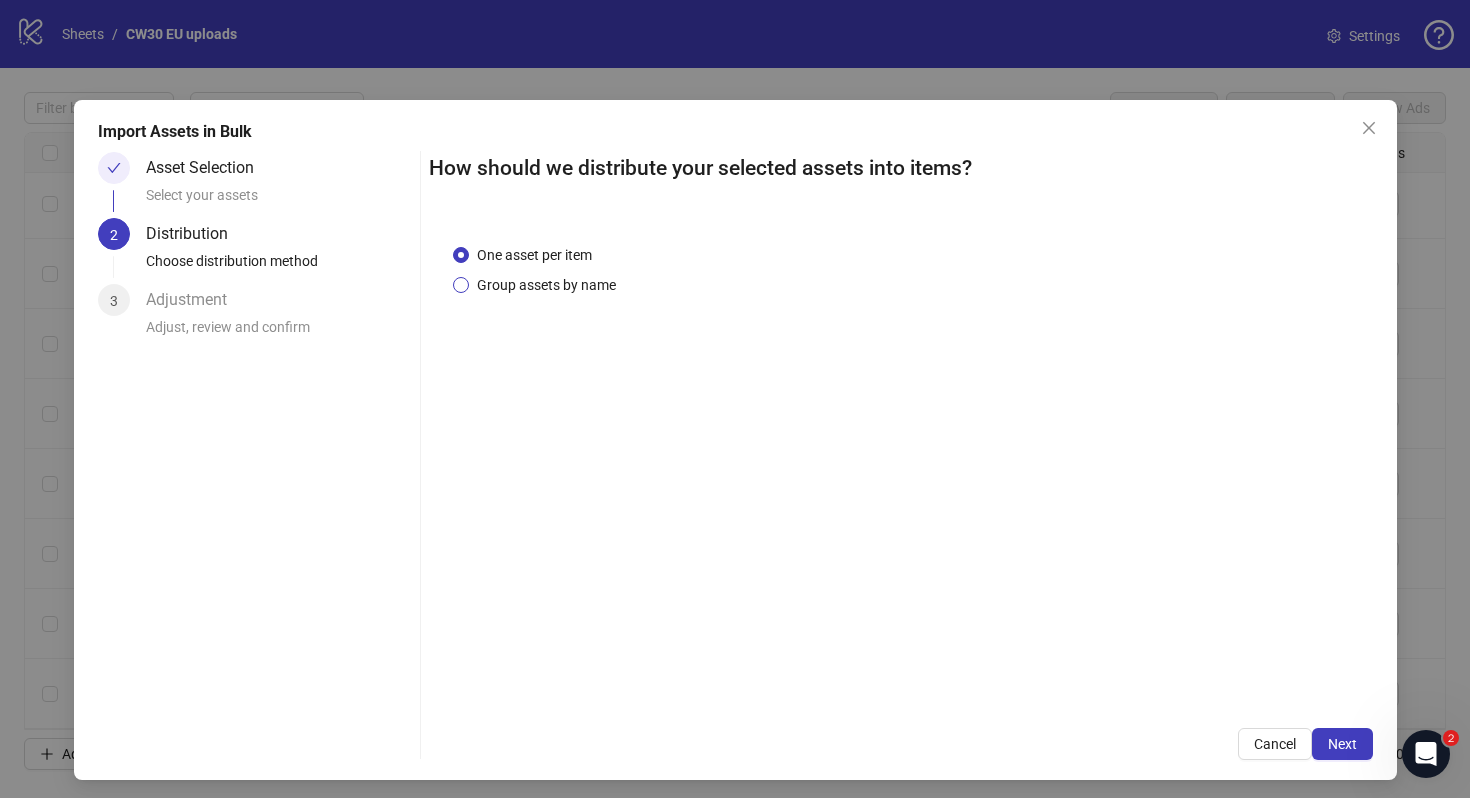 click on "Group assets by name" at bounding box center [546, 285] 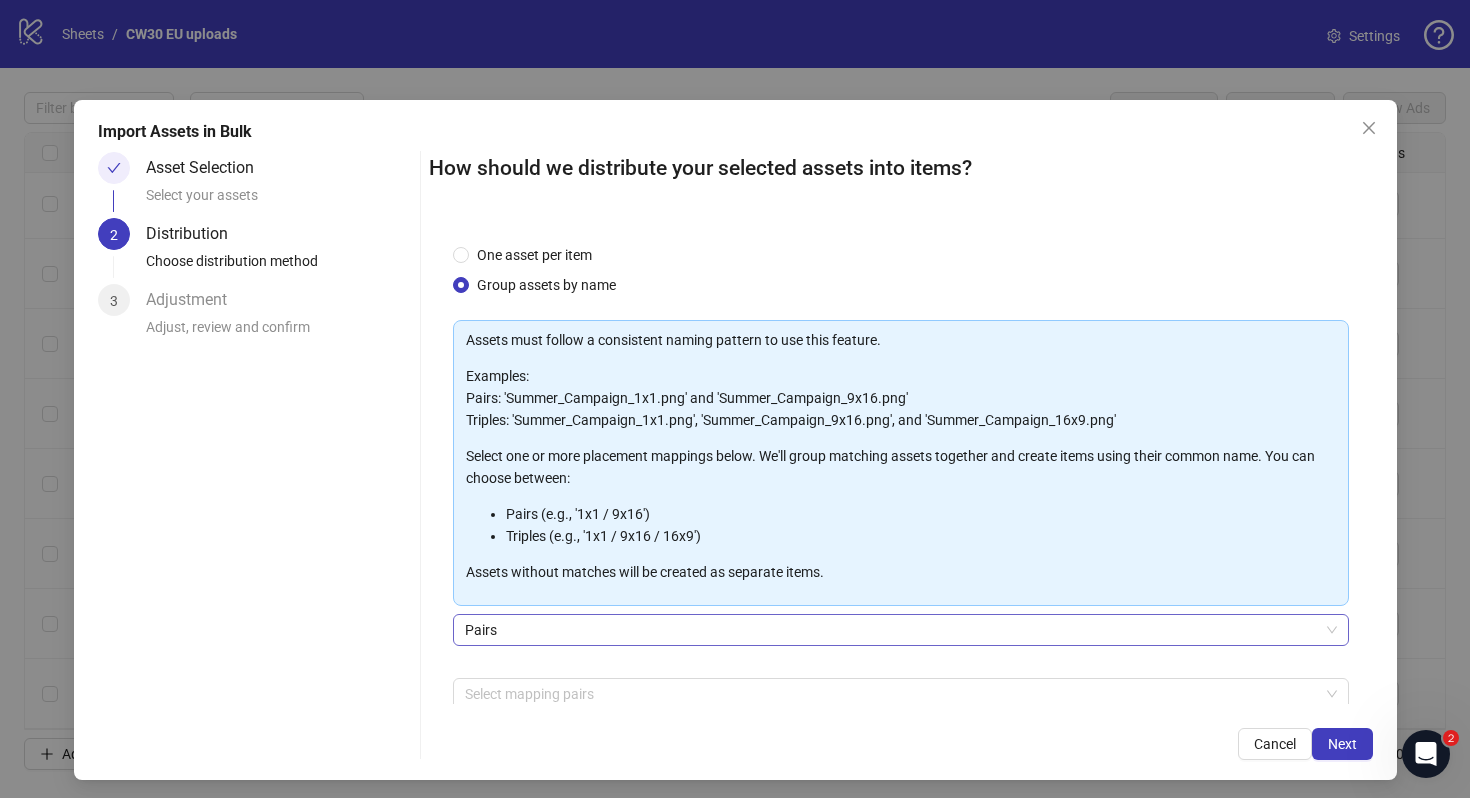 scroll, scrollTop: 101, scrollLeft: 0, axis: vertical 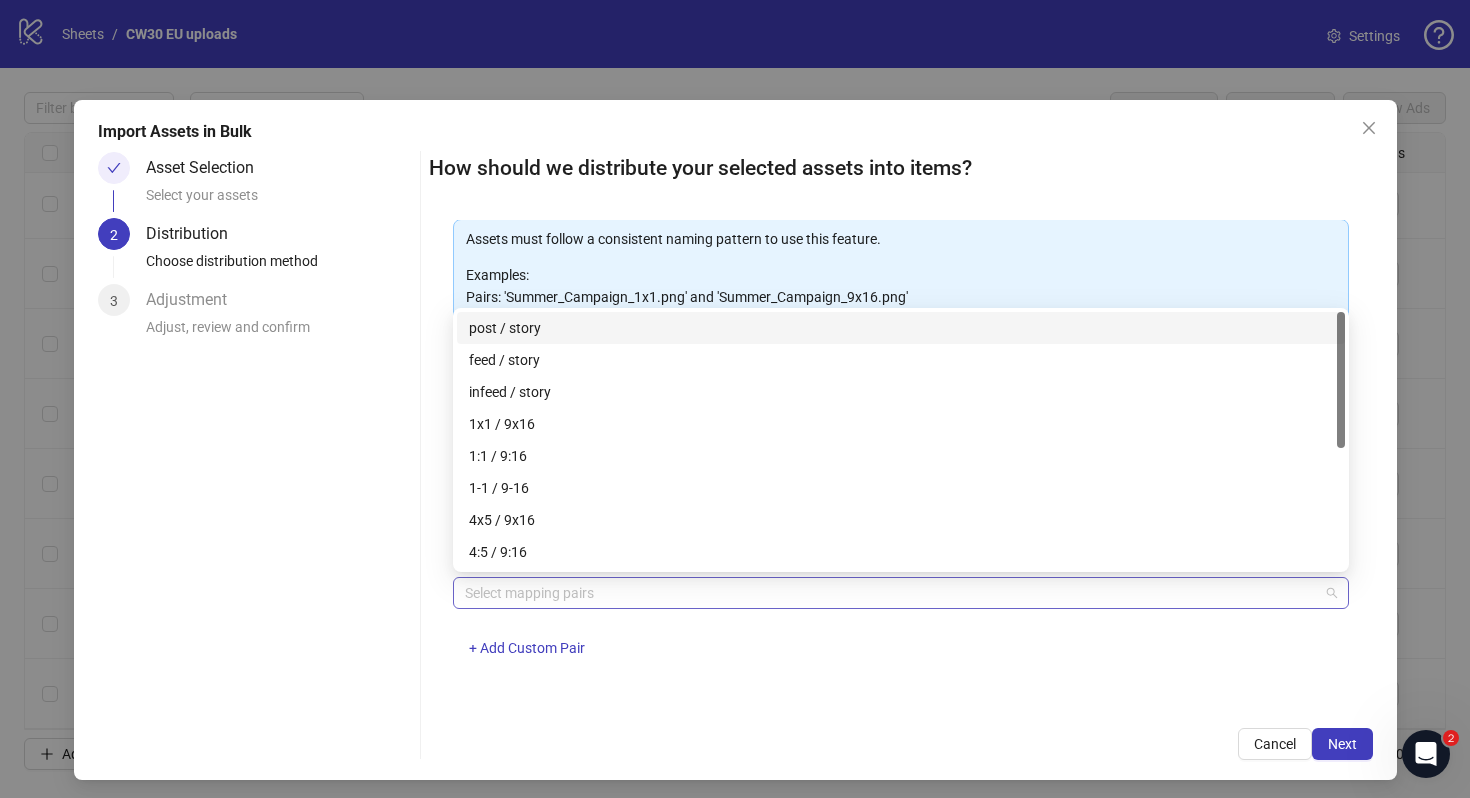 click at bounding box center [890, 593] 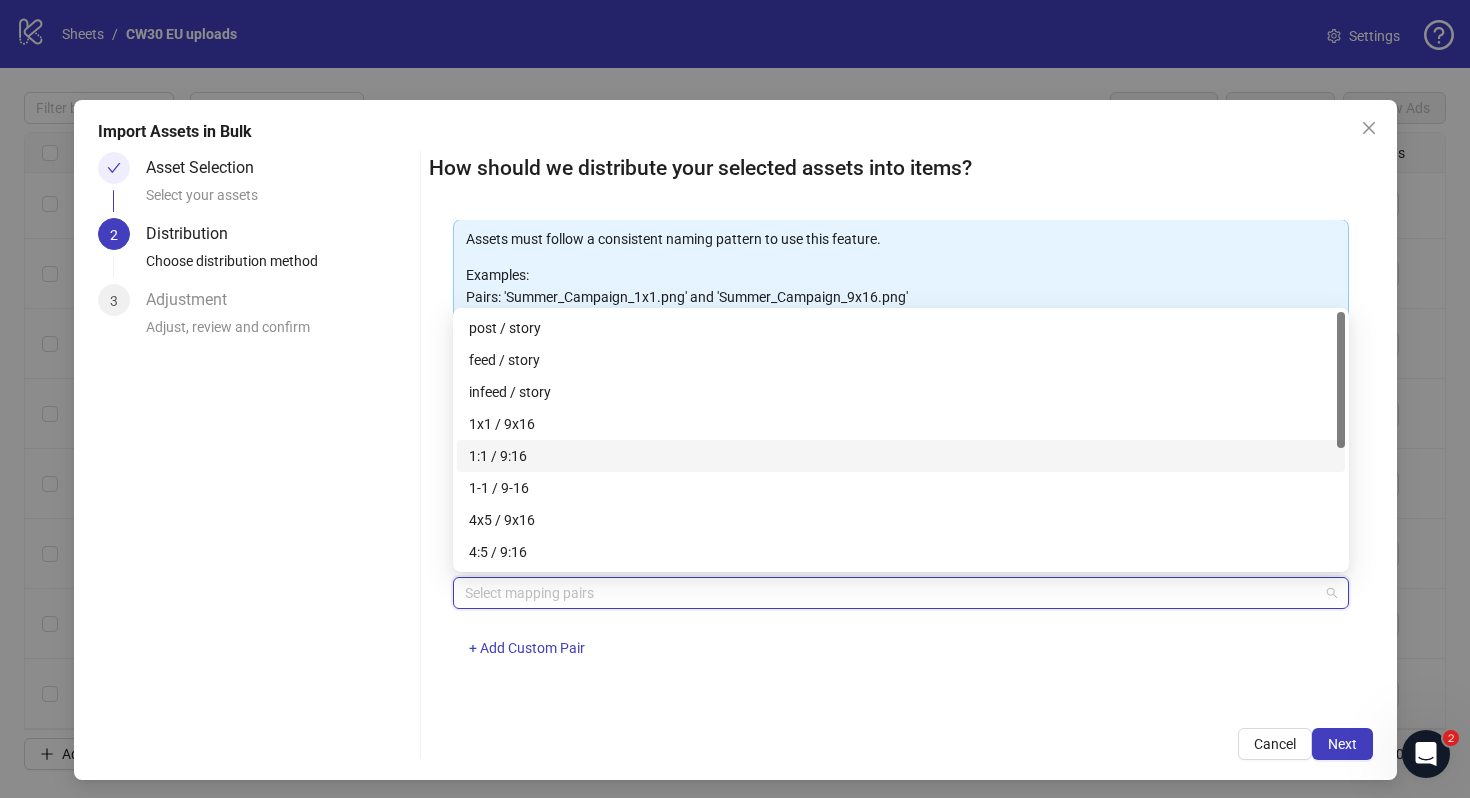 click on "1:1 / 9:16" at bounding box center [901, 456] 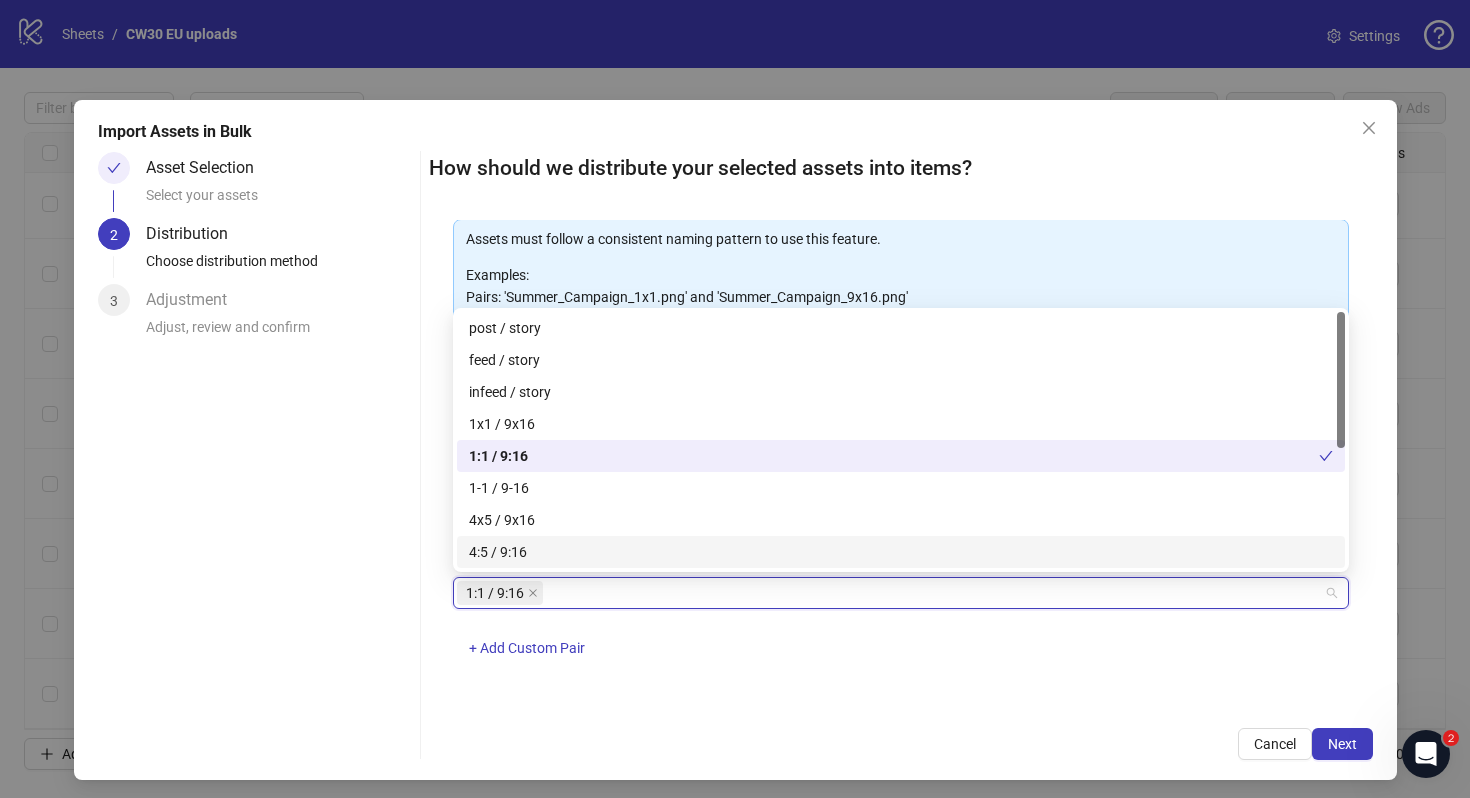 click on "One asset per item Group assets by name Assets must follow a consistent naming pattern to use this feature. Examples: Pairs: 'Summer_Campaign_1x1.png' and 'Summer_Campaign_9x16.png' Triples: 'Summer_Campaign_1x1.png', 'Summer_Campaign_9x16.png', and 'Summer_Campaign_16x9.png' Select one or more placement mappings below. We'll group matching assets together and create items using their common name. You can choose between: Pairs (e.g., '1x1 / 9x16') Triples (e.g., '1x1 / 9x16 / 16x9') Assets without matches will be created as separate items. Pairs 1:1 / 9:16   + Add Custom Pair" at bounding box center (901, 462) 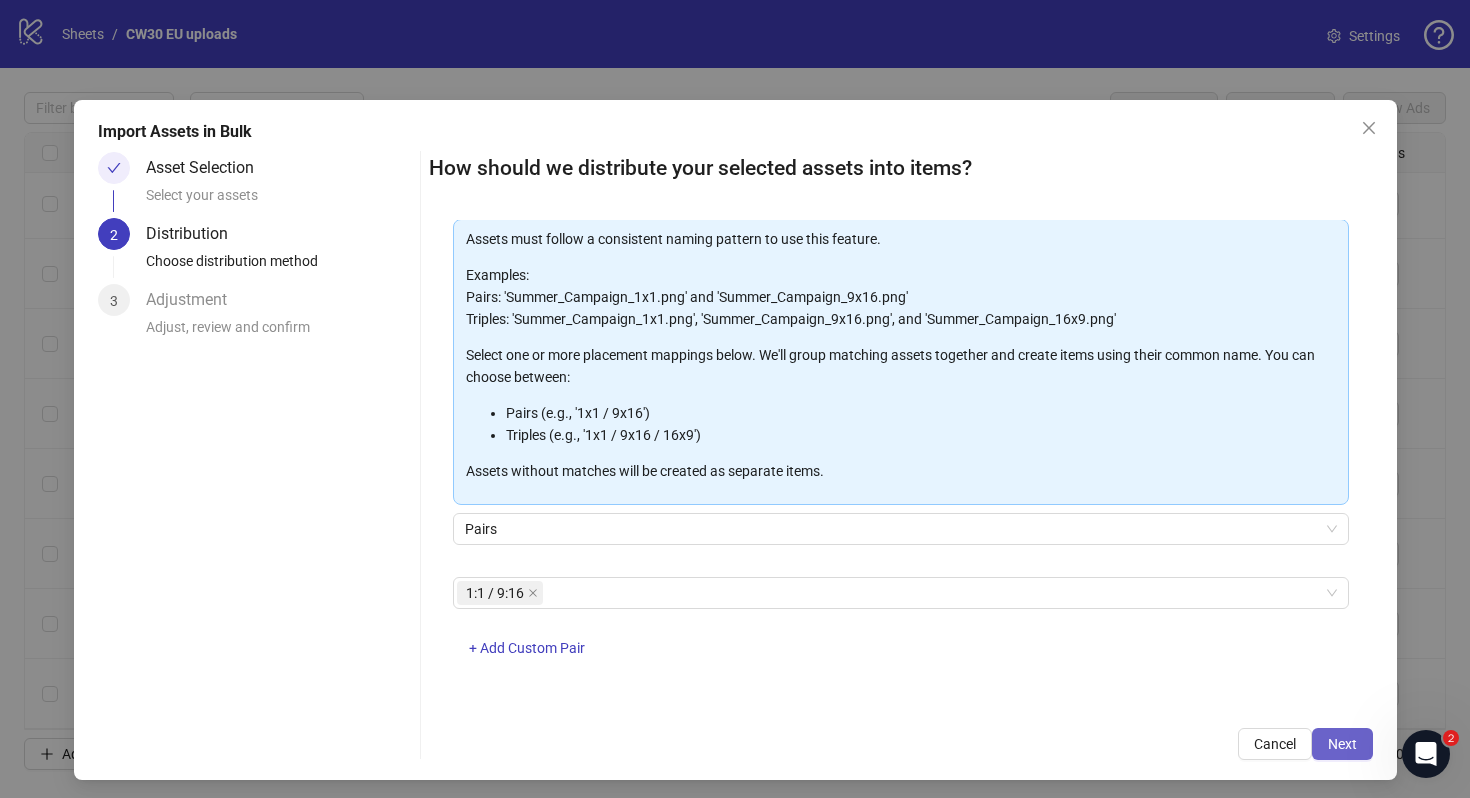 click on "Next" at bounding box center [1342, 744] 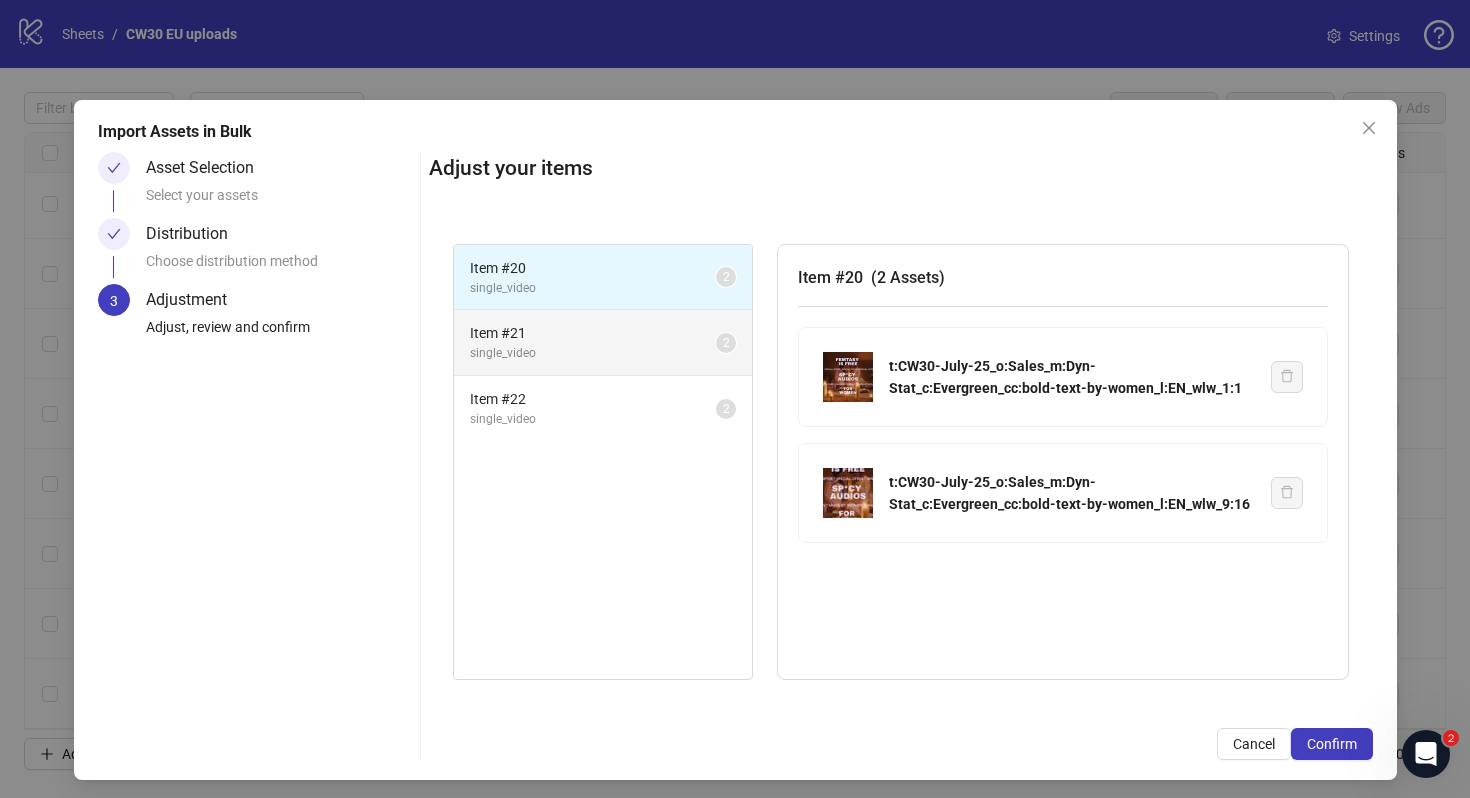 click on "single_video" at bounding box center (593, 353) 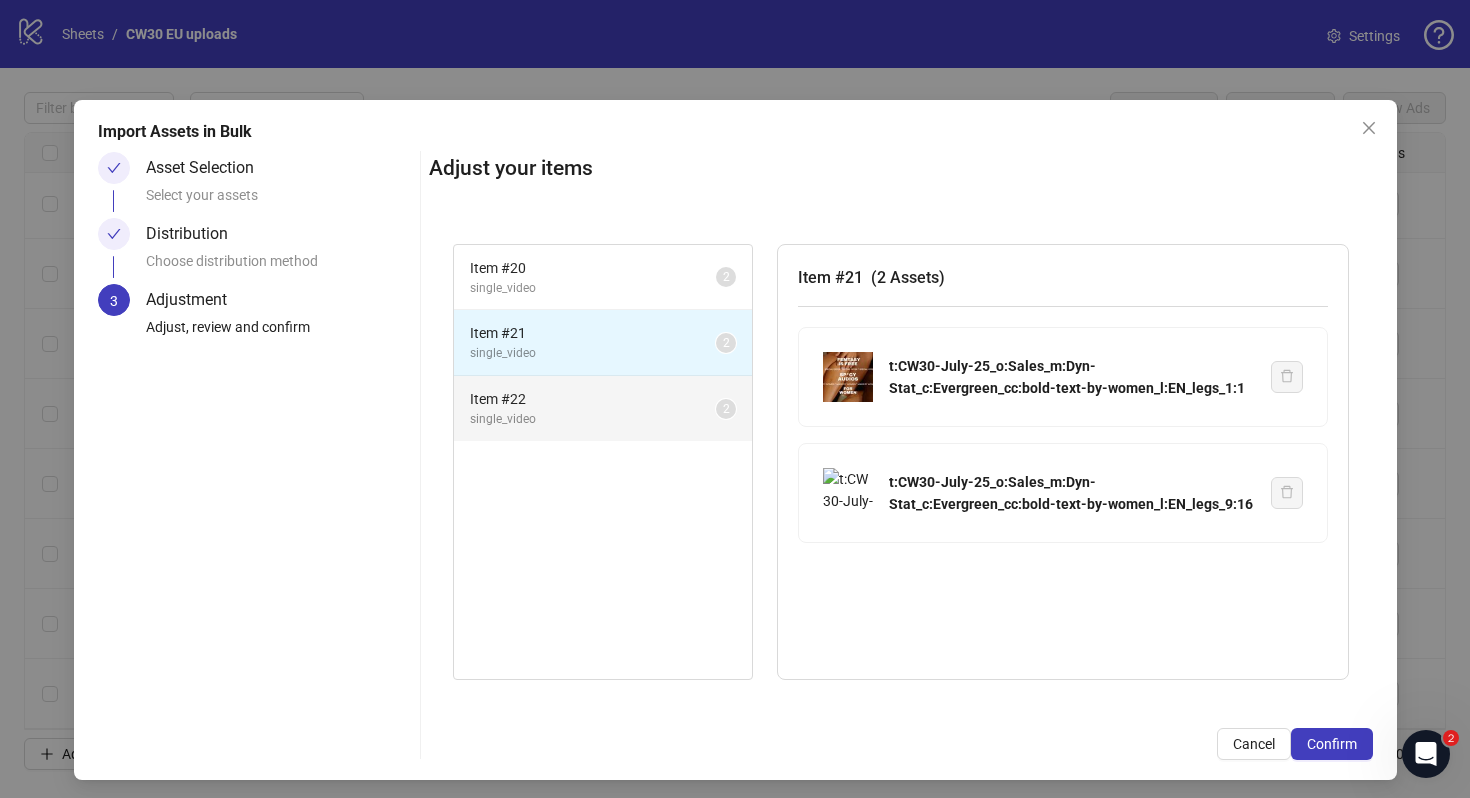 click on "single_video" at bounding box center [593, 419] 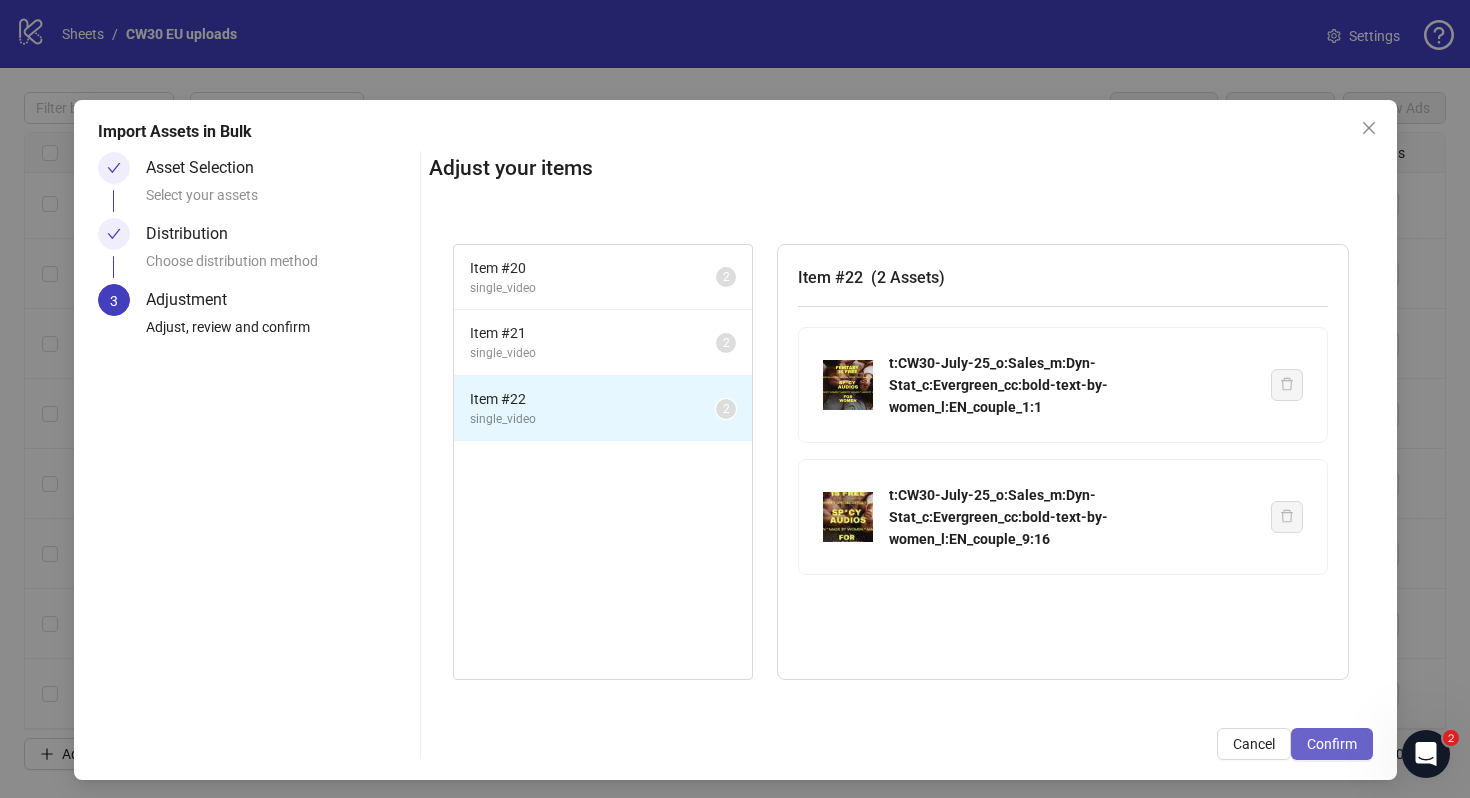 click on "Confirm" at bounding box center [1332, 744] 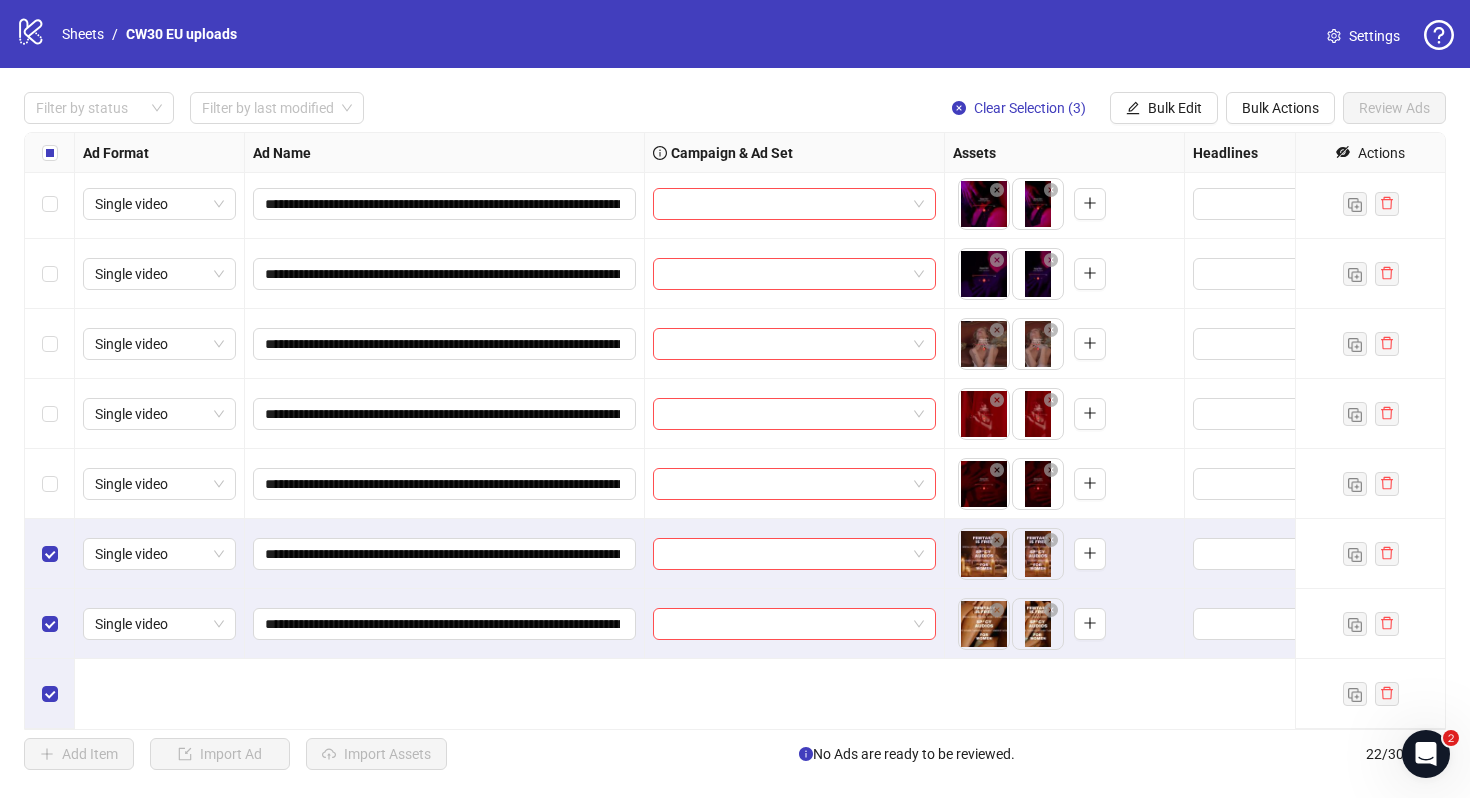 scroll, scrollTop: 393, scrollLeft: 0, axis: vertical 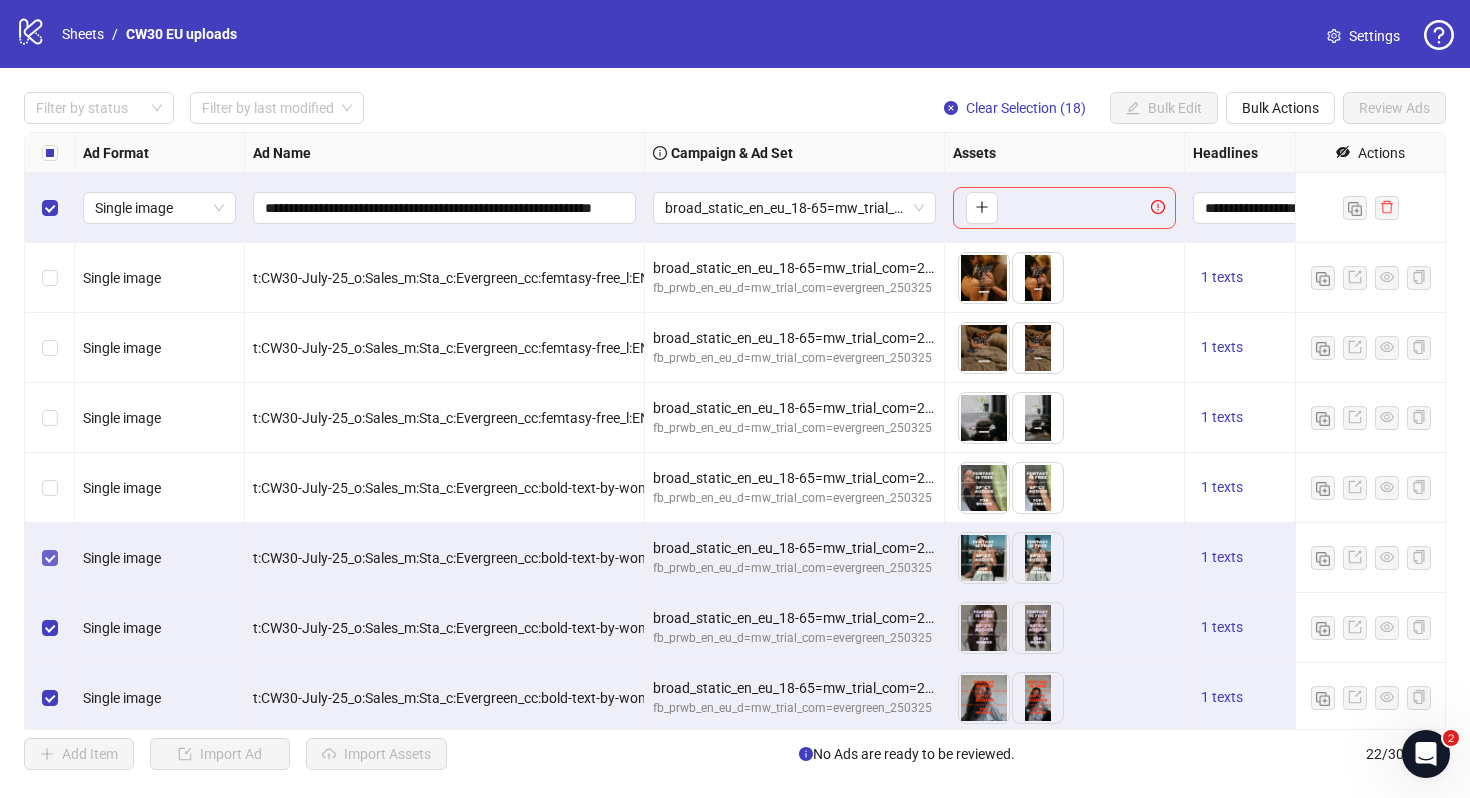 click at bounding box center [50, 558] 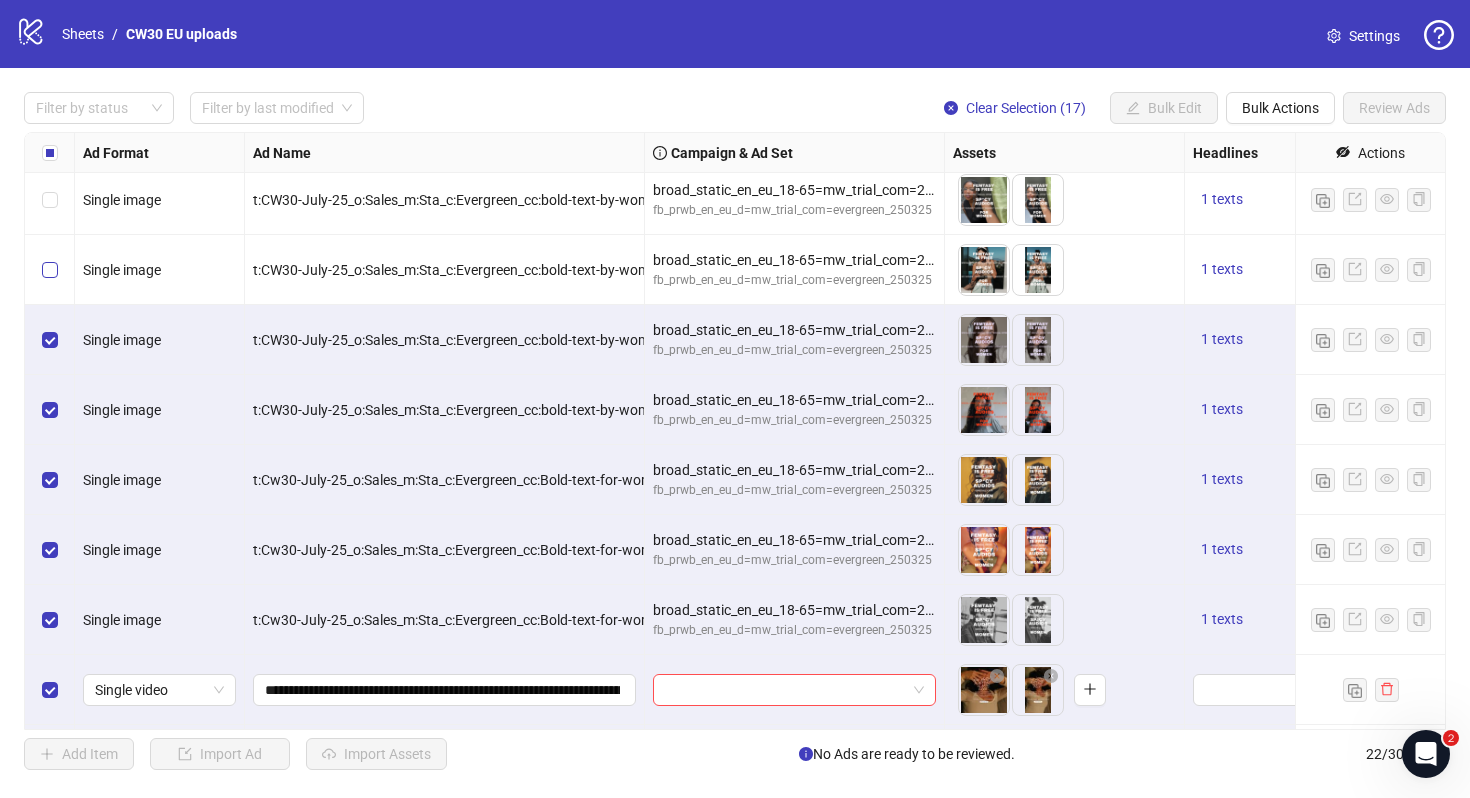 scroll, scrollTop: 295, scrollLeft: 0, axis: vertical 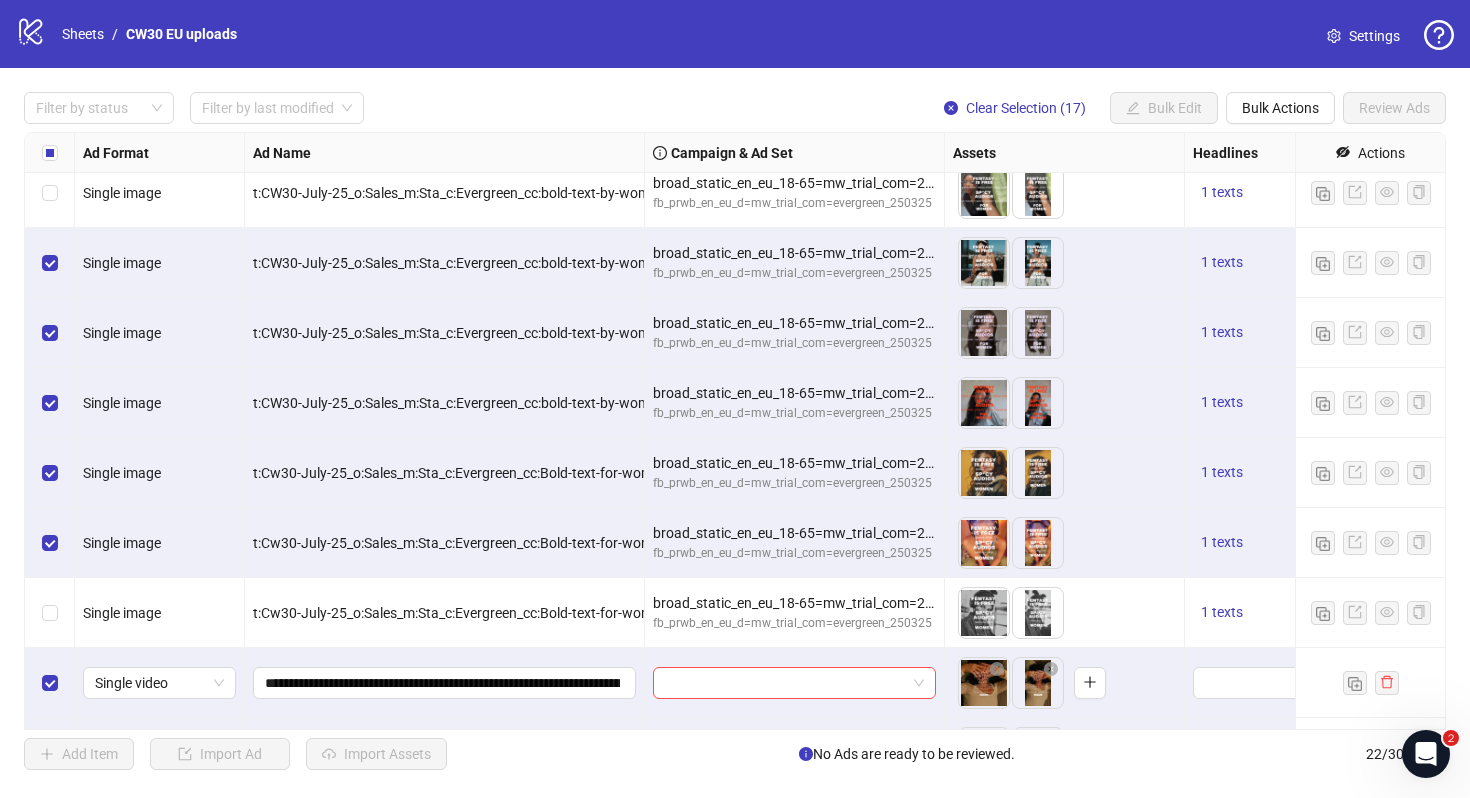 click at bounding box center (50, 543) 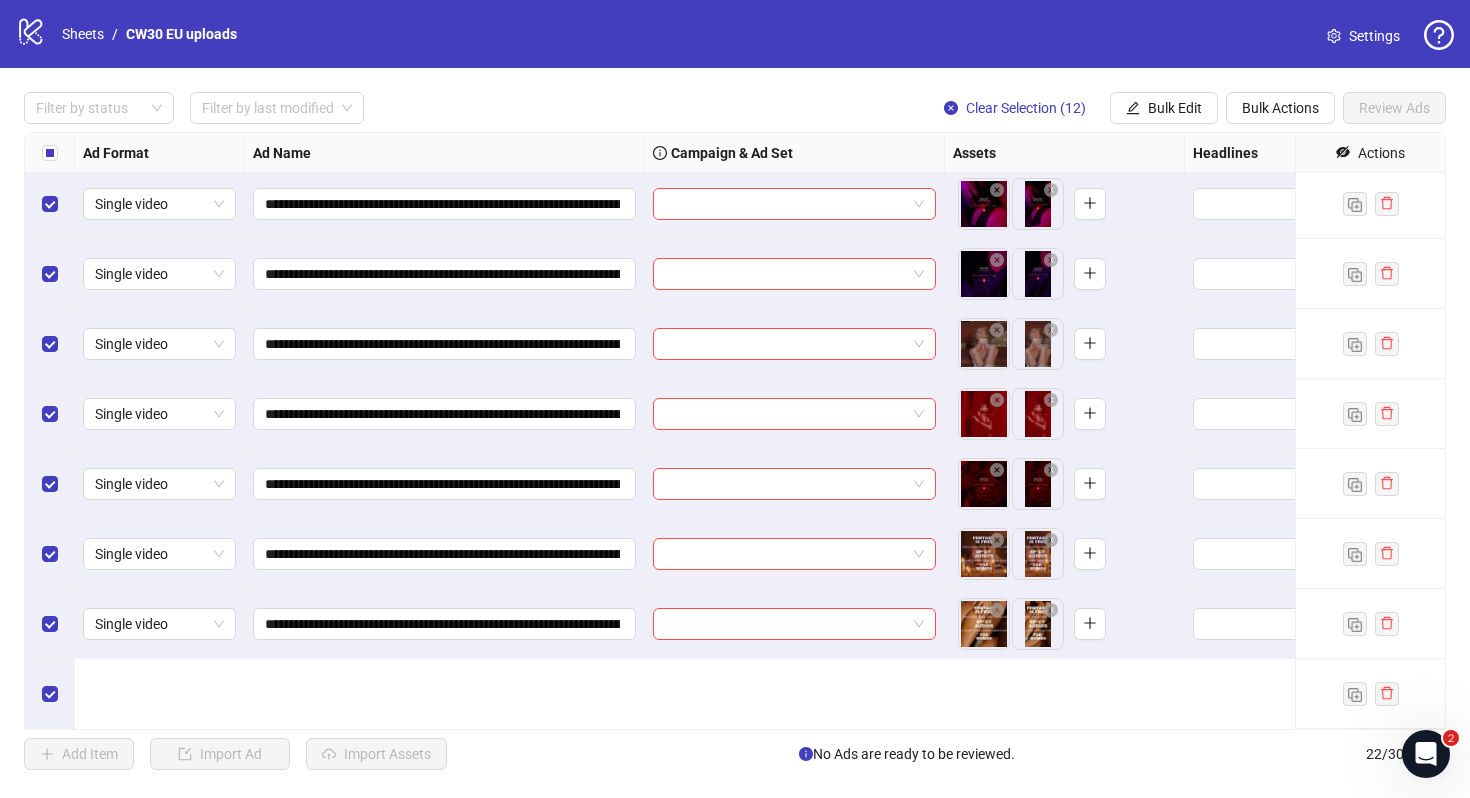 scroll, scrollTop: 0, scrollLeft: 0, axis: both 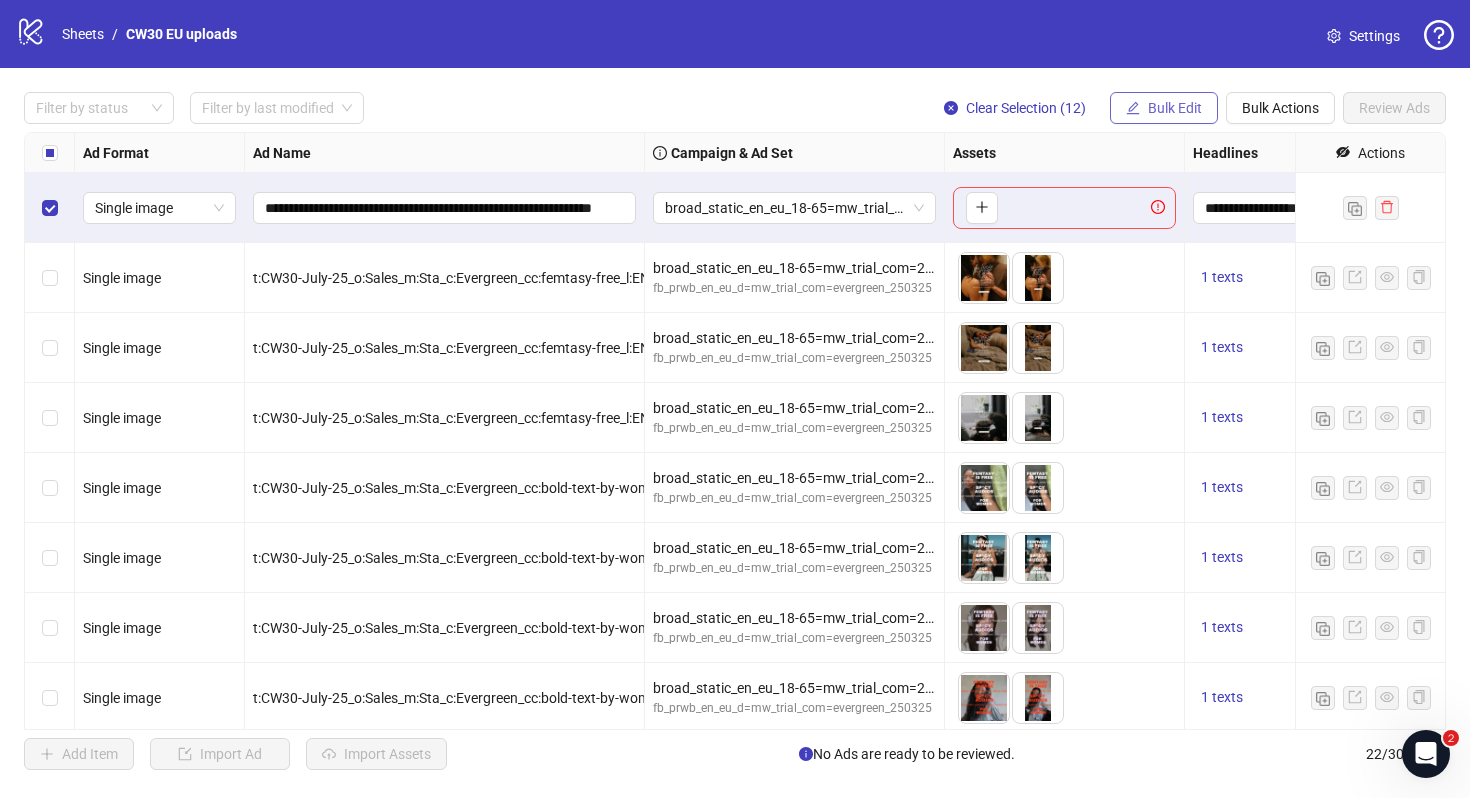 click on "Bulk Edit" at bounding box center (1175, 108) 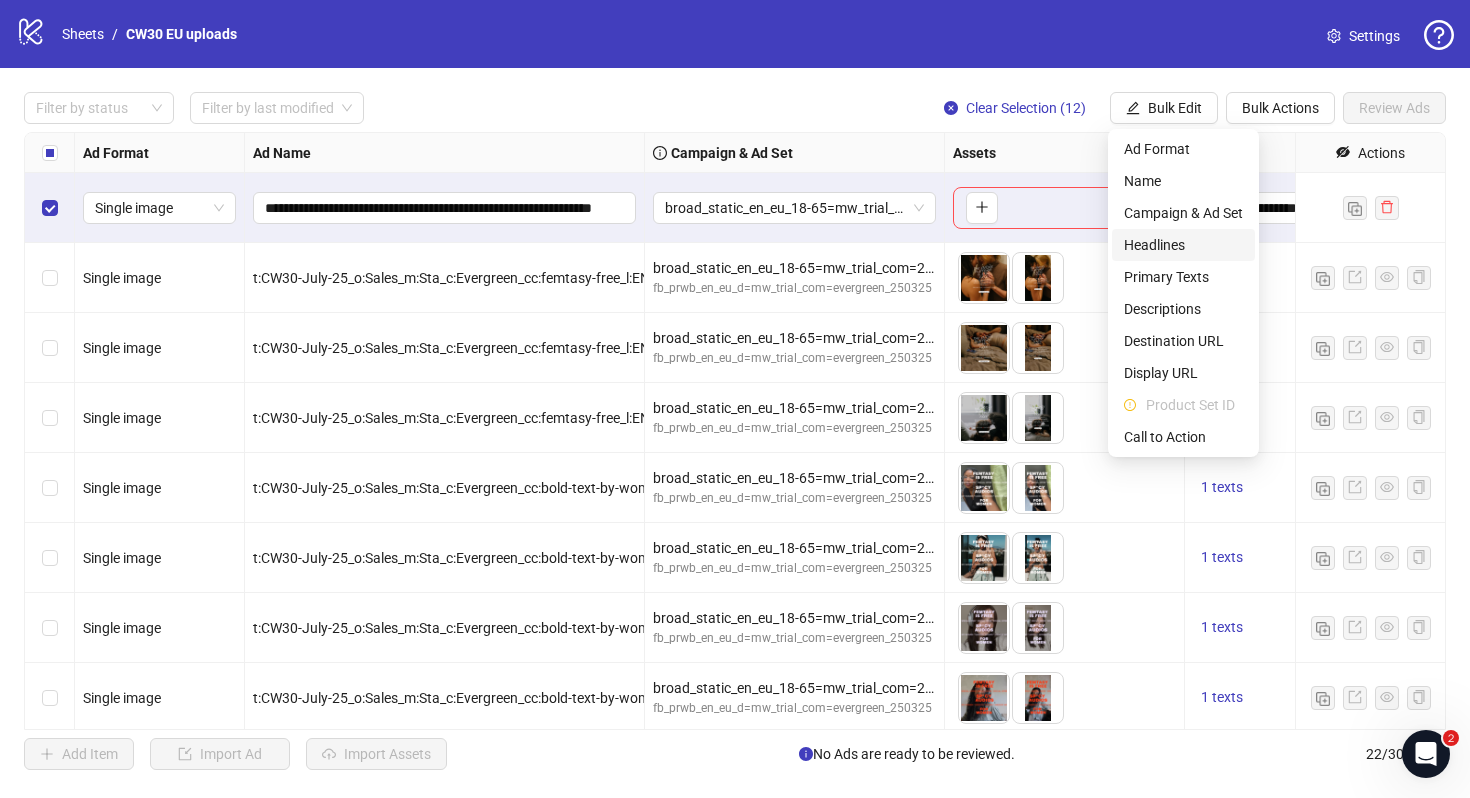 click on "Headlines" at bounding box center [1183, 245] 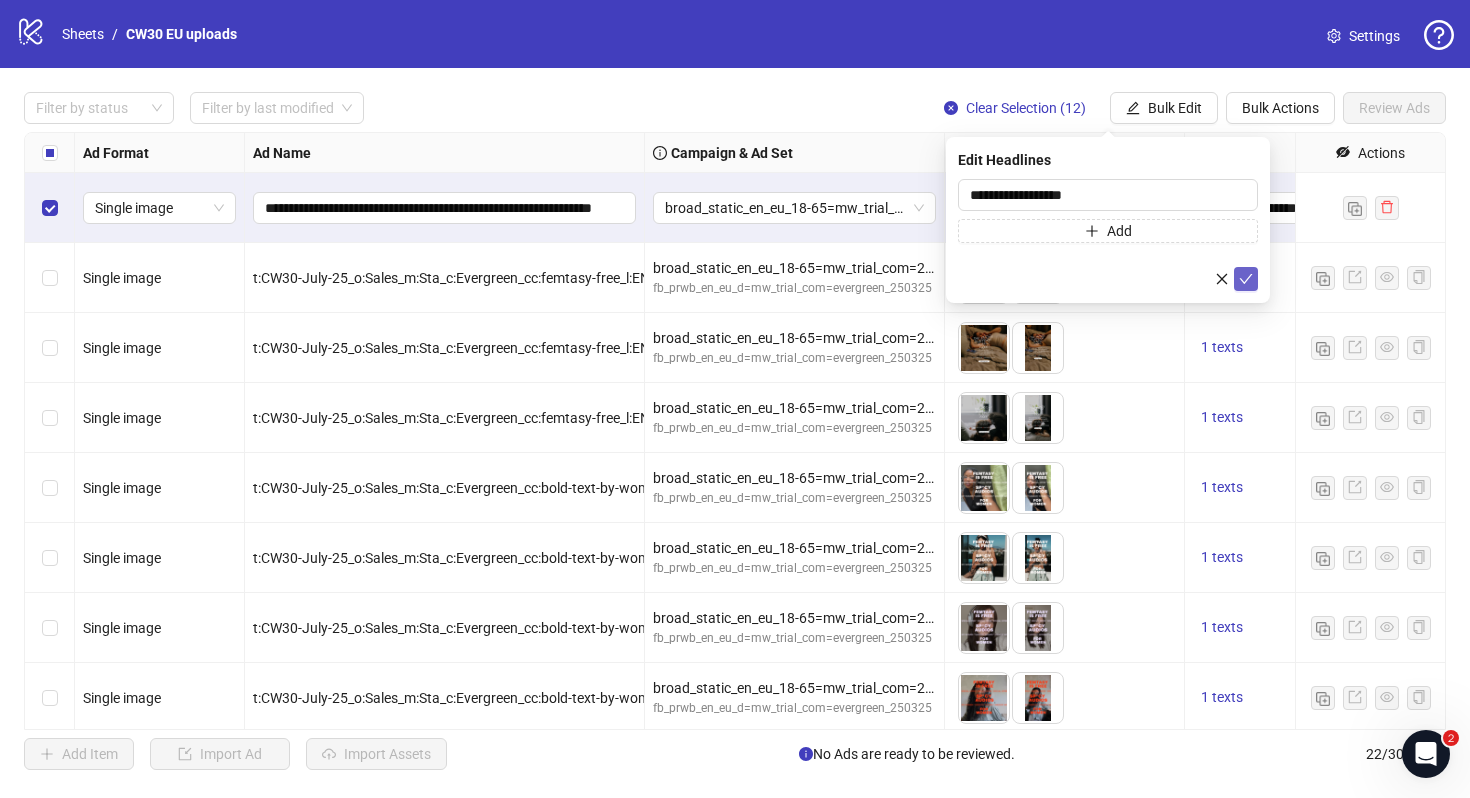 click at bounding box center [1246, 279] 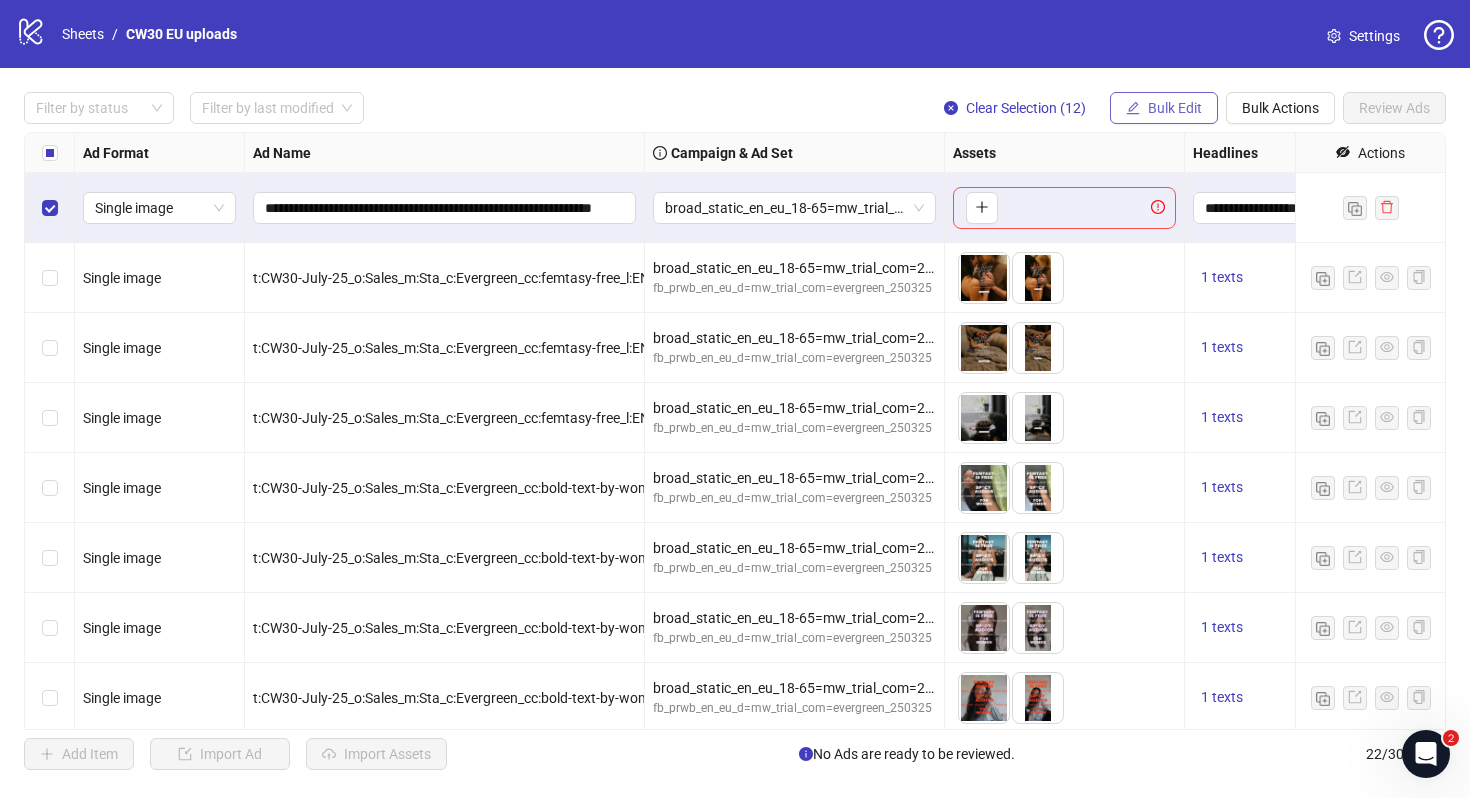 click on "Bulk Edit" at bounding box center (1175, 108) 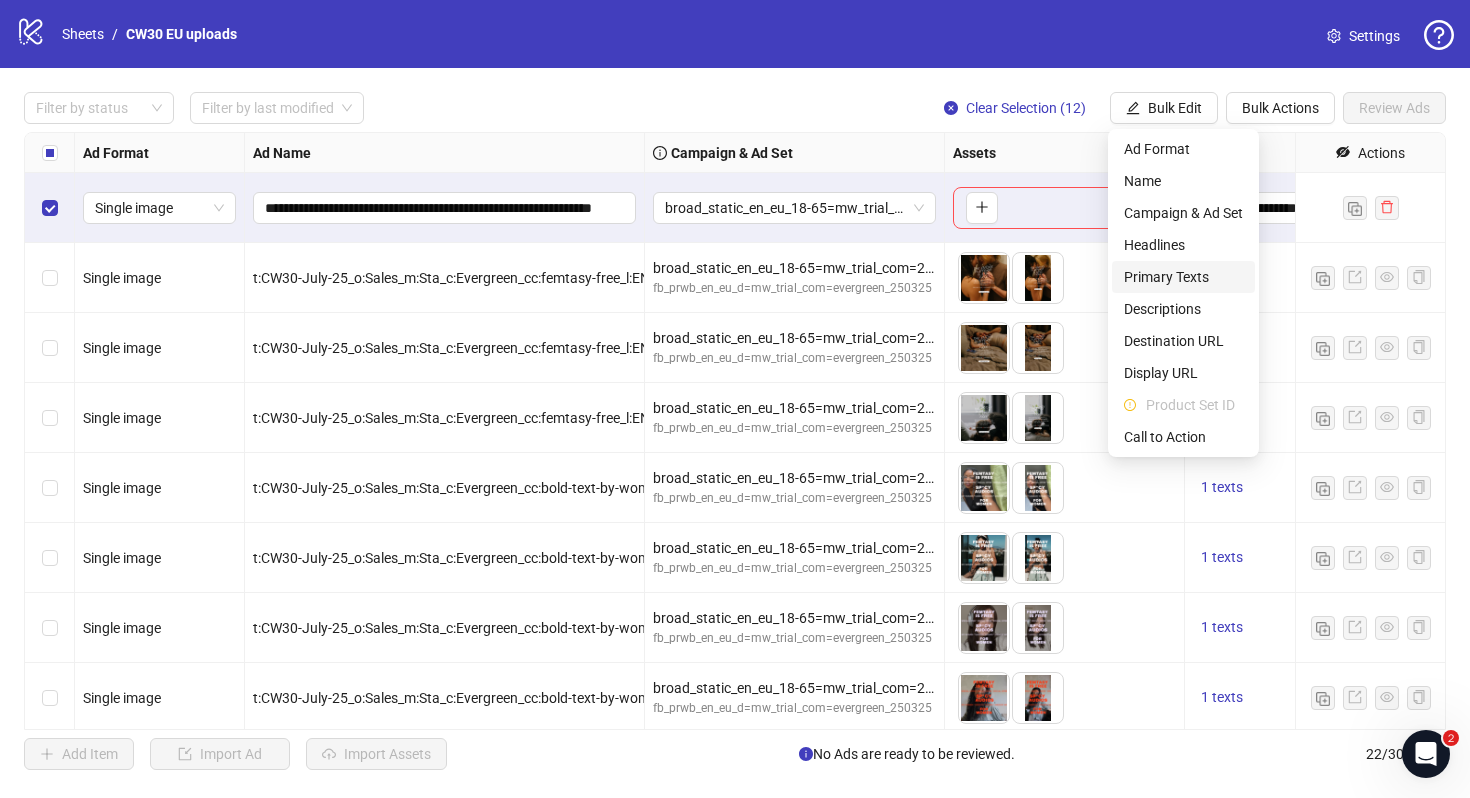 click on "Primary Texts" at bounding box center (1183, 277) 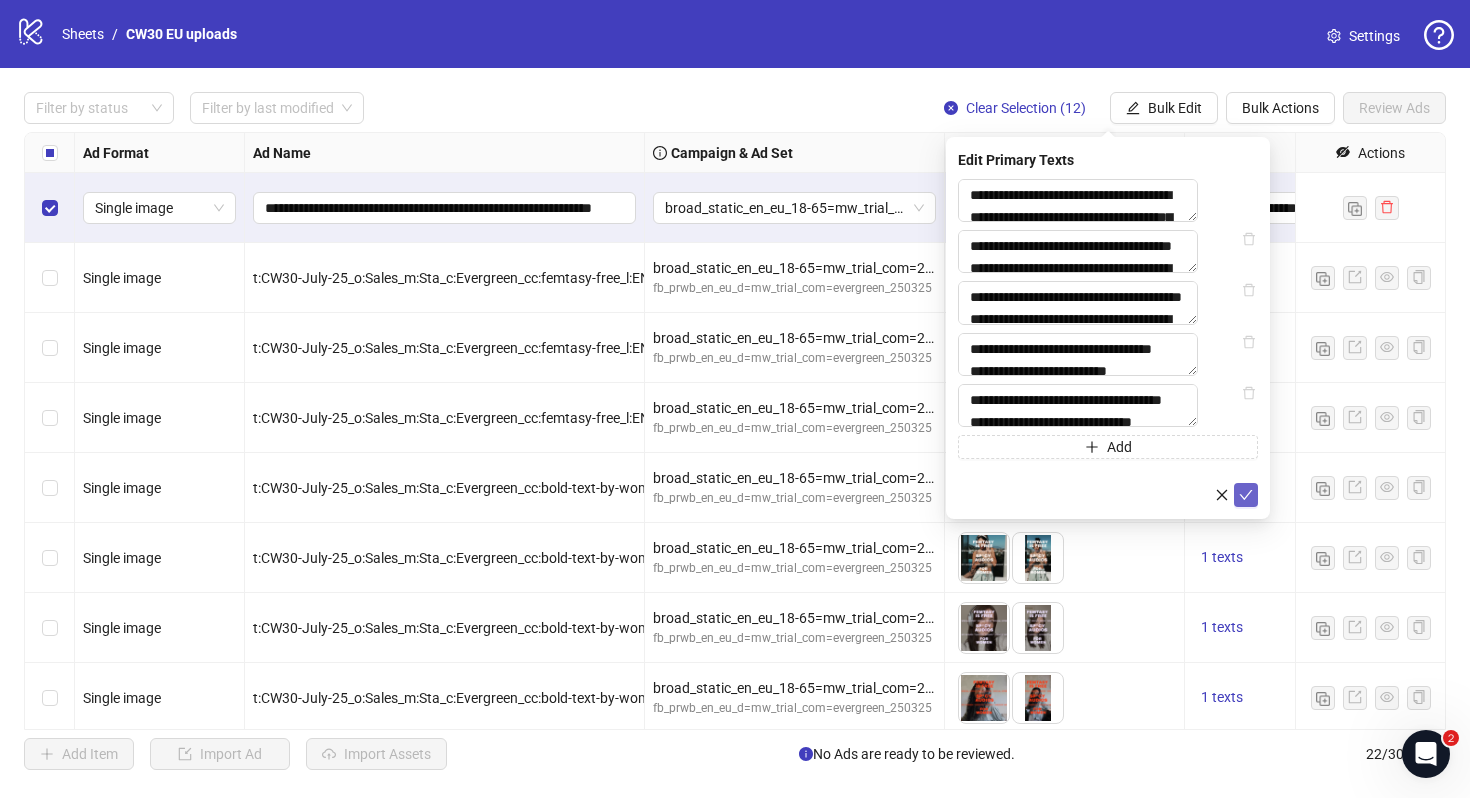 click at bounding box center [1246, 495] 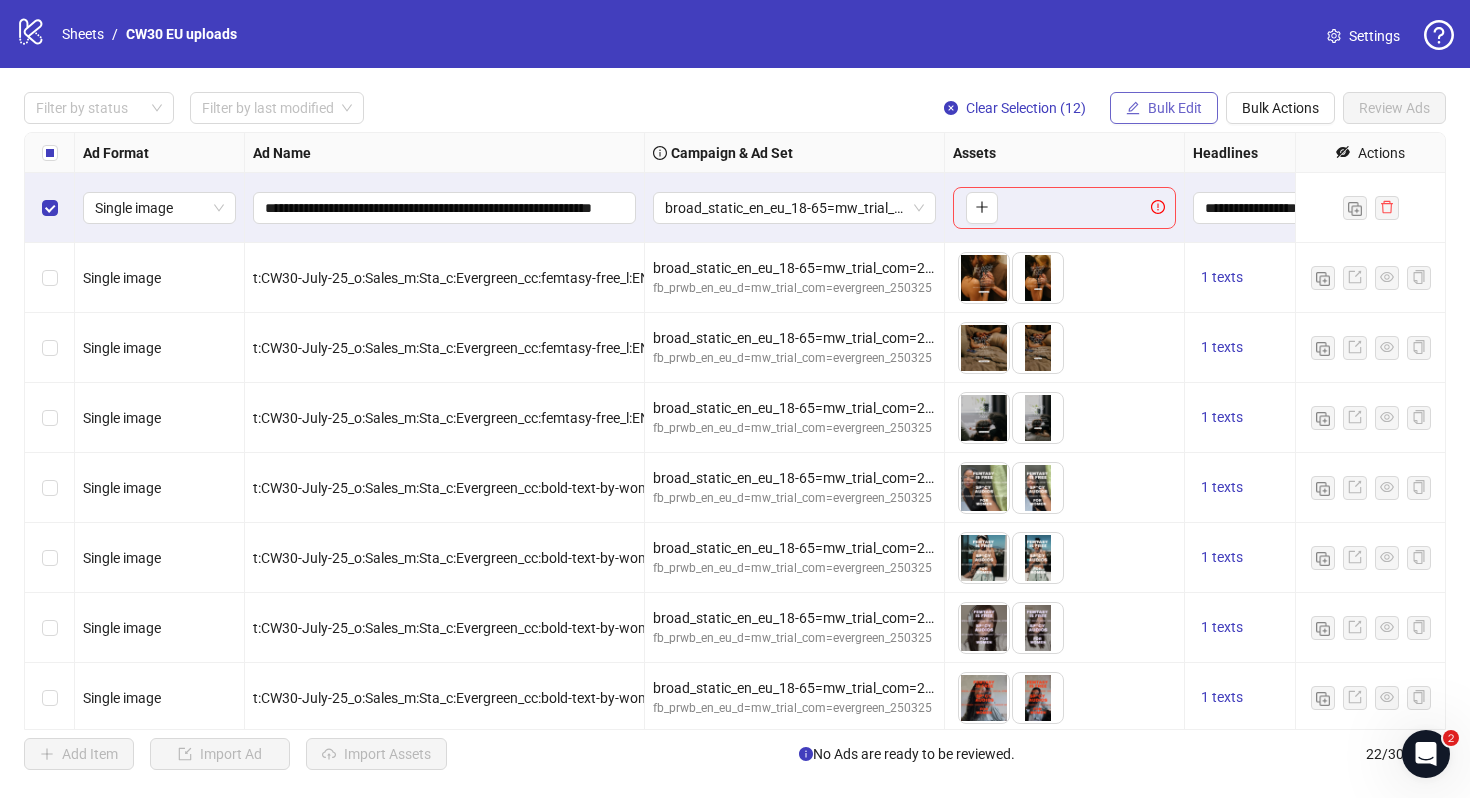 click on "Bulk Edit" at bounding box center (1175, 108) 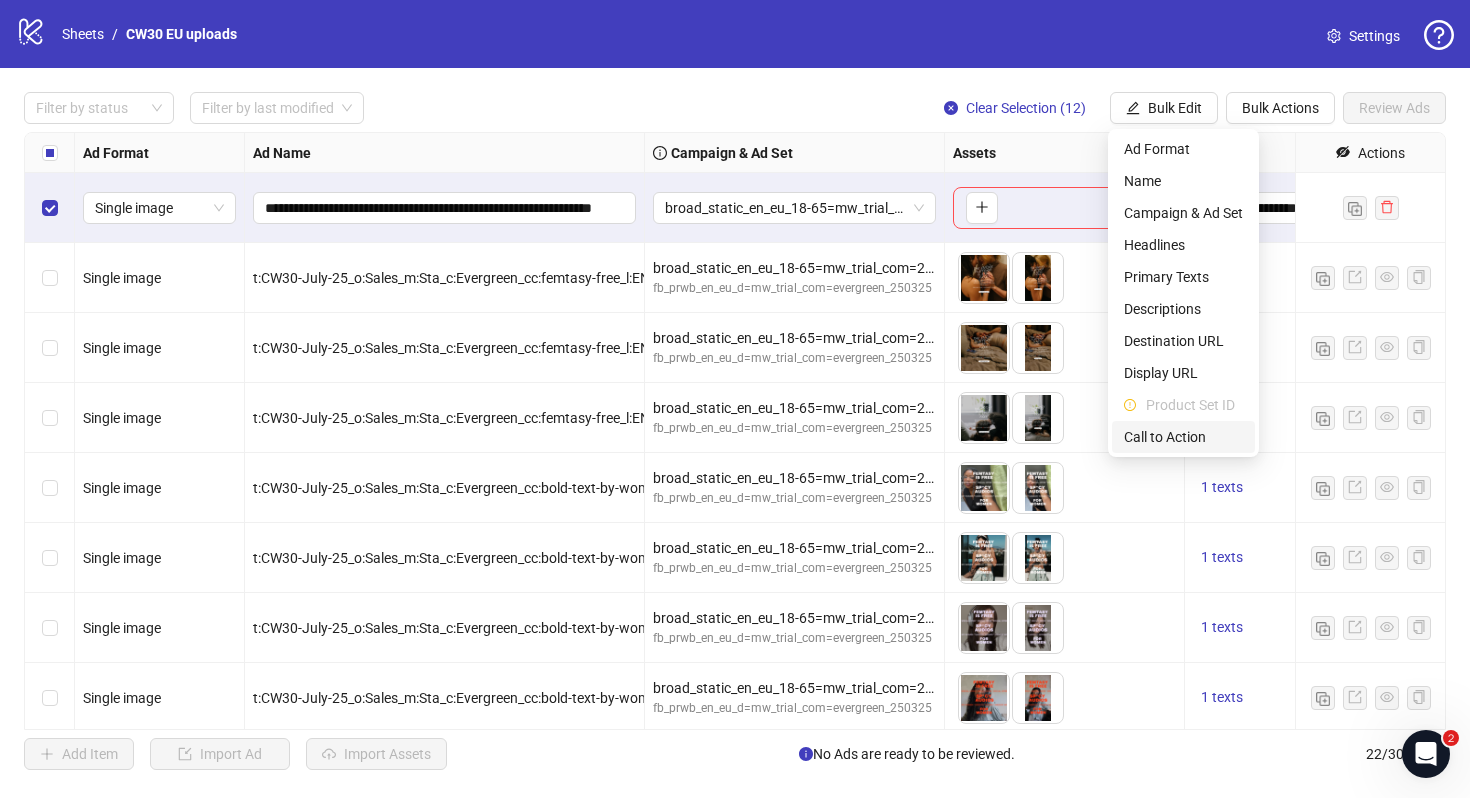 click on "Call to Action" at bounding box center (1183, 437) 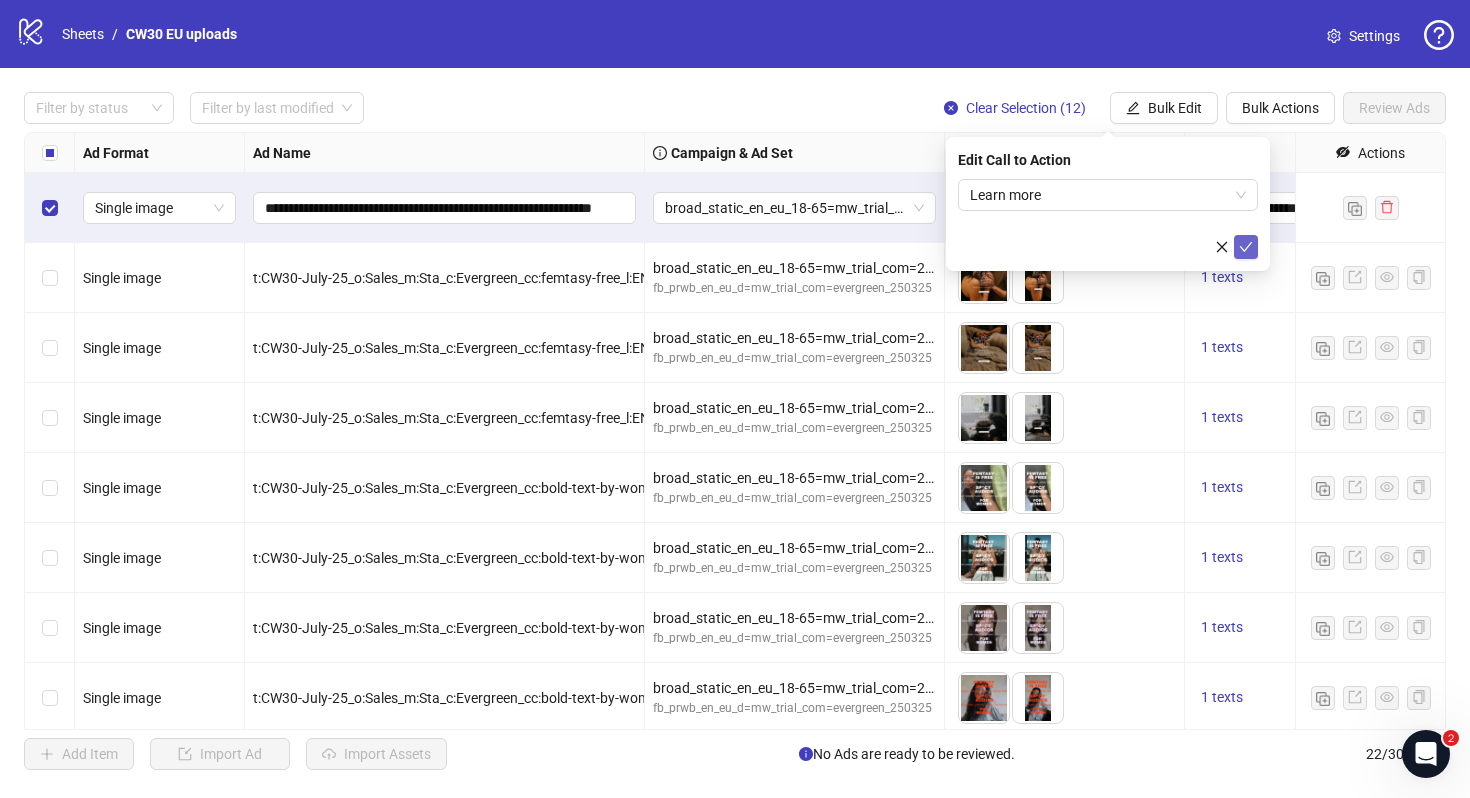 click 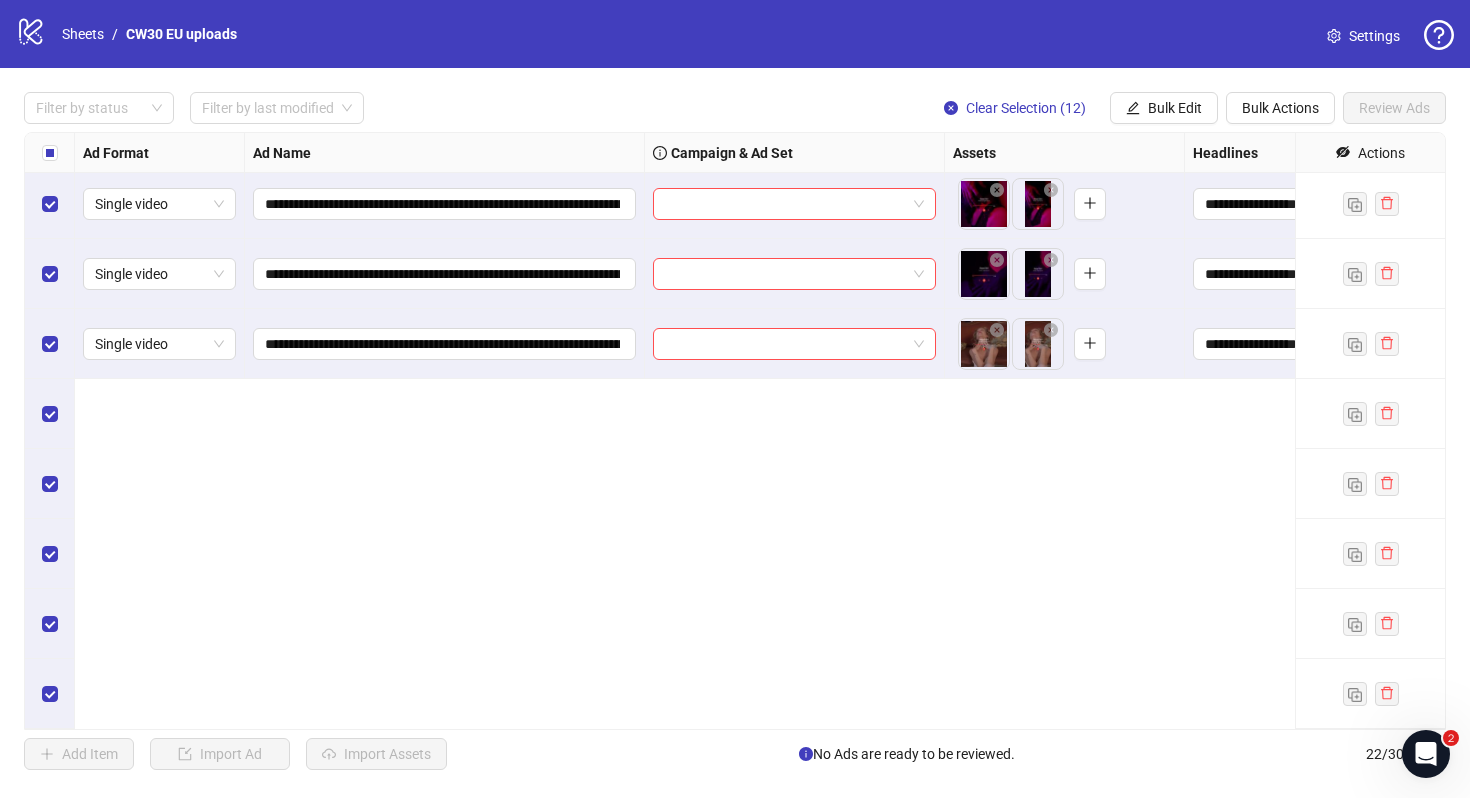 scroll, scrollTop: 0, scrollLeft: 0, axis: both 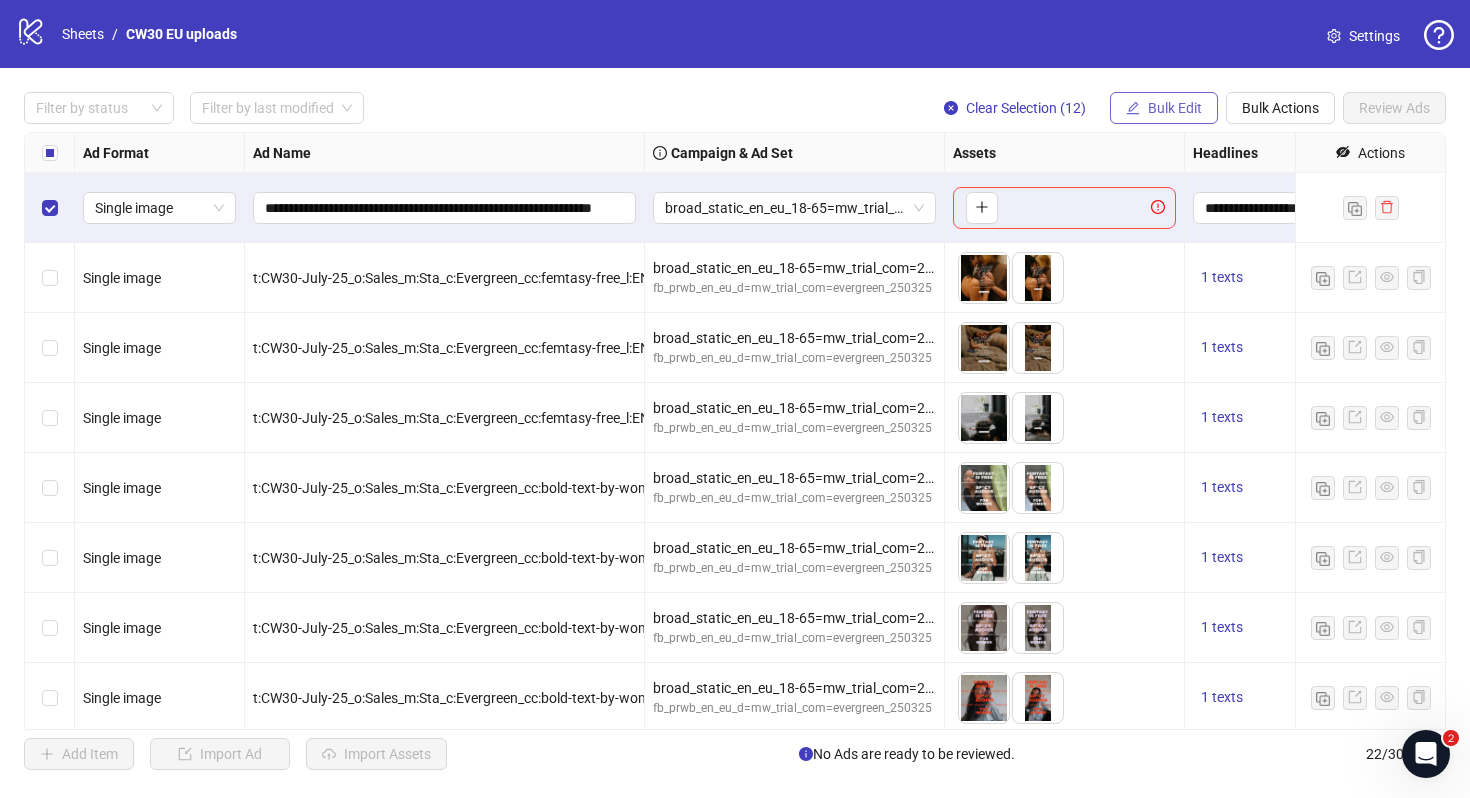 click on "Bulk Edit" at bounding box center (1164, 108) 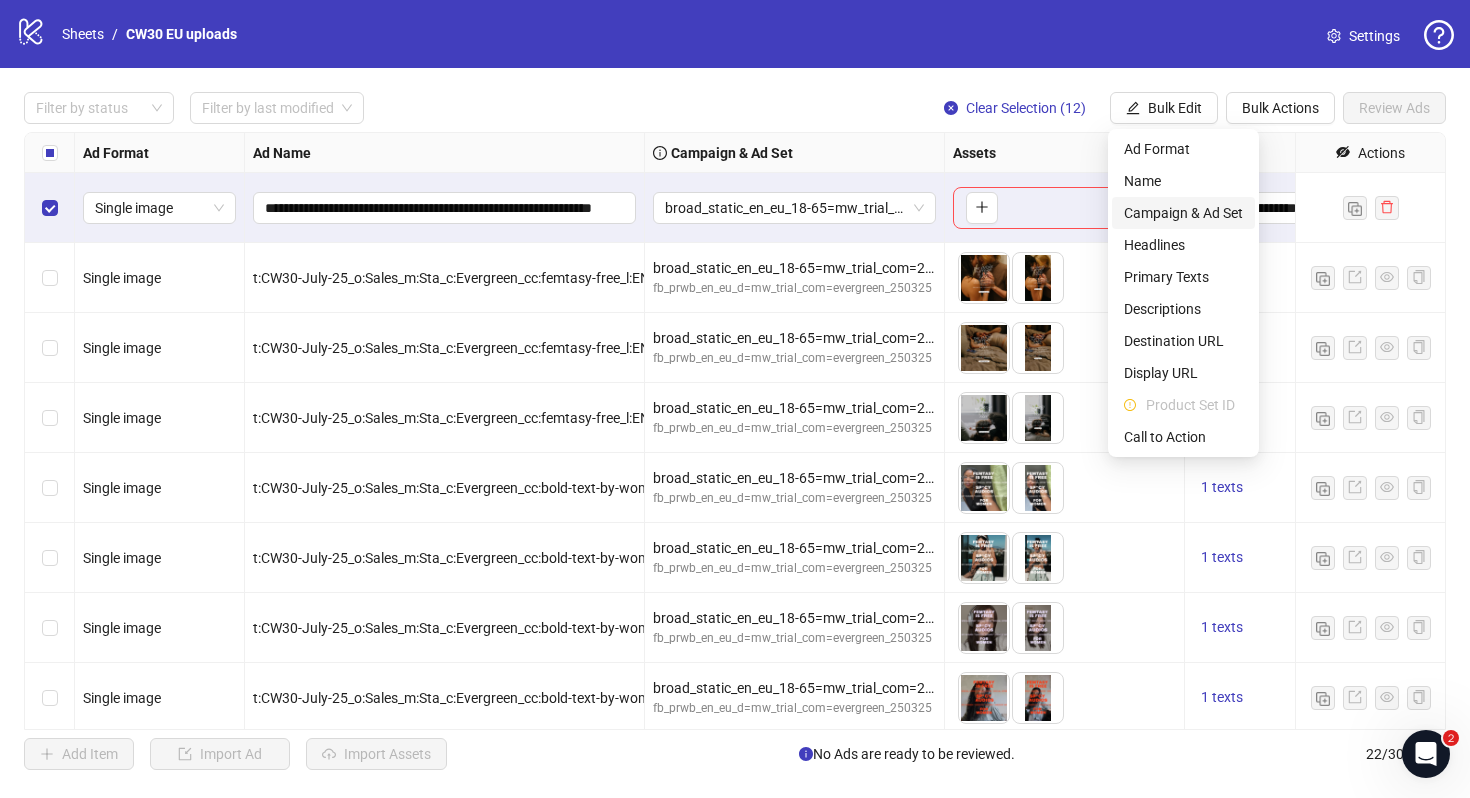 click on "Campaign & Ad Set" at bounding box center (1183, 213) 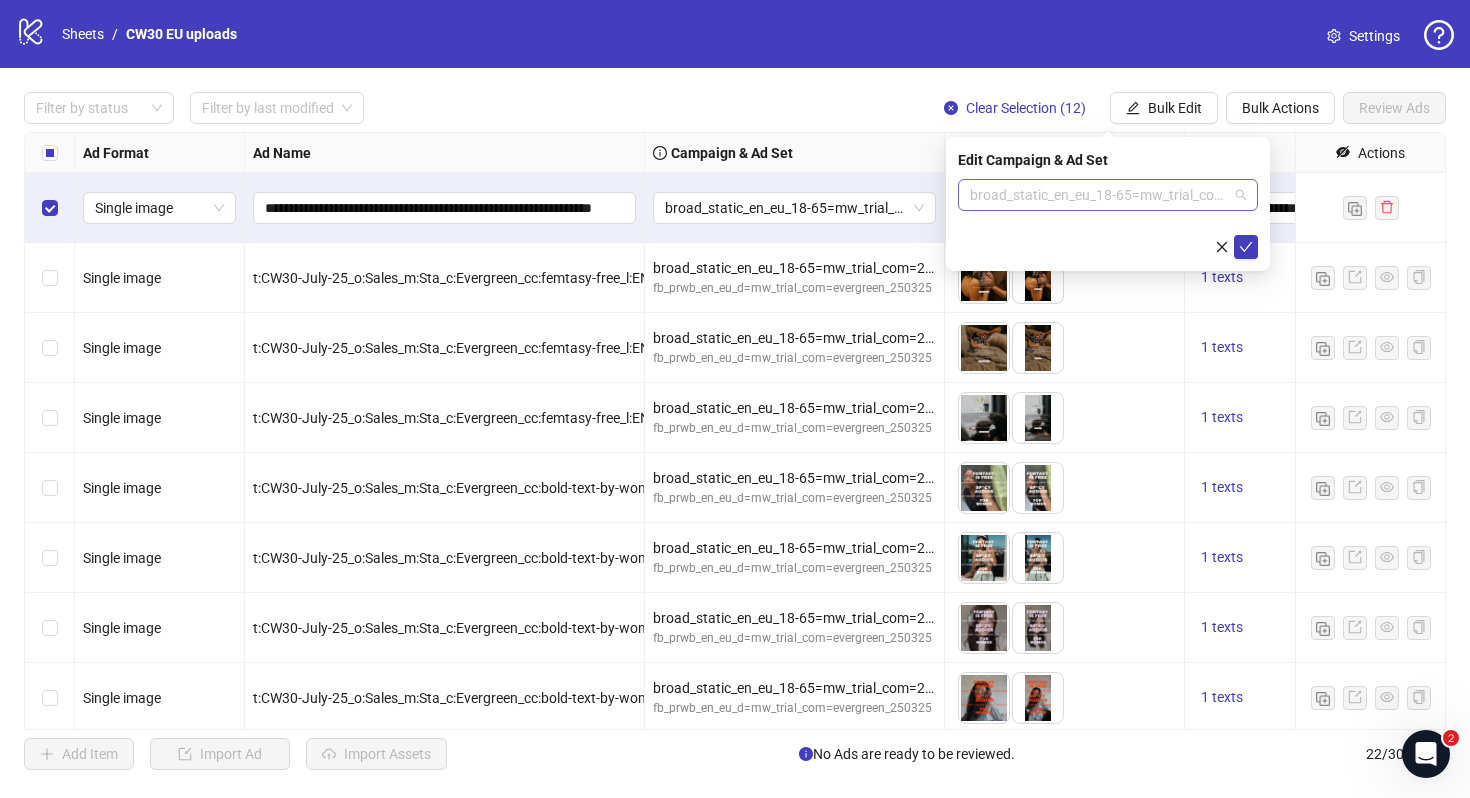 click on "broad_static_en_eu_18-65=mw_trial_com=200525" at bounding box center [1108, 195] 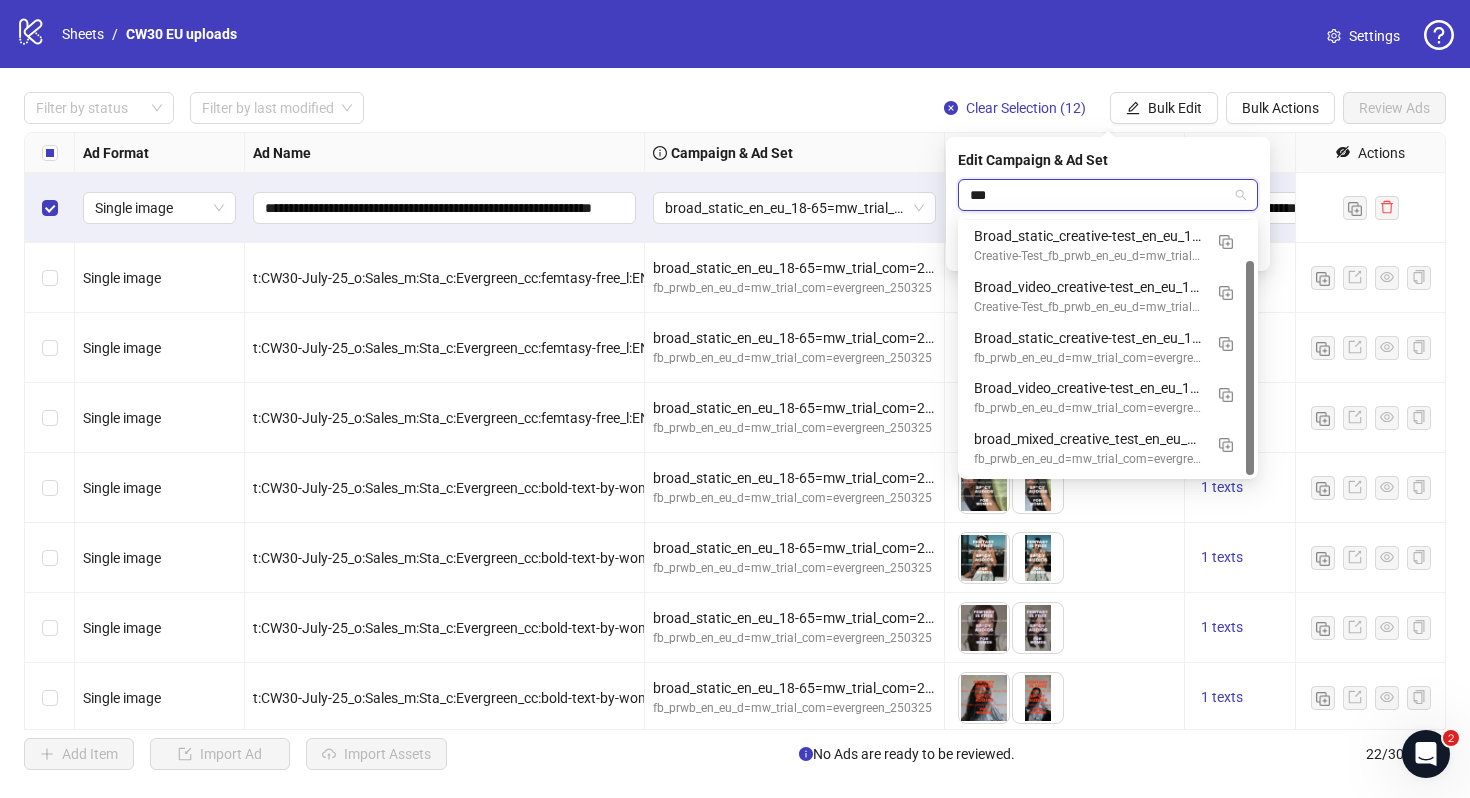 scroll, scrollTop: 50, scrollLeft: 0, axis: vertical 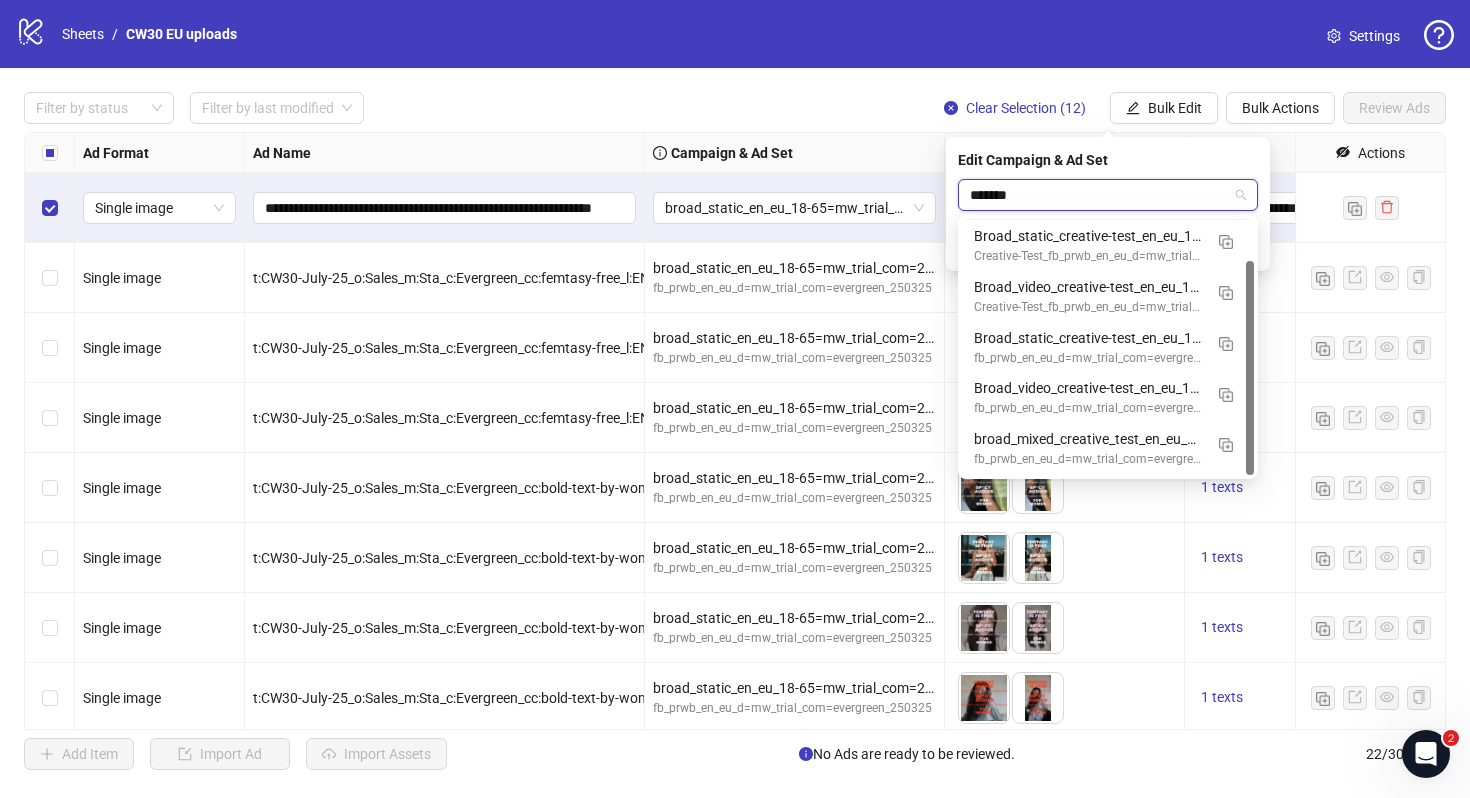 type on "********" 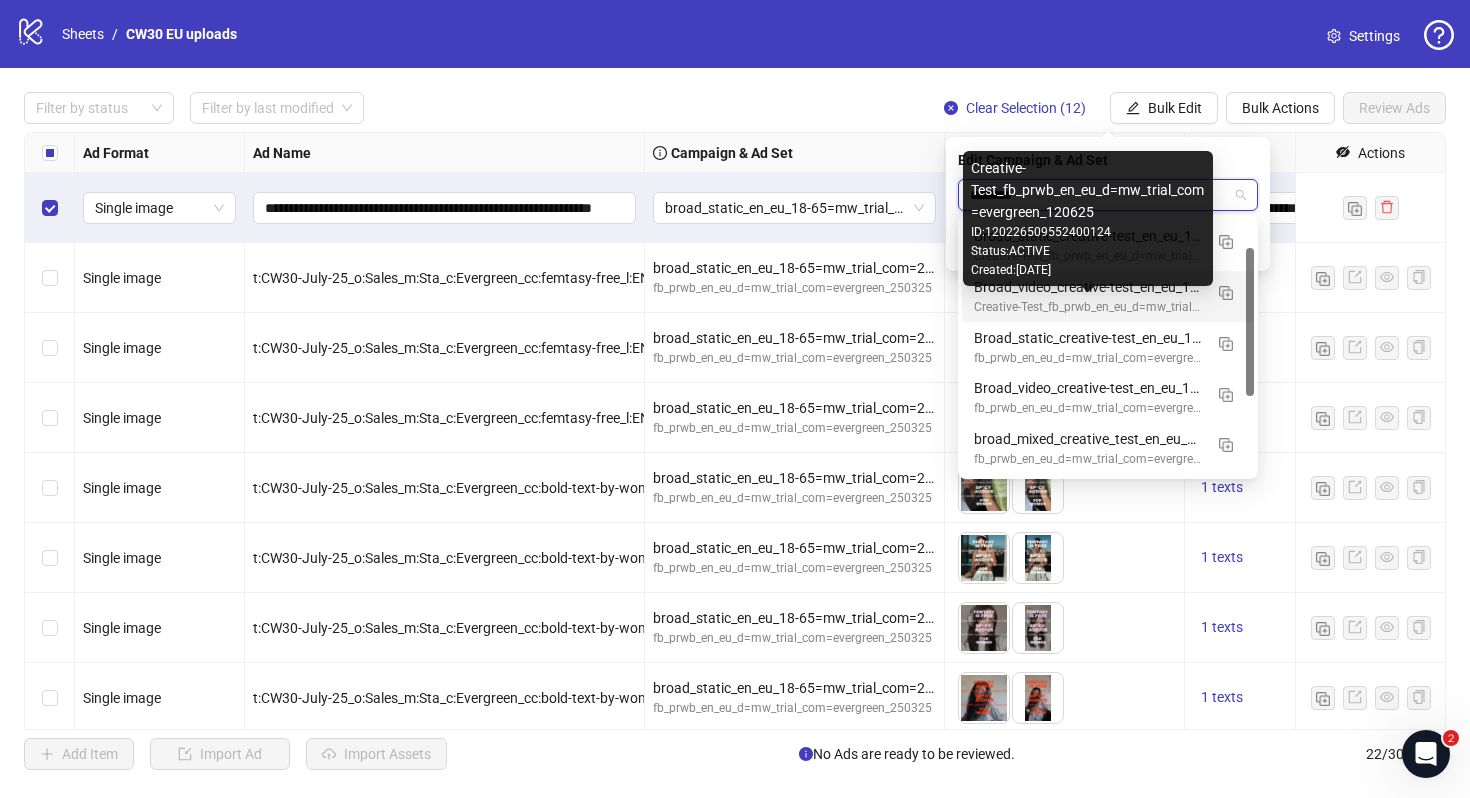 click on "Creative-Test_fb_prwb_en_eu_d=mw_trial_com=evergreen_120625" at bounding box center (1088, 307) 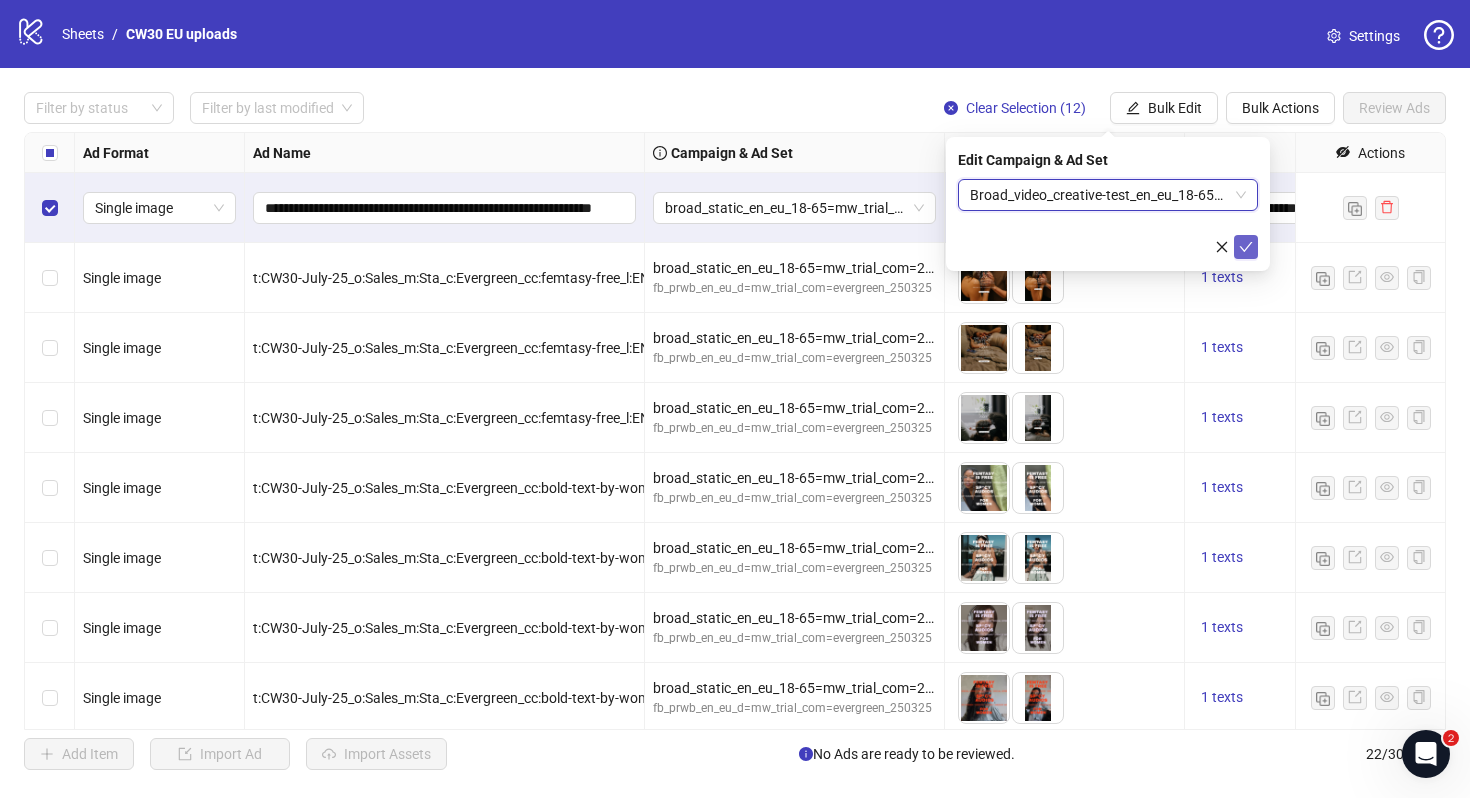 click 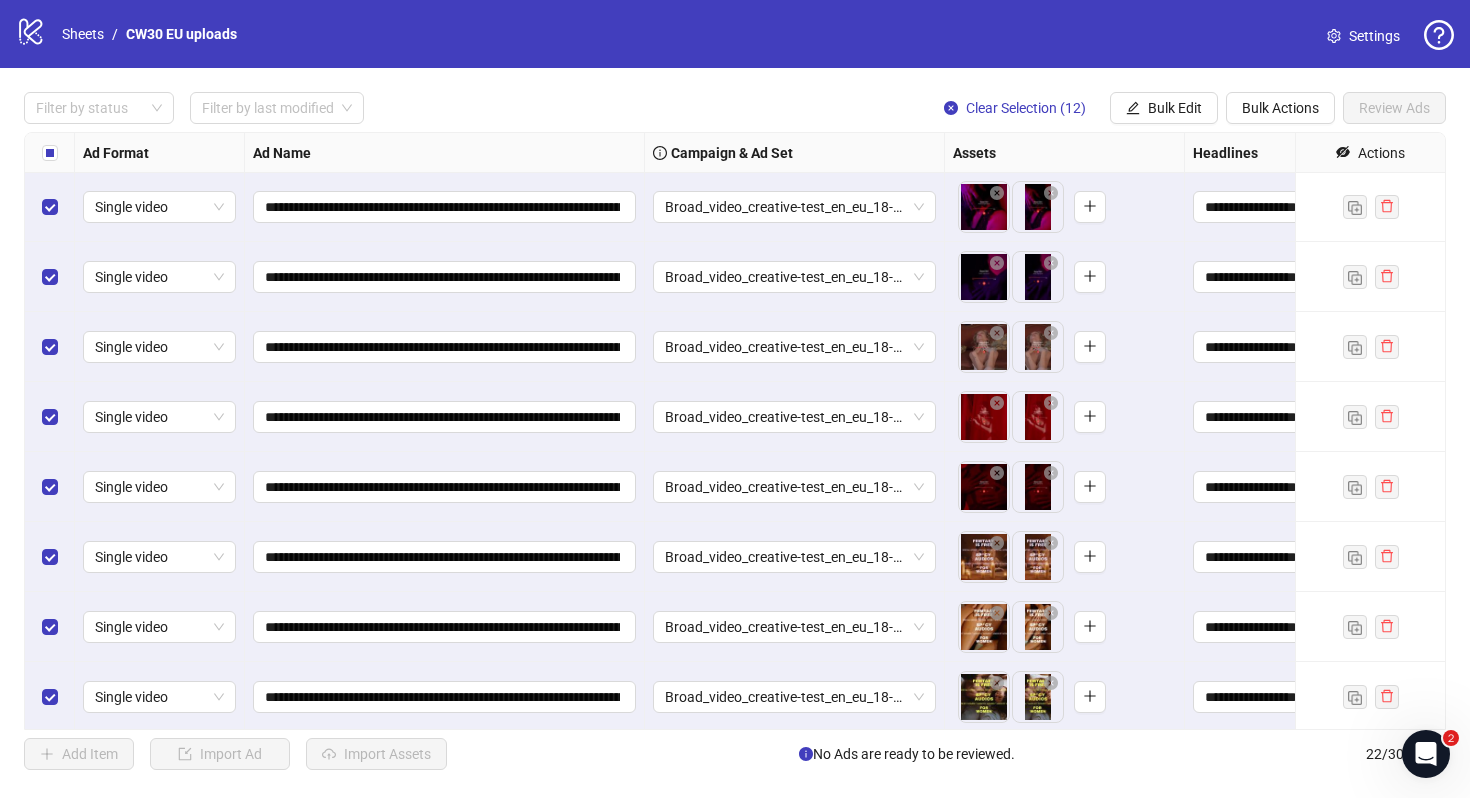 scroll, scrollTop: 984, scrollLeft: 0, axis: vertical 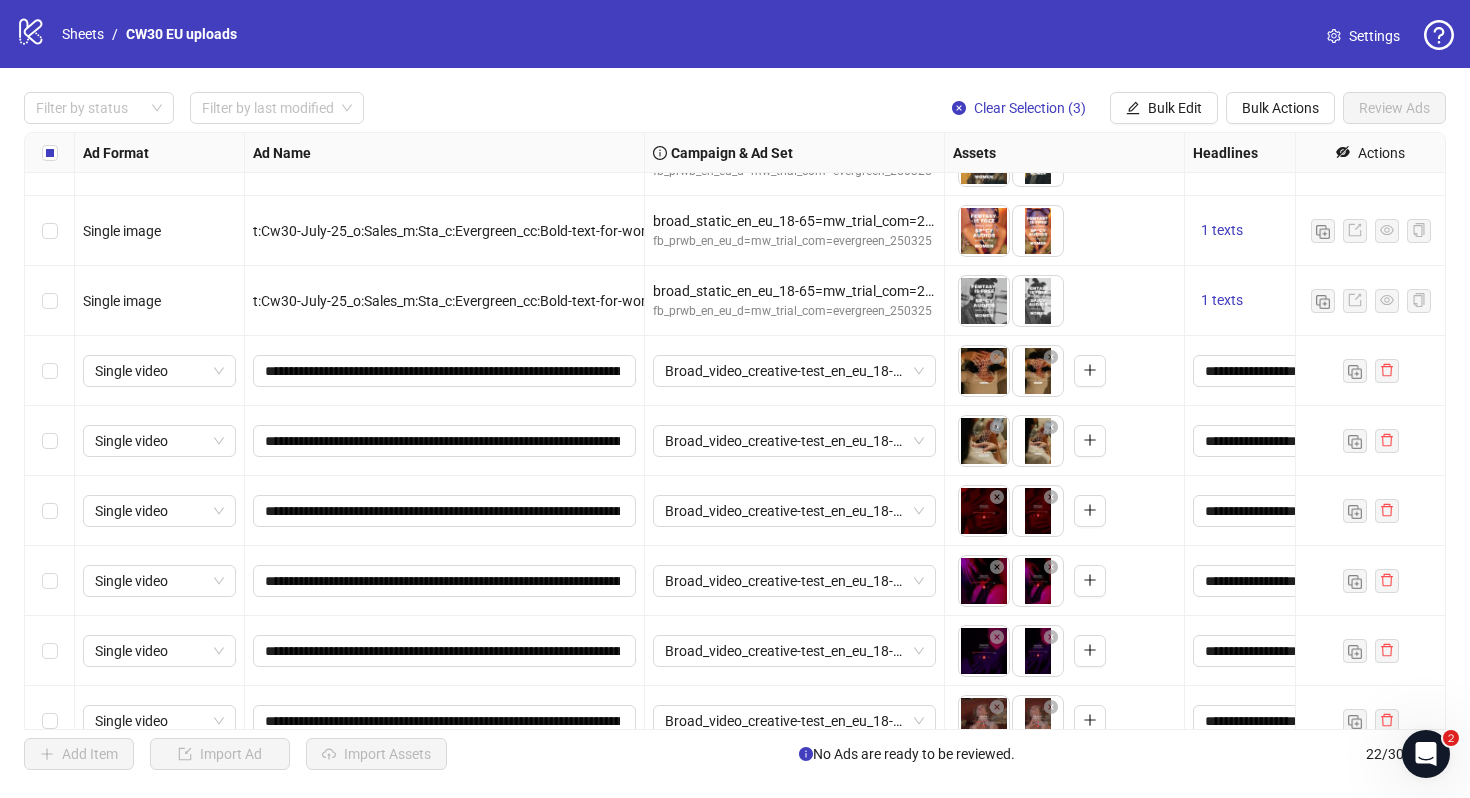 click at bounding box center (50, 441) 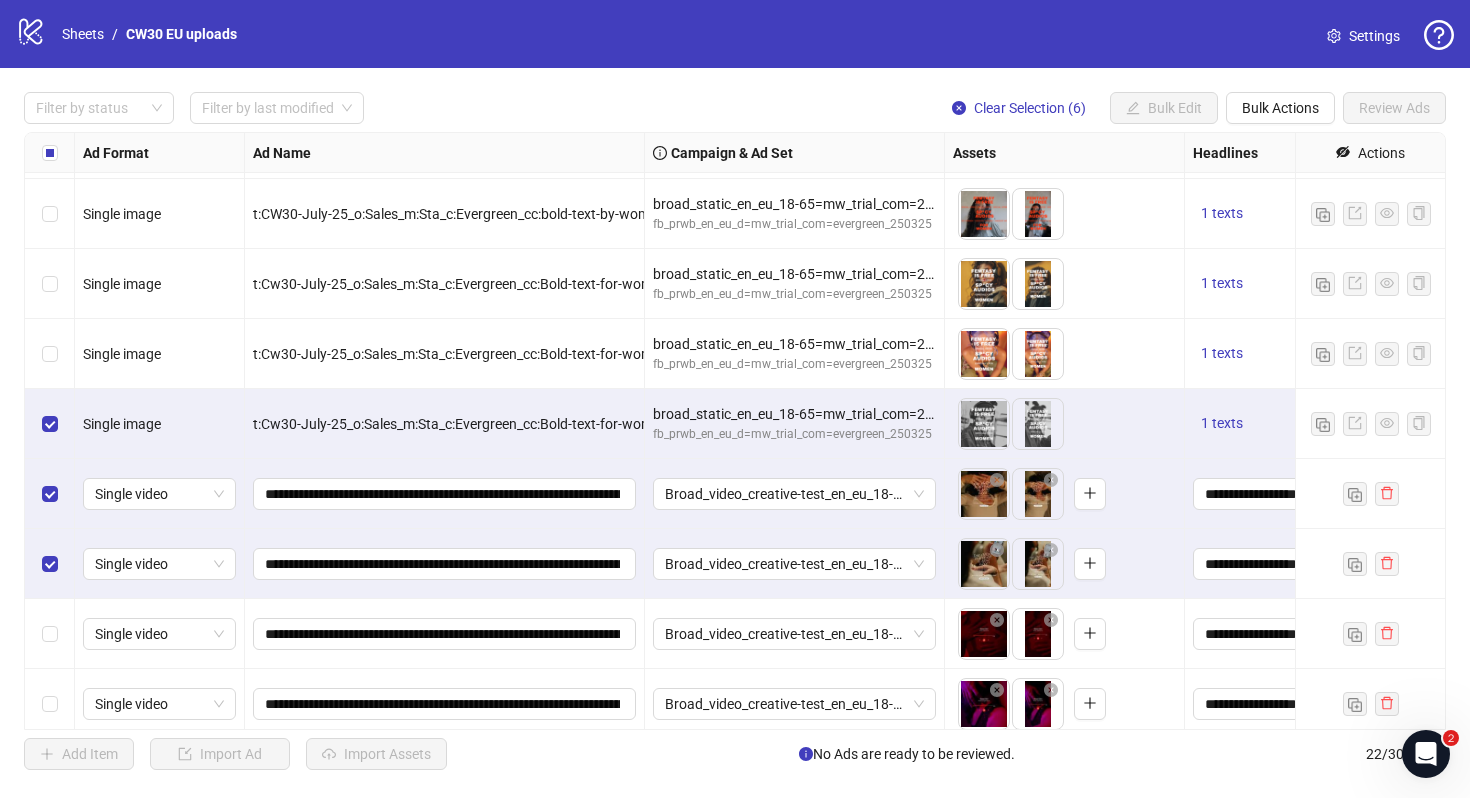 scroll, scrollTop: 448, scrollLeft: 0, axis: vertical 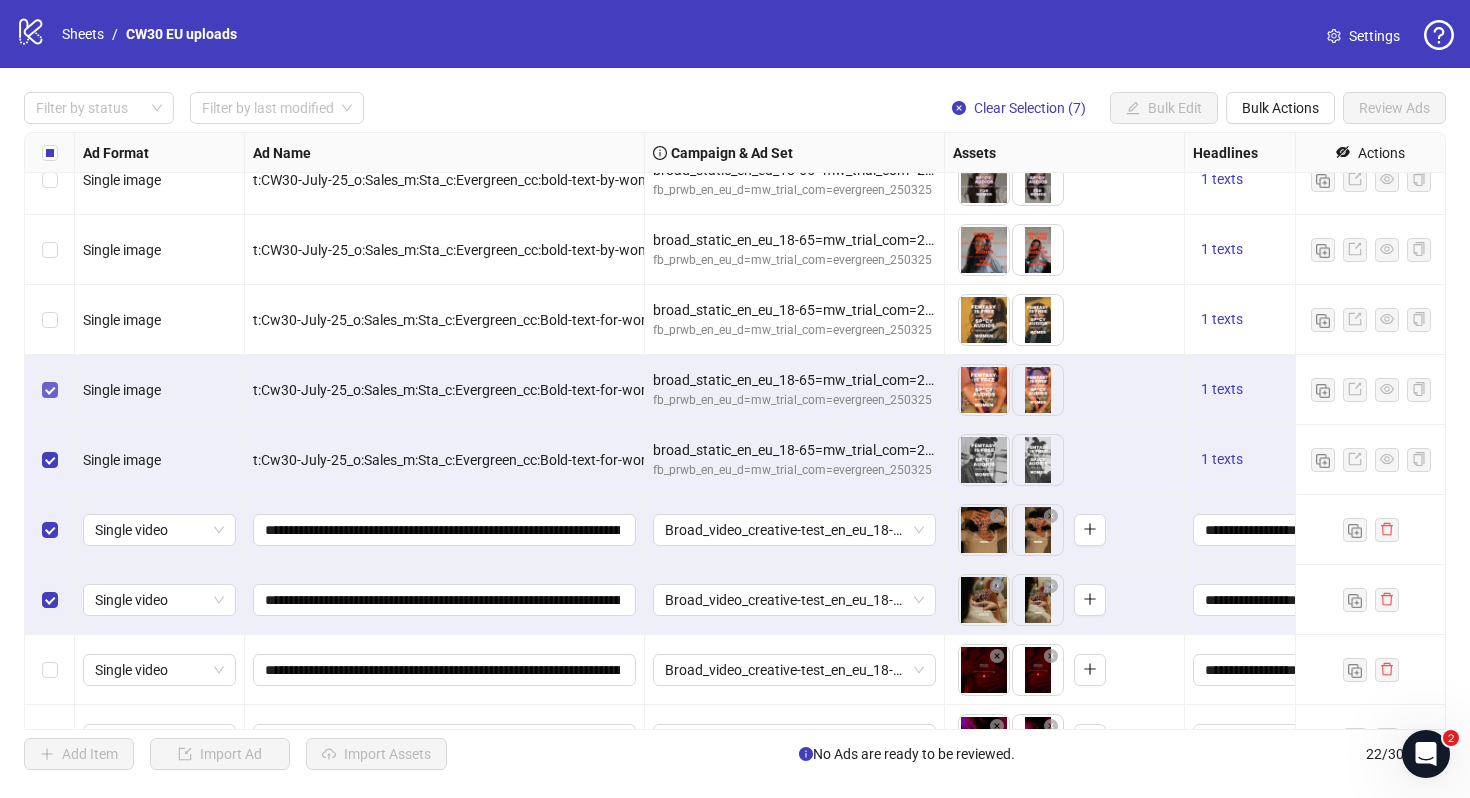click at bounding box center (50, 390) 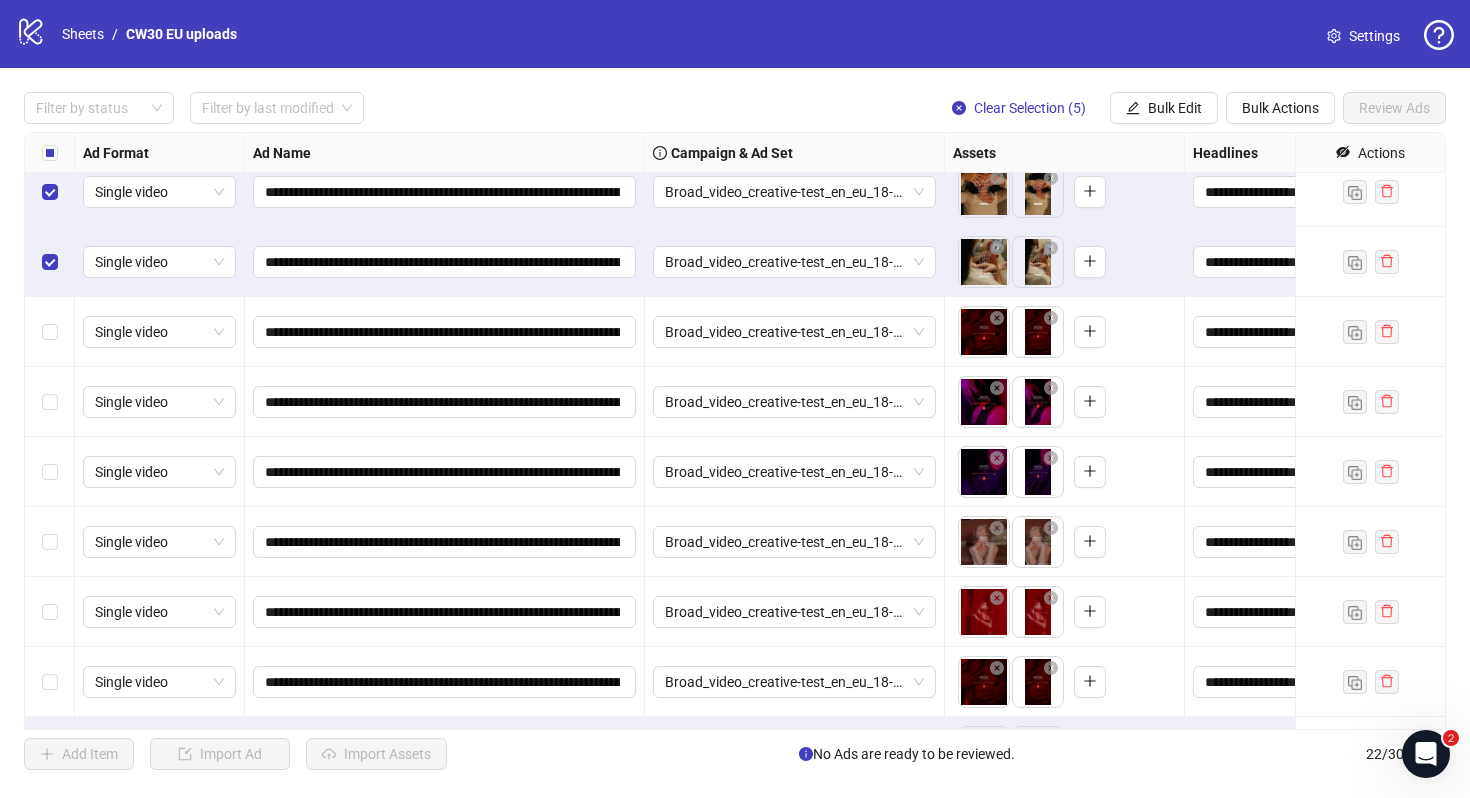 scroll, scrollTop: 984, scrollLeft: 0, axis: vertical 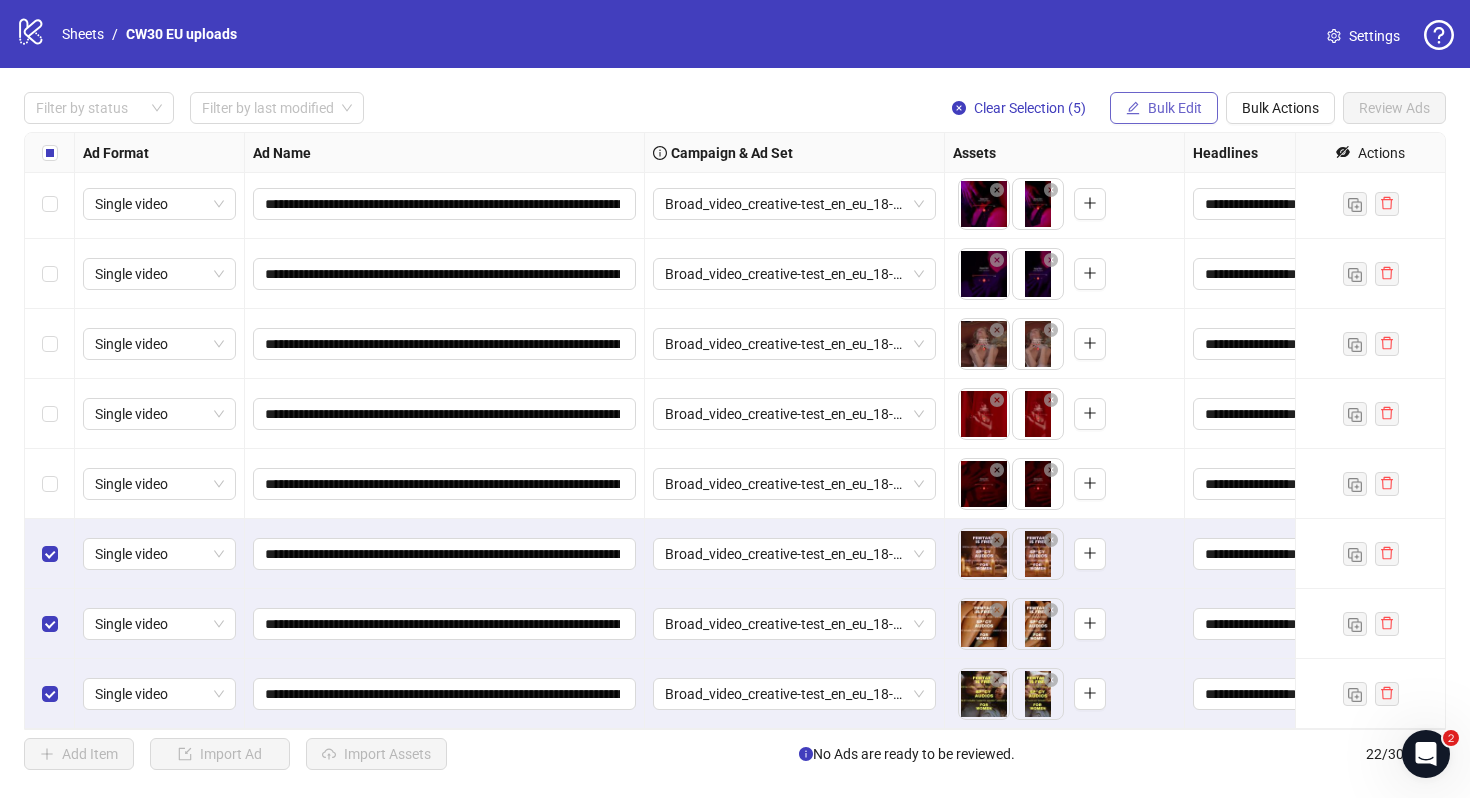 click on "Bulk Edit" at bounding box center [1175, 108] 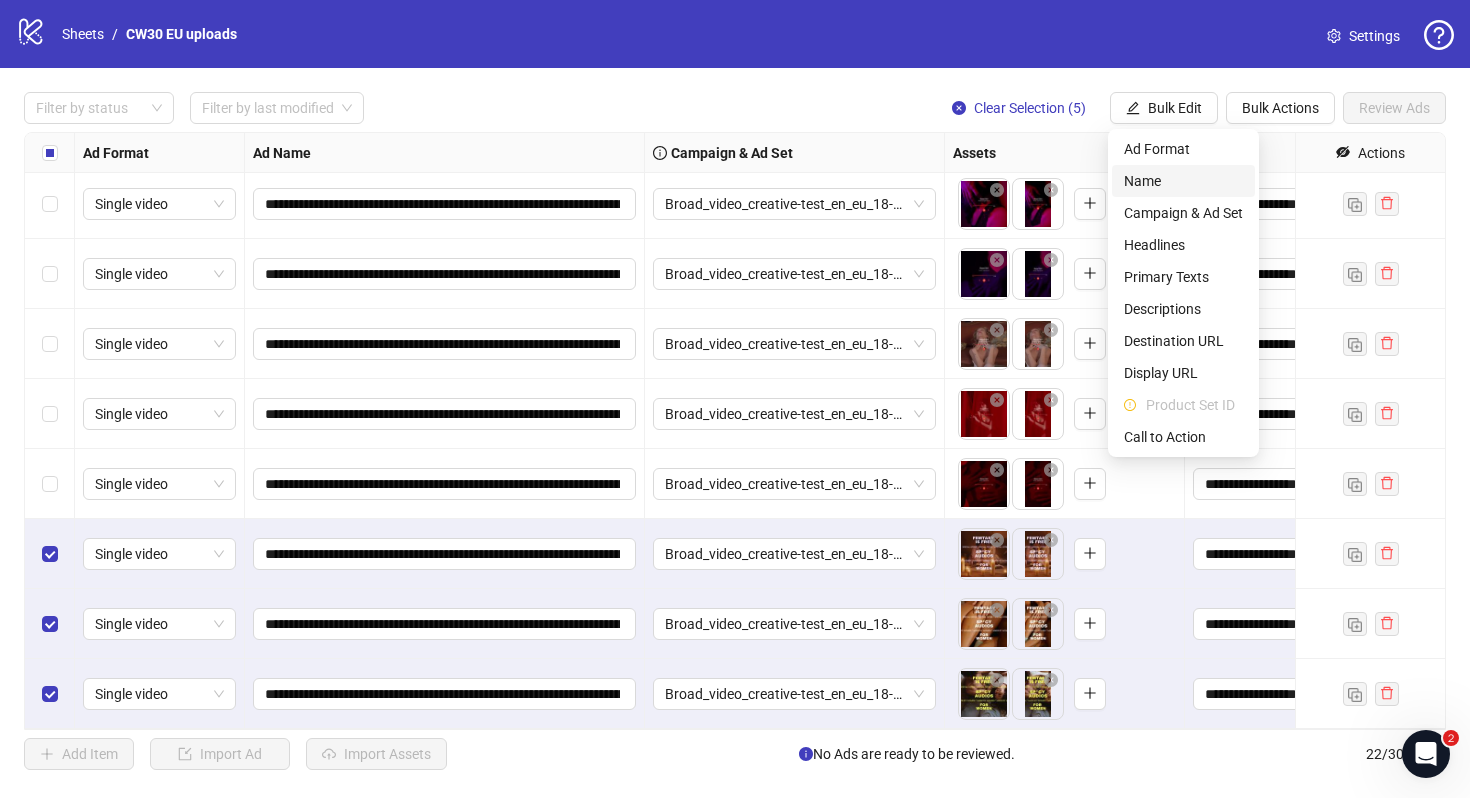 click on "Name" at bounding box center [1183, 181] 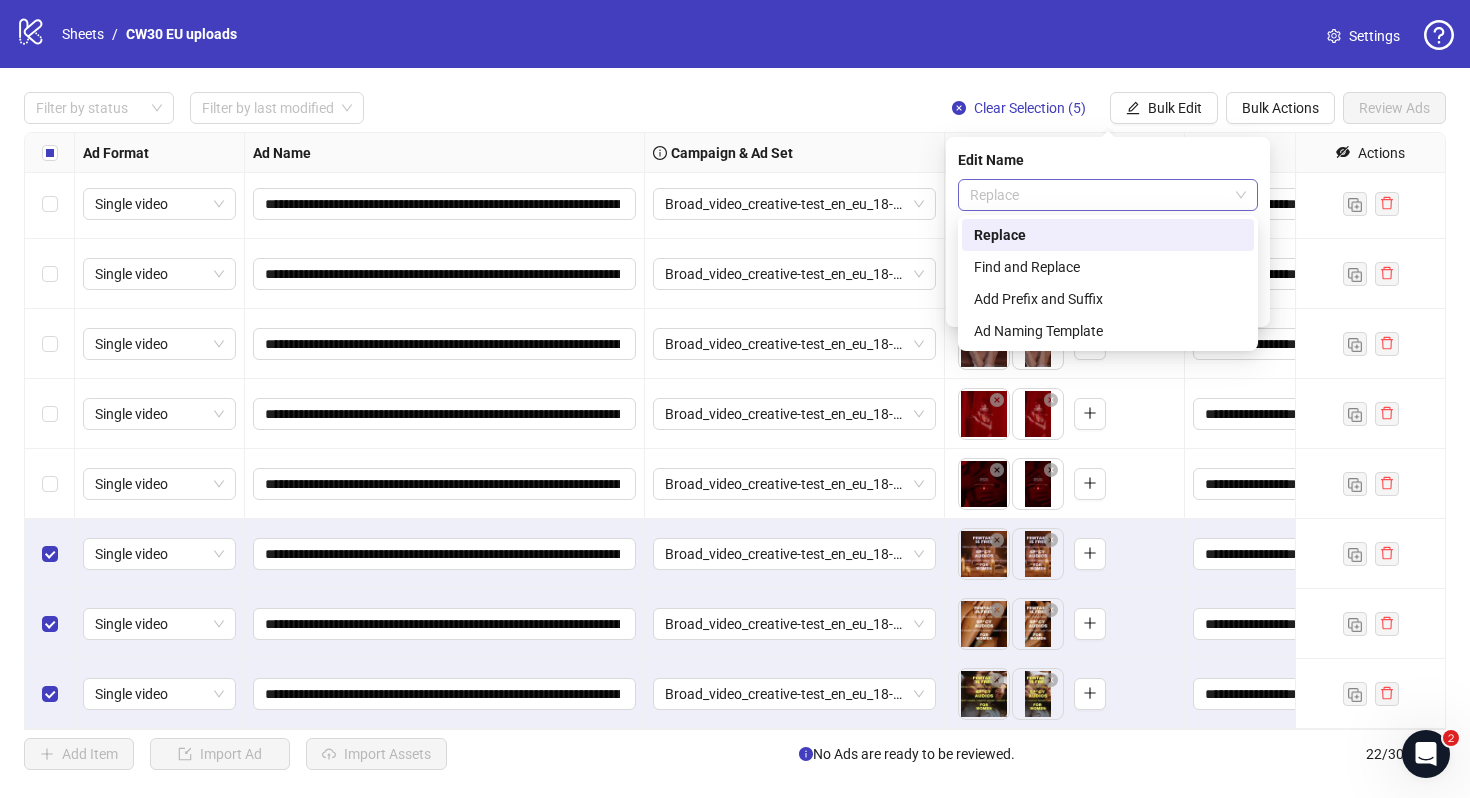 click on "Replace" at bounding box center (1108, 195) 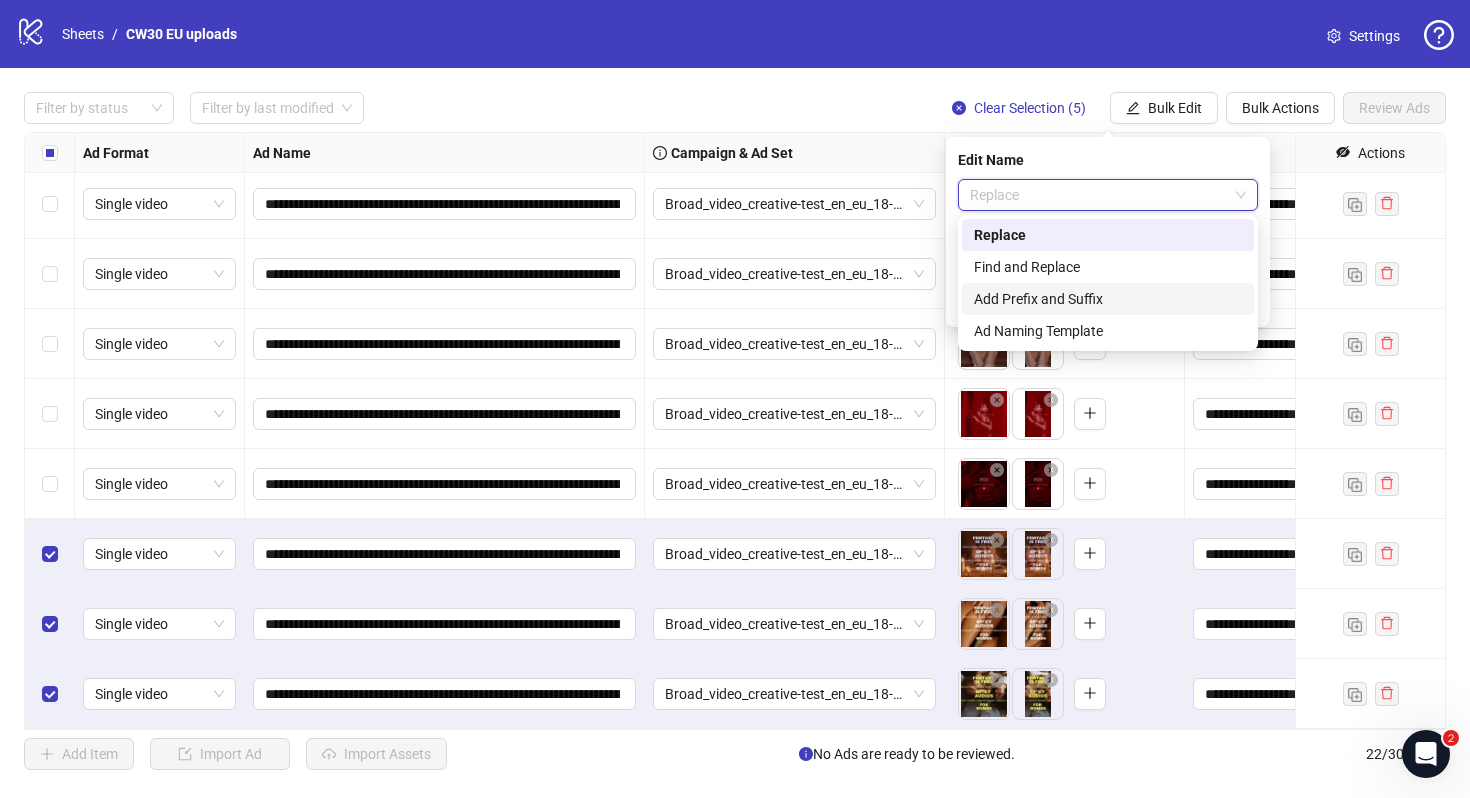 click on "Add Prefix and Suffix" at bounding box center (1108, 299) 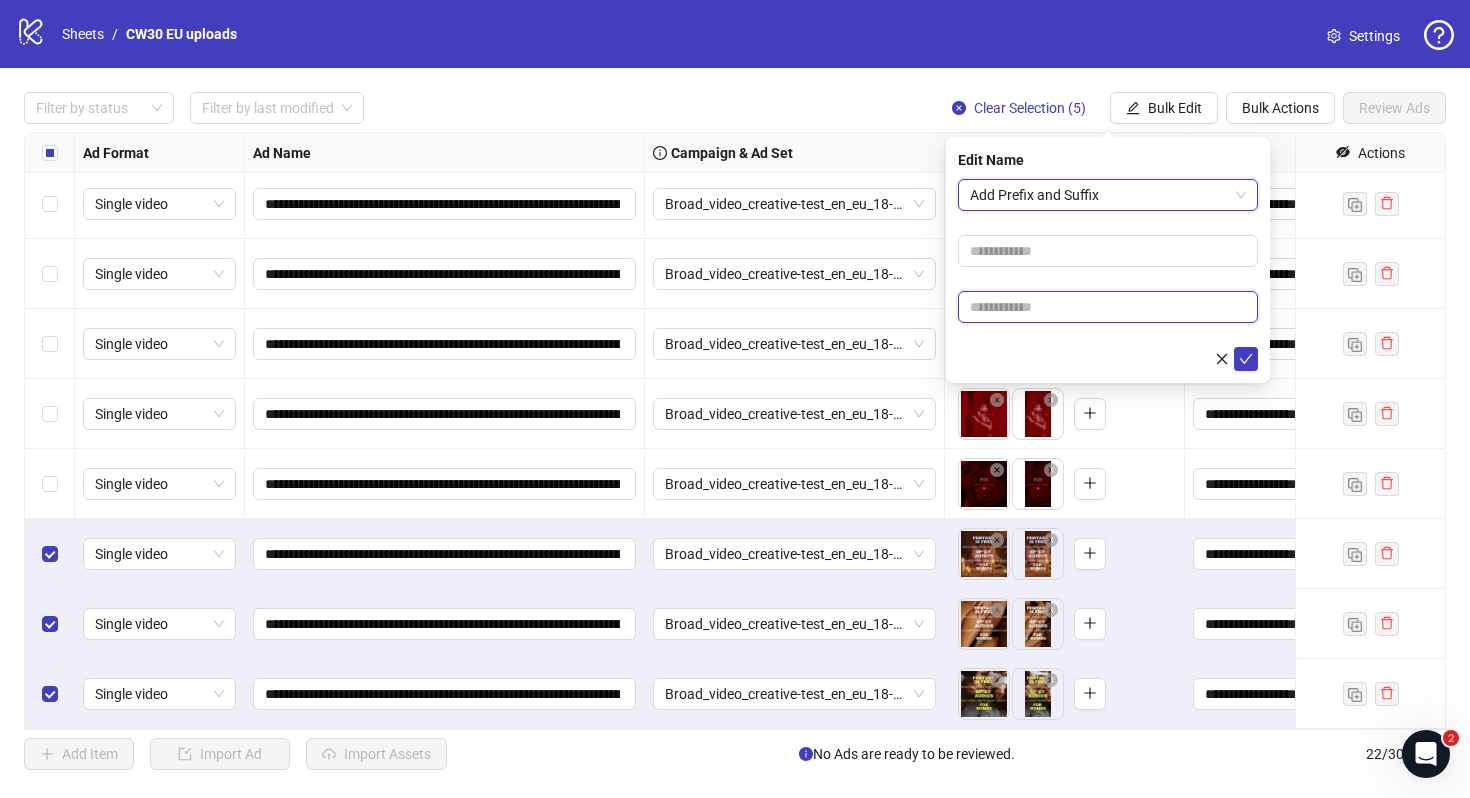 click at bounding box center (1108, 307) 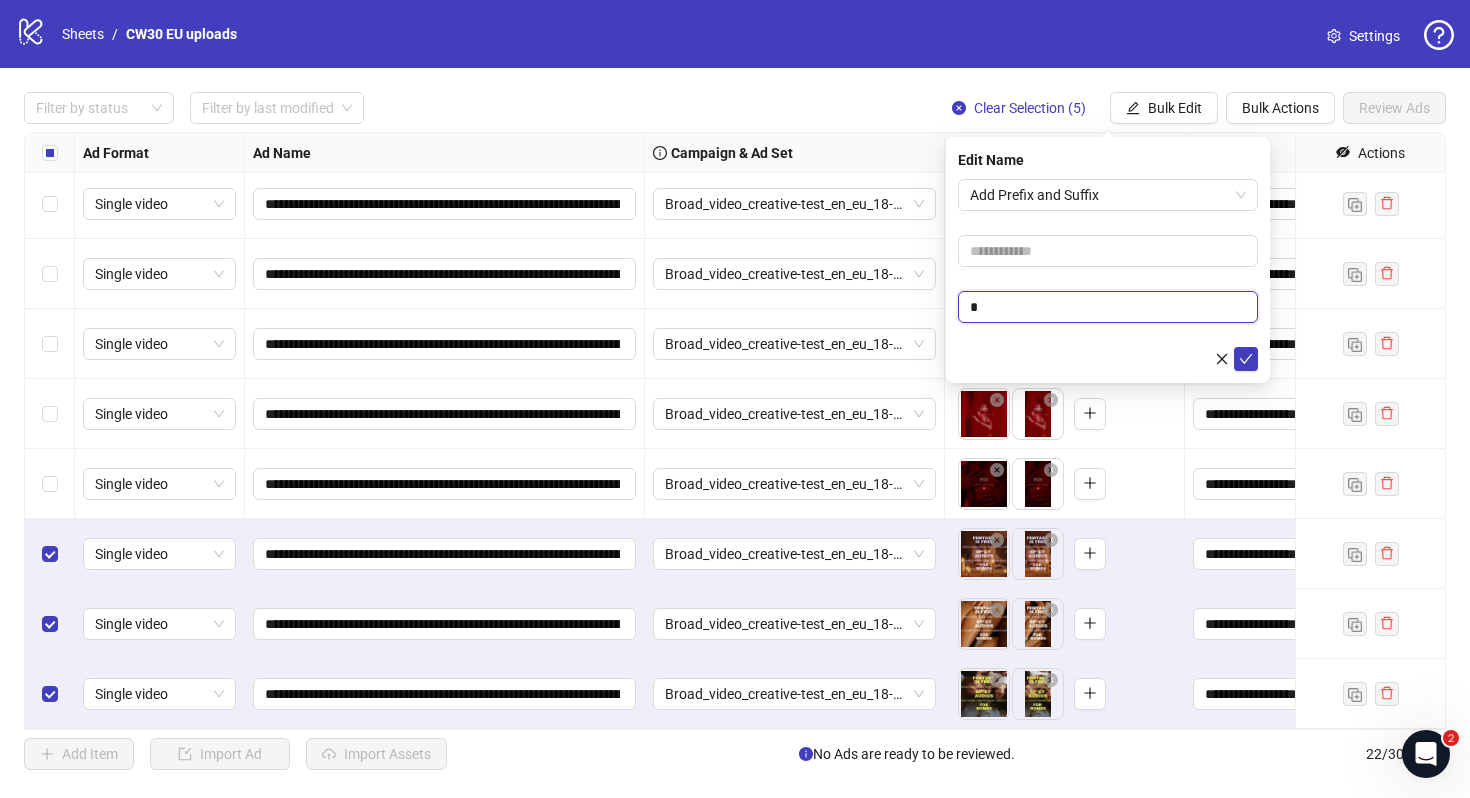 type on "********" 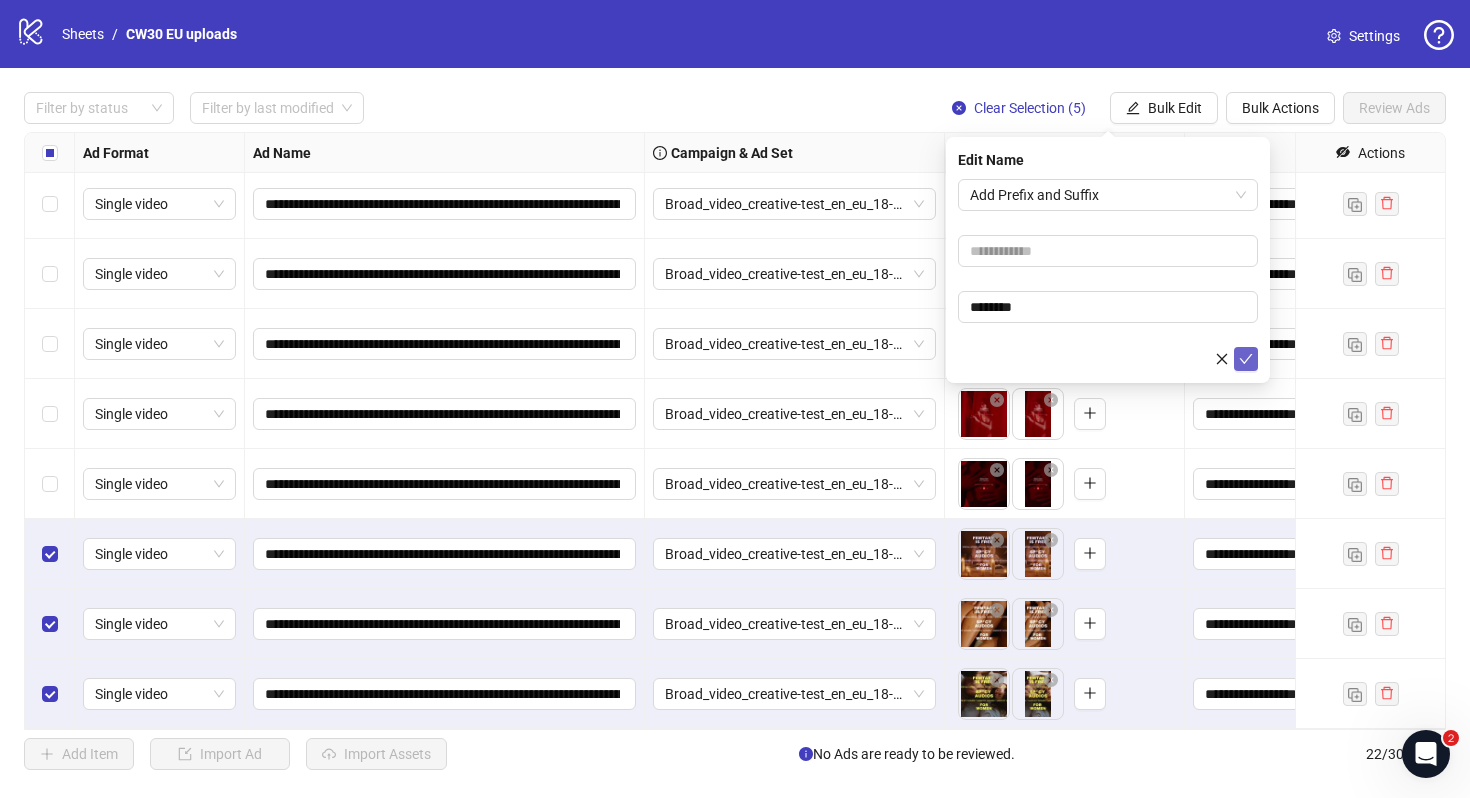 click 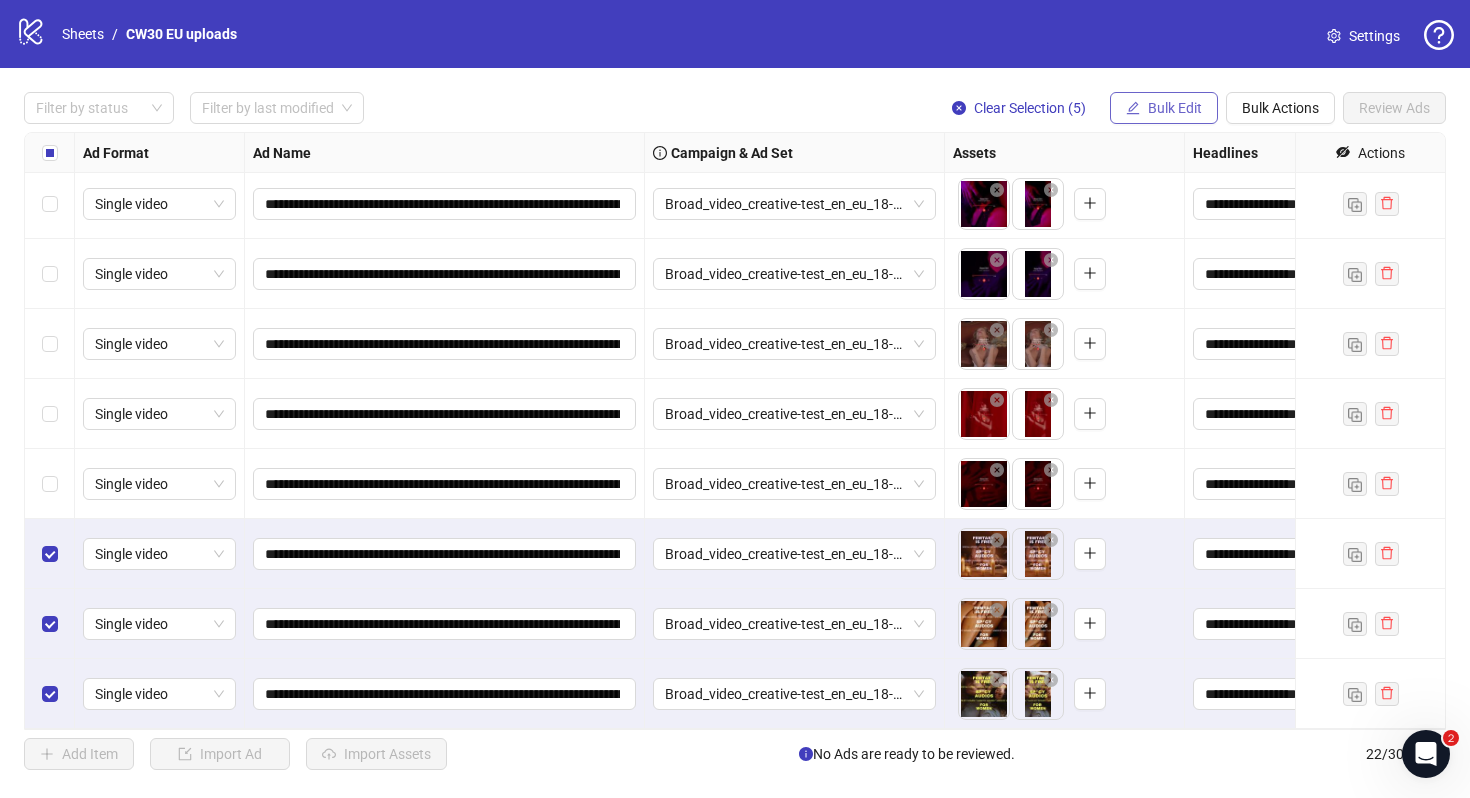 click on "Bulk Edit" at bounding box center (1175, 108) 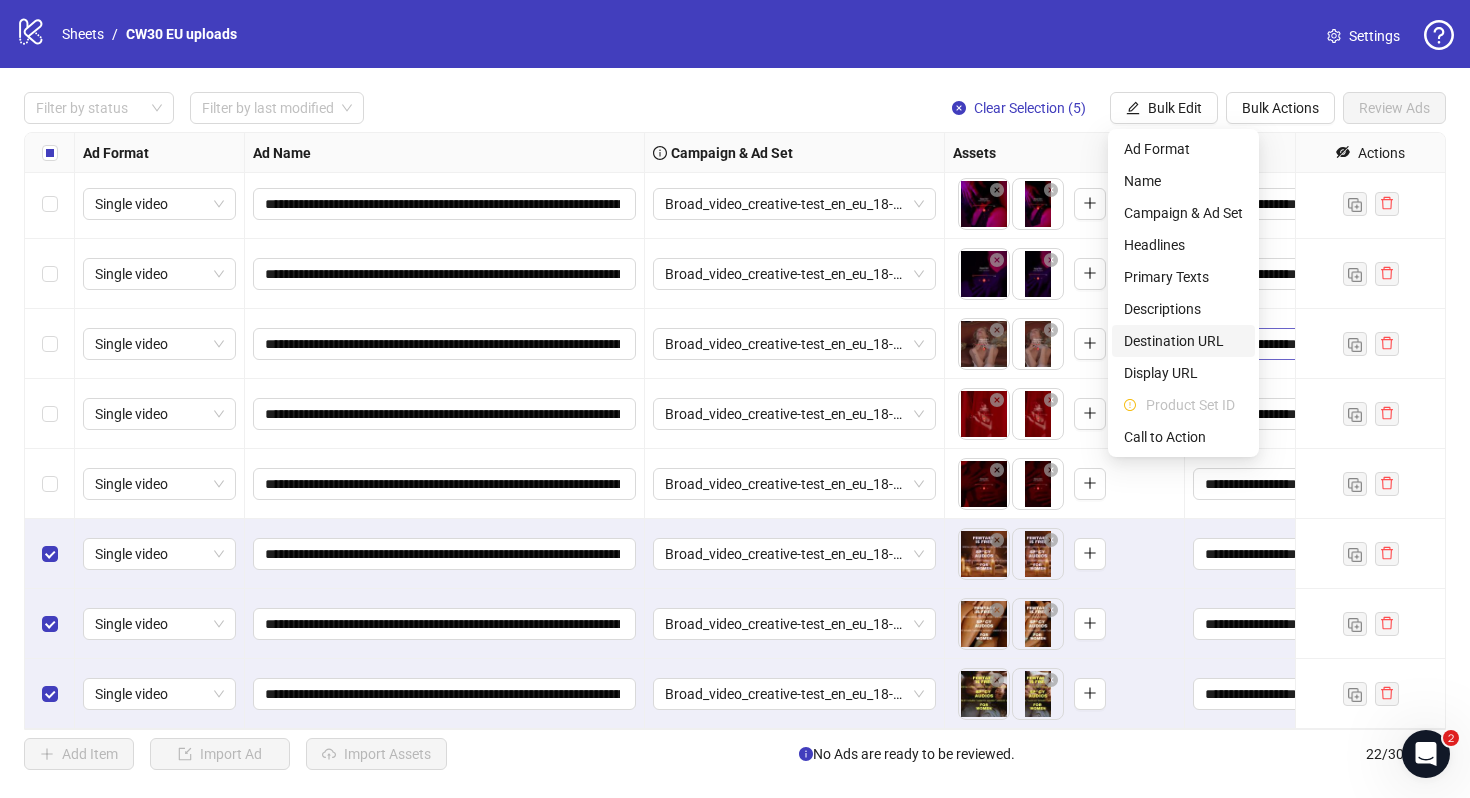 click on "Destination URL" at bounding box center [1183, 341] 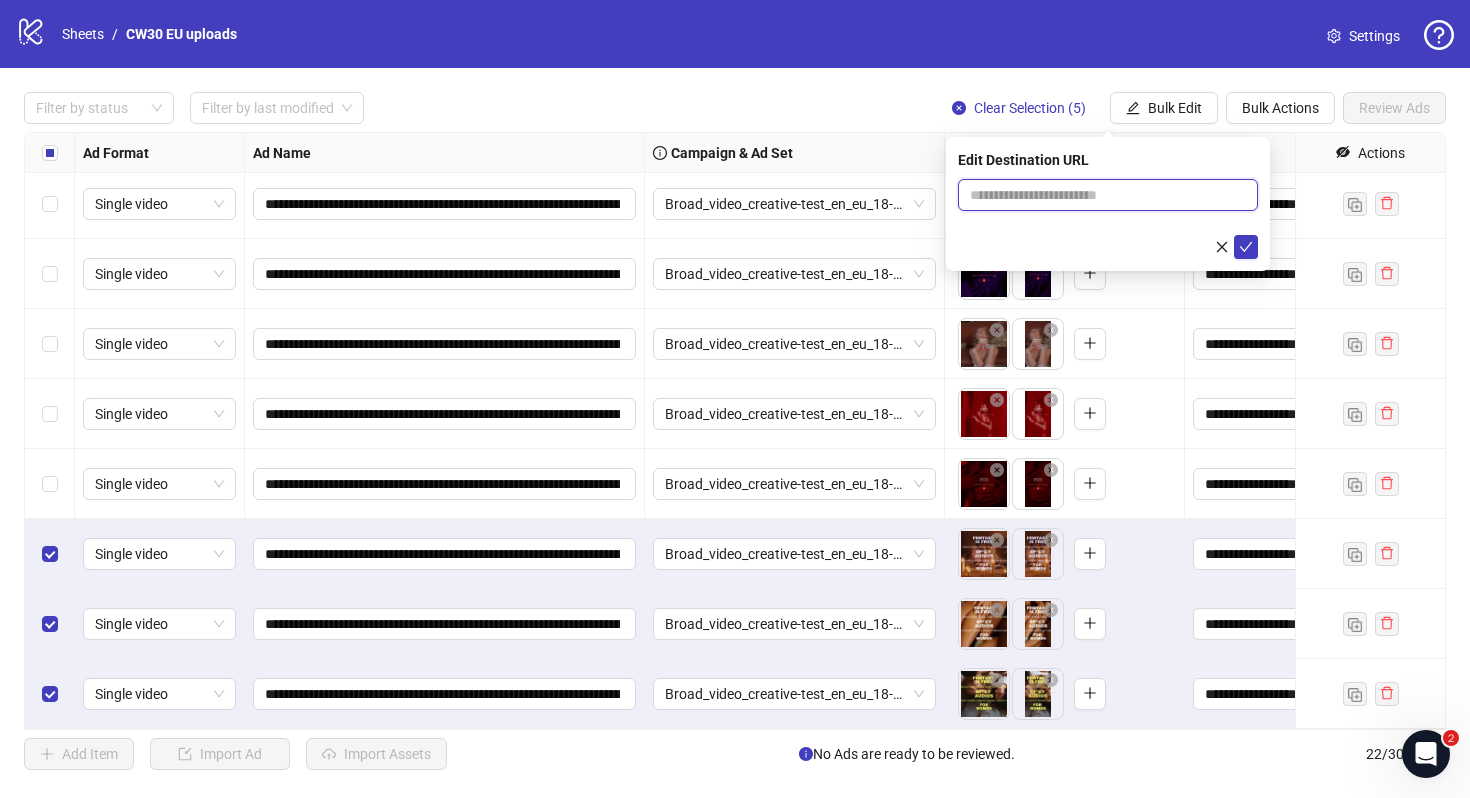 click at bounding box center (1100, 195) 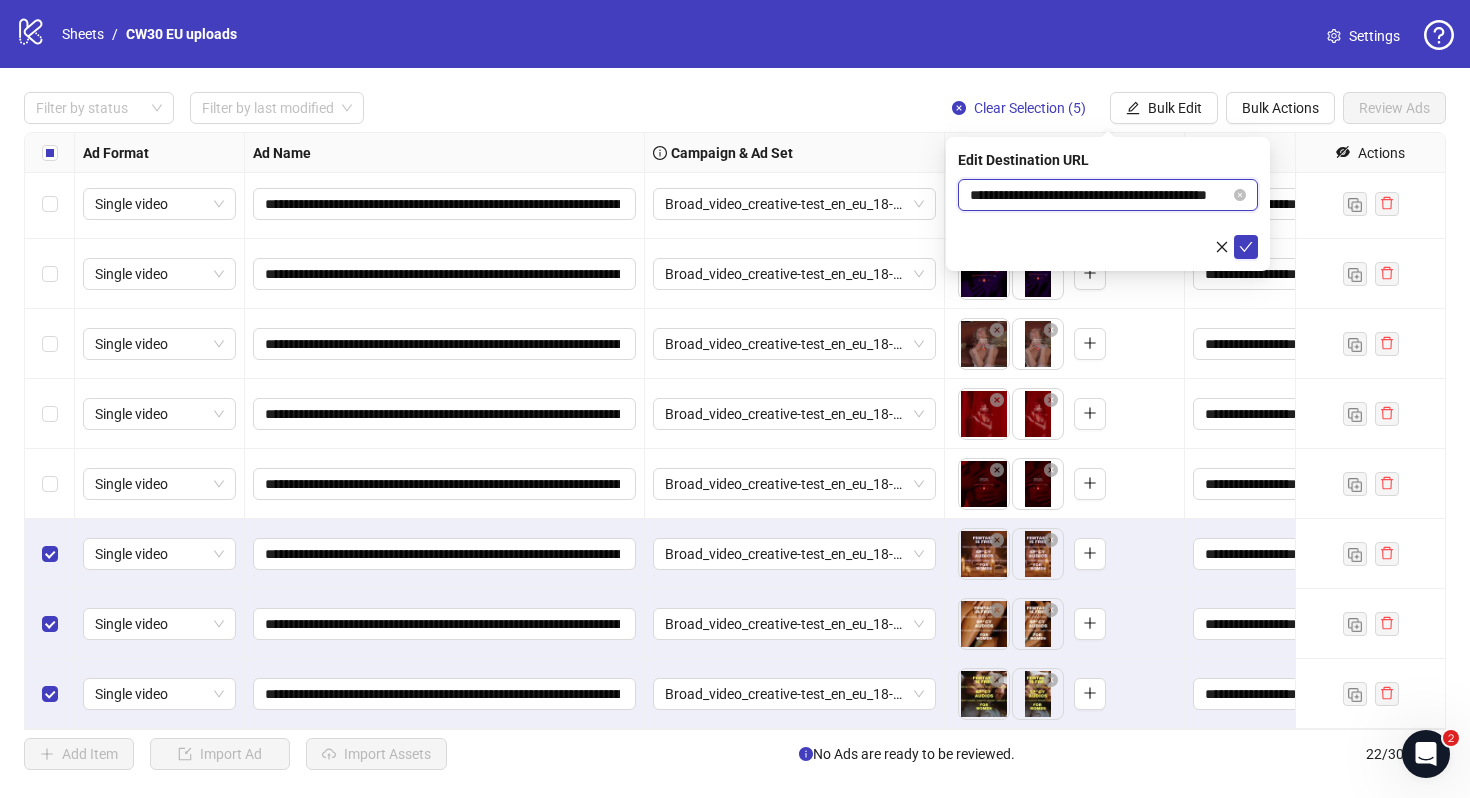 scroll, scrollTop: 0, scrollLeft: 58, axis: horizontal 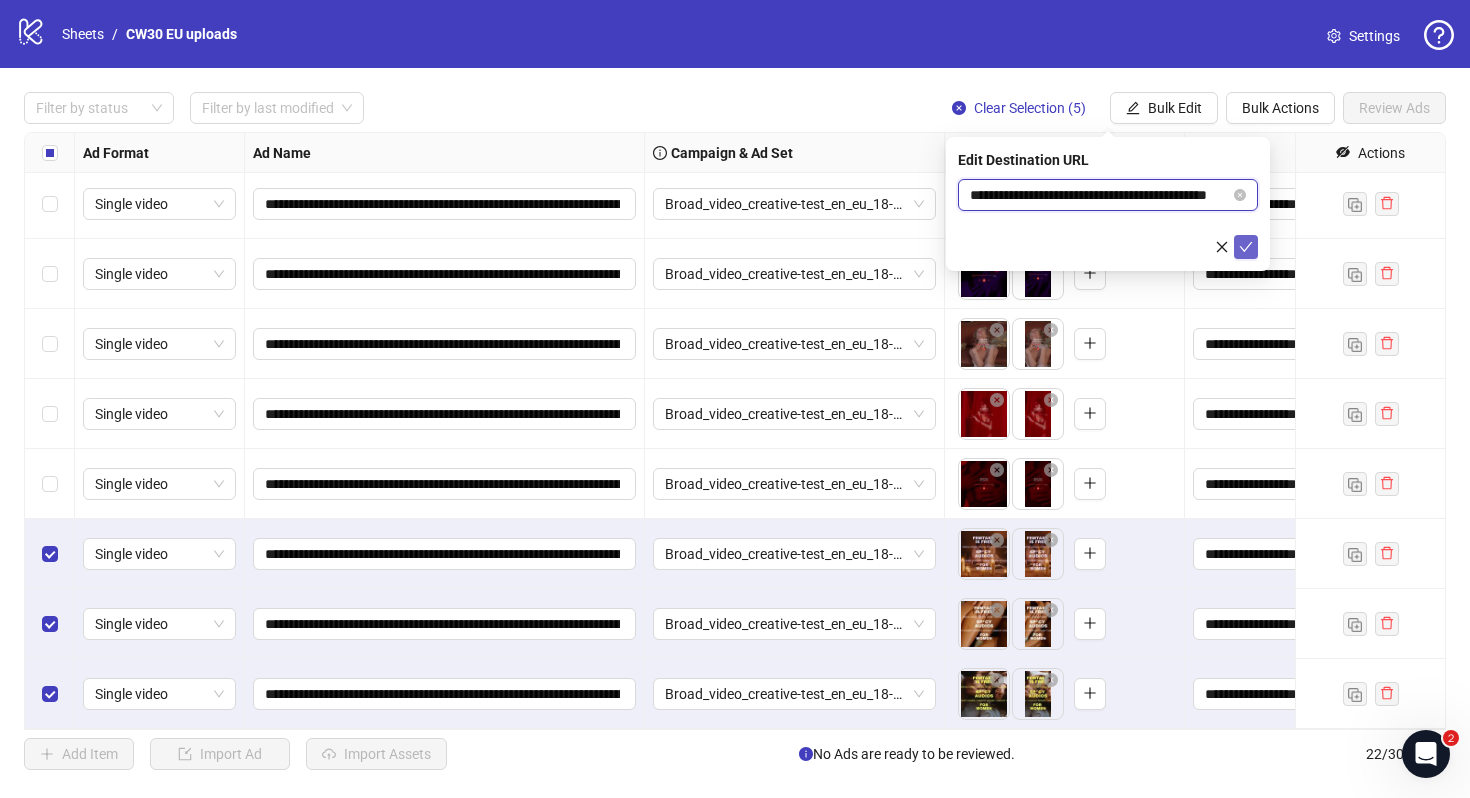type on "**********" 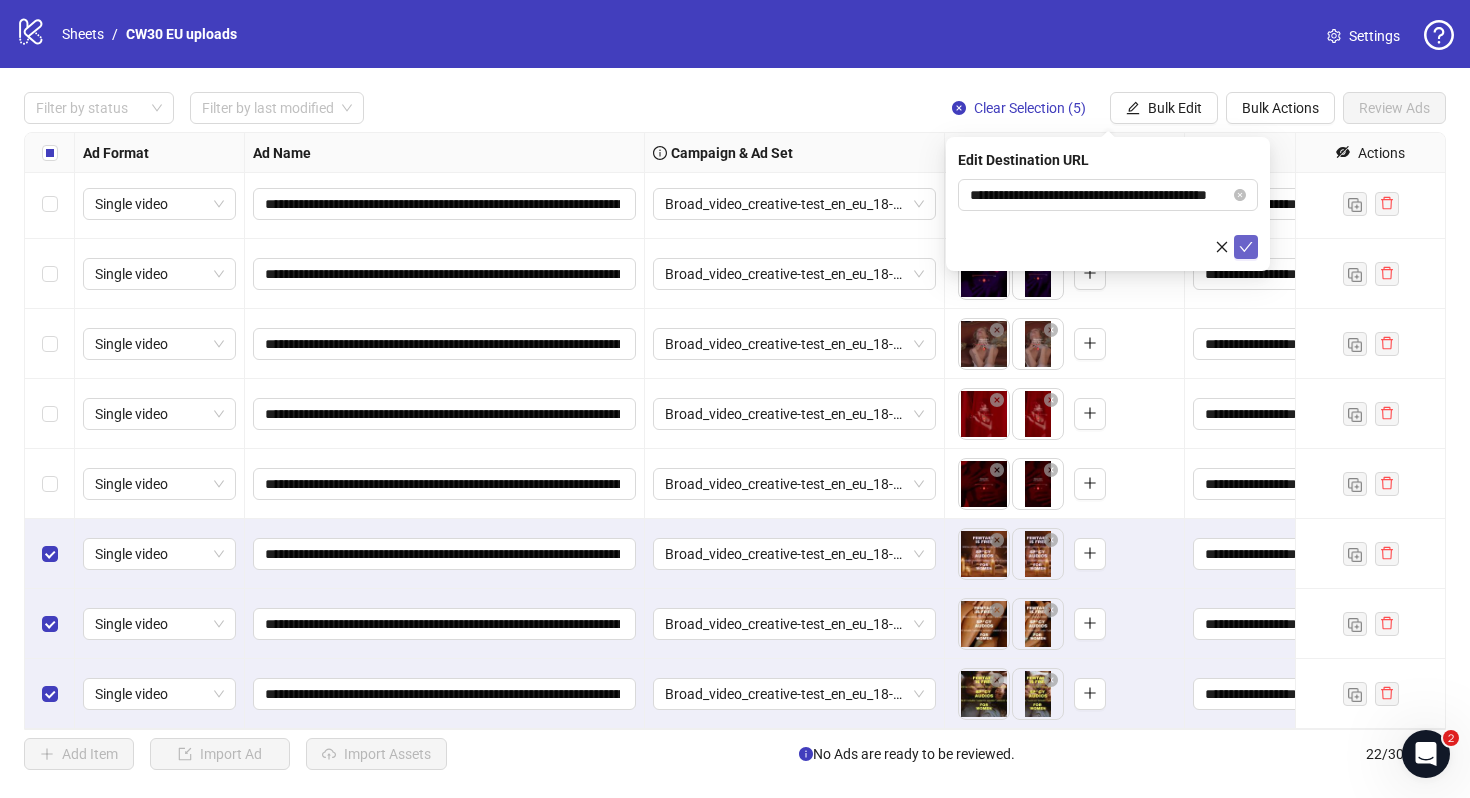 click 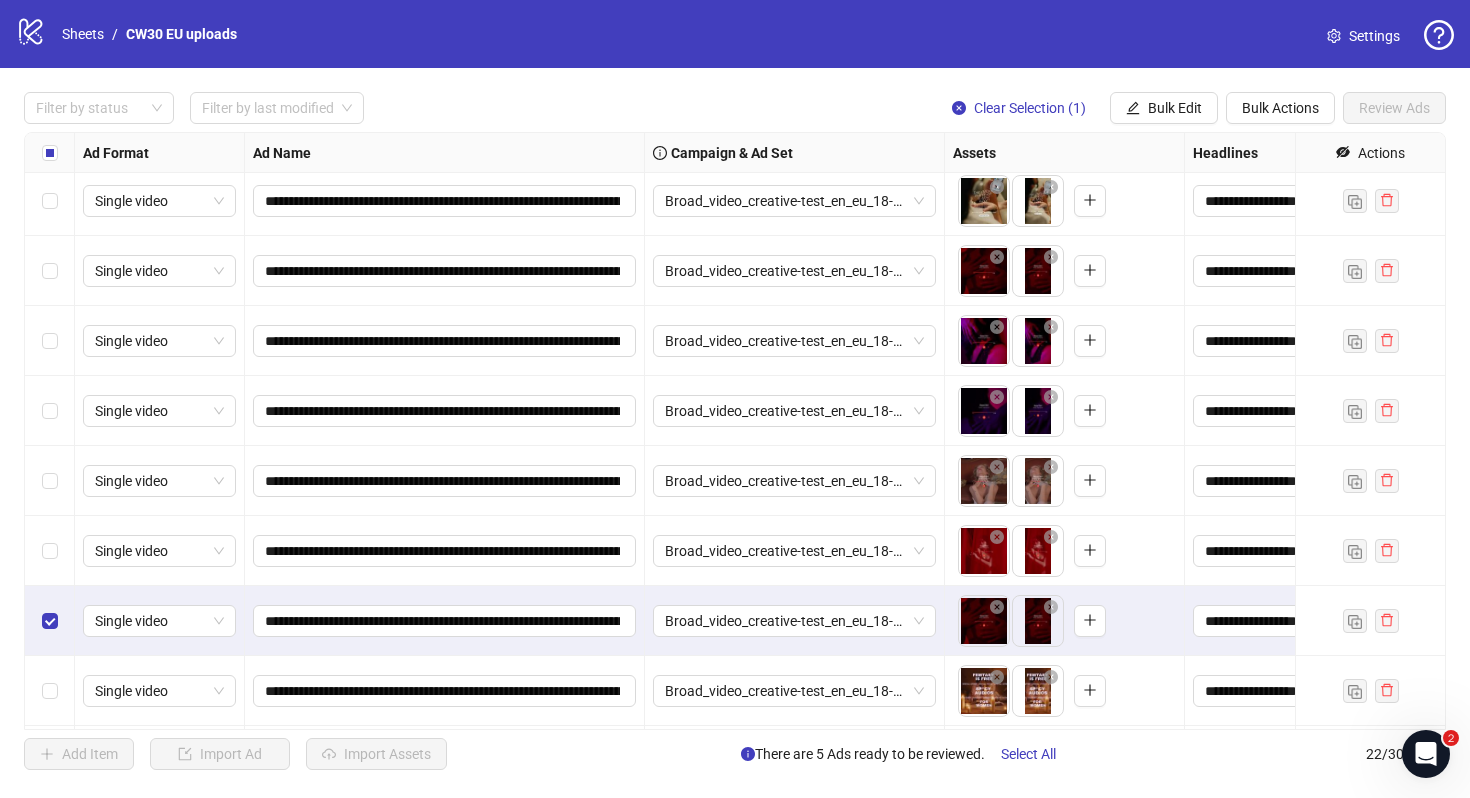 scroll, scrollTop: 811, scrollLeft: 0, axis: vertical 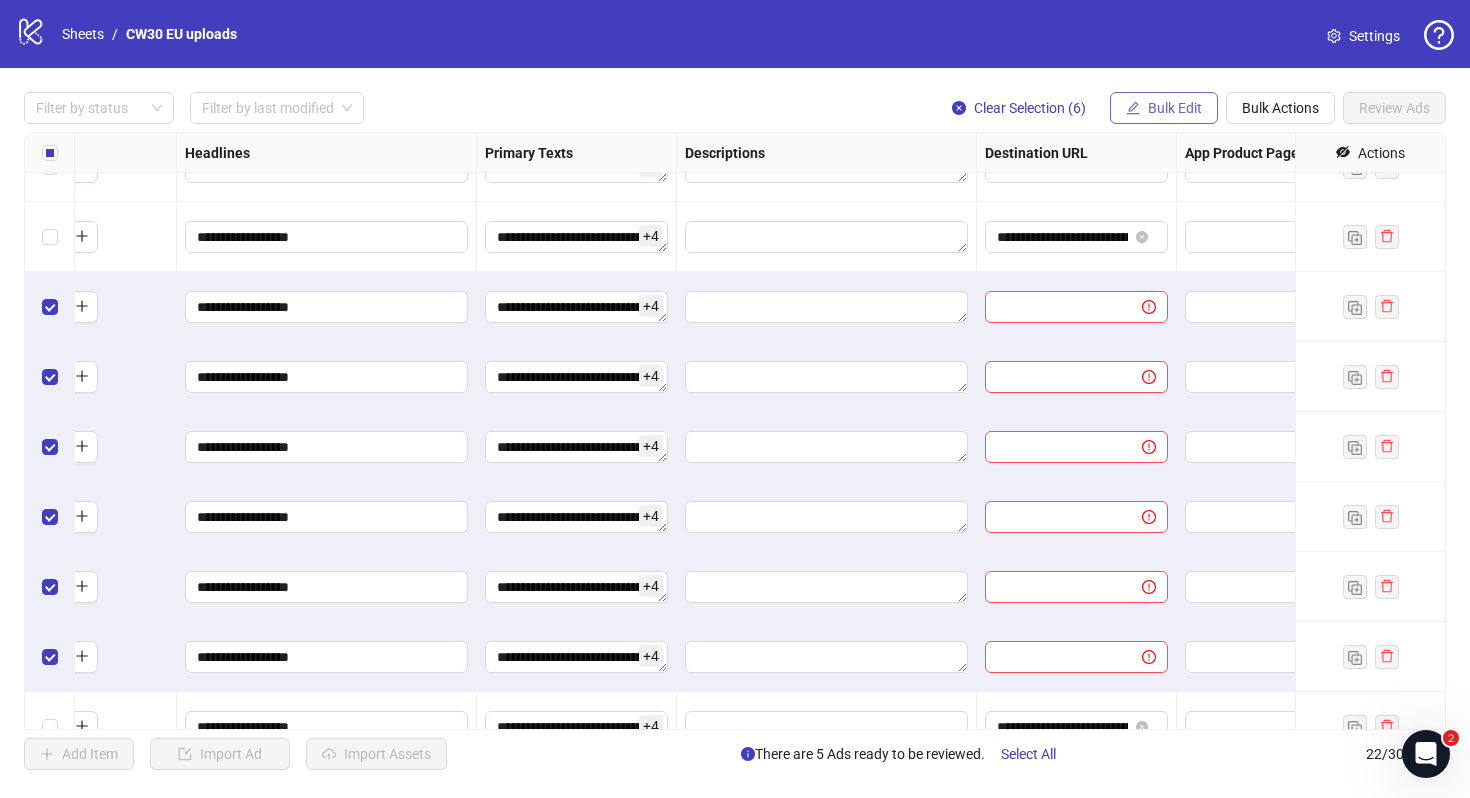 click on "Bulk Edit" at bounding box center [1175, 108] 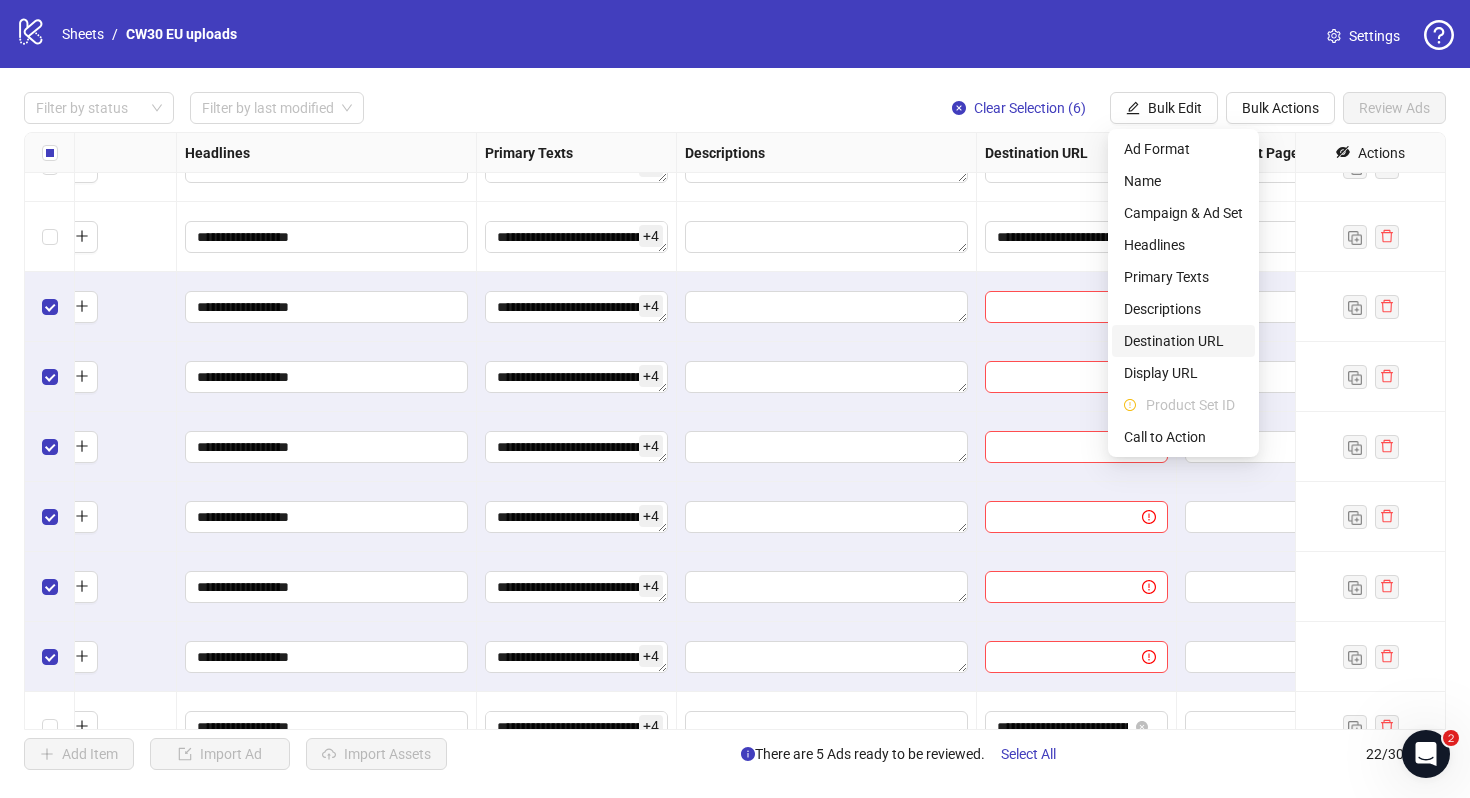 click on "Destination URL" at bounding box center [1183, 341] 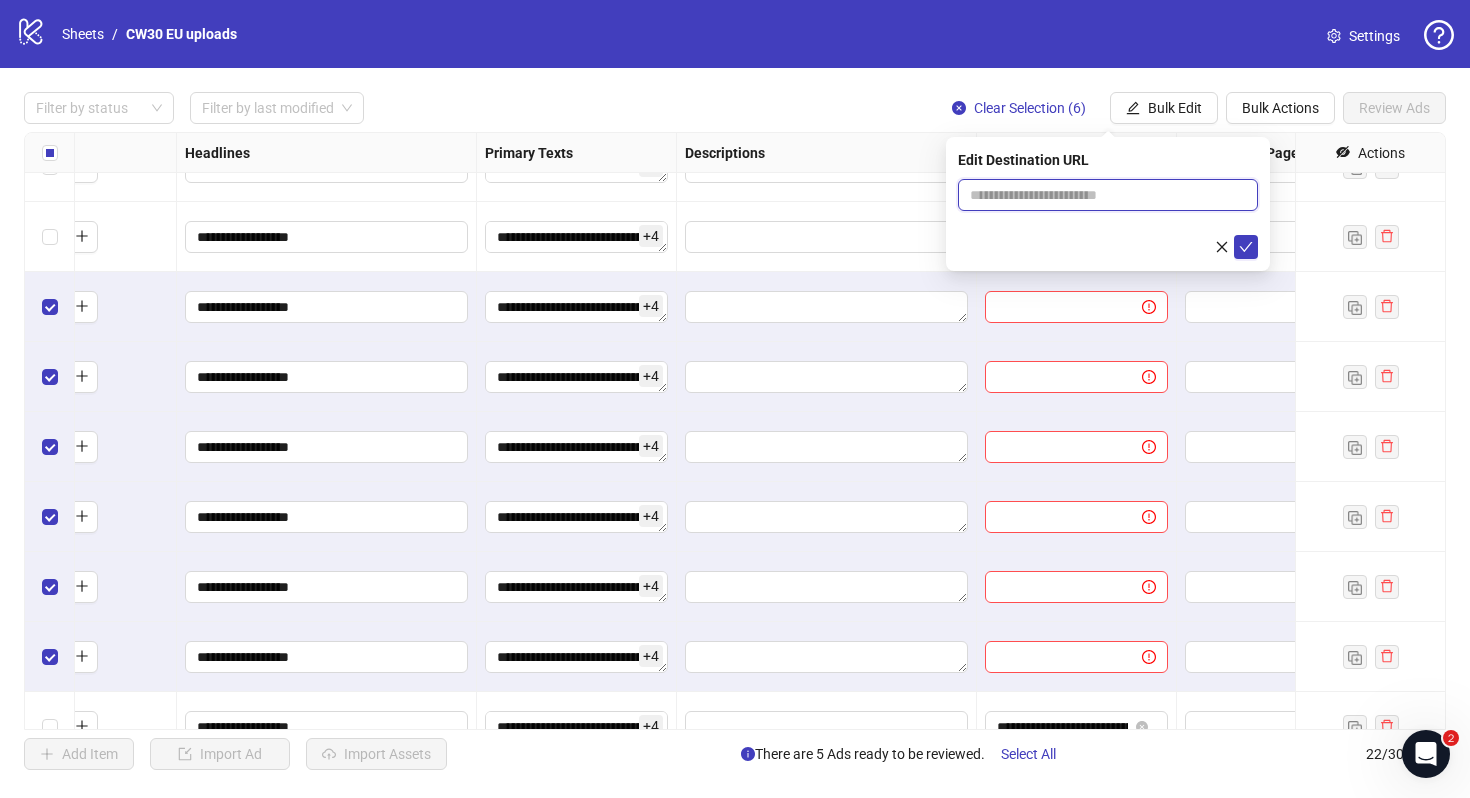 click at bounding box center (1100, 195) 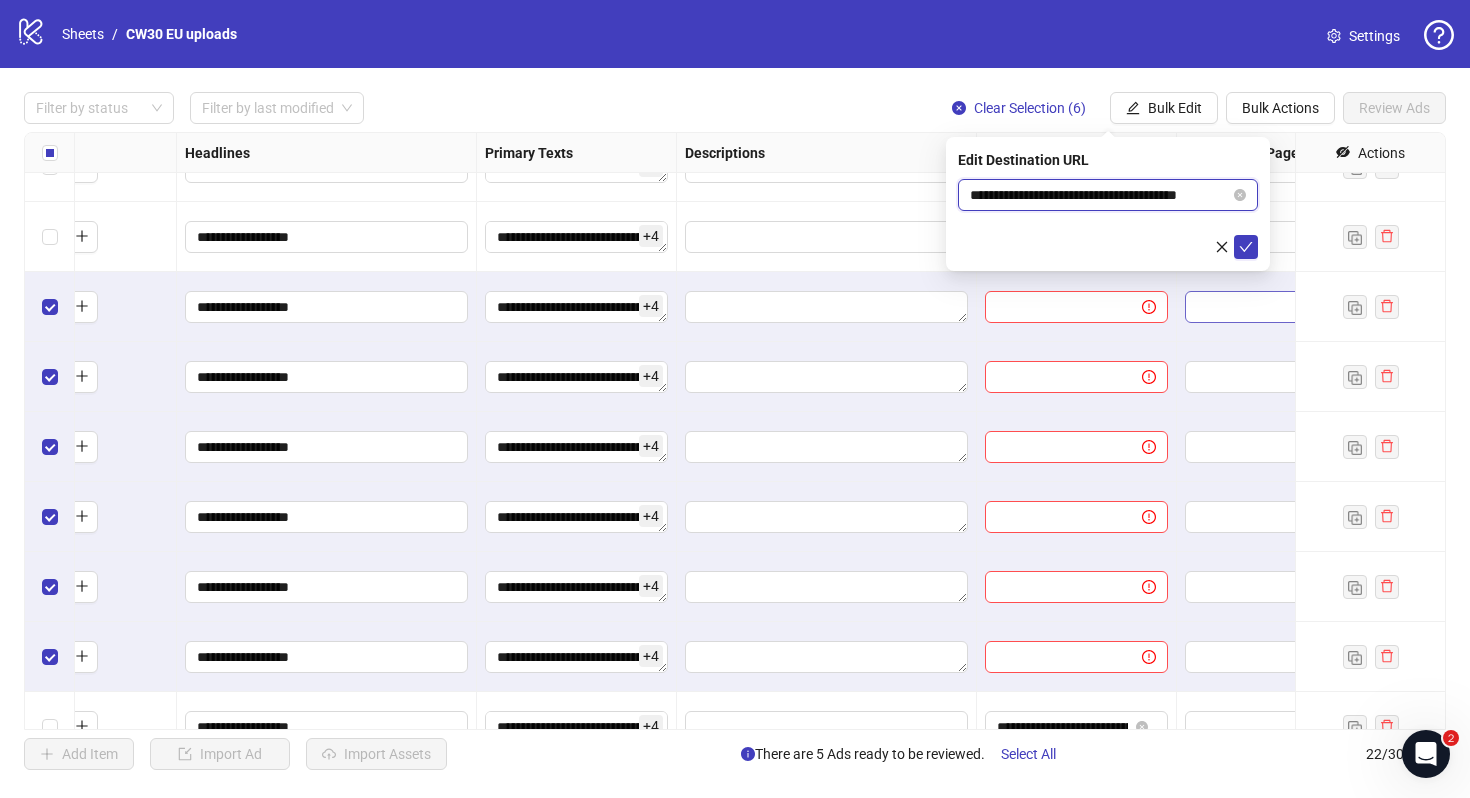 scroll, scrollTop: 0, scrollLeft: 18, axis: horizontal 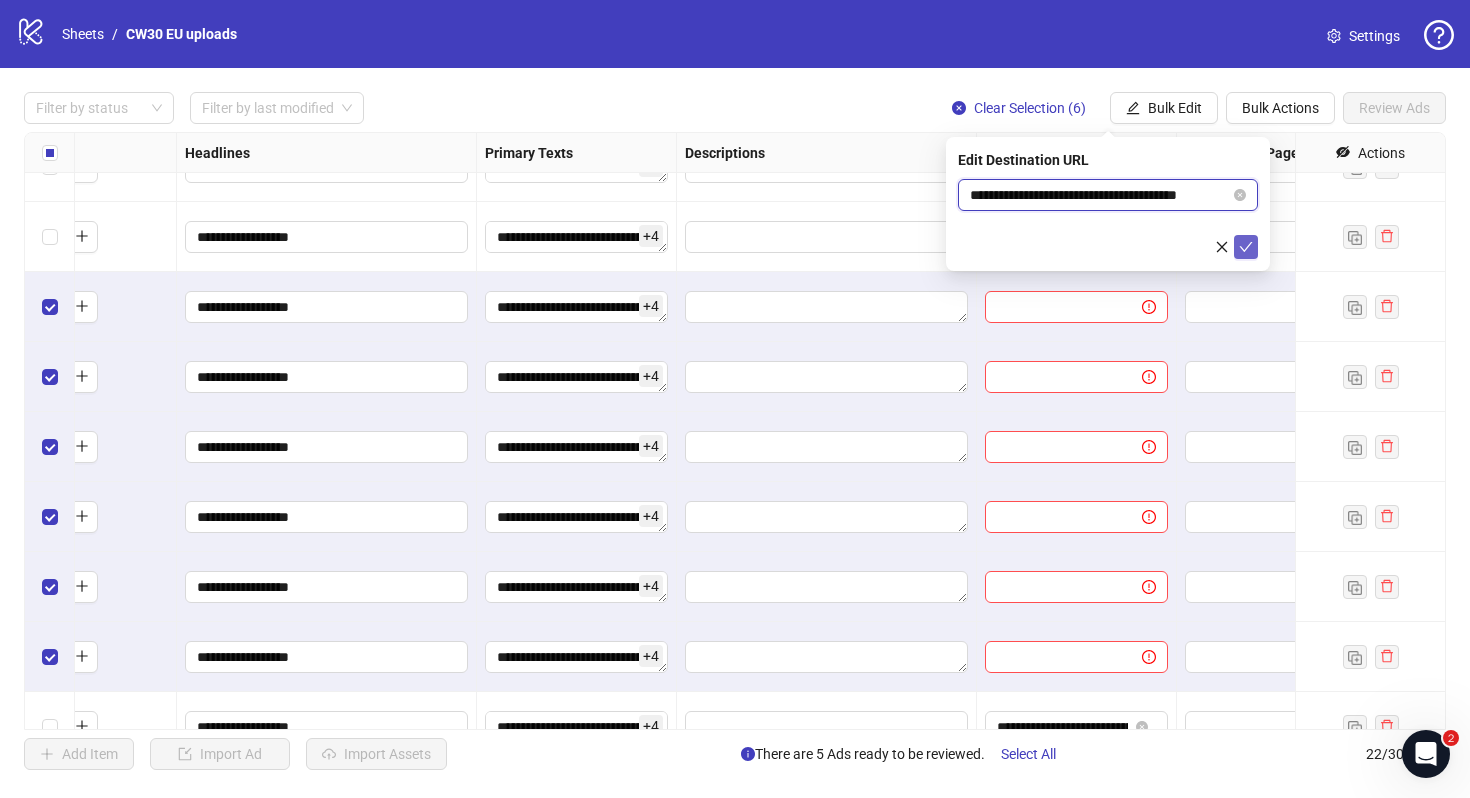 type on "**********" 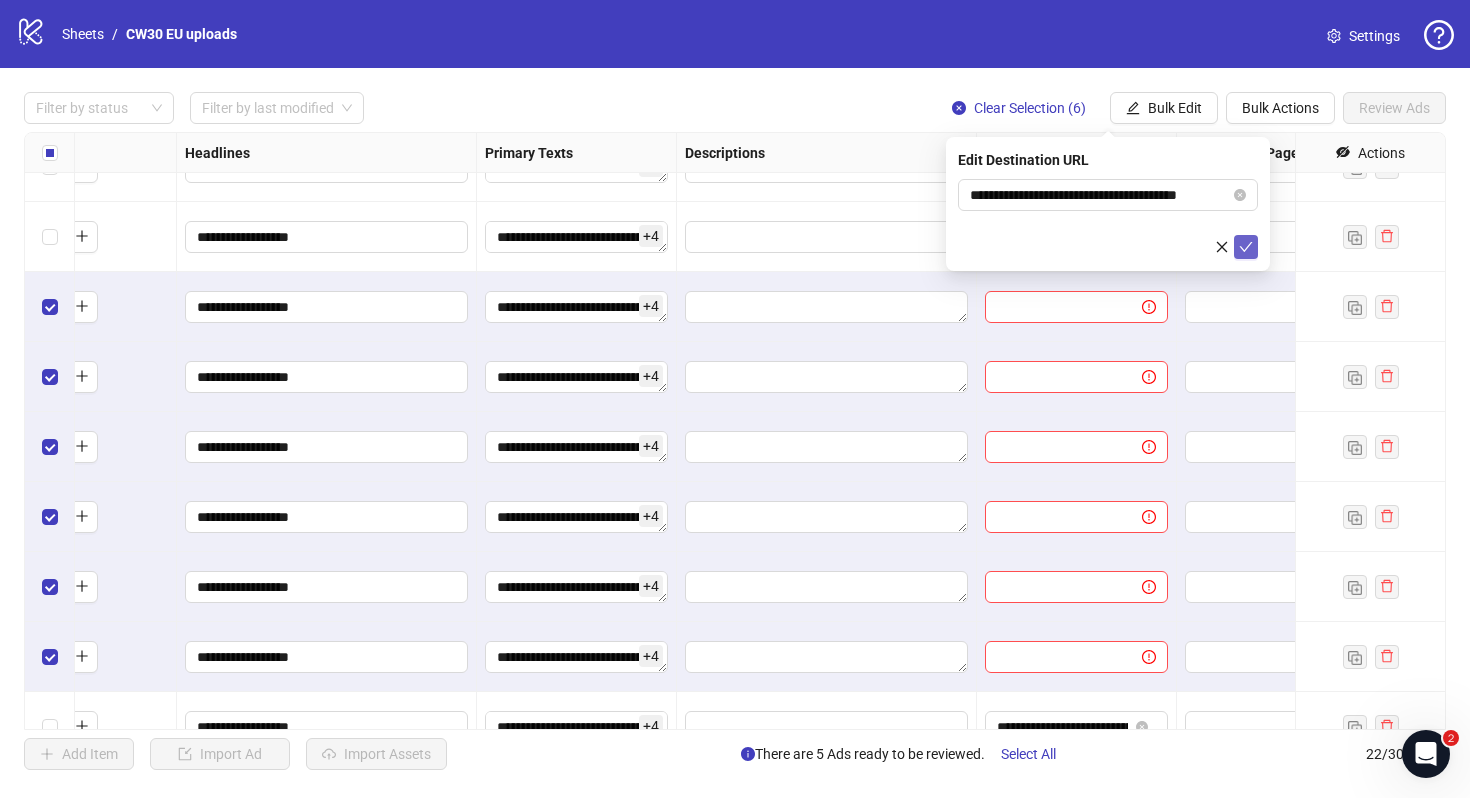 click 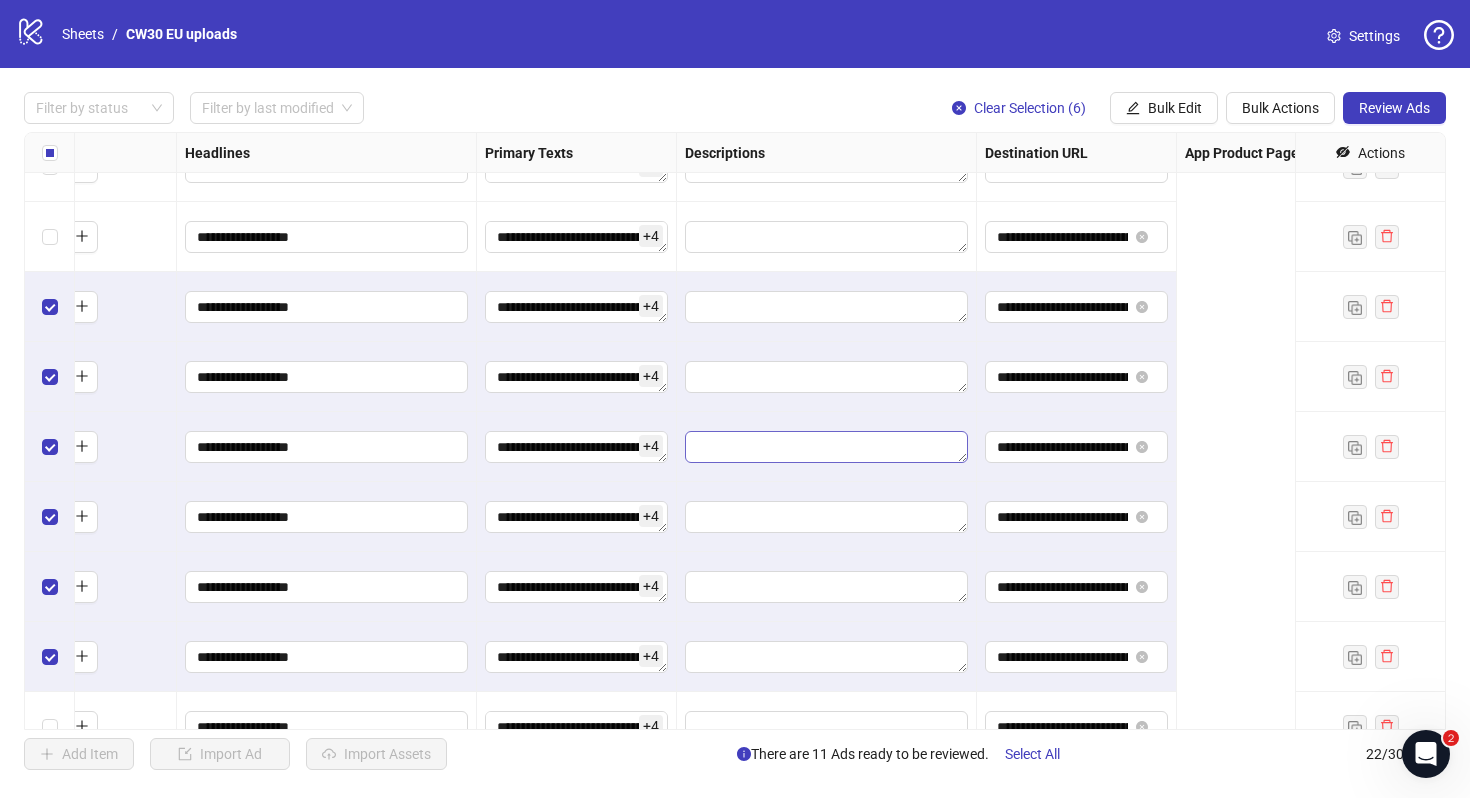 scroll, scrollTop: 811, scrollLeft: 0, axis: vertical 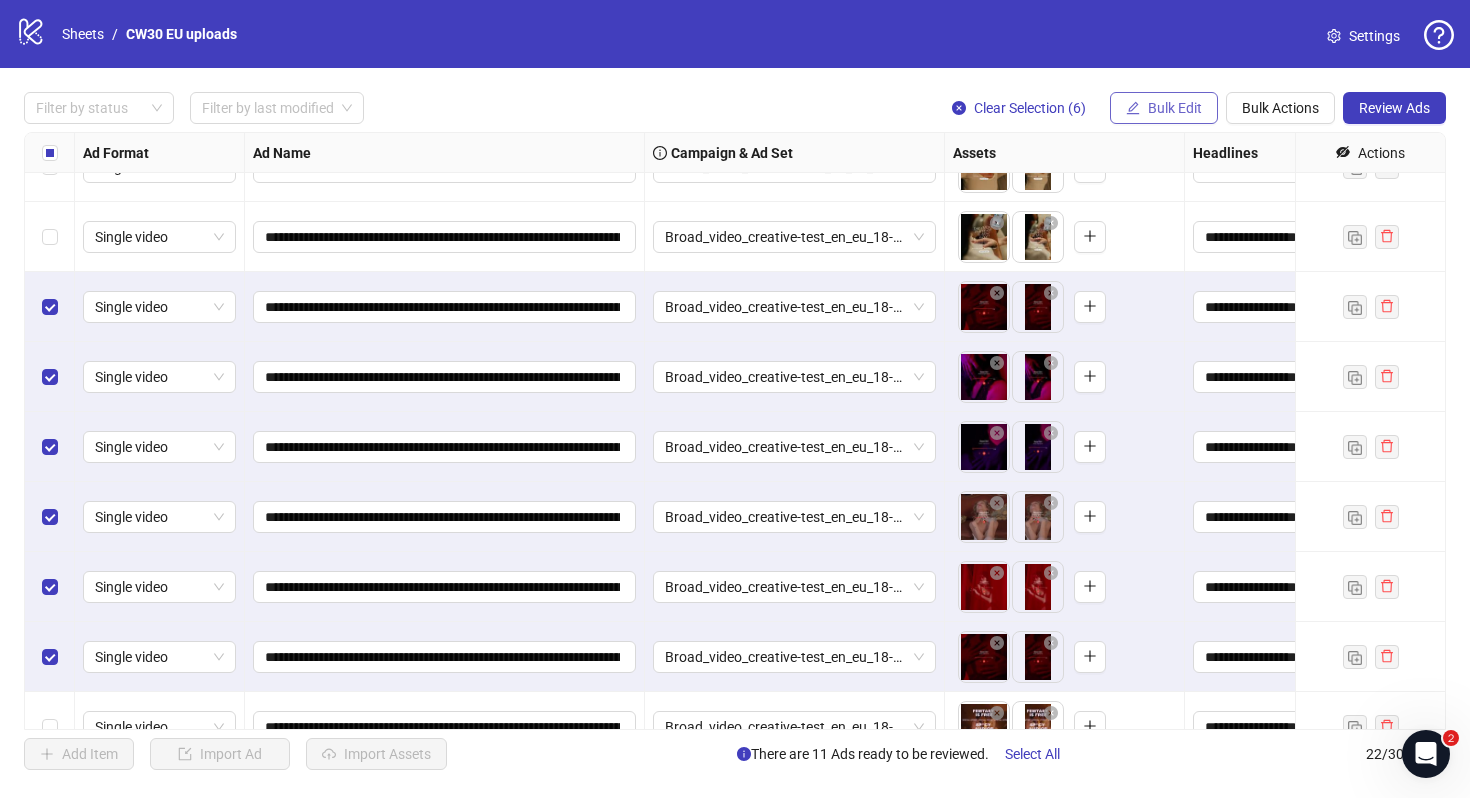 click on "Bulk Edit" at bounding box center (1175, 108) 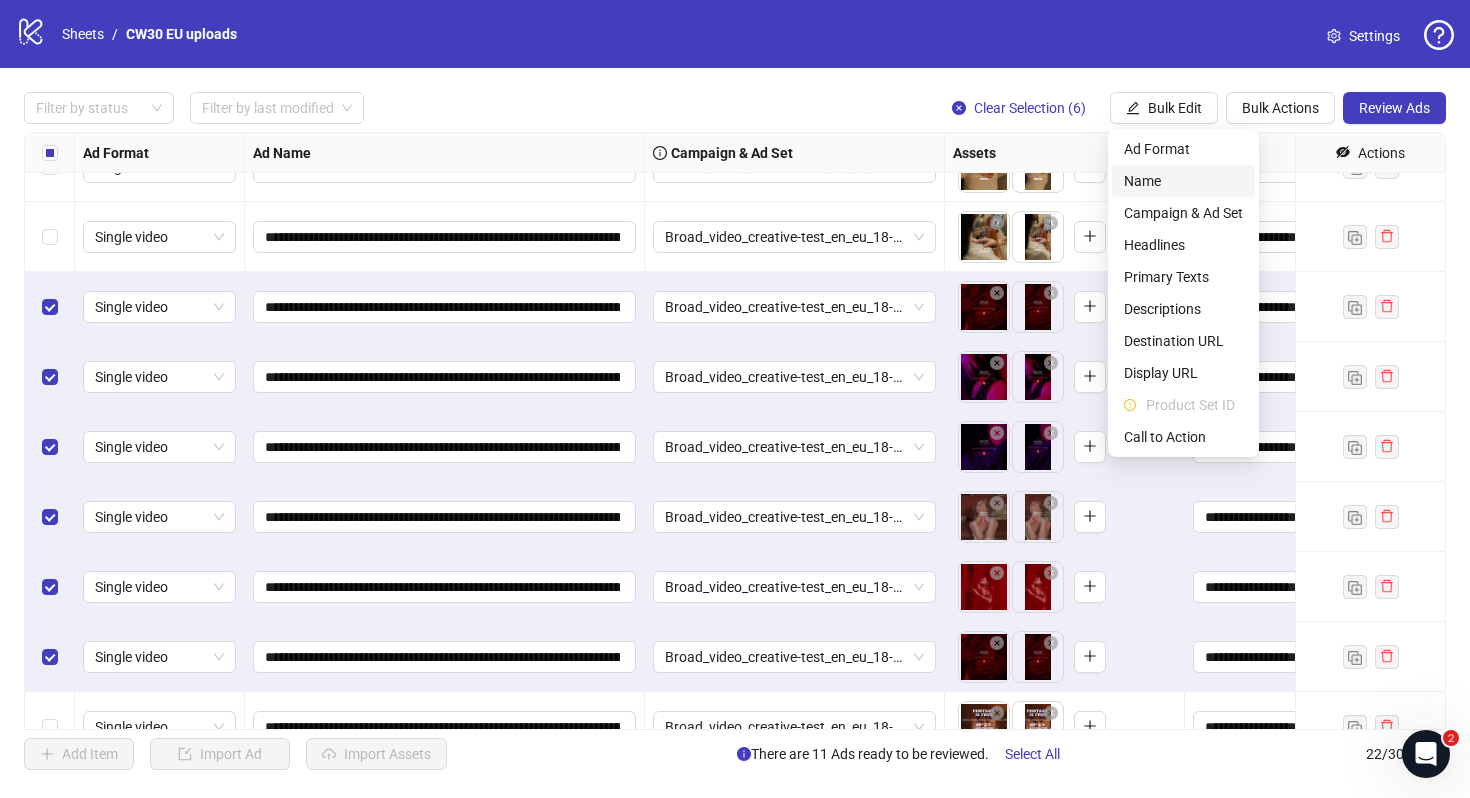 click on "Name" at bounding box center (1183, 181) 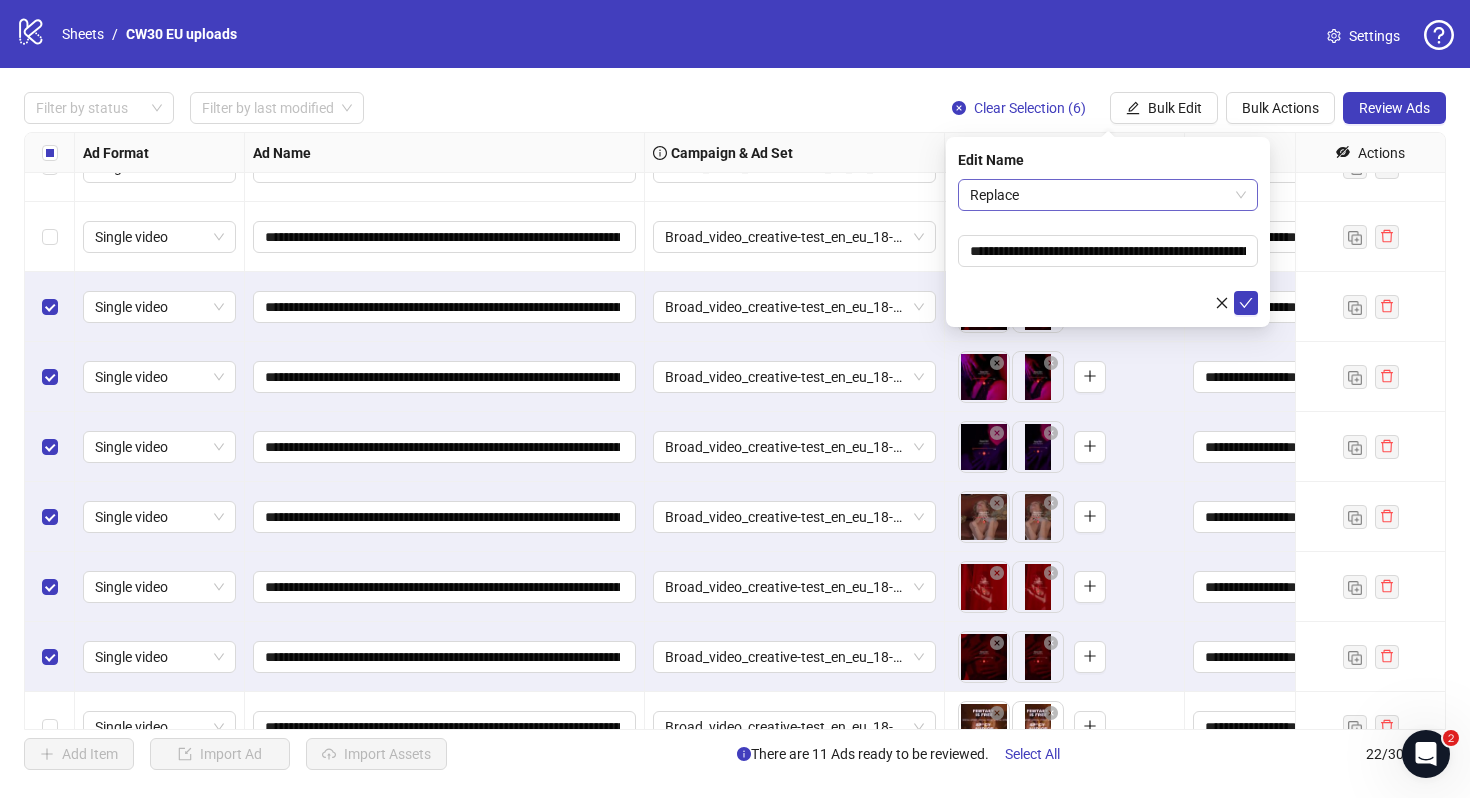 click on "Replace" at bounding box center [1108, 195] 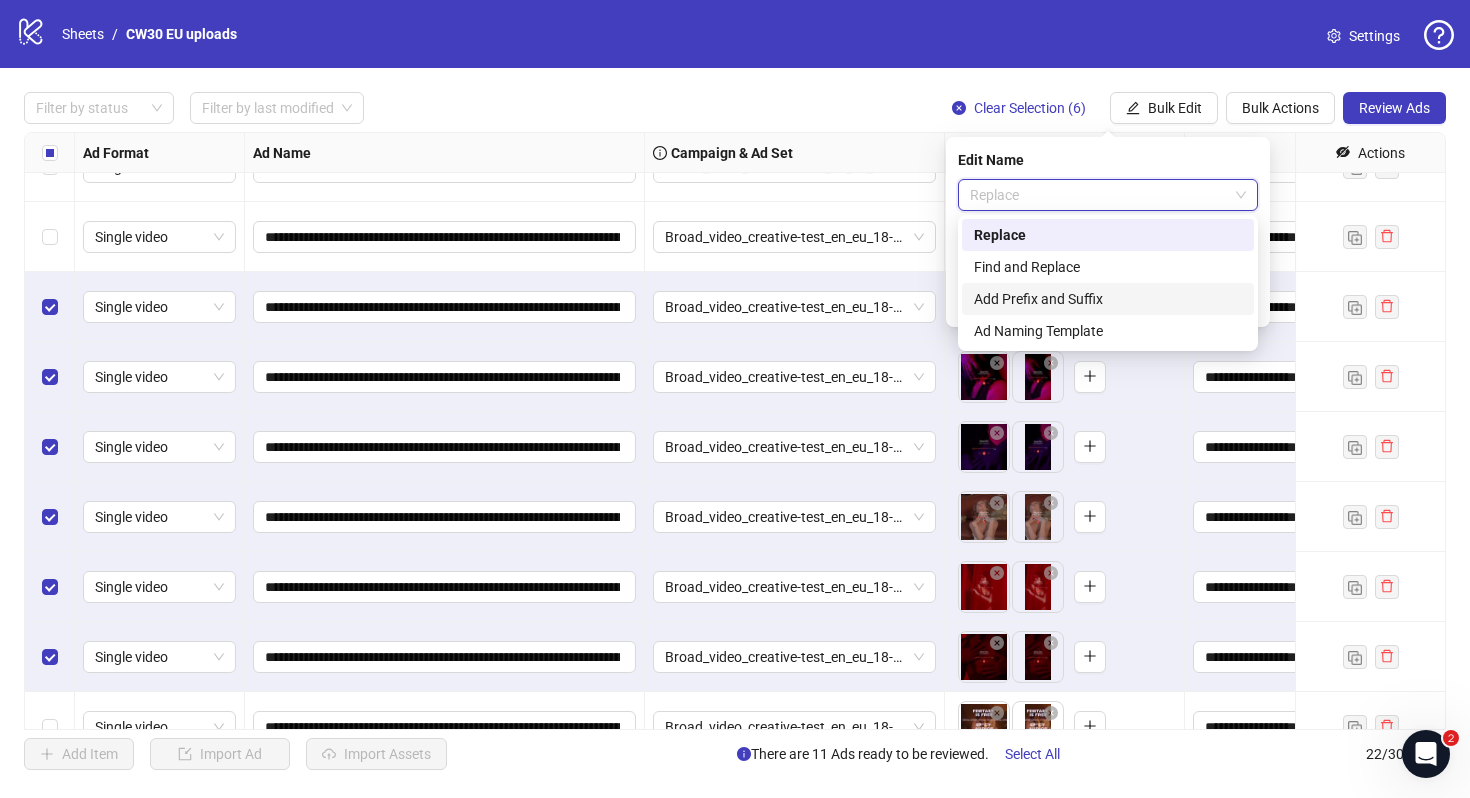 click on "Add Prefix and Suffix" at bounding box center [1108, 299] 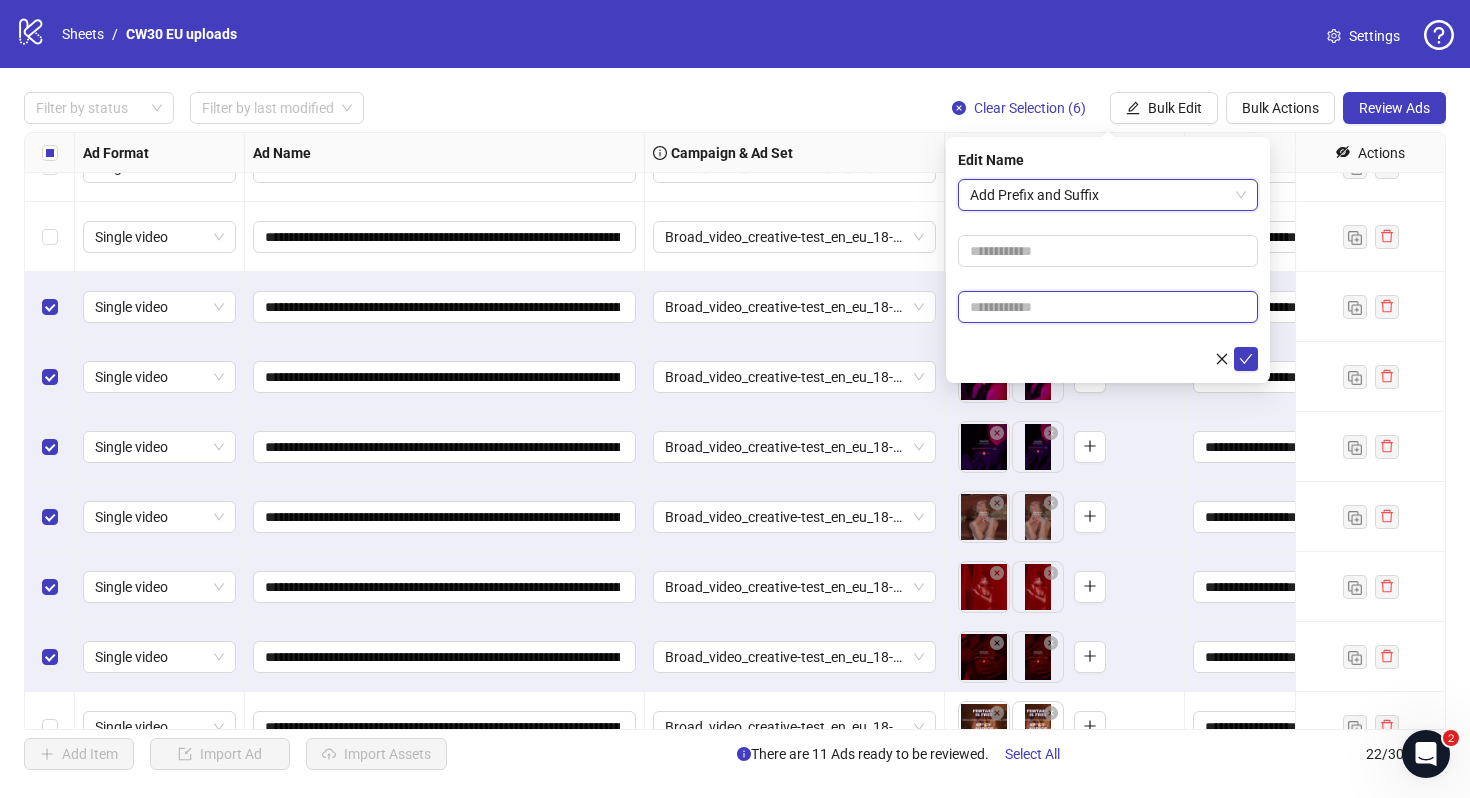 click at bounding box center [1108, 307] 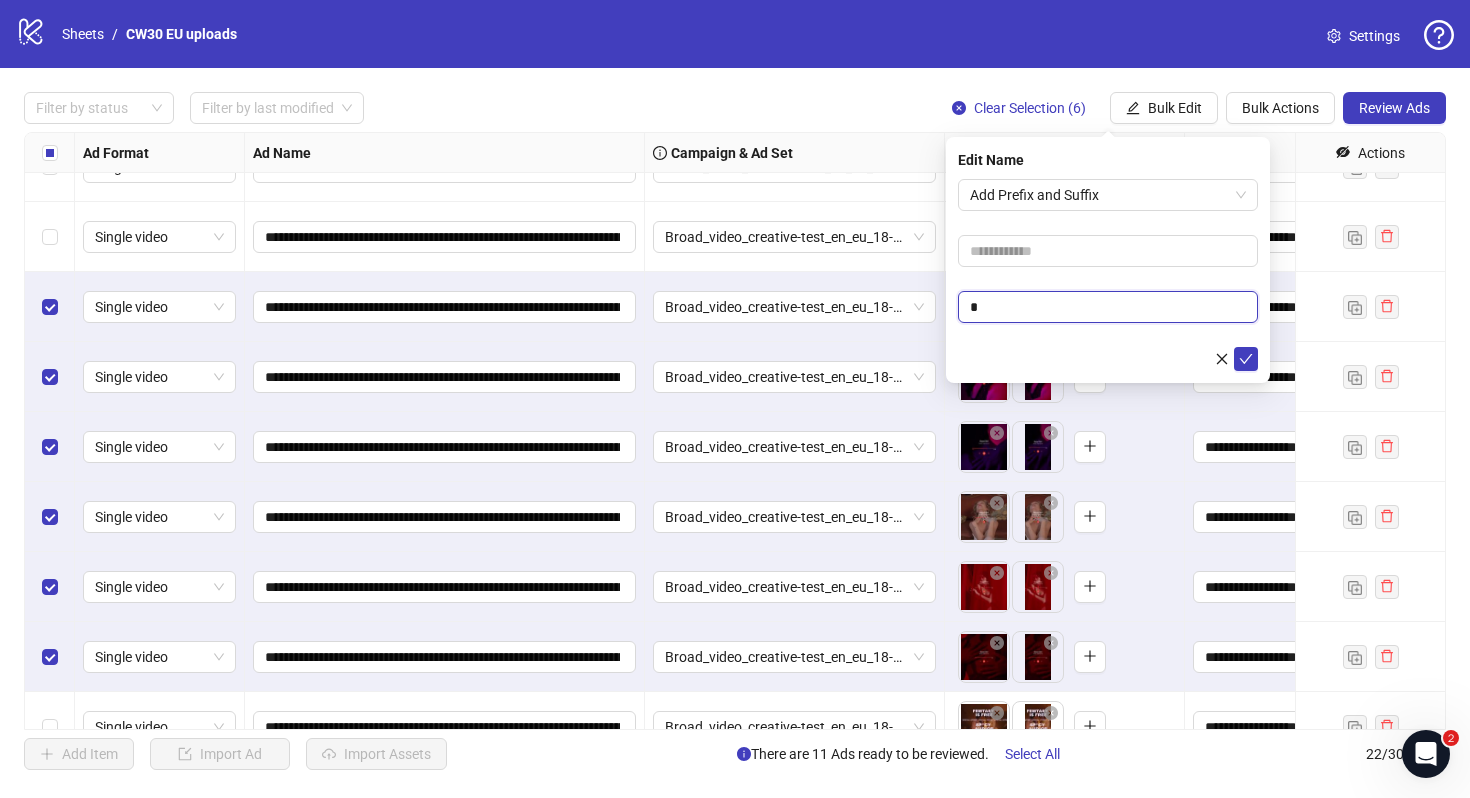 type on "*" 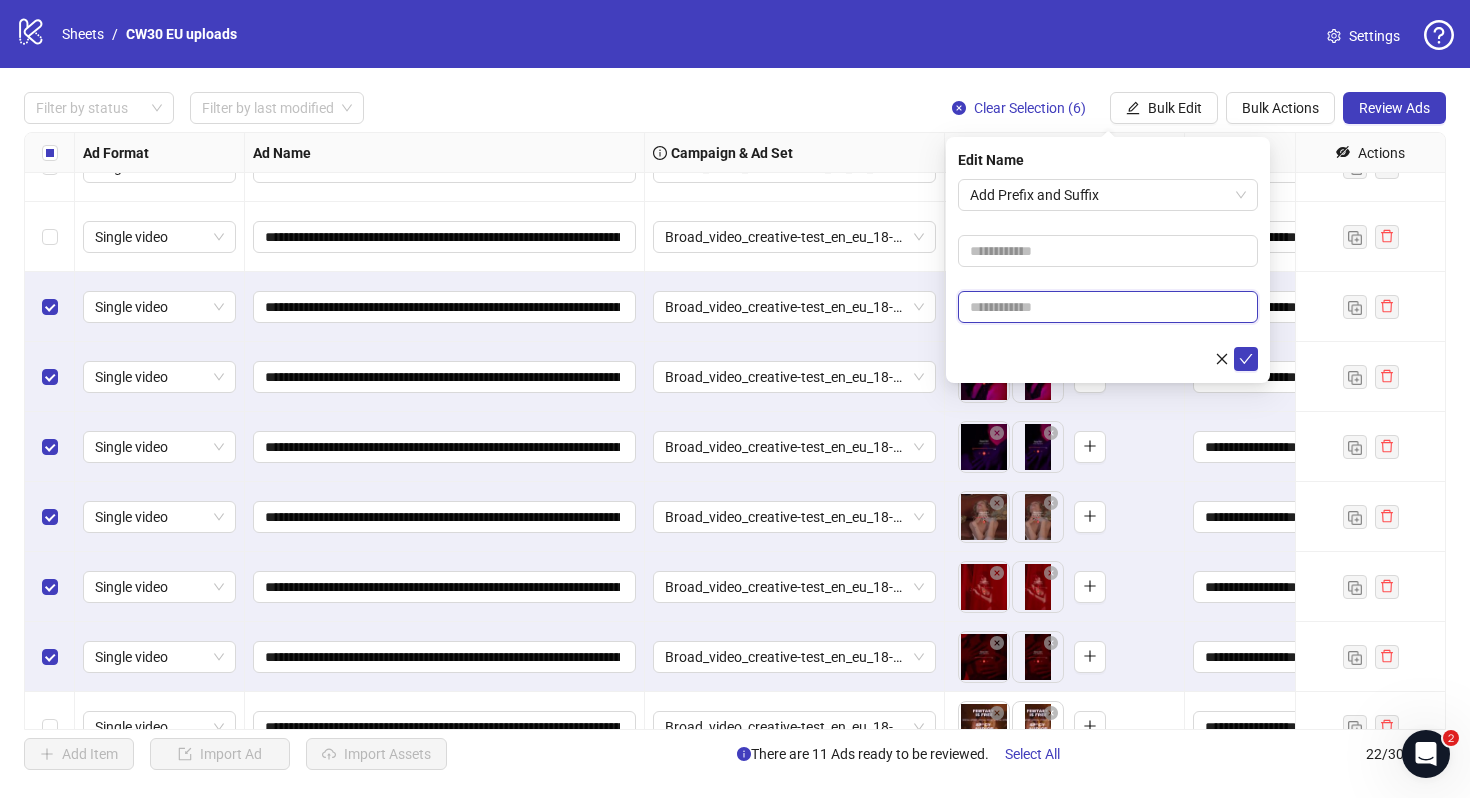 paste on "*********" 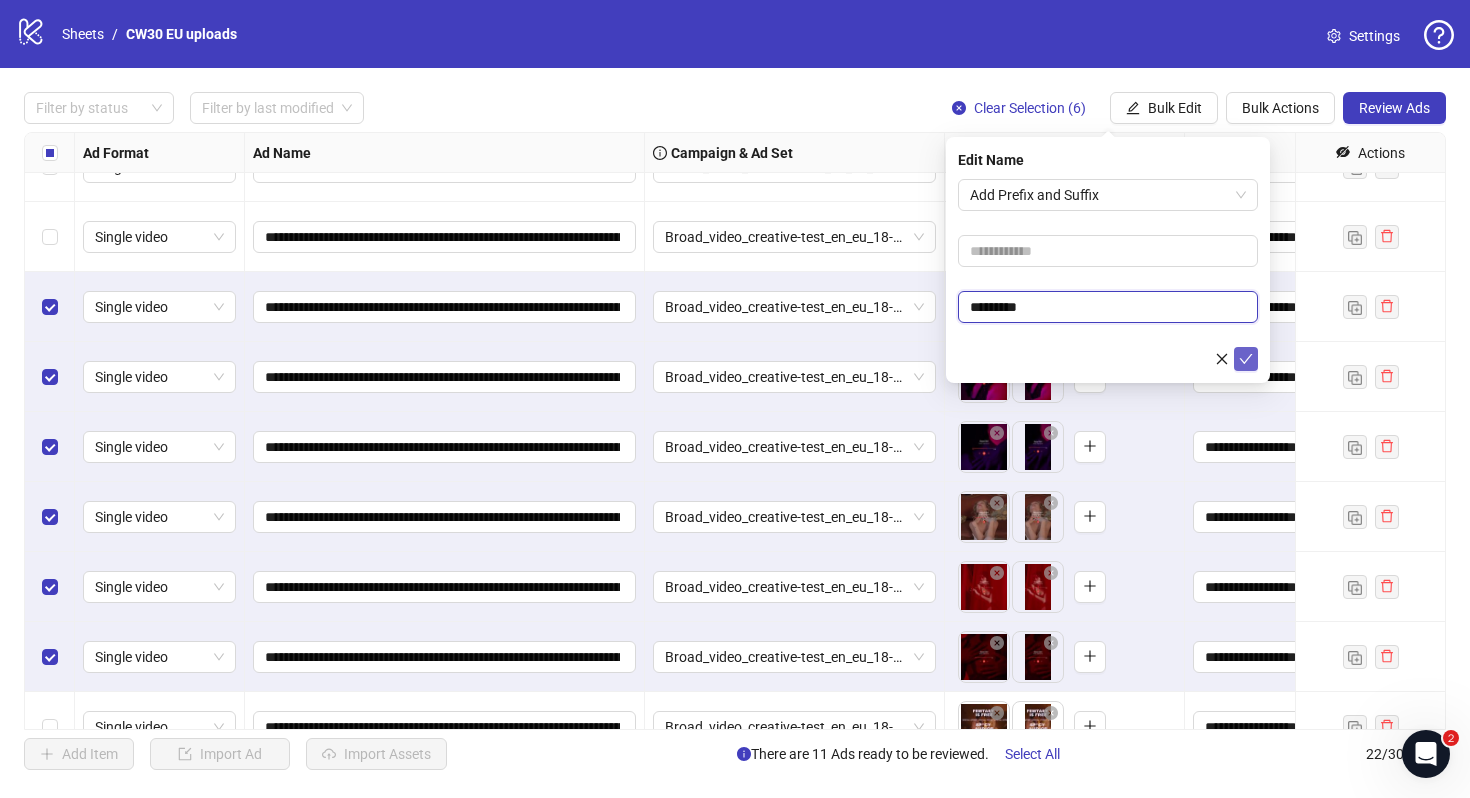 type on "*********" 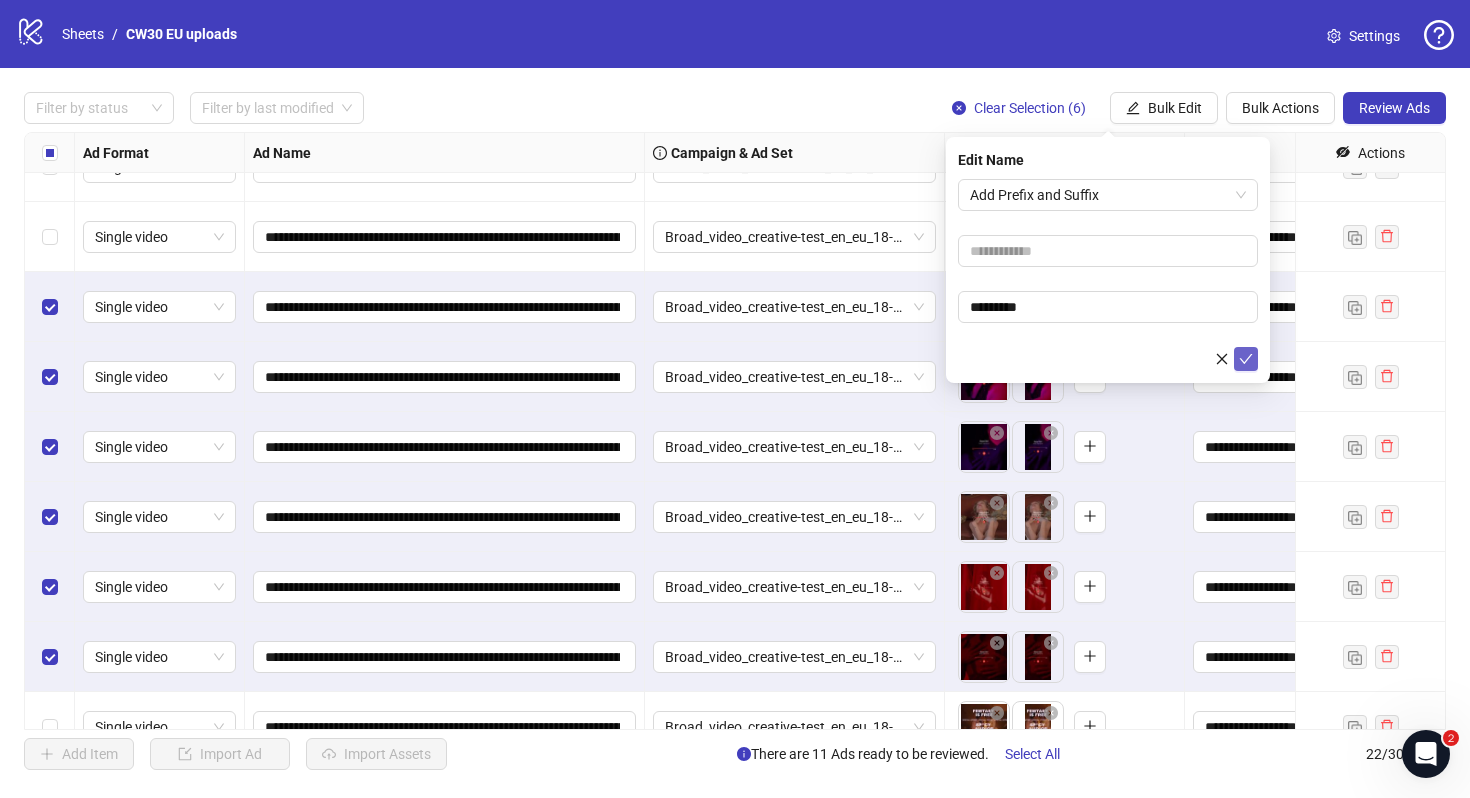 click 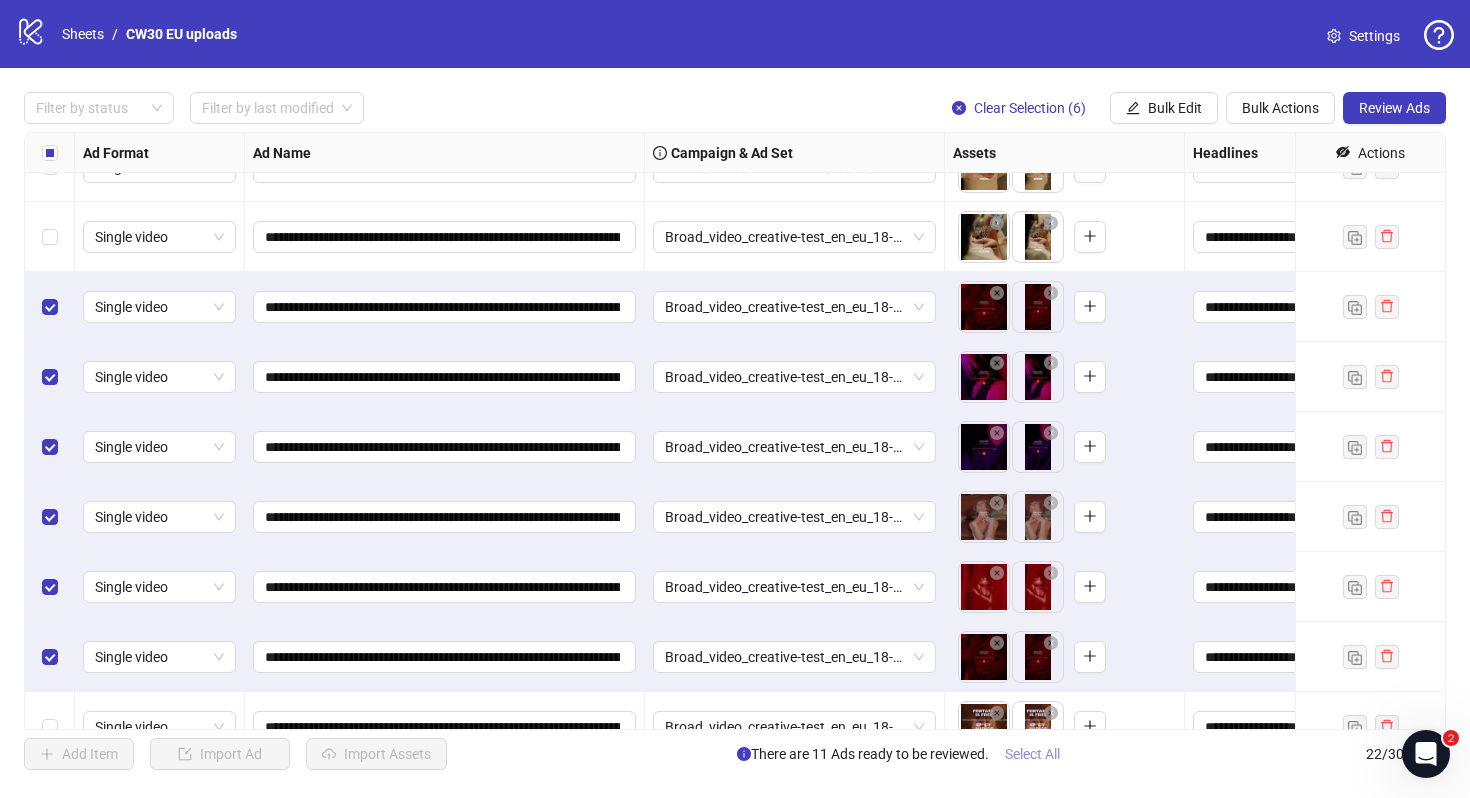 click on "Select All" at bounding box center [1032, 754] 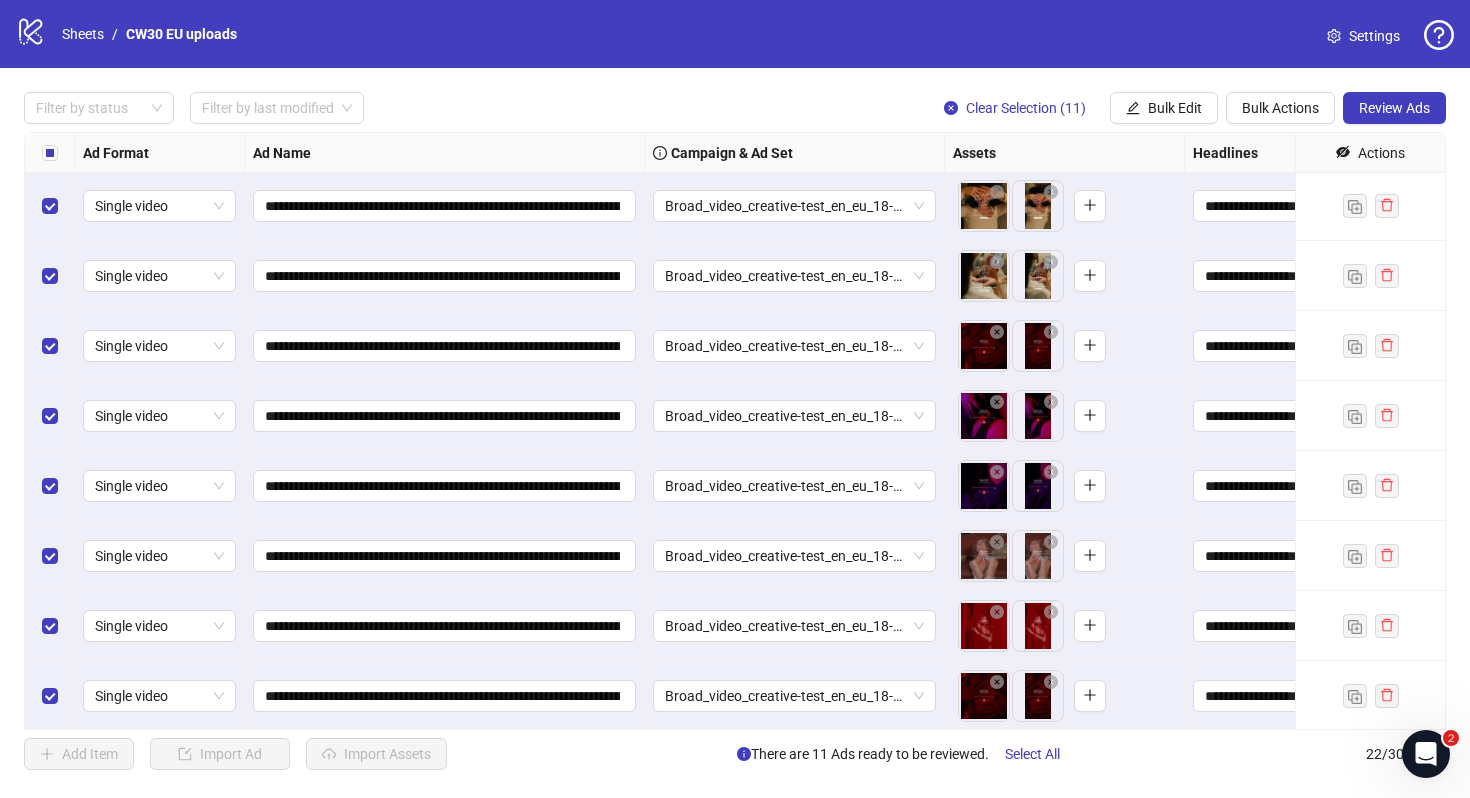 scroll, scrollTop: 984, scrollLeft: 0, axis: vertical 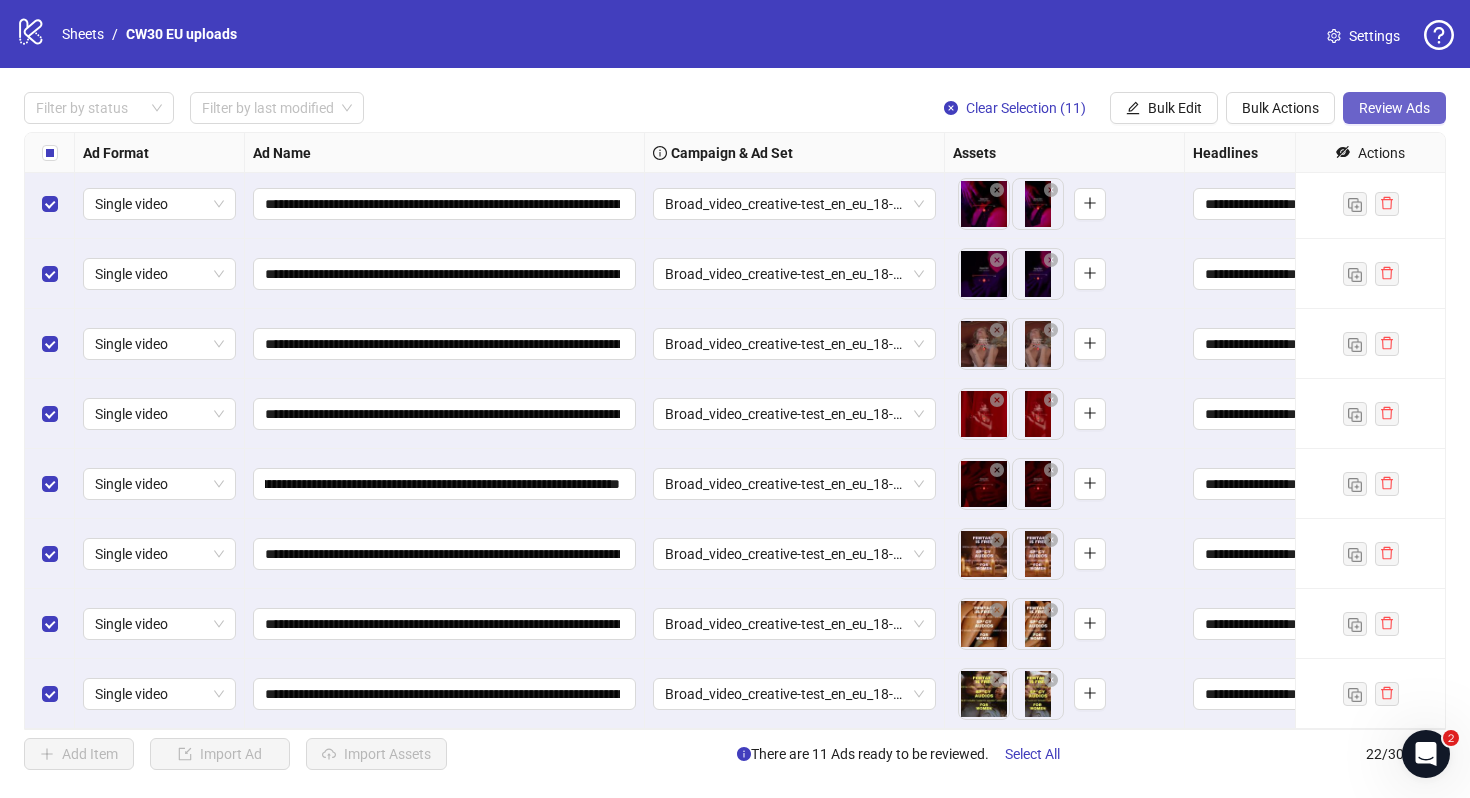 click on "Review Ads" at bounding box center [1394, 108] 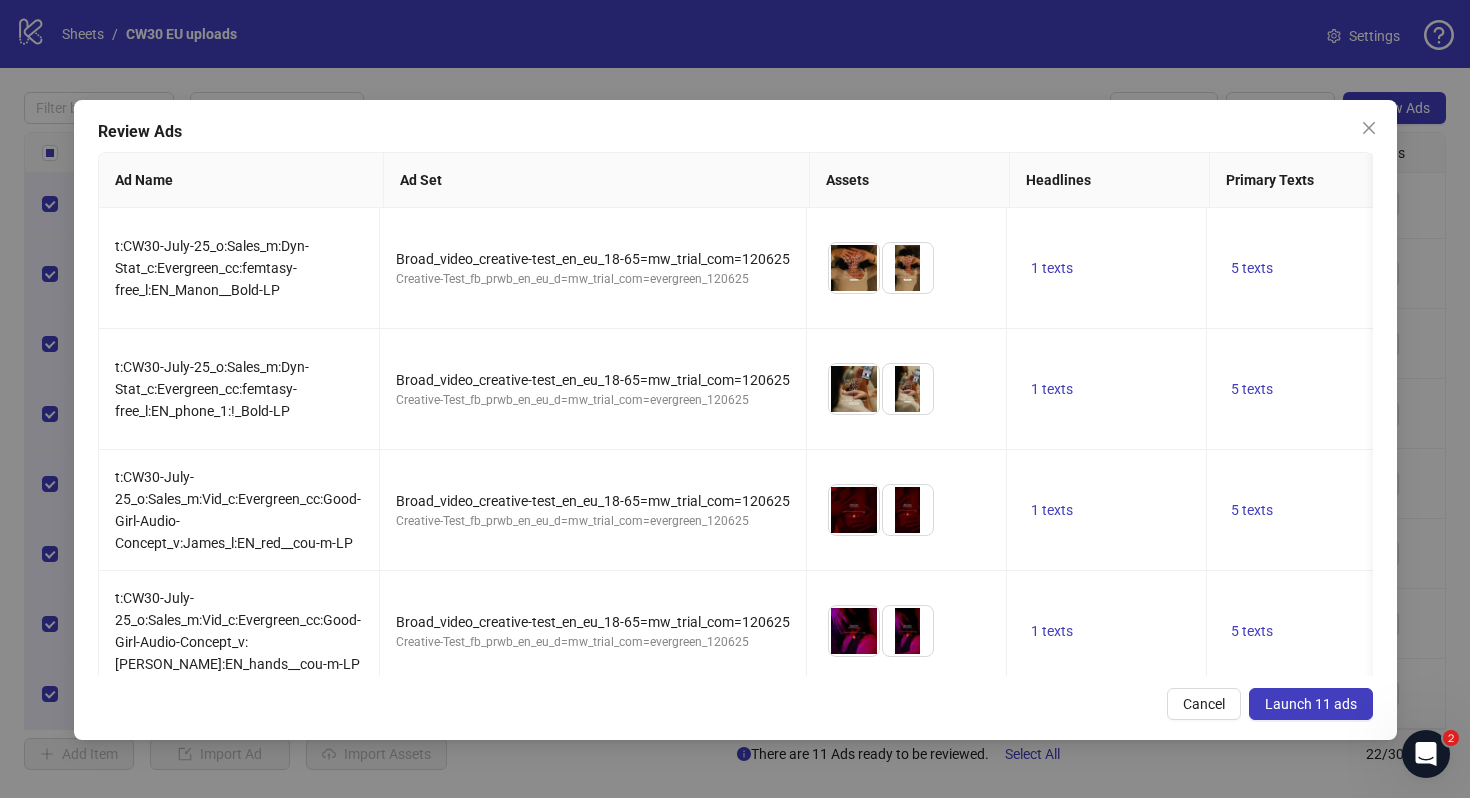 click on "Launch 11 ads" at bounding box center [1311, 704] 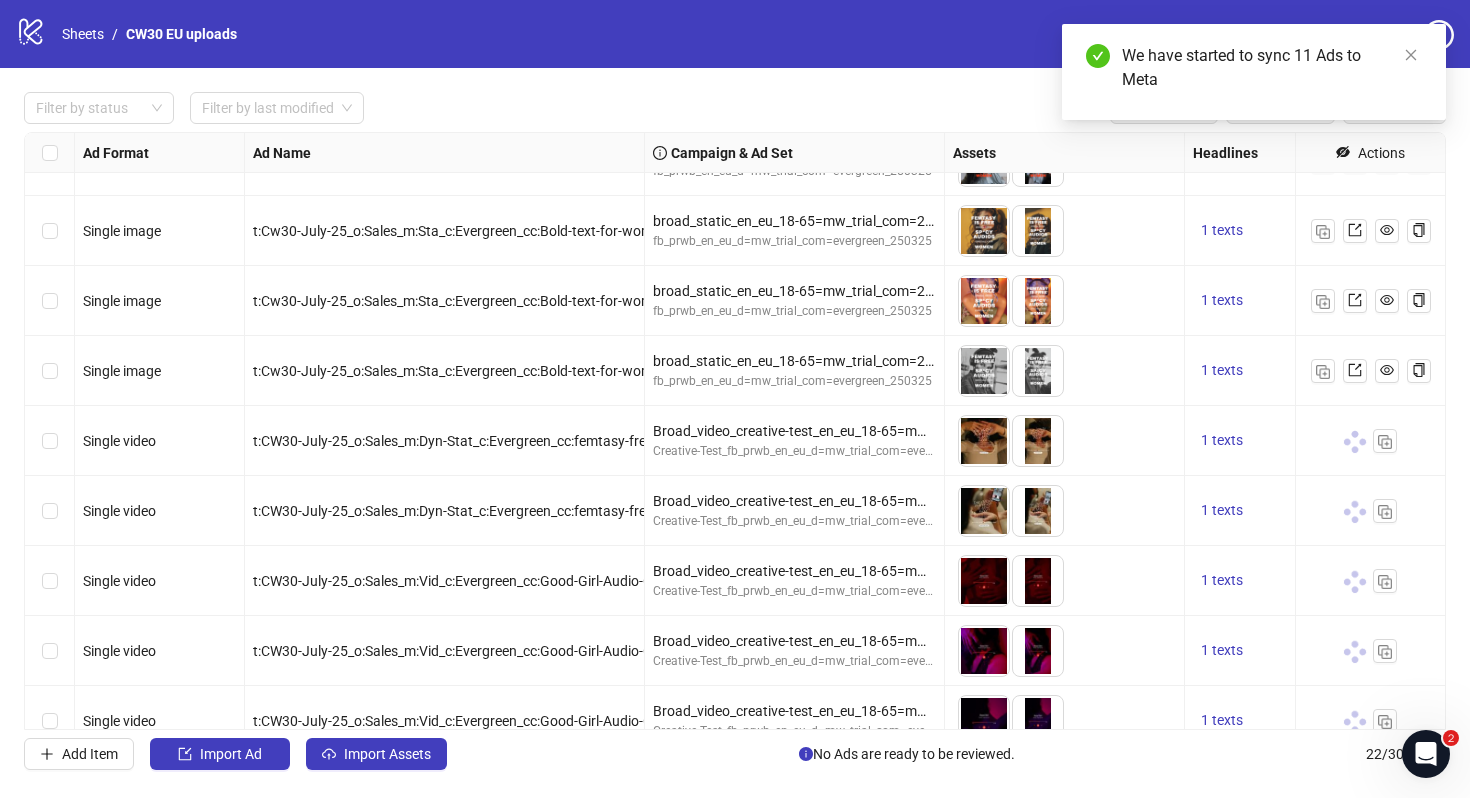 scroll, scrollTop: 434, scrollLeft: 0, axis: vertical 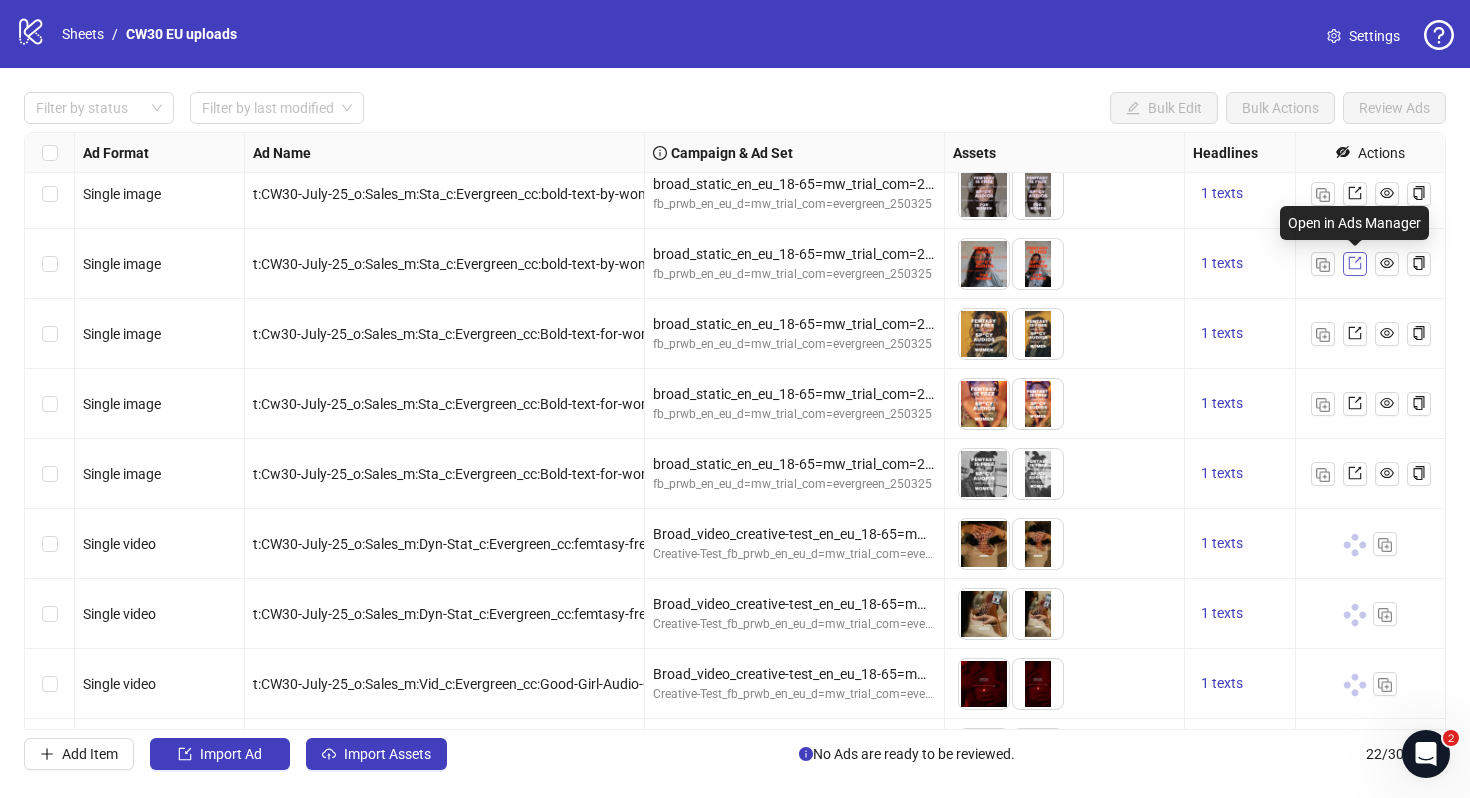 click 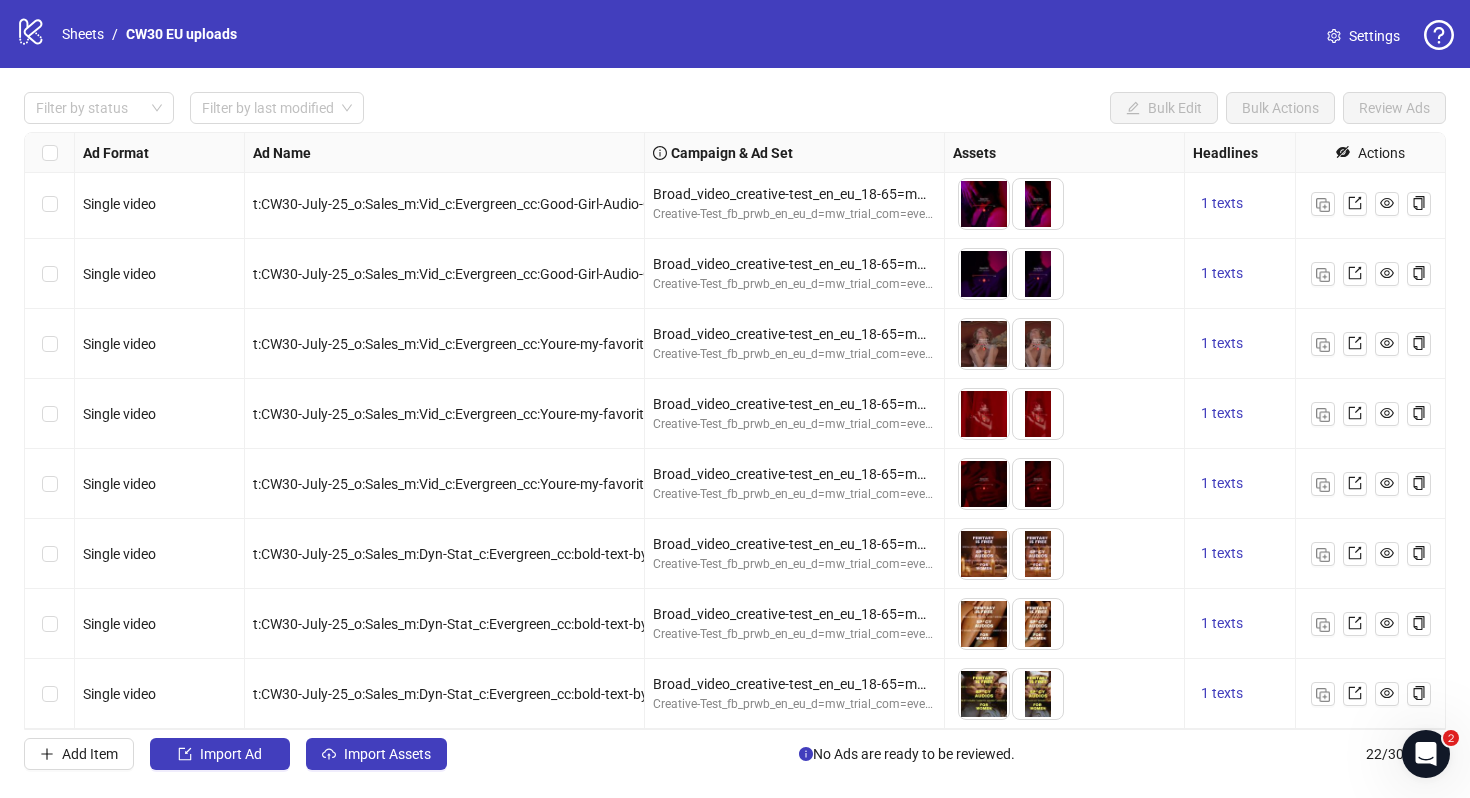 scroll, scrollTop: 0, scrollLeft: 0, axis: both 